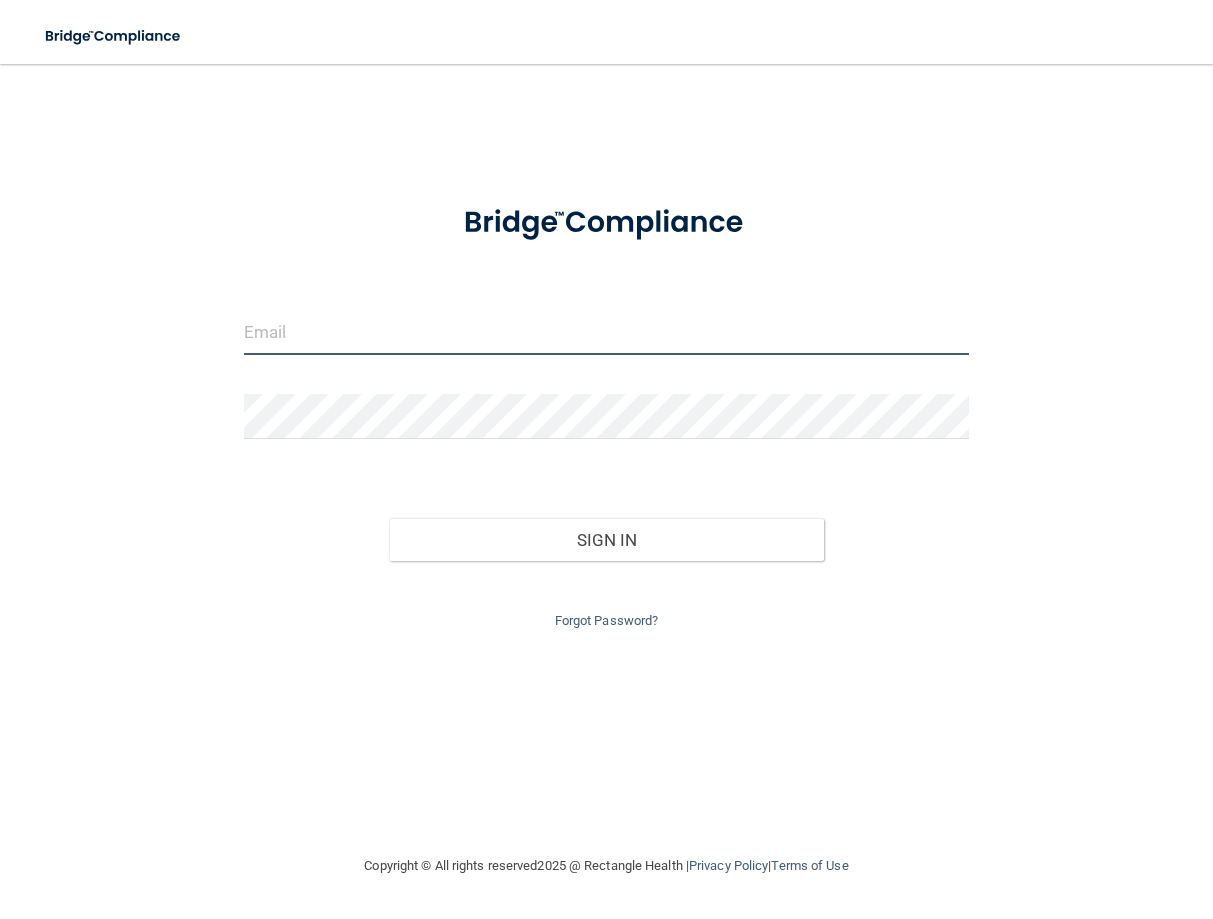 click at bounding box center (606, 332) 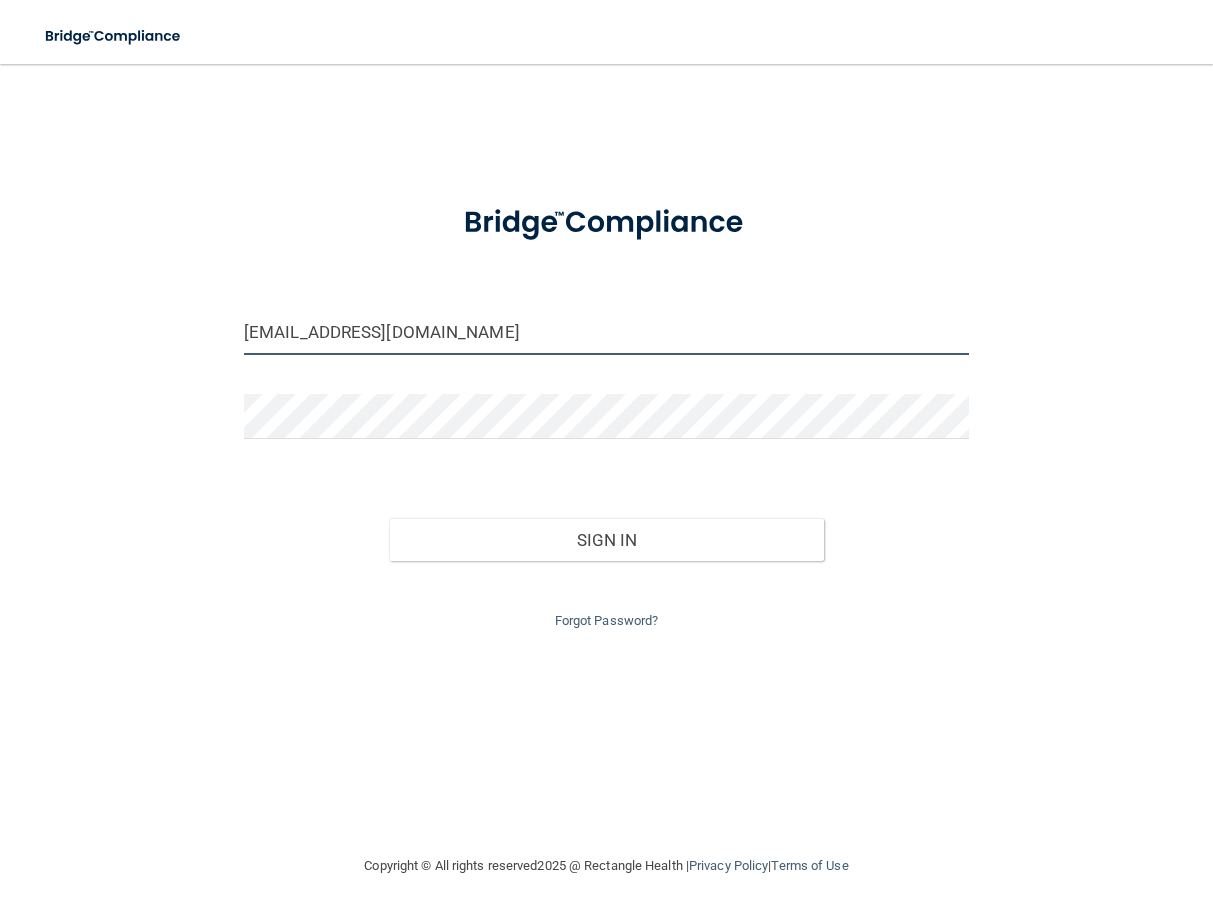 type on "[EMAIL_ADDRESS][DOMAIN_NAME]" 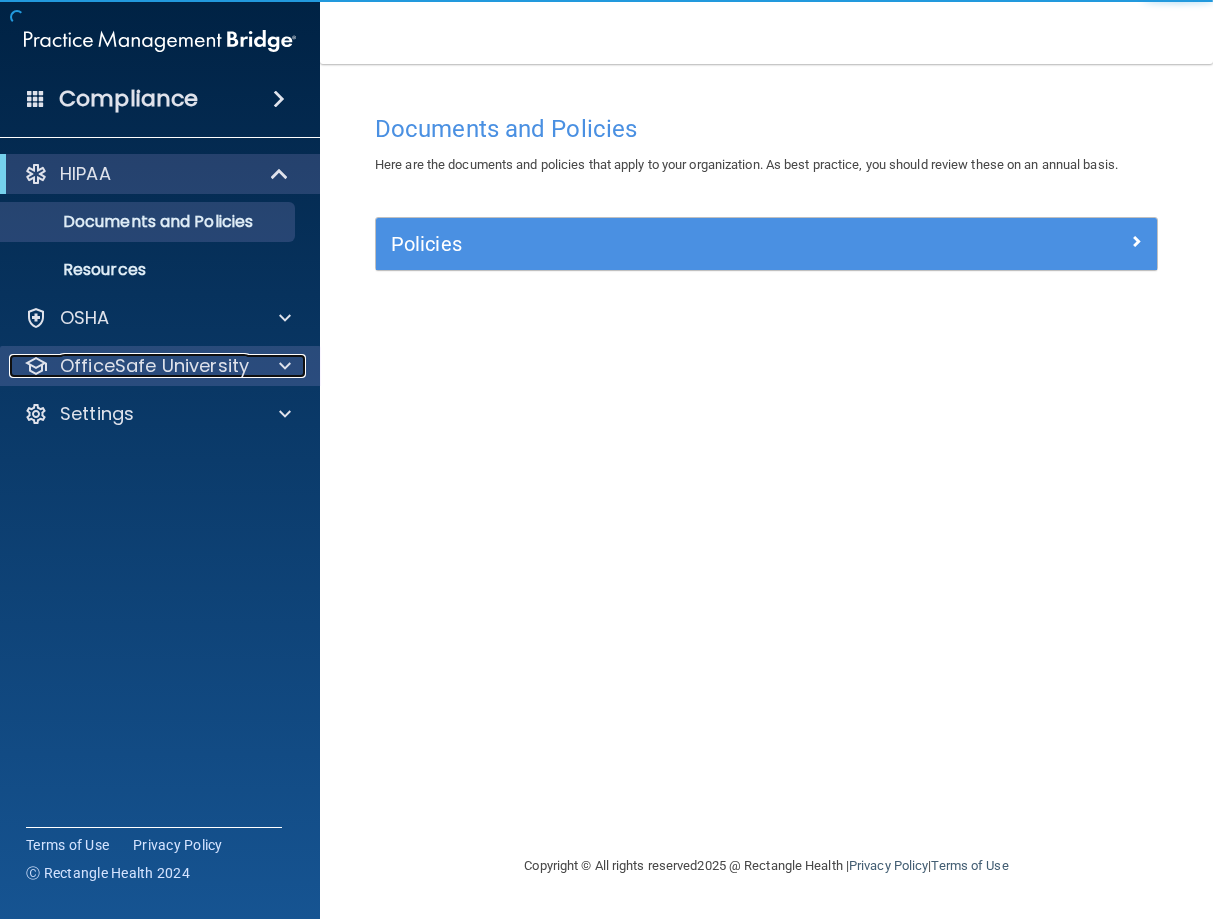 click on "OfficeSafe University" at bounding box center (154, 366) 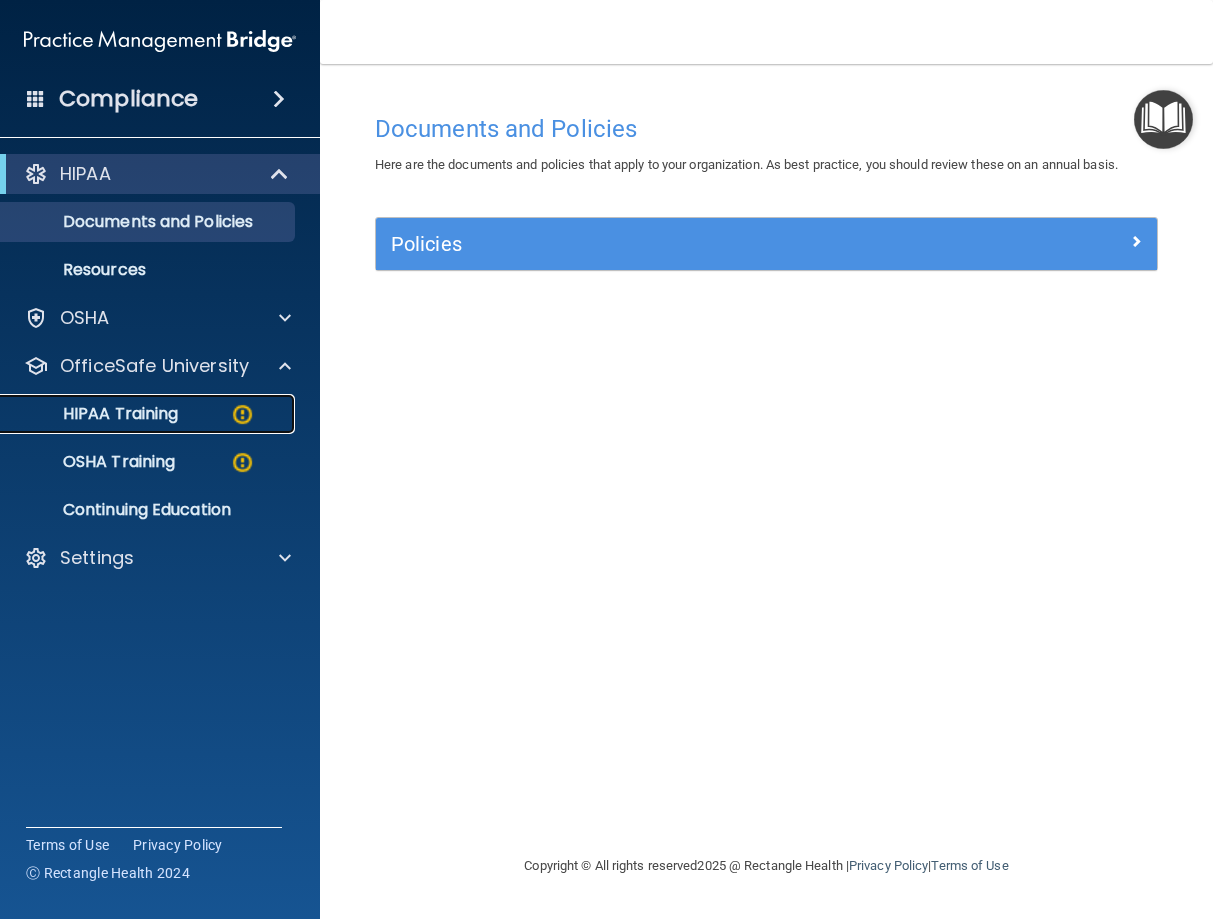 drag, startPoint x: 152, startPoint y: 415, endPoint x: 182, endPoint y: 432, distance: 34.48188 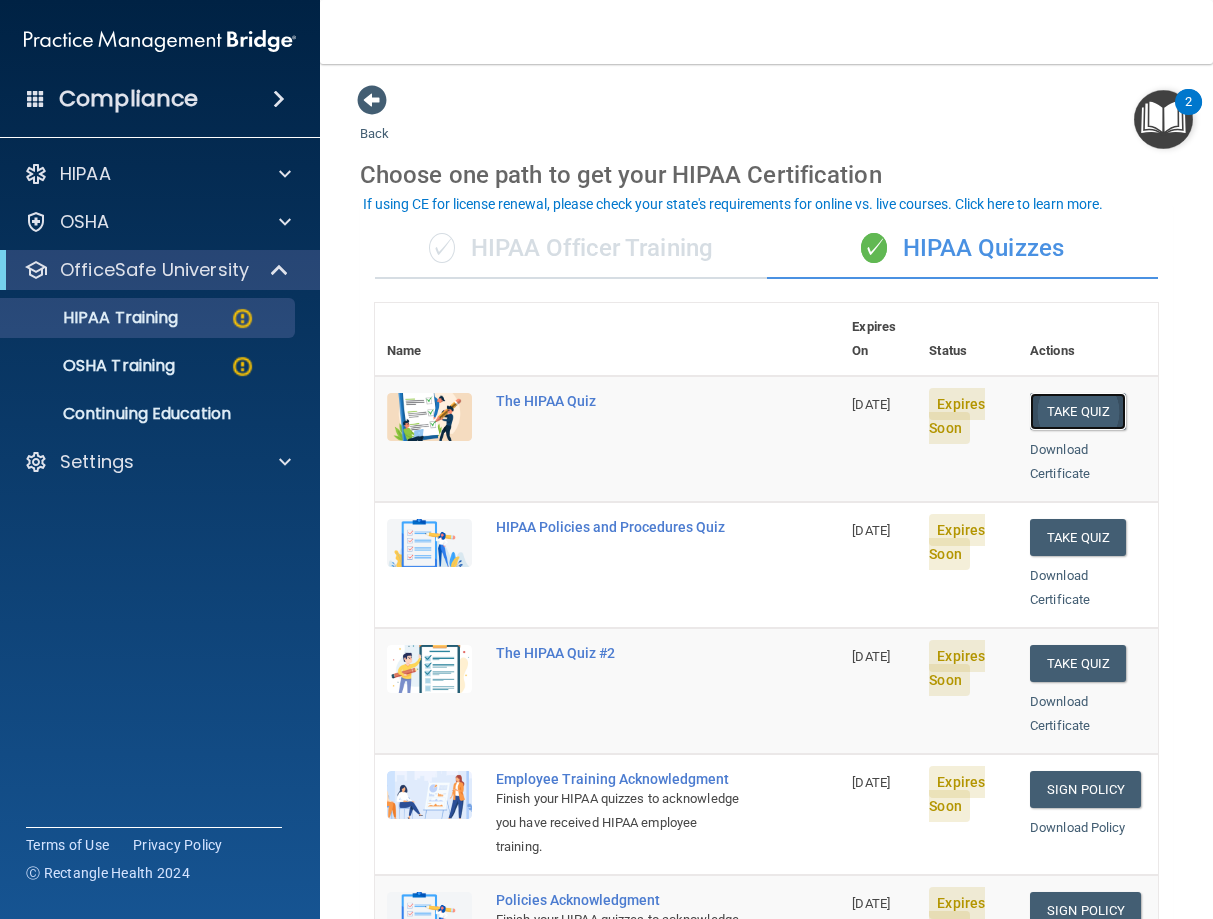 click on "Take Quiz" at bounding box center [1078, 411] 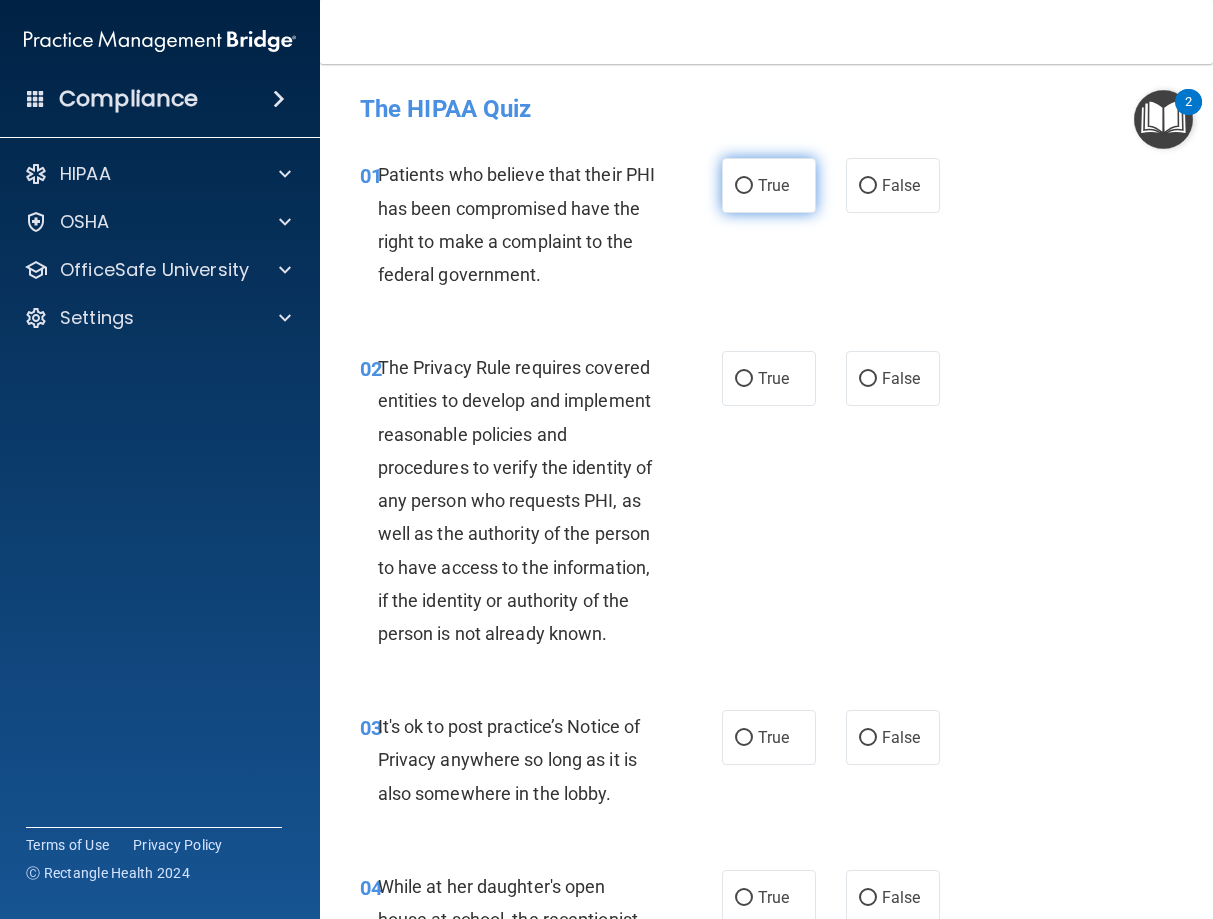 click on "True" at bounding box center [744, 186] 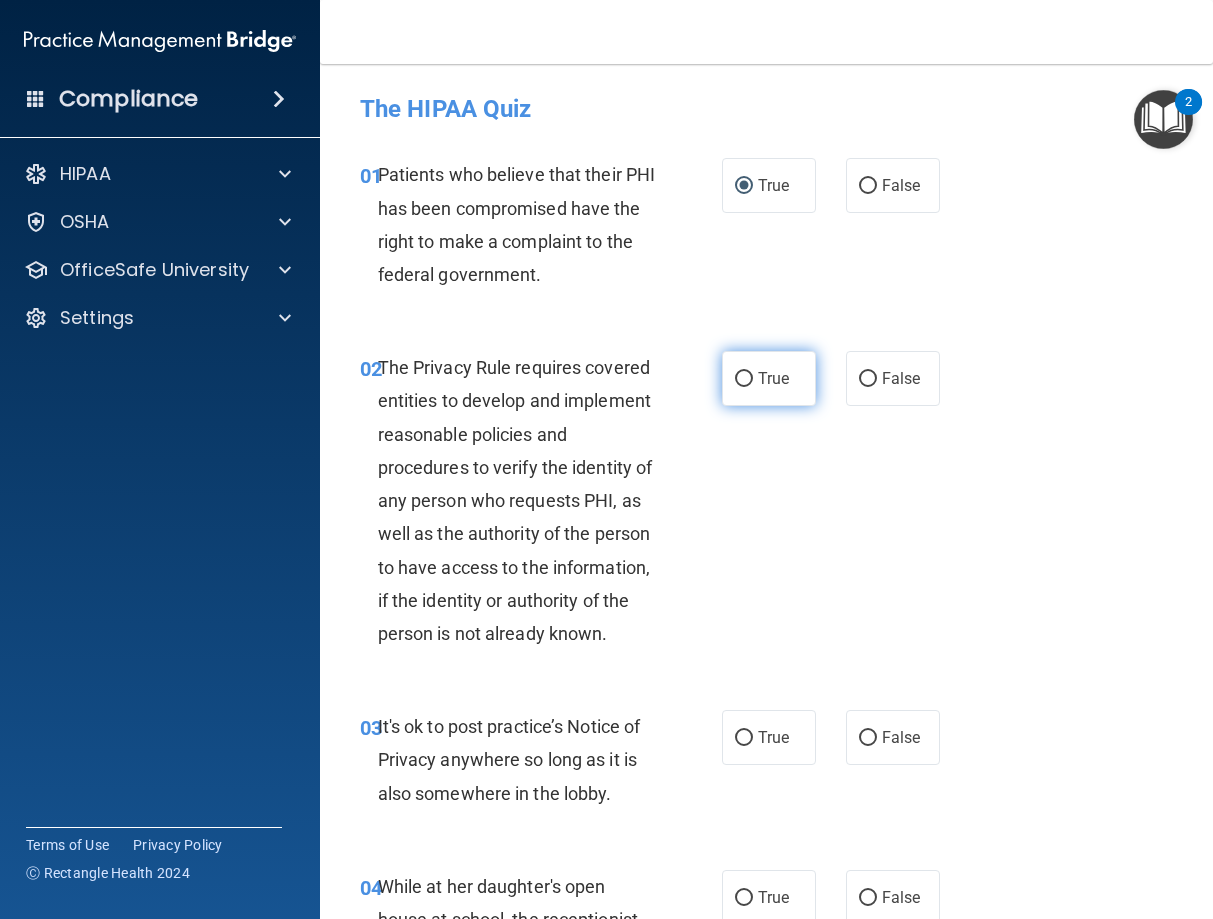 click on "True" at bounding box center (744, 379) 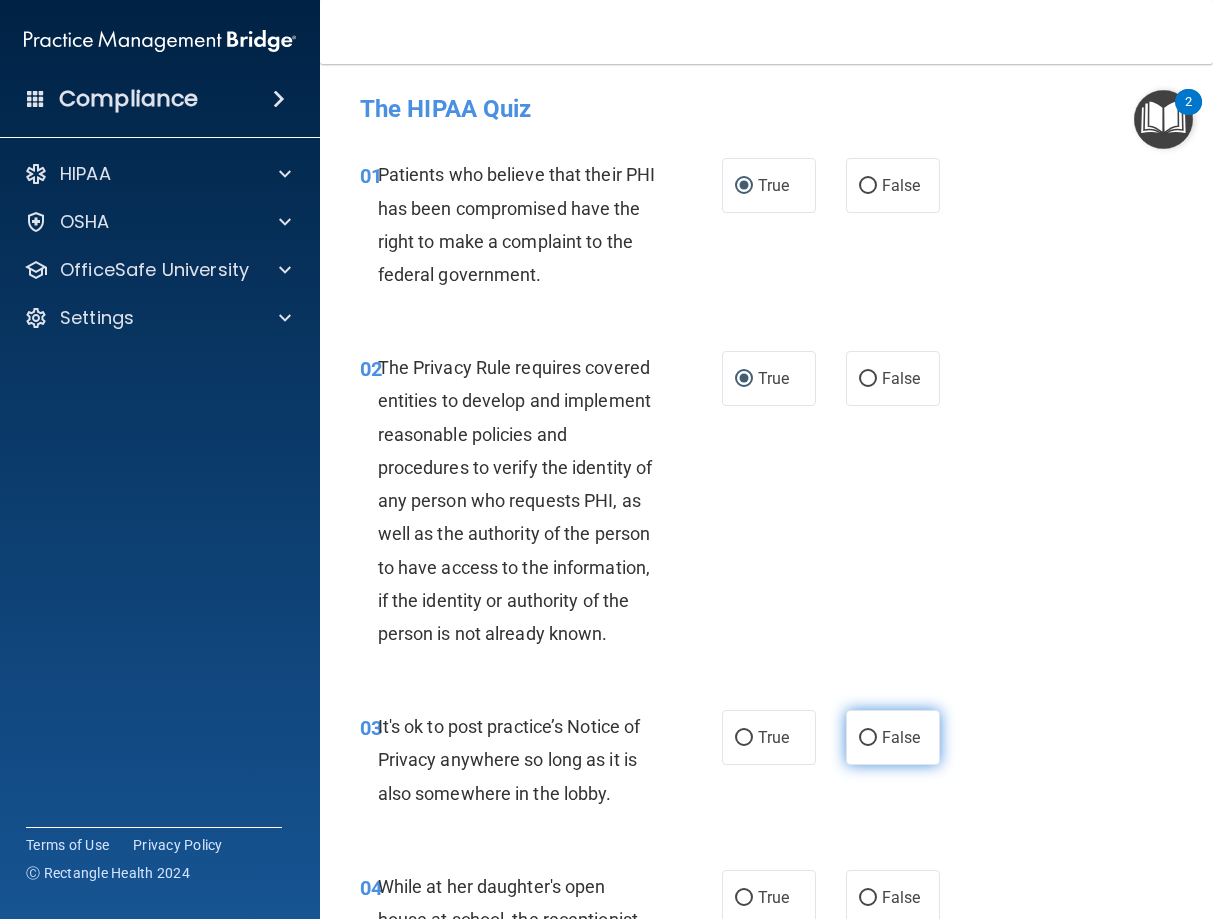 click on "False" at bounding box center [868, 738] 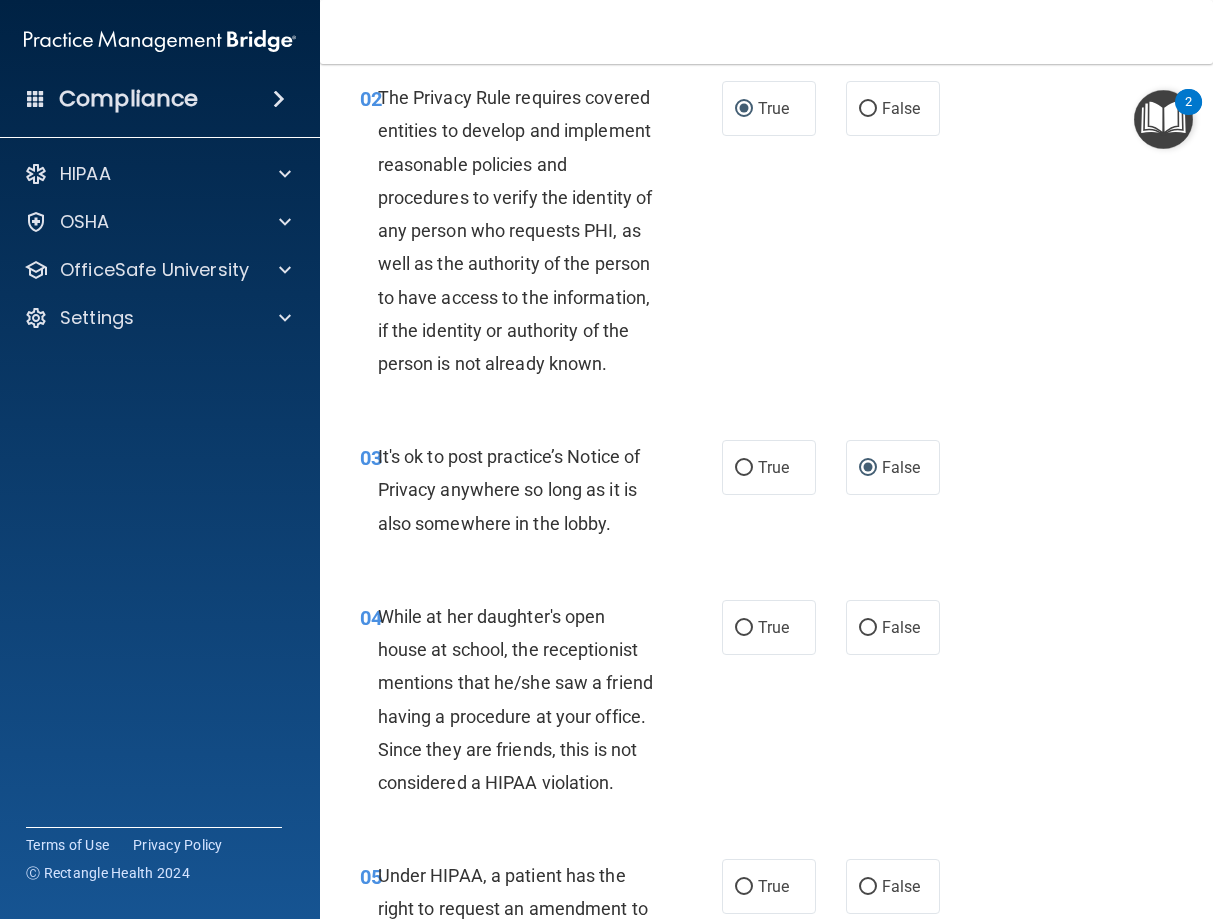 scroll, scrollTop: 360, scrollLeft: 0, axis: vertical 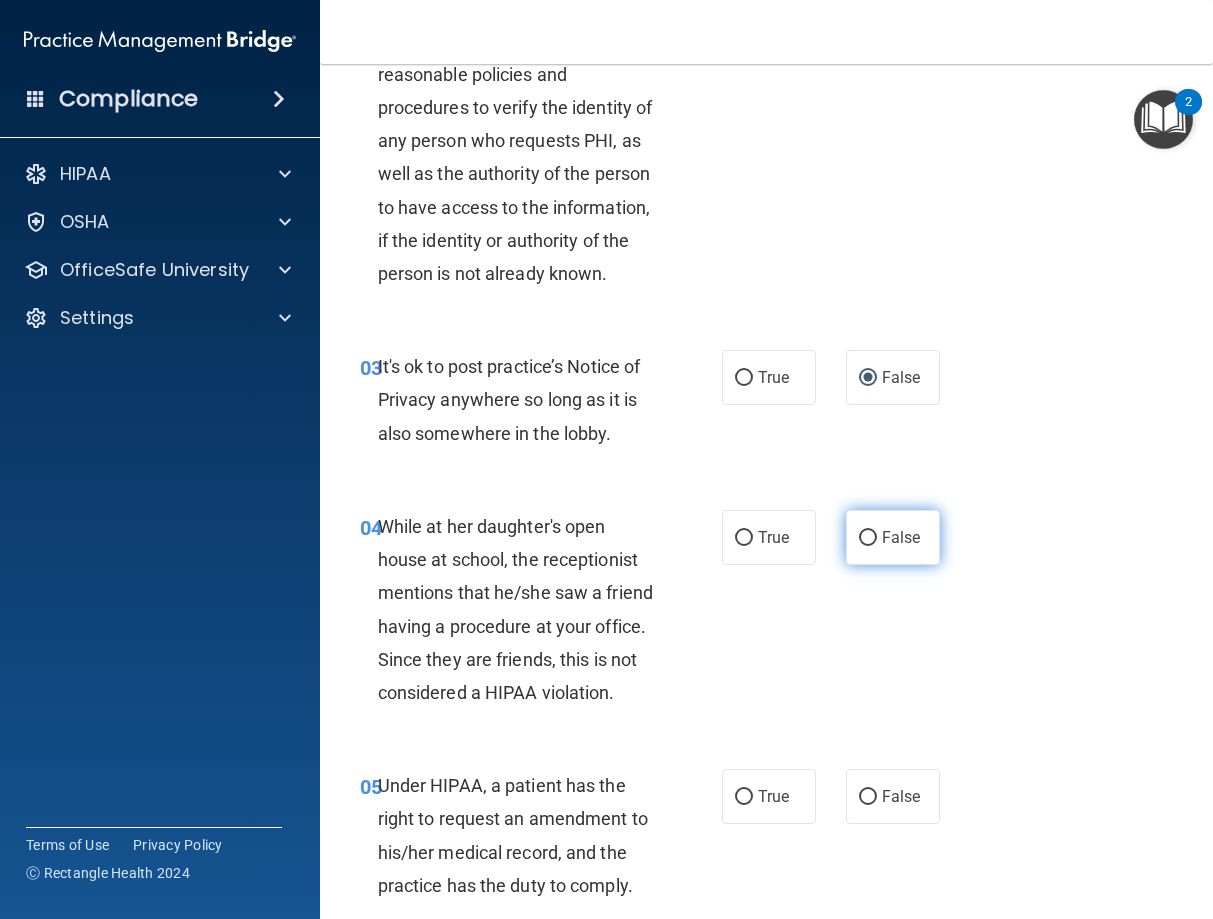click on "False" at bounding box center (868, 538) 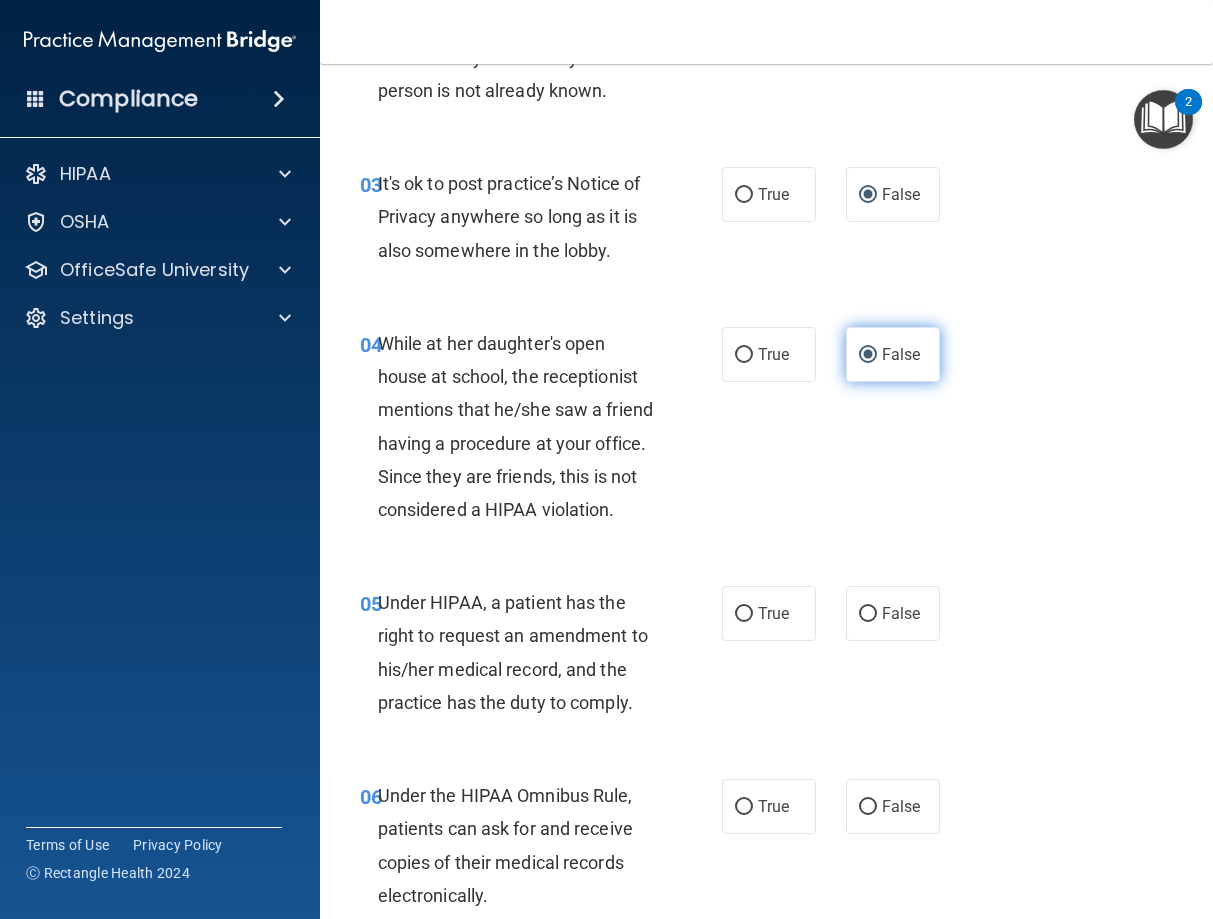 scroll, scrollTop: 630, scrollLeft: 0, axis: vertical 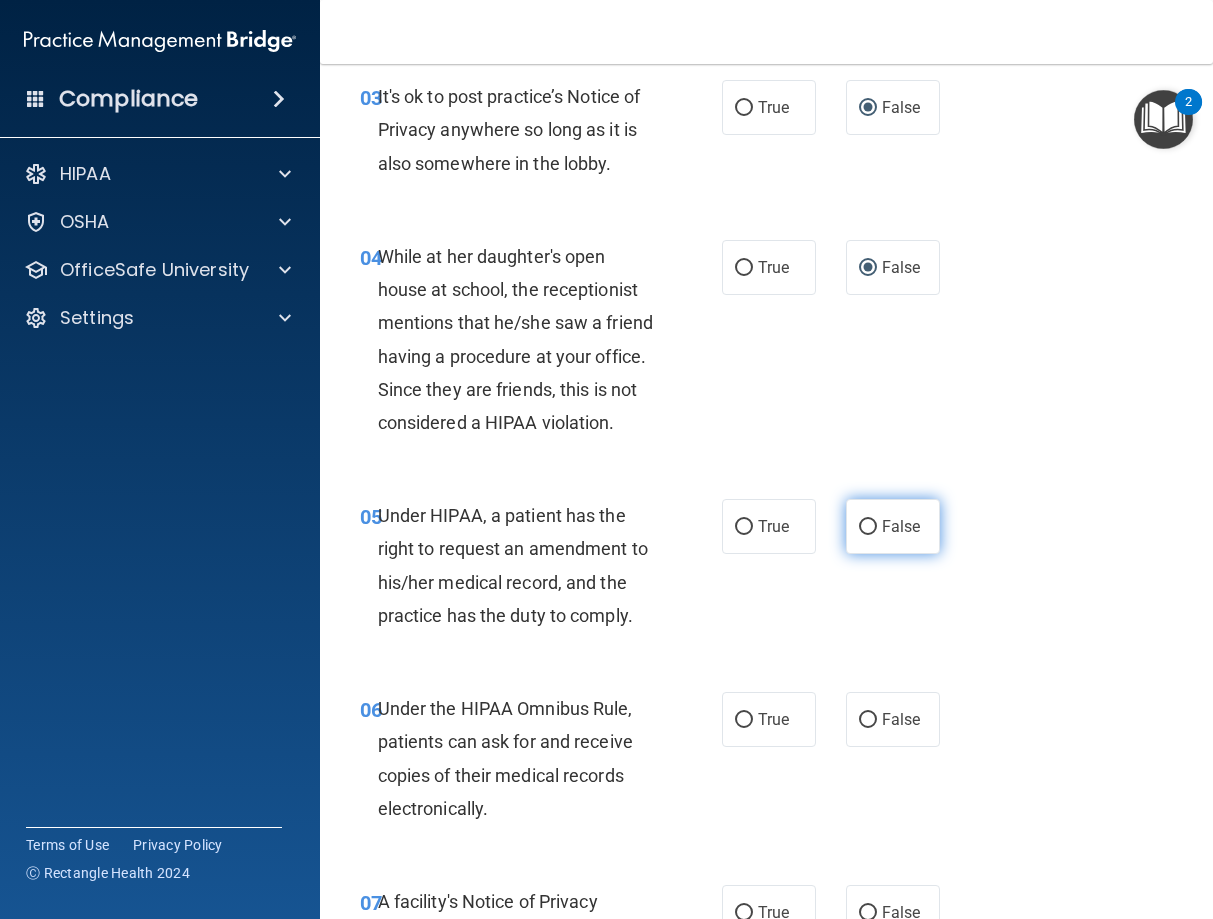 click on "False" at bounding box center [868, 527] 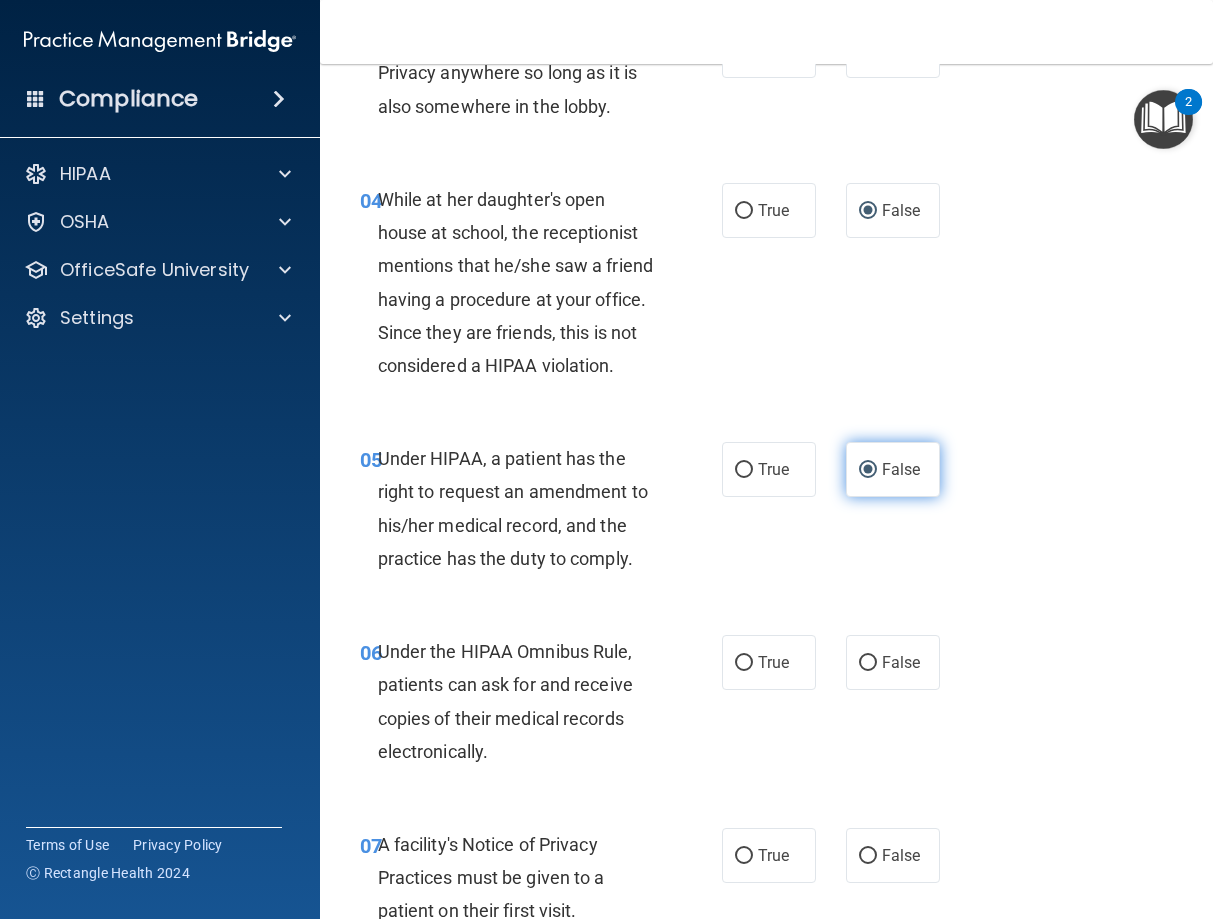 scroll, scrollTop: 720, scrollLeft: 0, axis: vertical 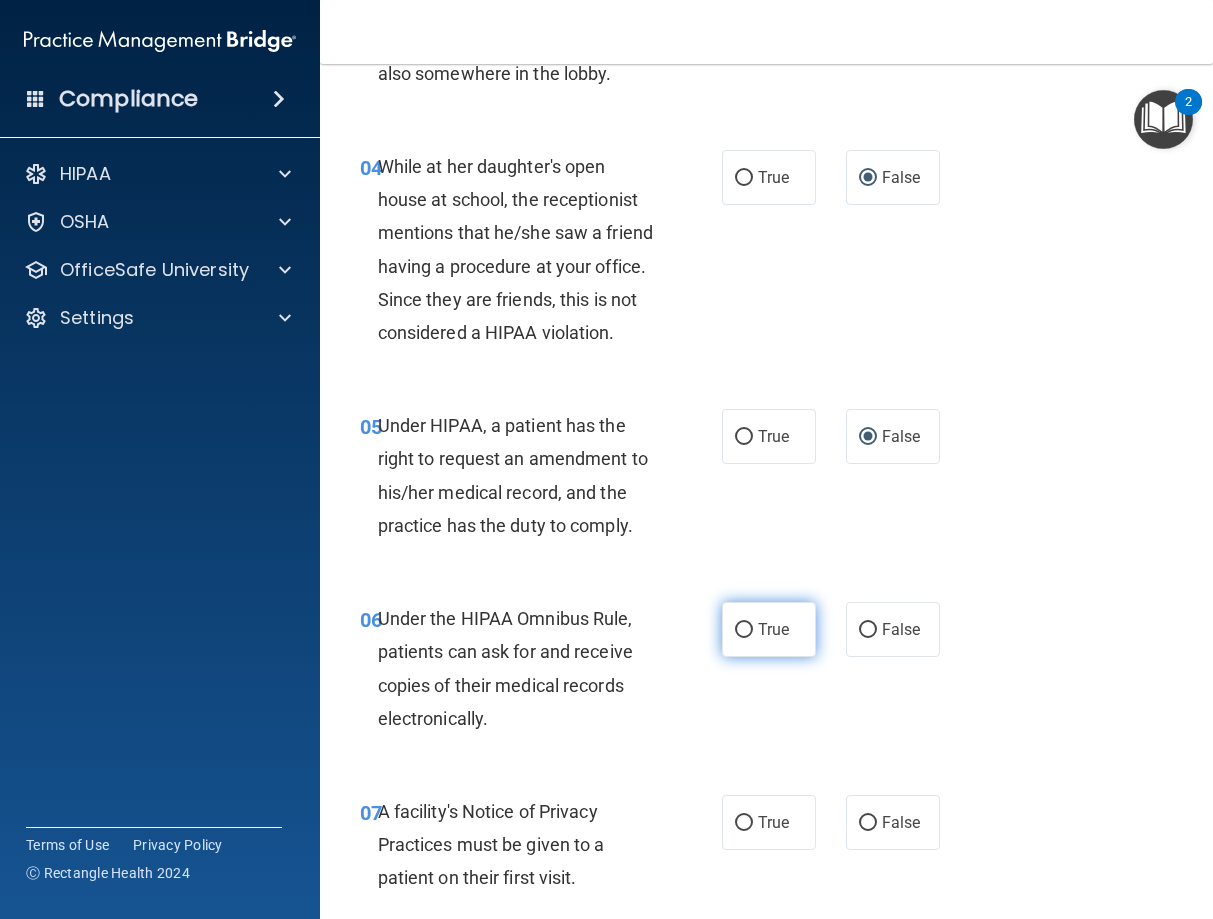 click on "True" at bounding box center (744, 630) 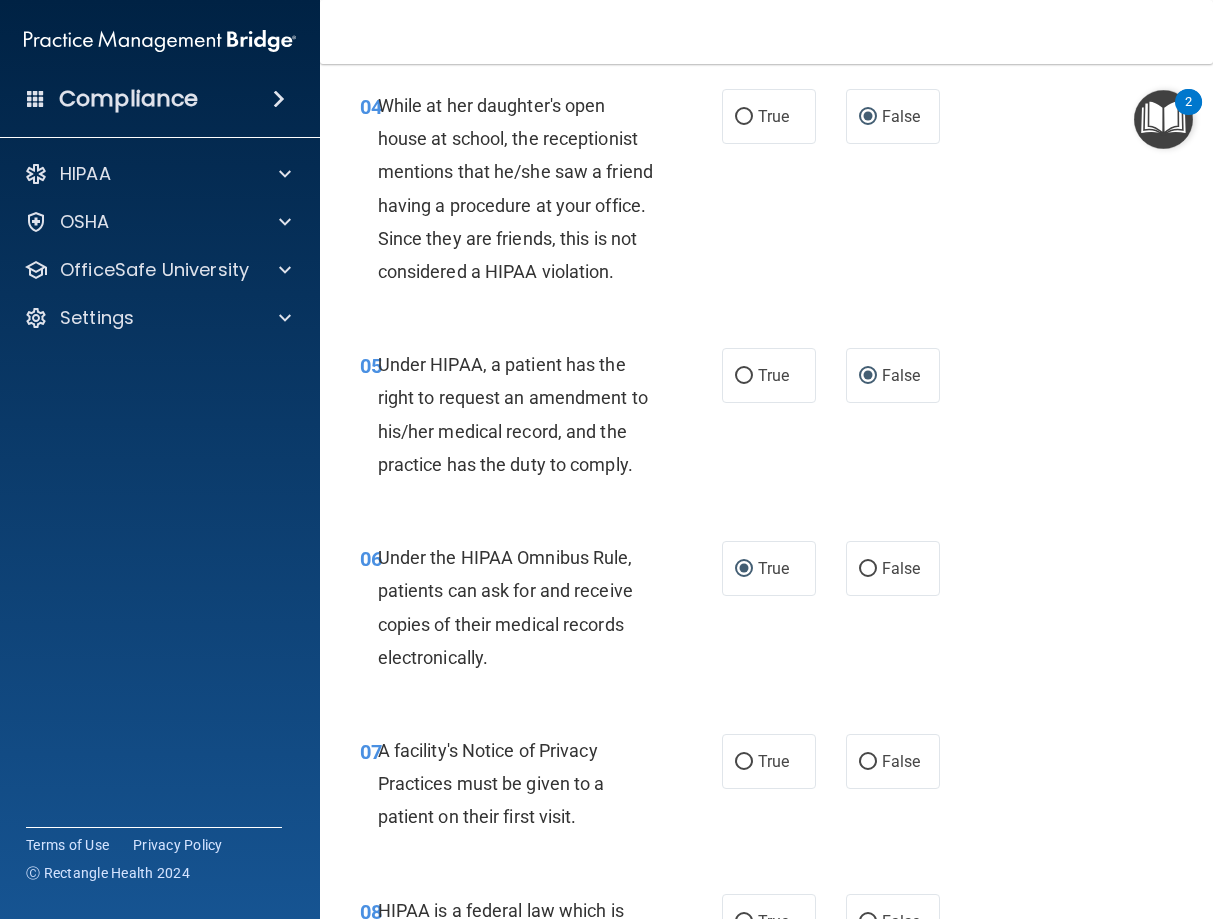 scroll, scrollTop: 810, scrollLeft: 0, axis: vertical 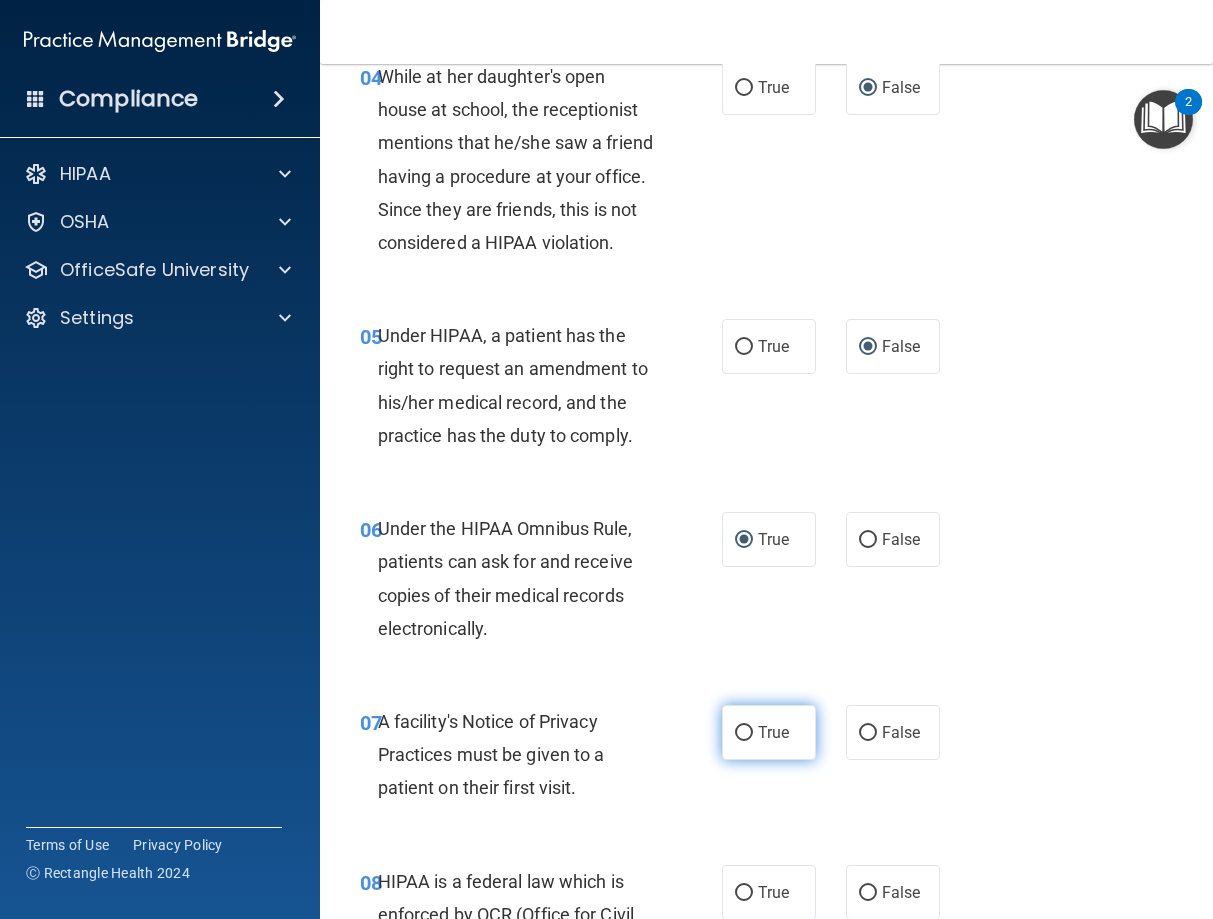 click on "True" at bounding box center [744, 733] 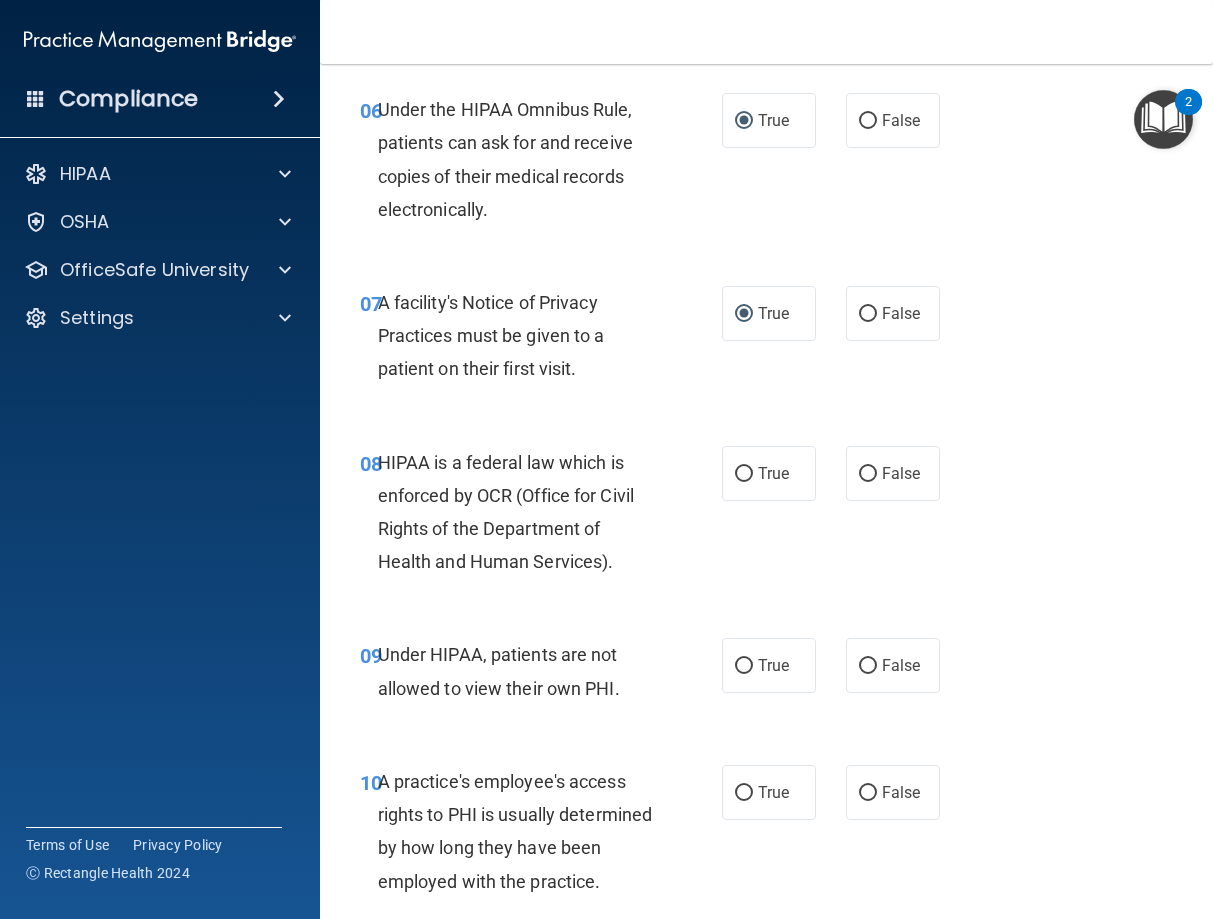 scroll, scrollTop: 1260, scrollLeft: 0, axis: vertical 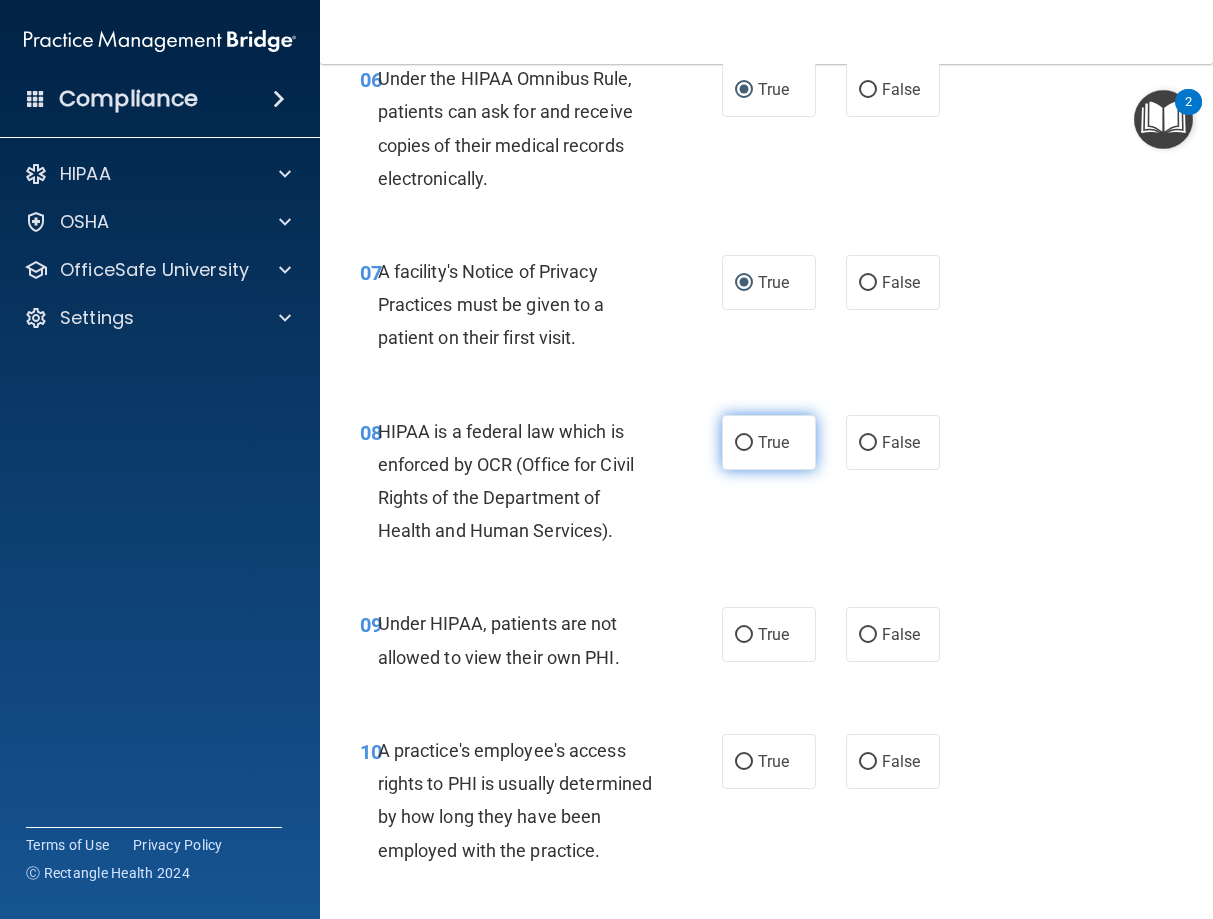 click on "True" at bounding box center [769, 442] 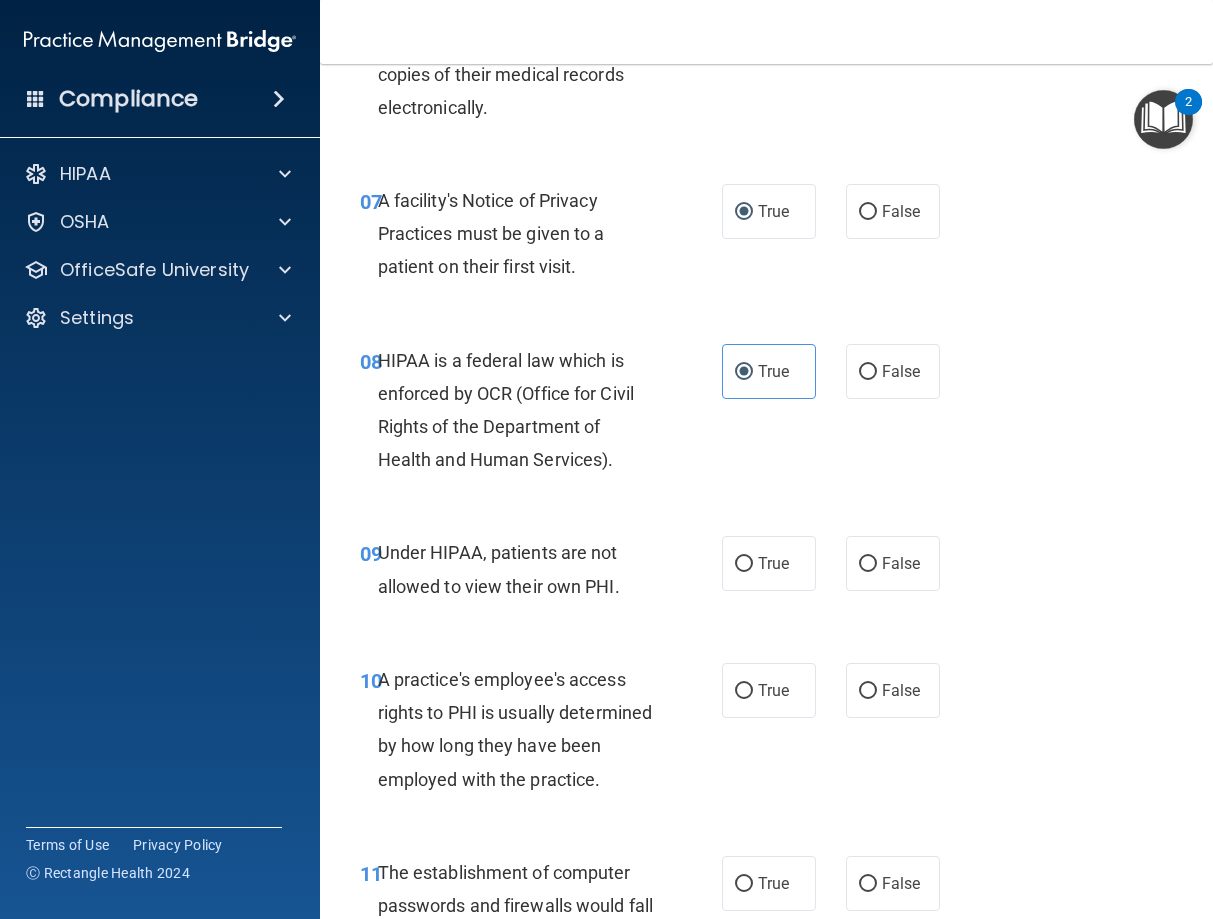 scroll, scrollTop: 1350, scrollLeft: 0, axis: vertical 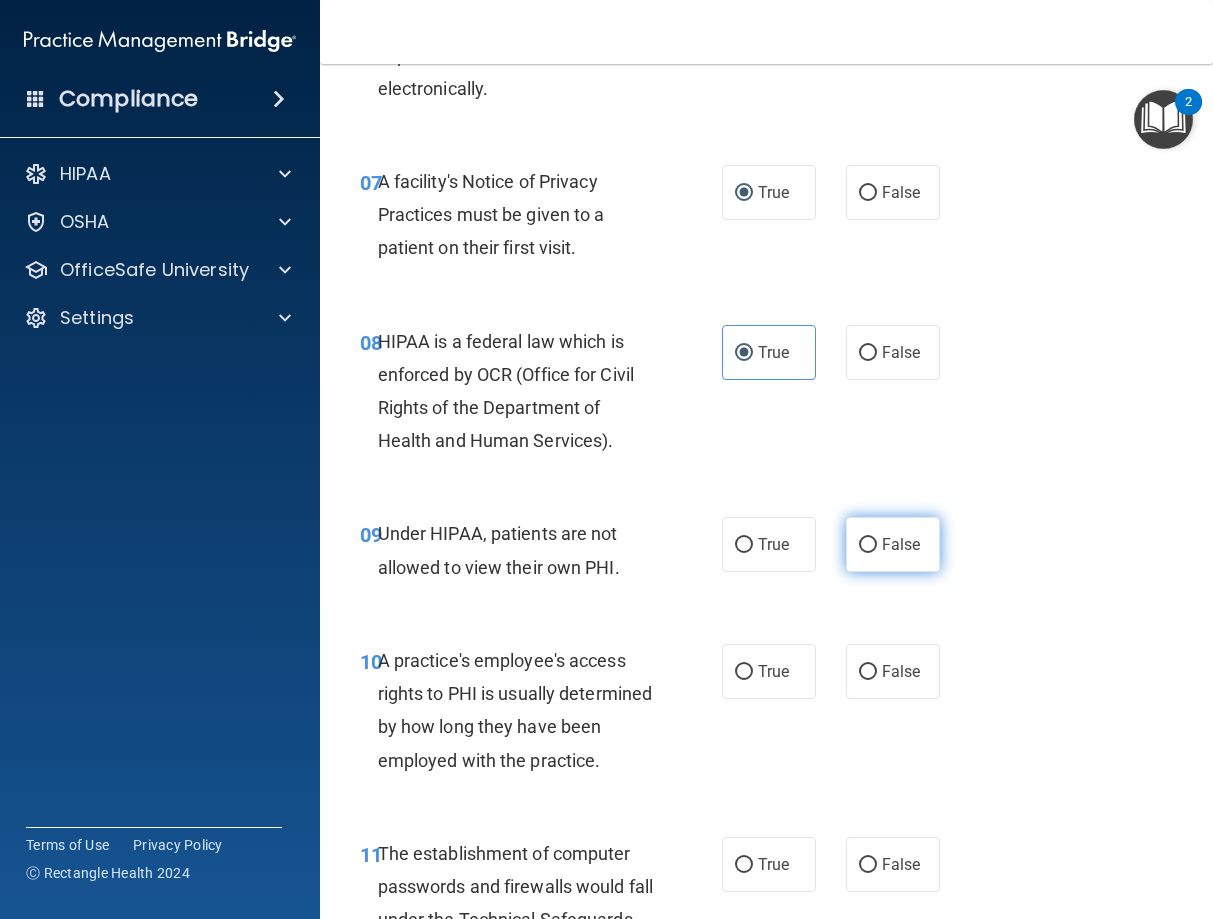 click on "False" at bounding box center (893, 544) 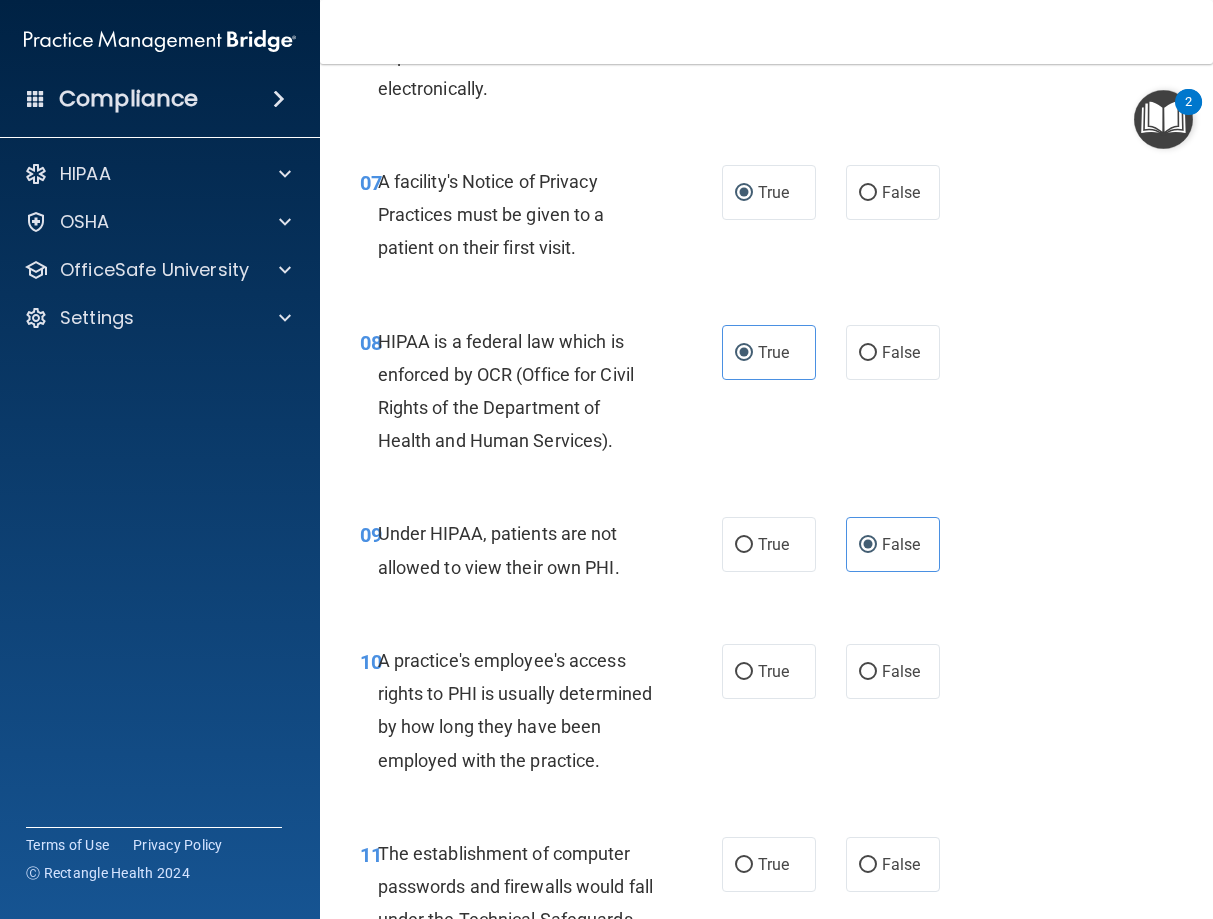 scroll, scrollTop: 1440, scrollLeft: 0, axis: vertical 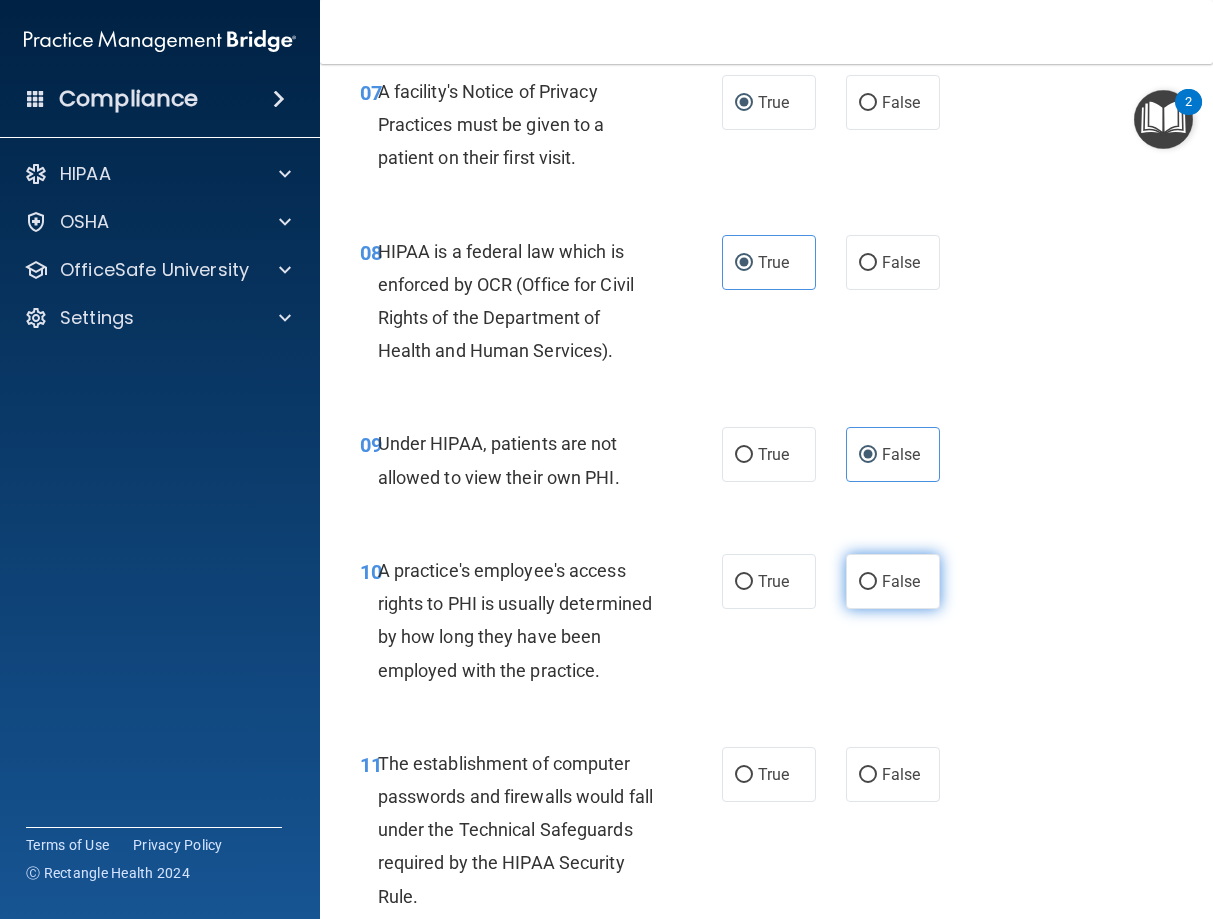 click on "False" at bounding box center [868, 582] 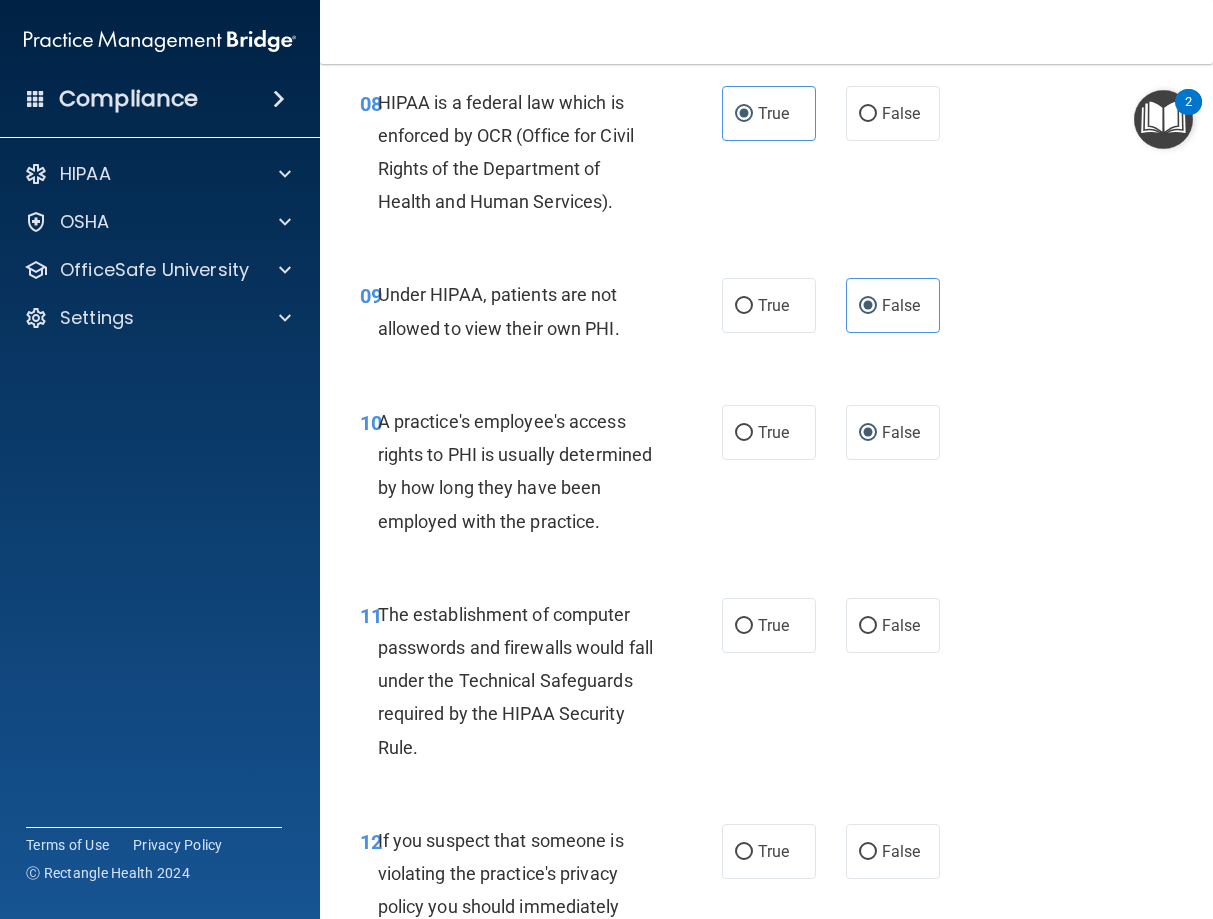 scroll, scrollTop: 1620, scrollLeft: 0, axis: vertical 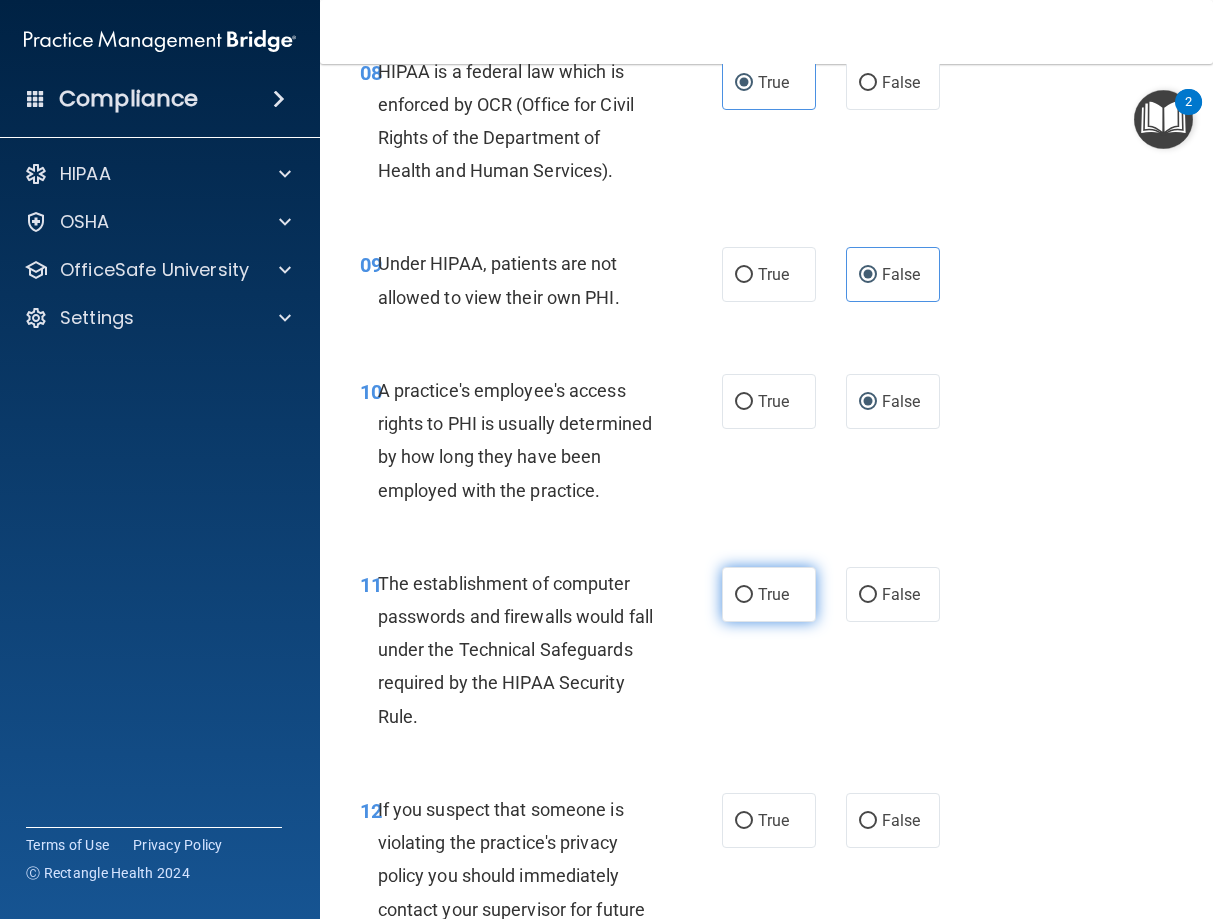 click on "True" at bounding box center [744, 595] 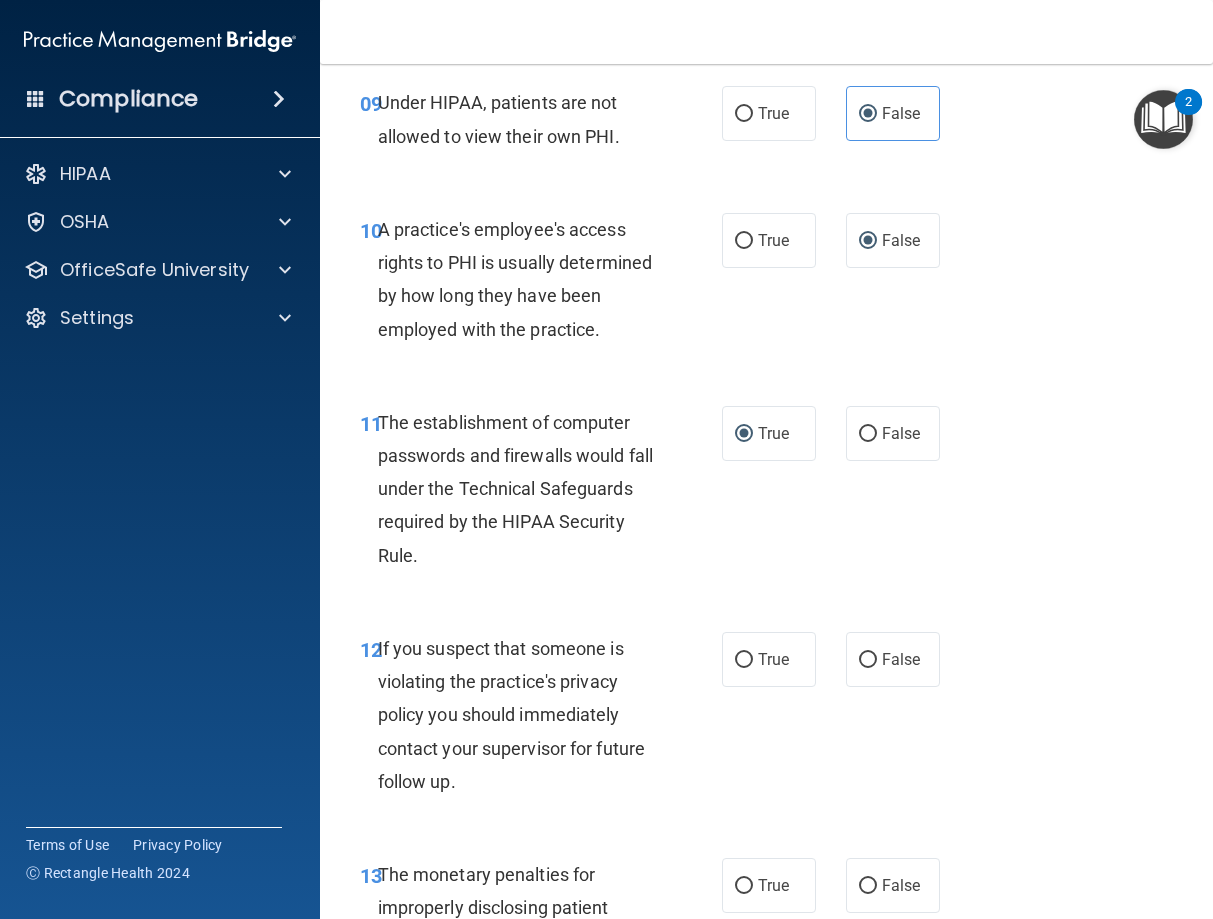 scroll, scrollTop: 1800, scrollLeft: 0, axis: vertical 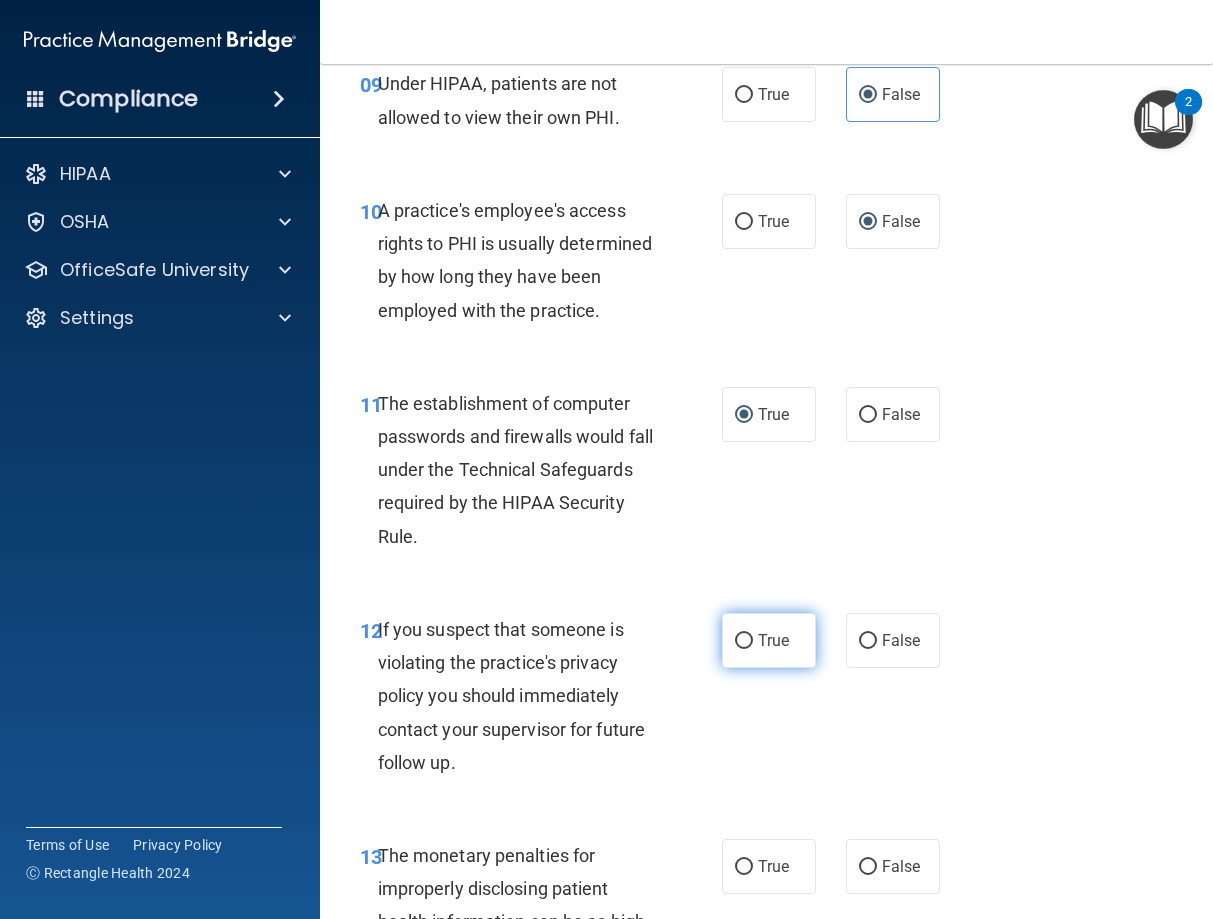 click on "True" at bounding box center [744, 641] 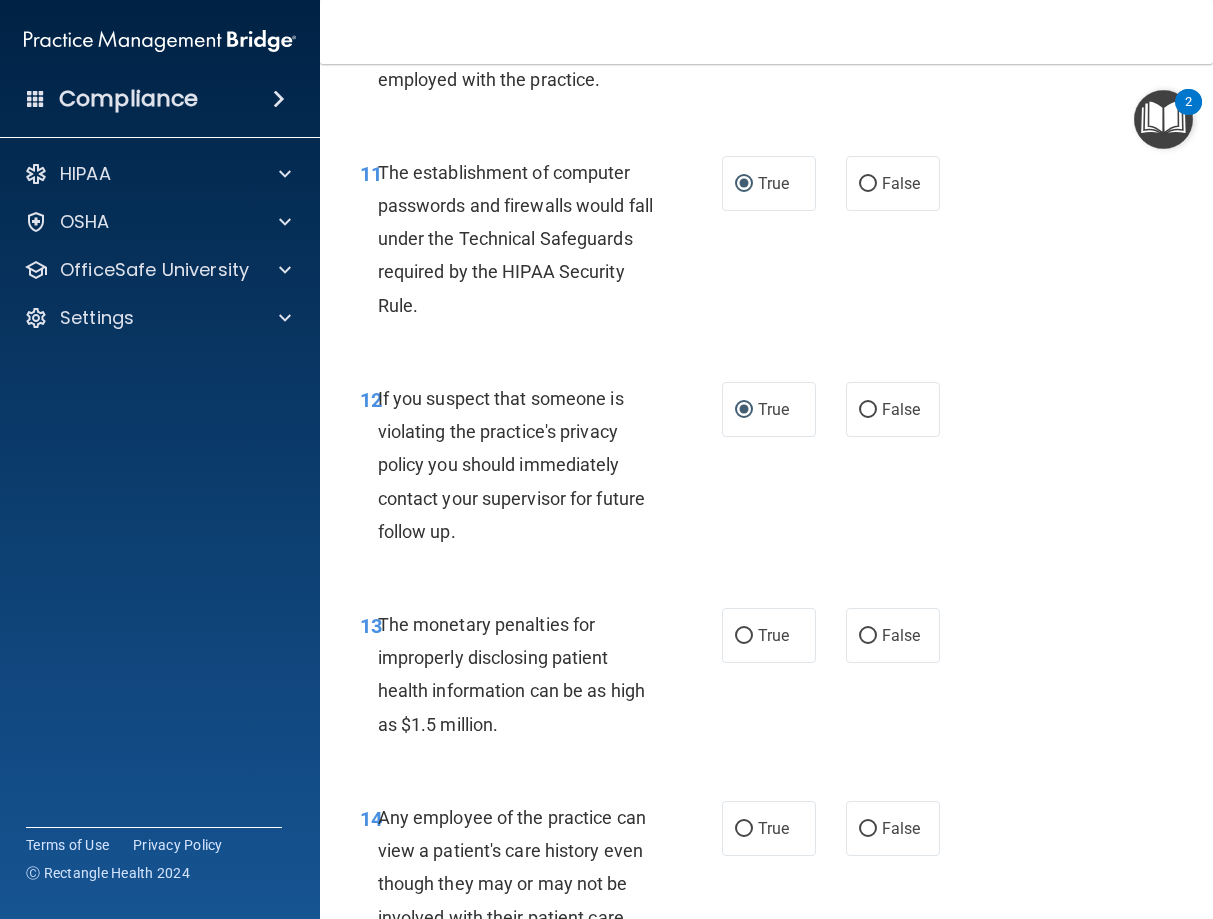 scroll, scrollTop: 2070, scrollLeft: 0, axis: vertical 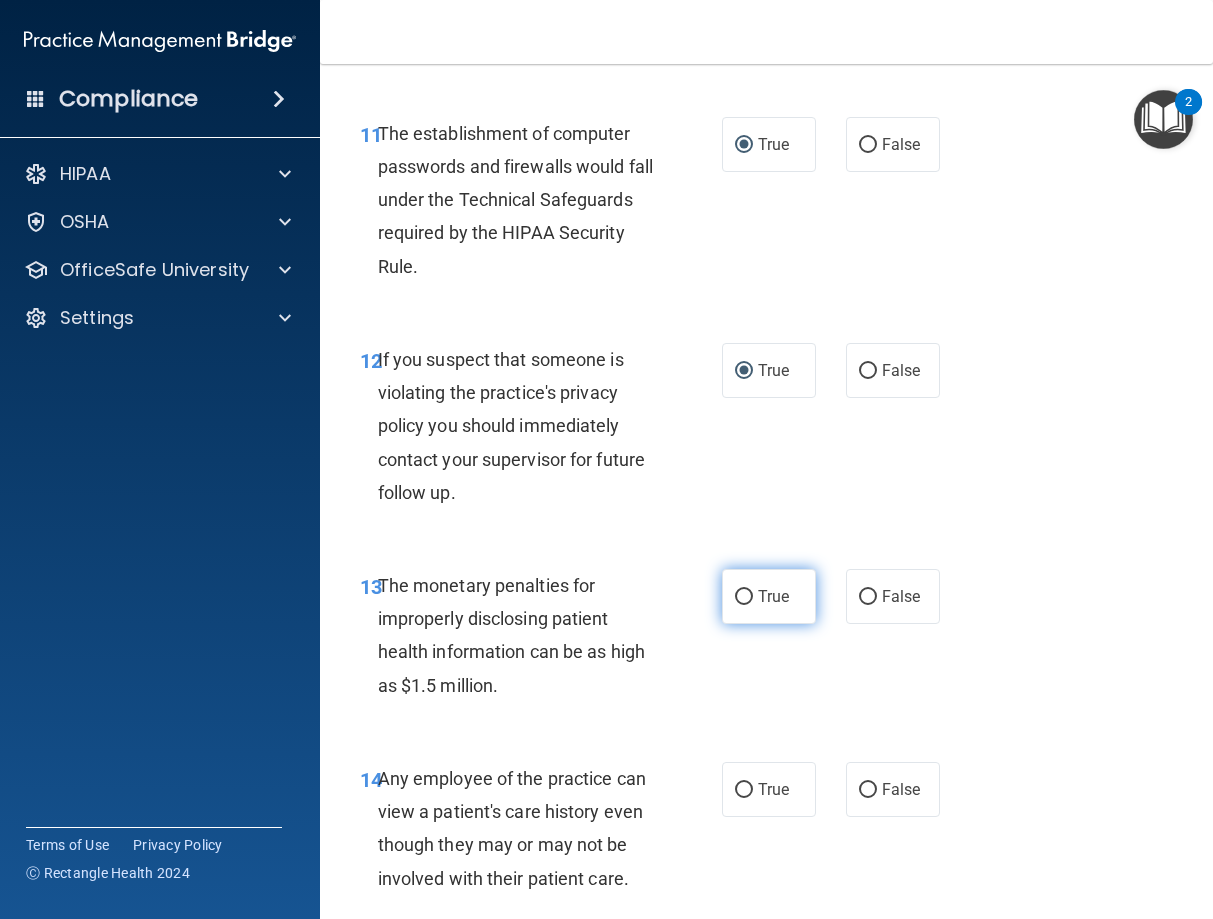 click on "True" at bounding box center (744, 597) 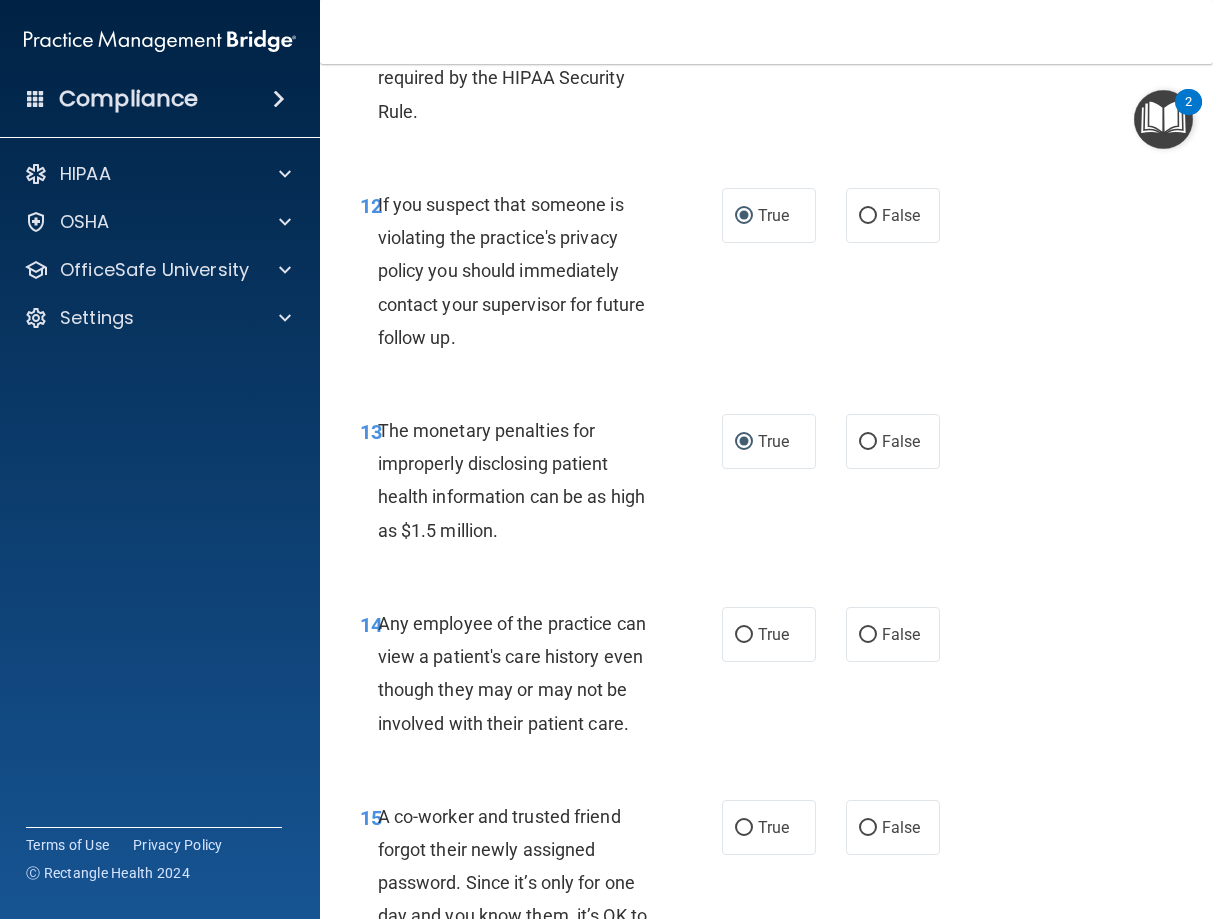 scroll, scrollTop: 2250, scrollLeft: 0, axis: vertical 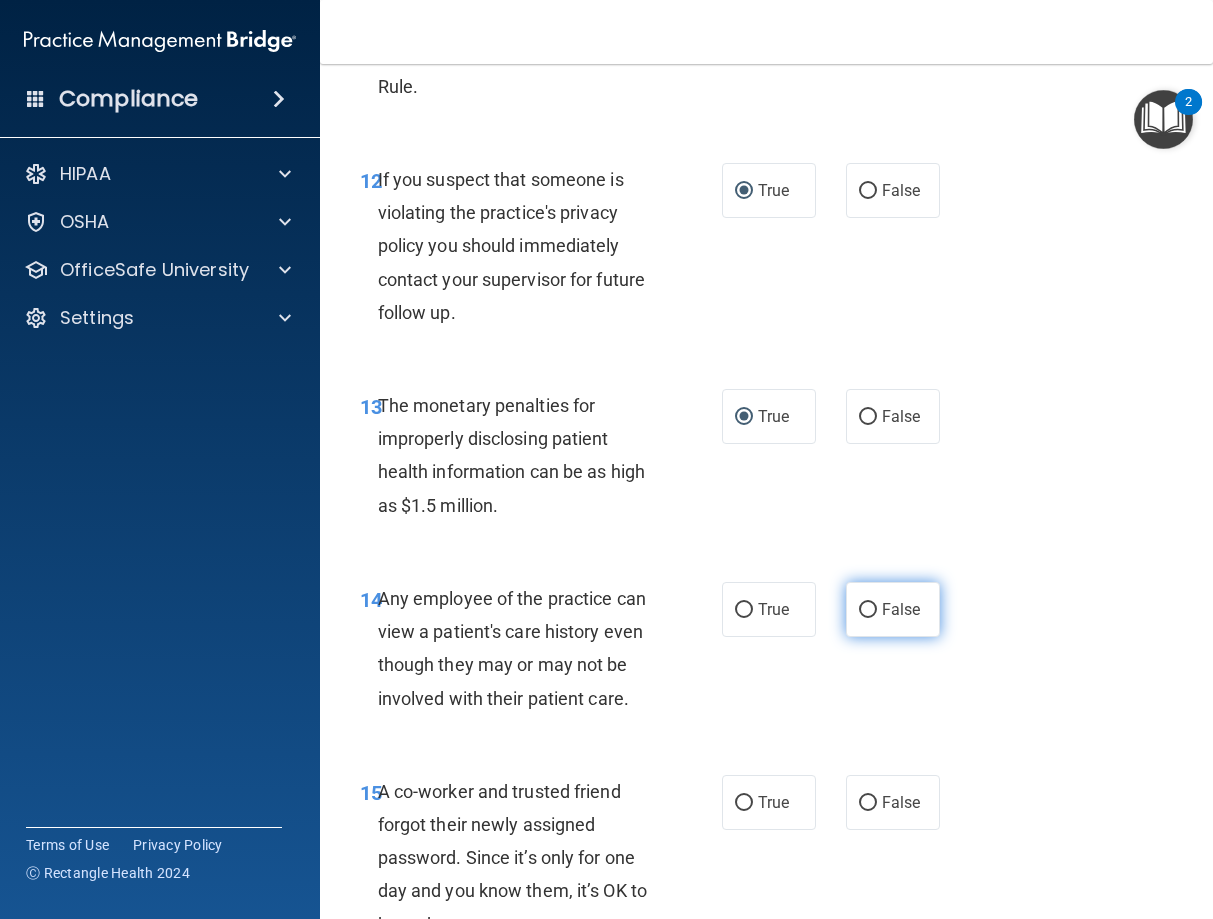 click on "False" at bounding box center (868, 610) 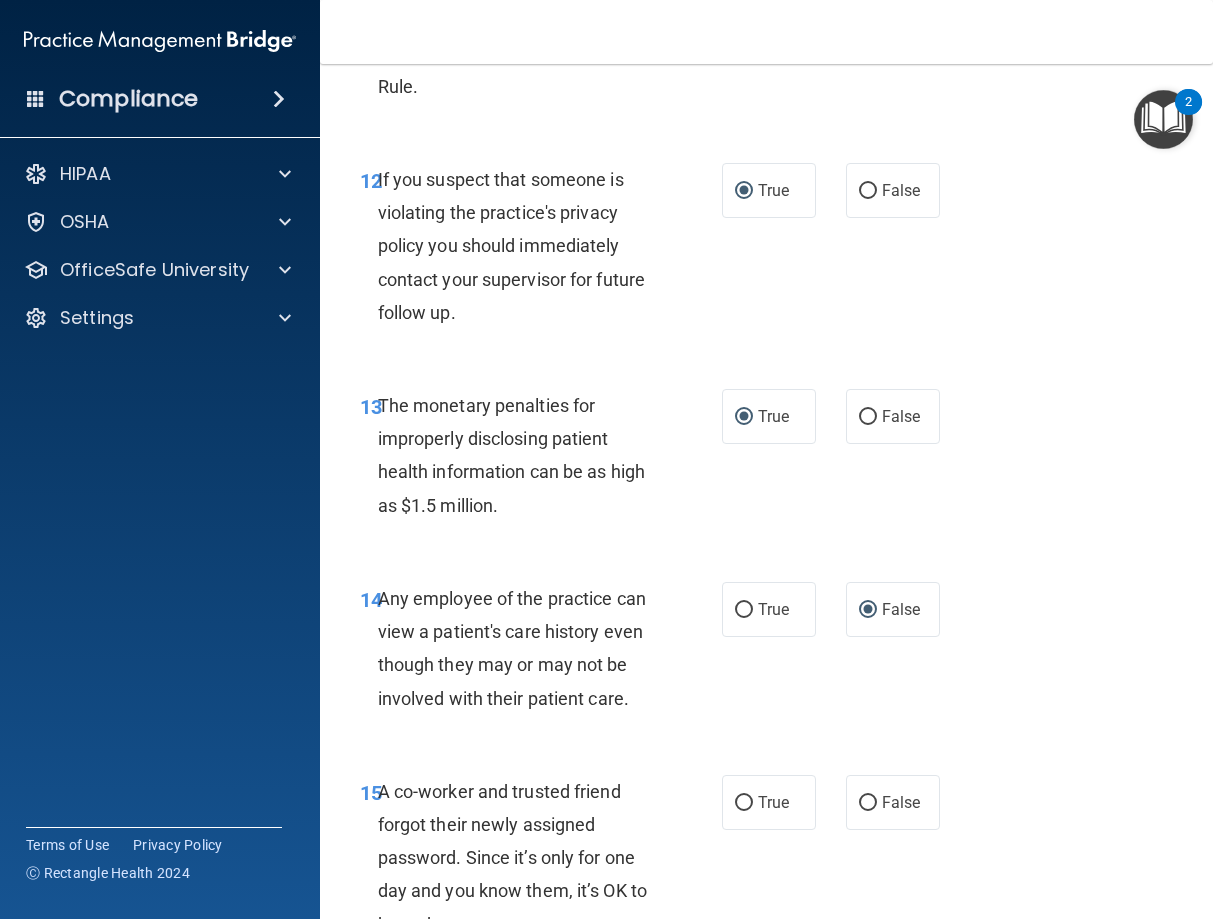scroll, scrollTop: 2340, scrollLeft: 0, axis: vertical 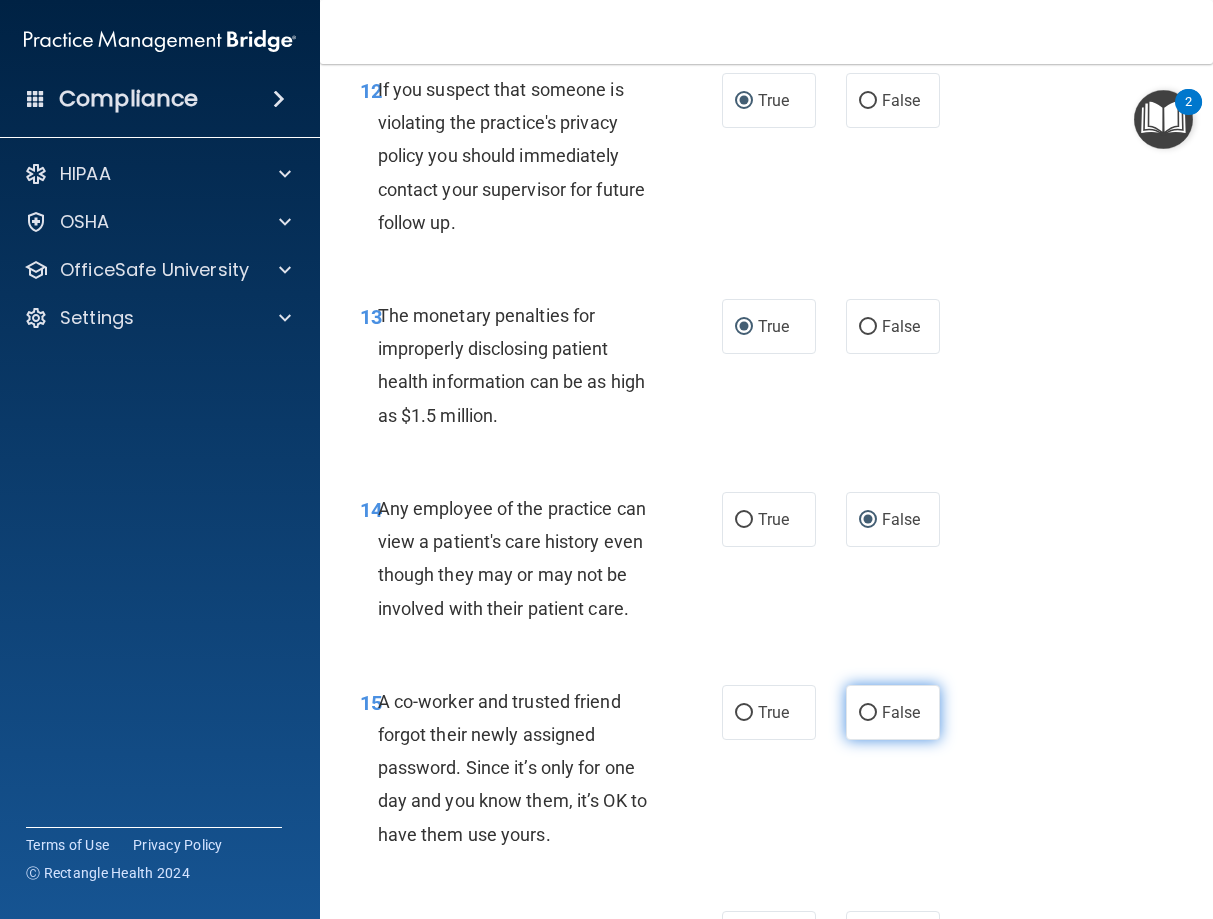 click on "False" at bounding box center (868, 713) 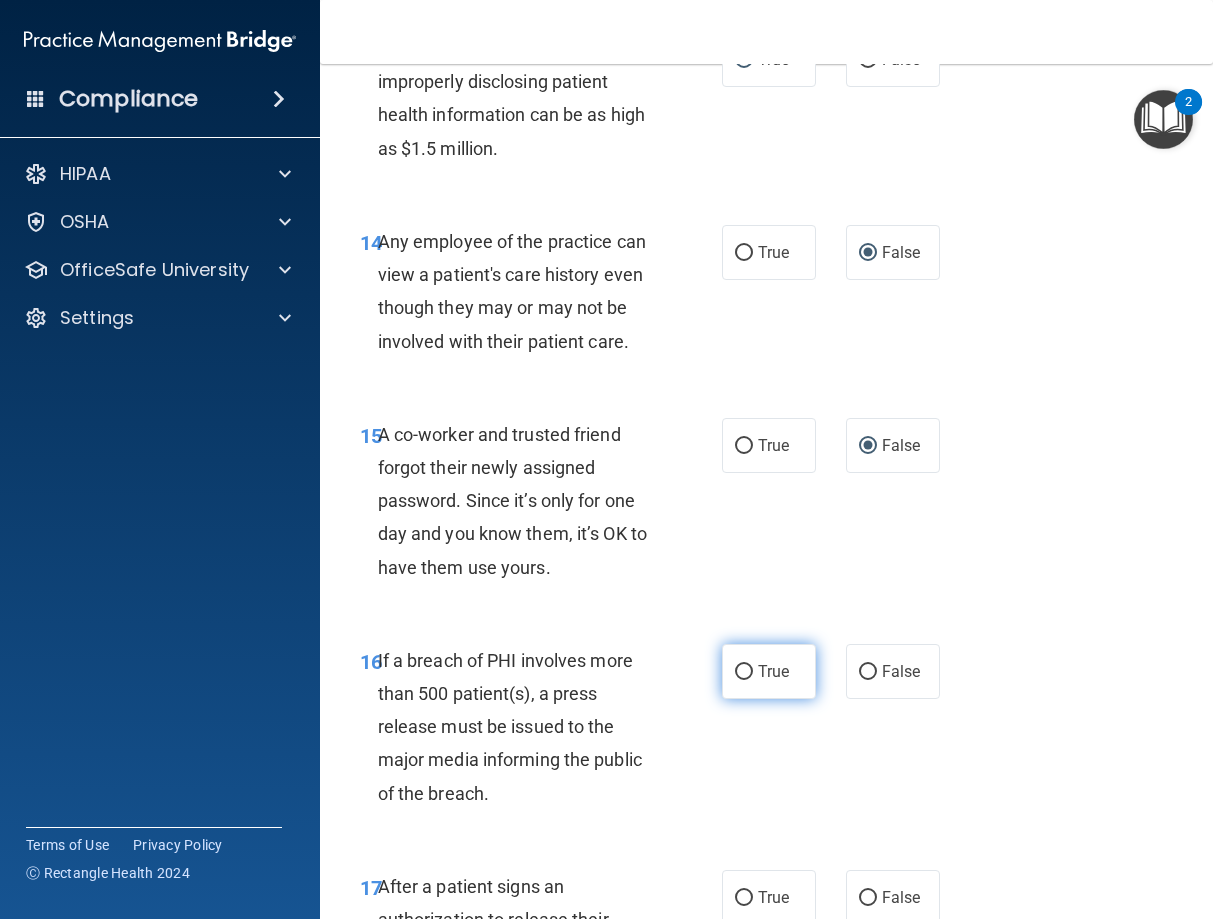 scroll, scrollTop: 2610, scrollLeft: 0, axis: vertical 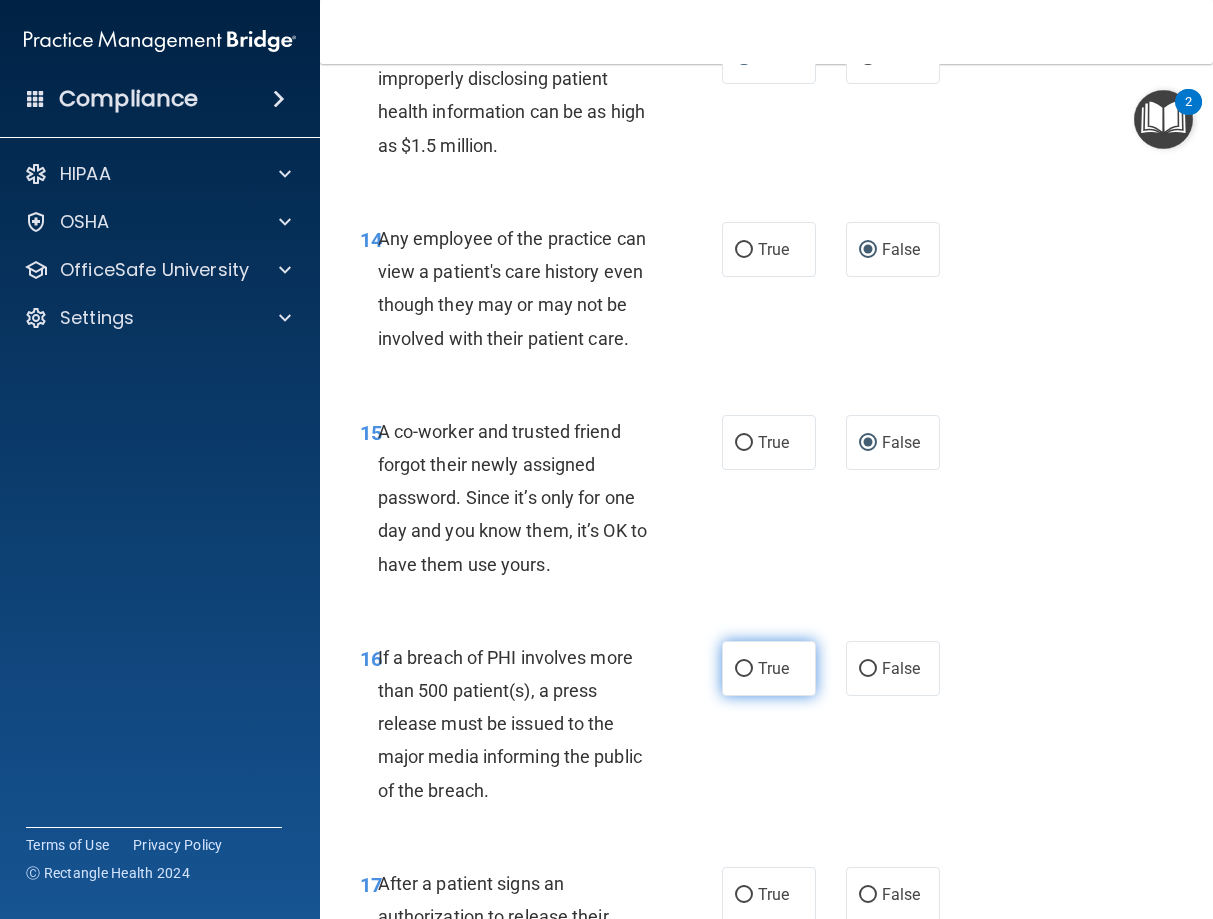 click on "True" at bounding box center [744, 669] 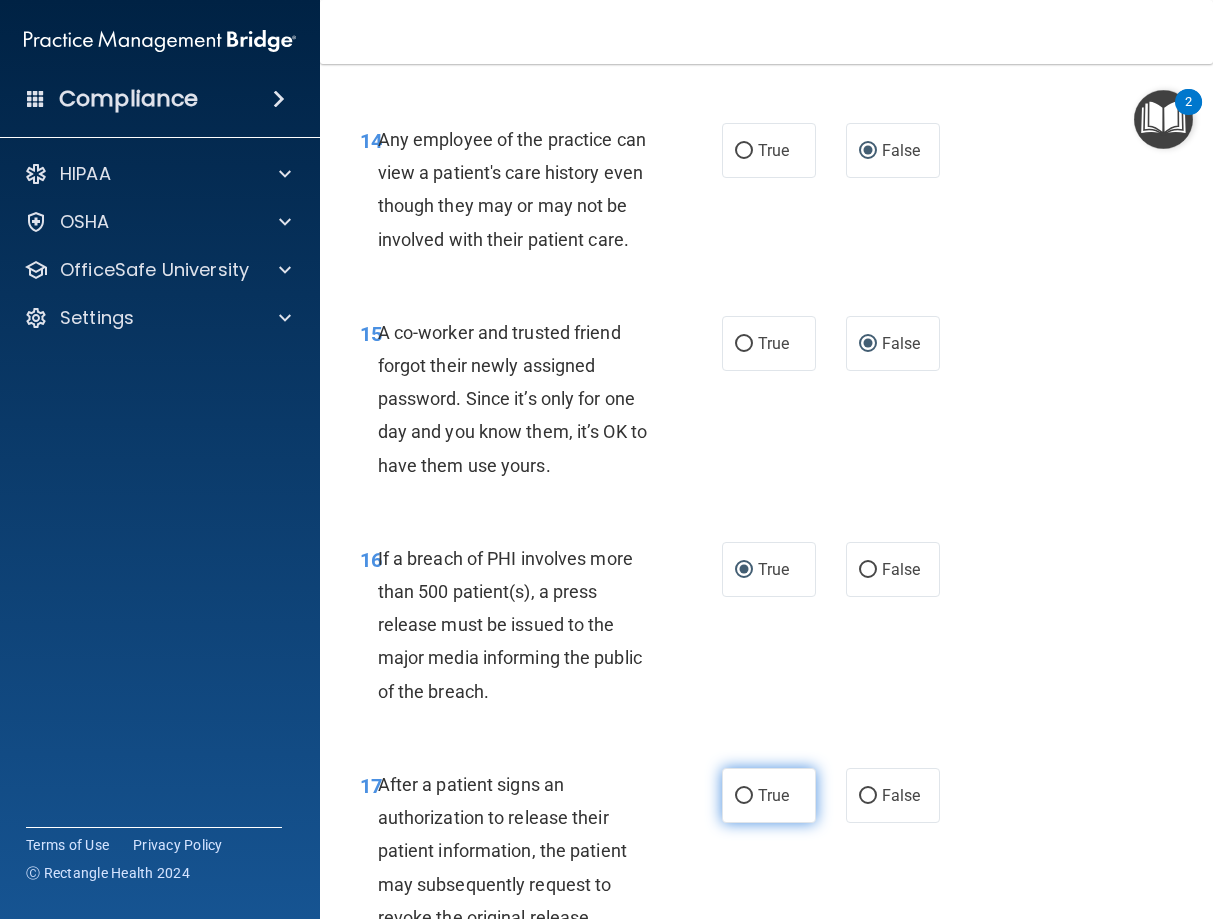 scroll, scrollTop: 2790, scrollLeft: 0, axis: vertical 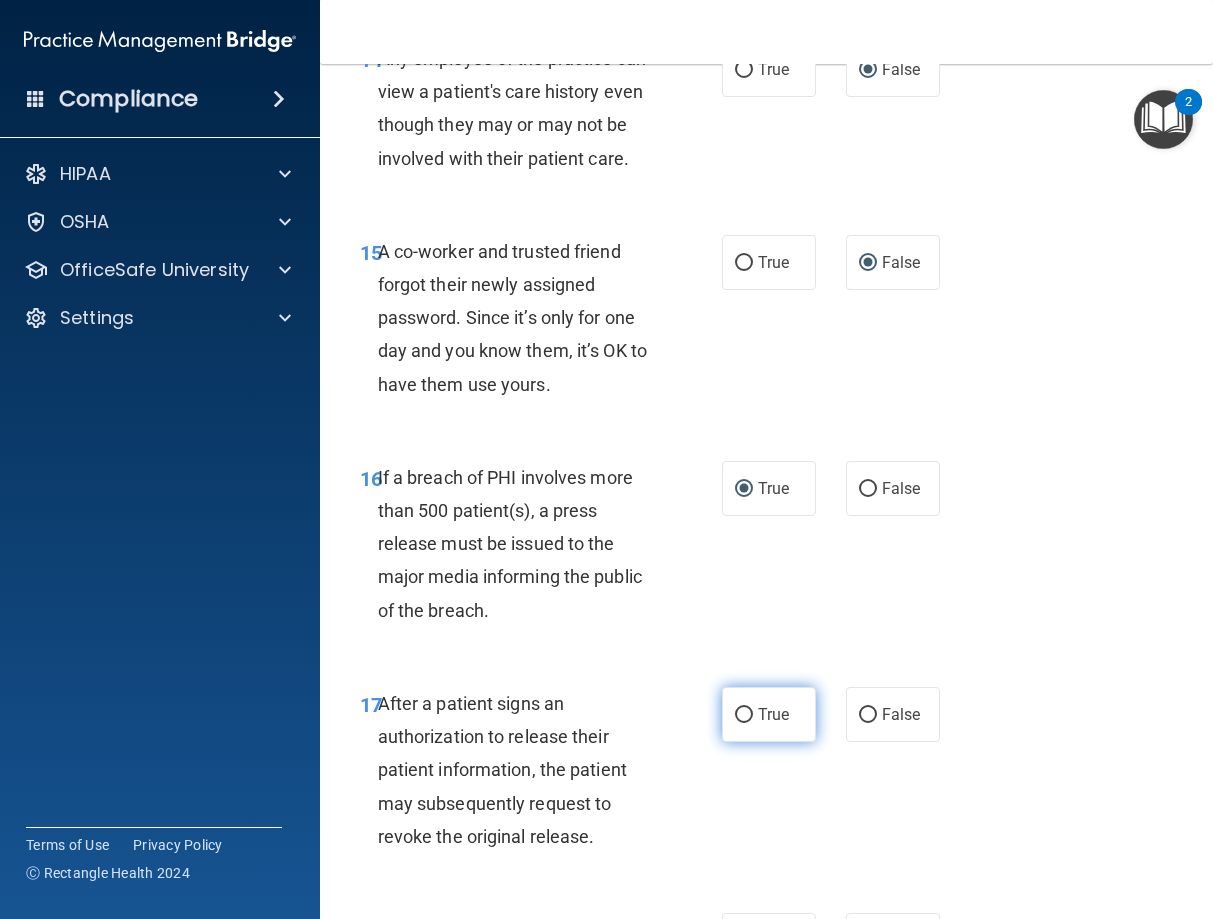 click on "True" at bounding box center [744, 715] 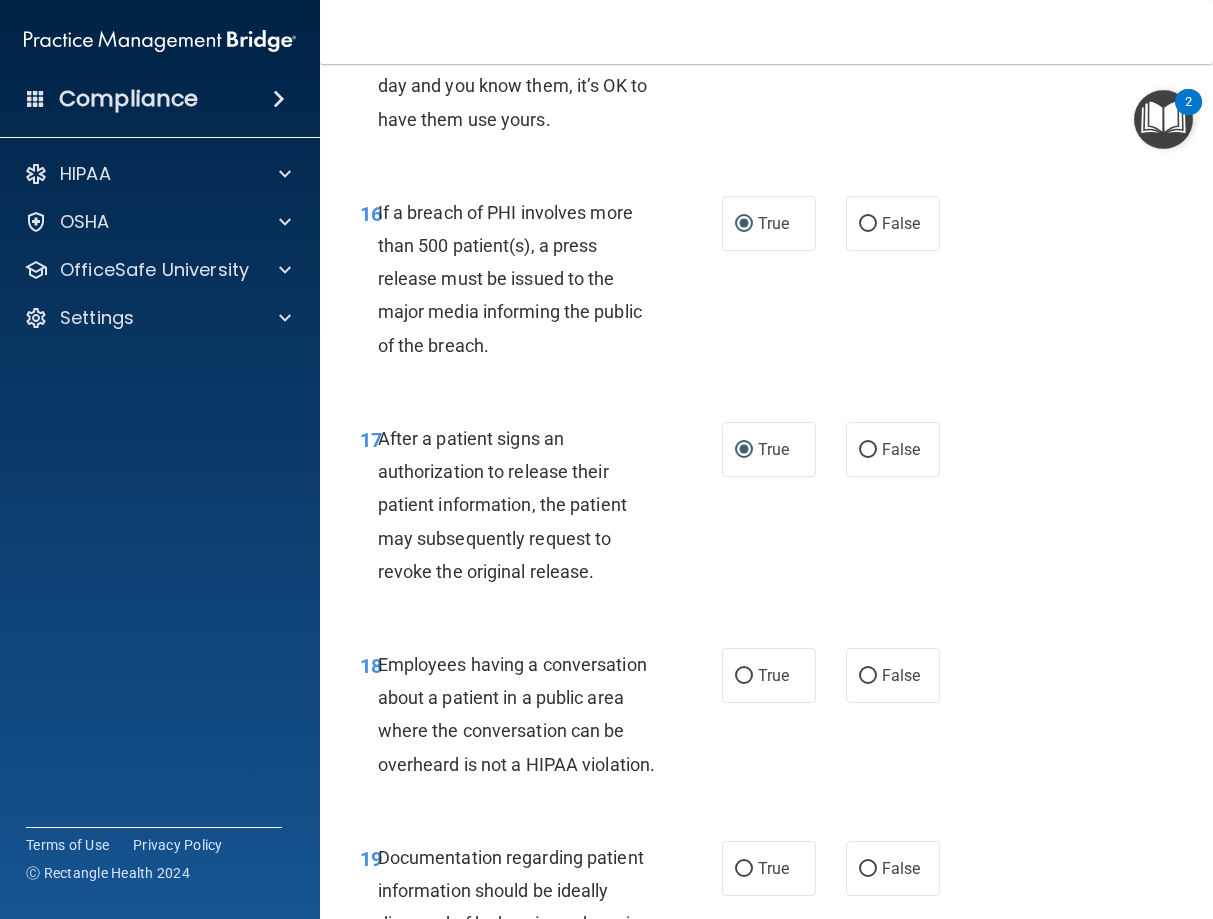 scroll, scrollTop: 3150, scrollLeft: 0, axis: vertical 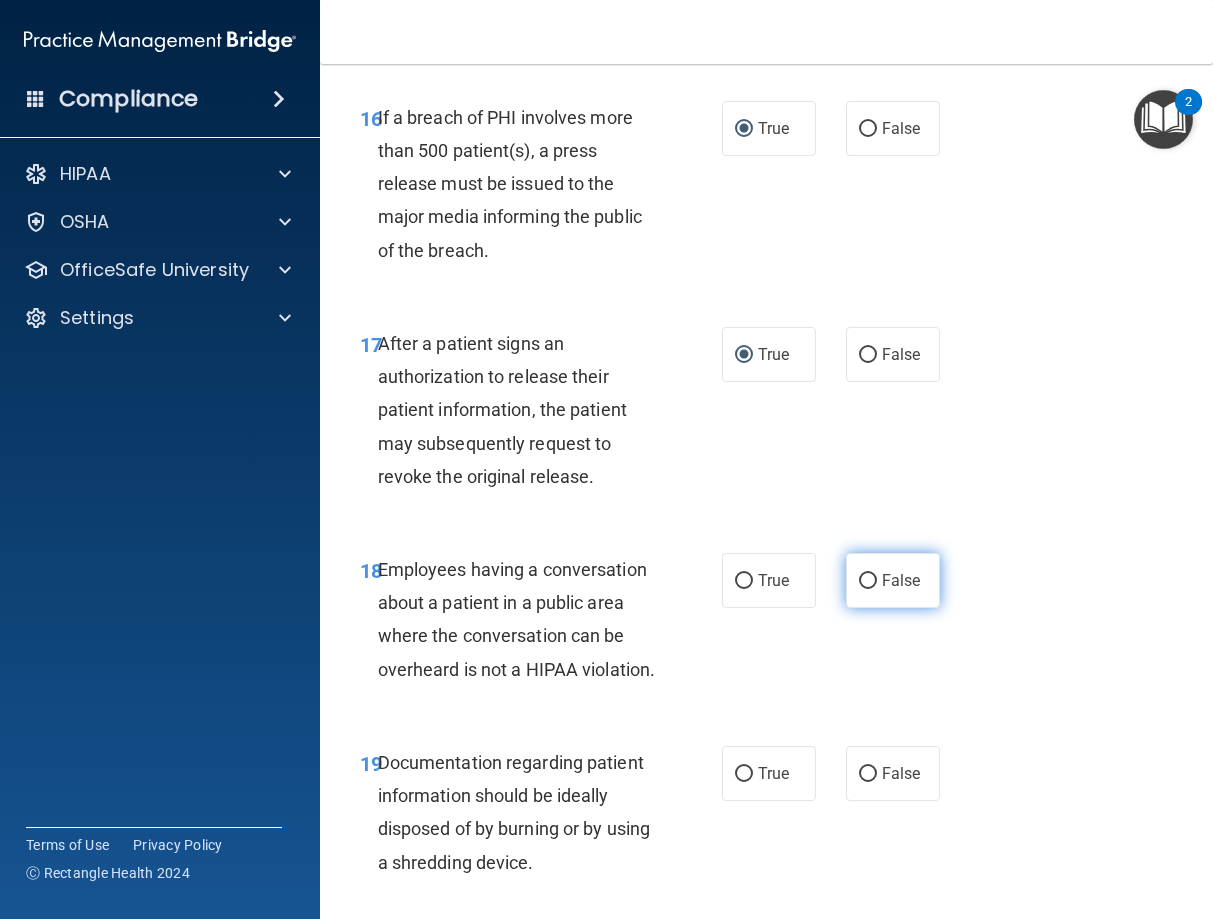 click on "False" at bounding box center [868, 581] 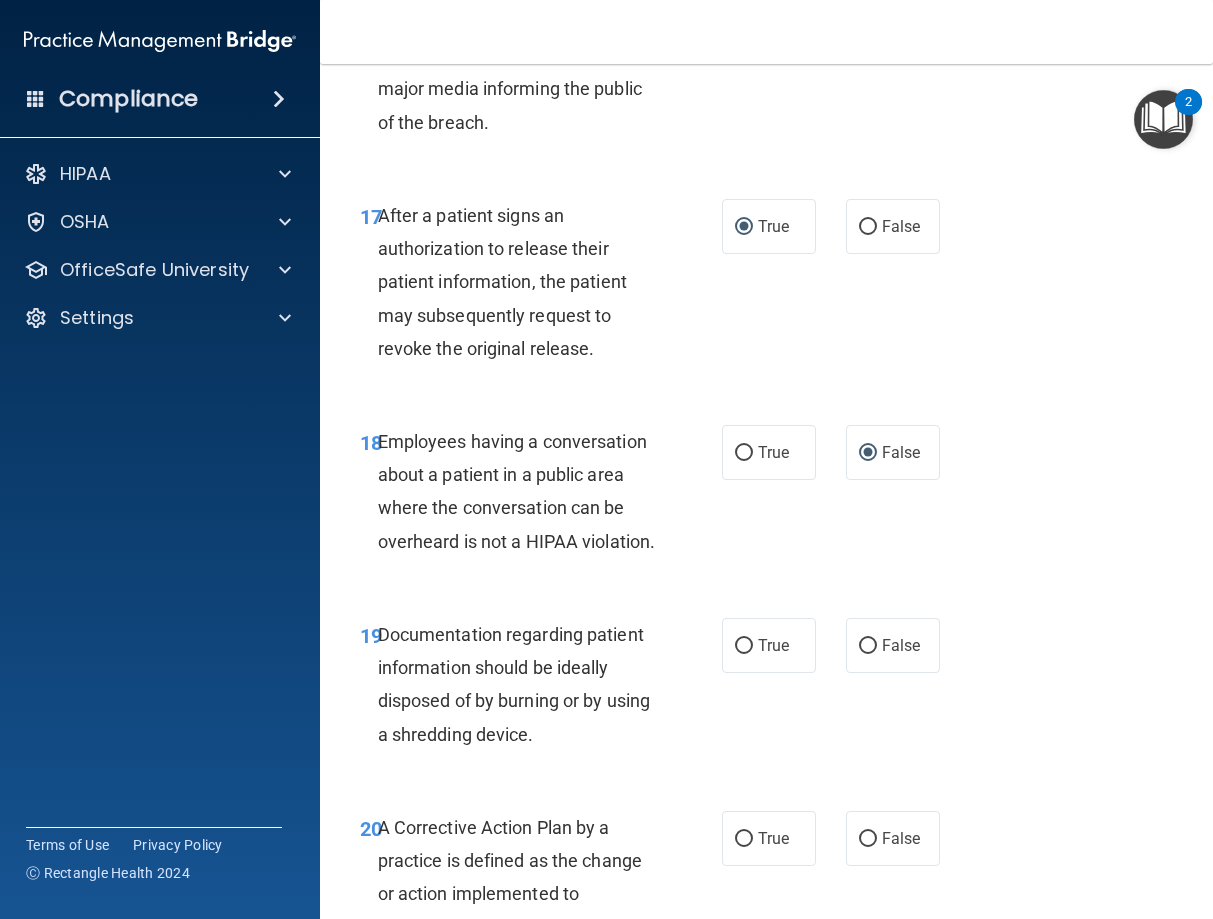 scroll, scrollTop: 3330, scrollLeft: 0, axis: vertical 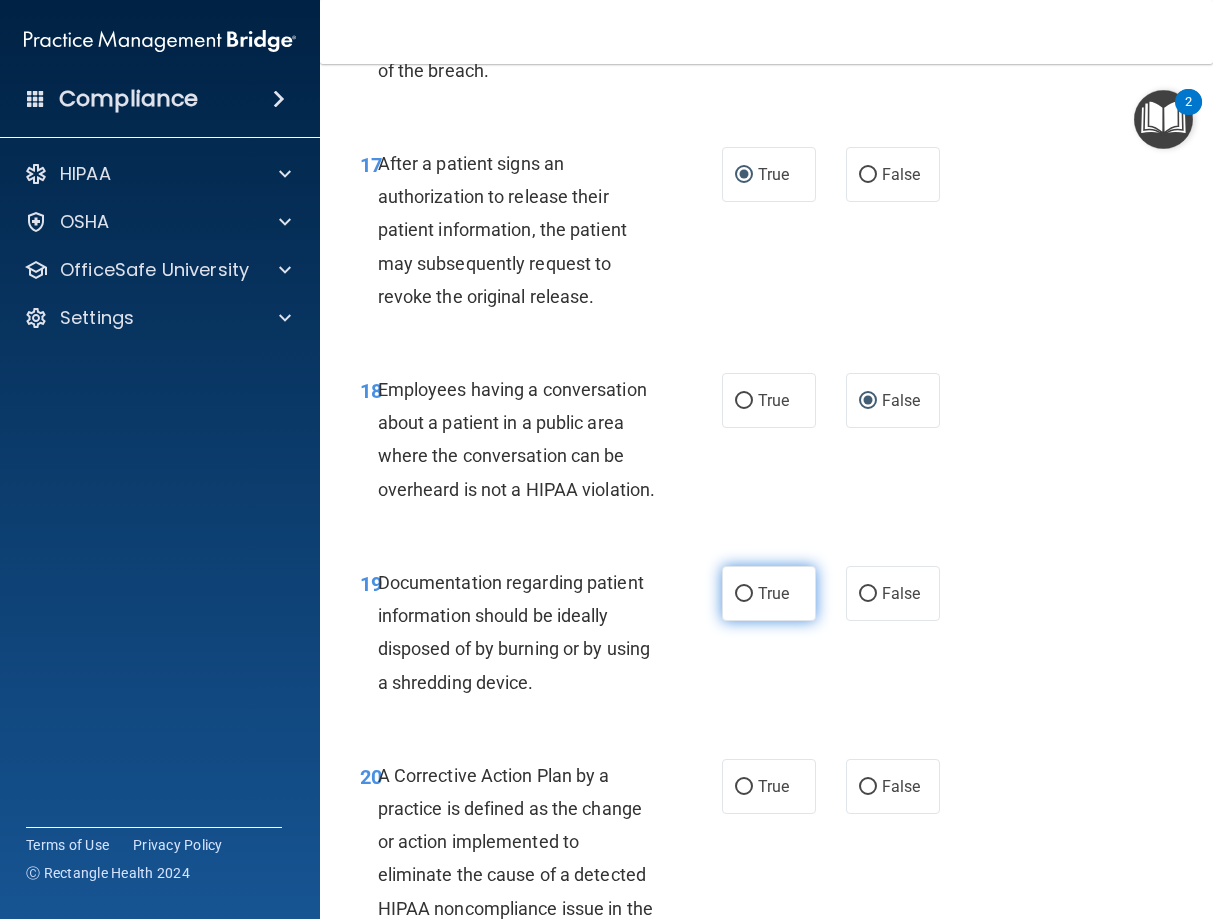 drag, startPoint x: 732, startPoint y: 727, endPoint x: 743, endPoint y: 766, distance: 40.5216 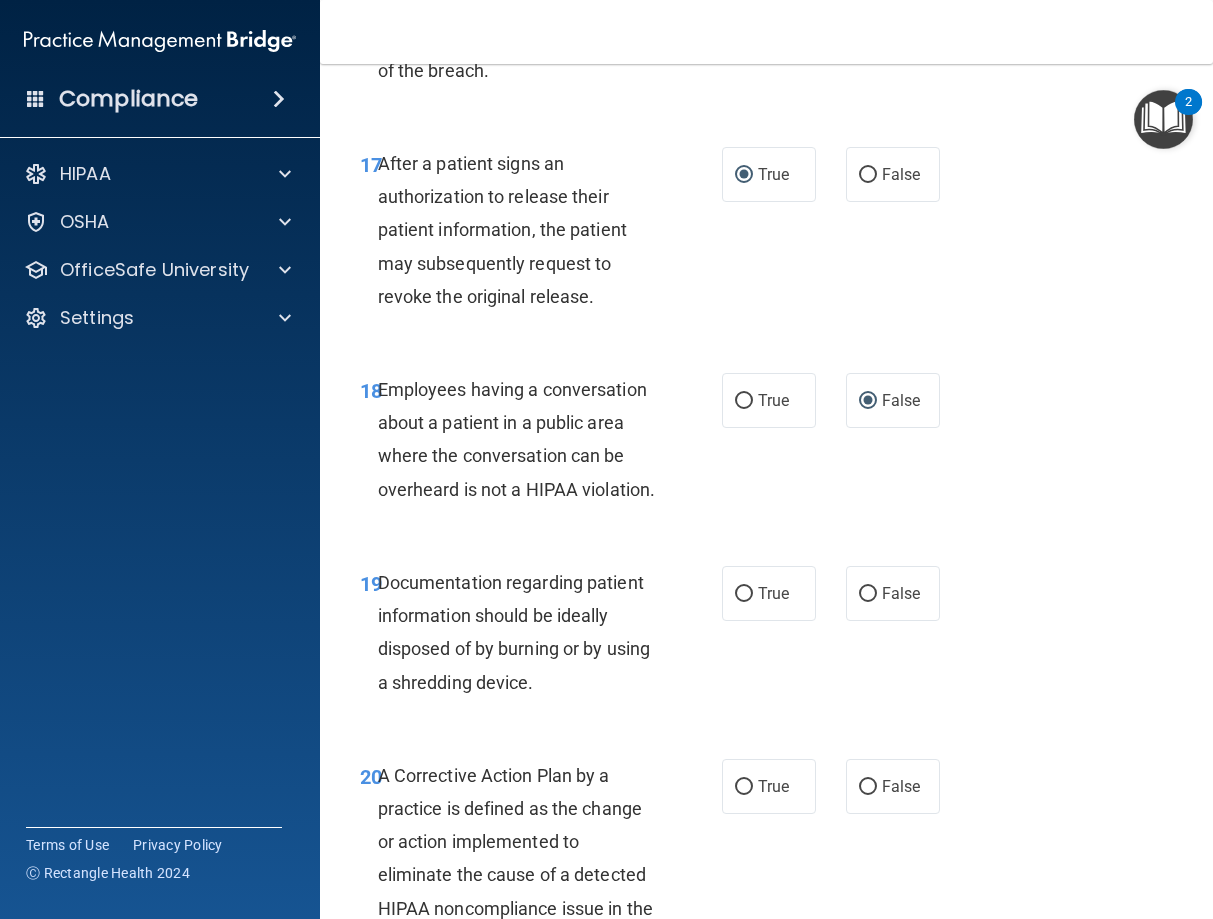 click on "True" at bounding box center (744, 594) 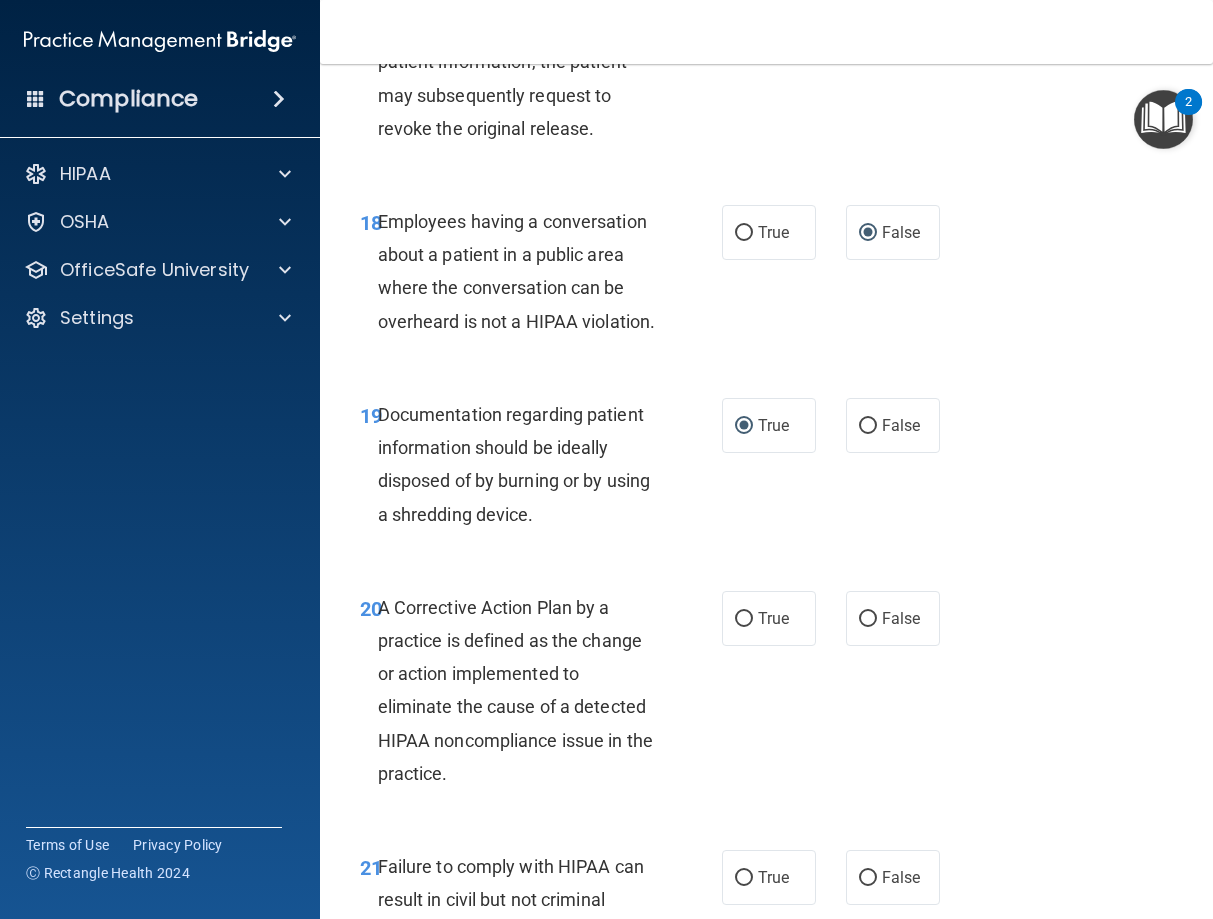 scroll, scrollTop: 3510, scrollLeft: 0, axis: vertical 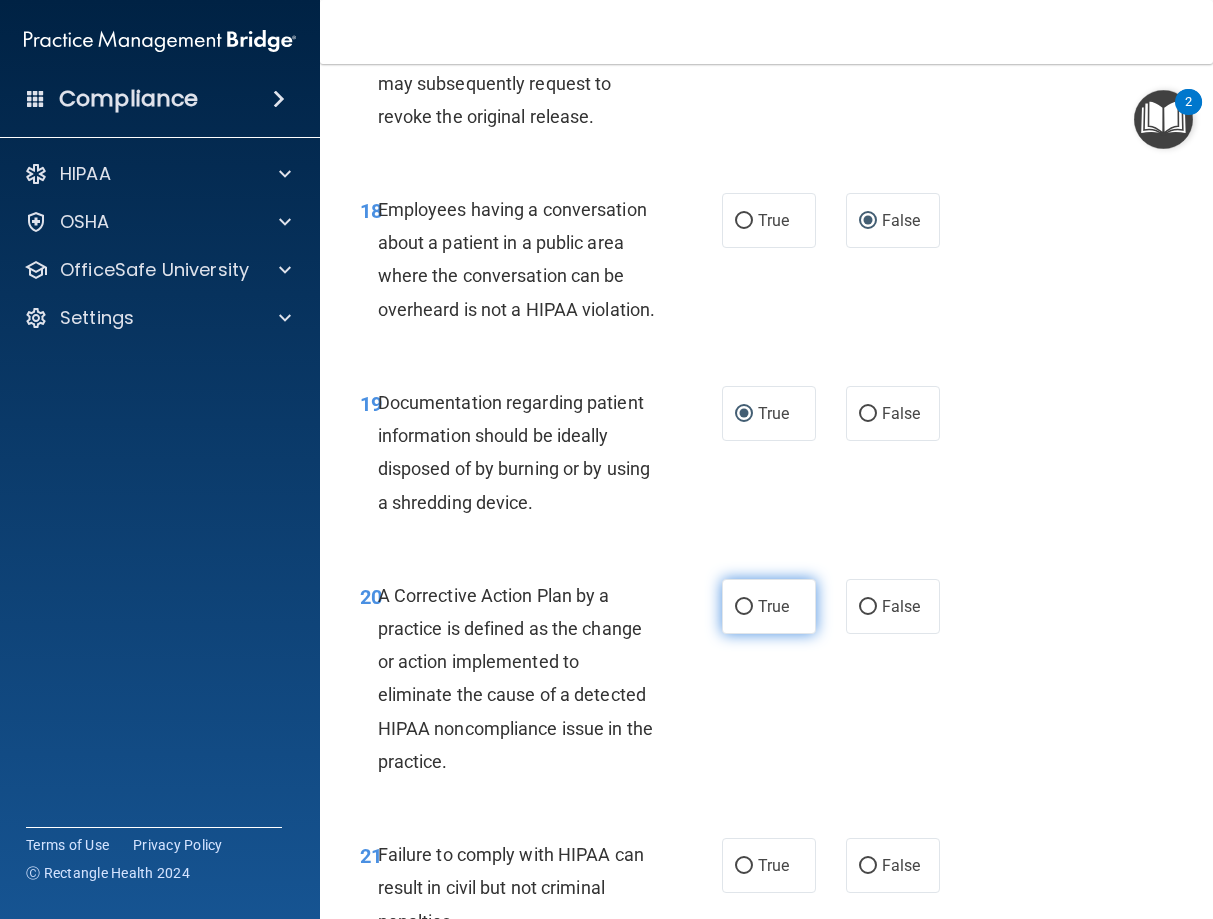 click on "True" at bounding box center [744, 607] 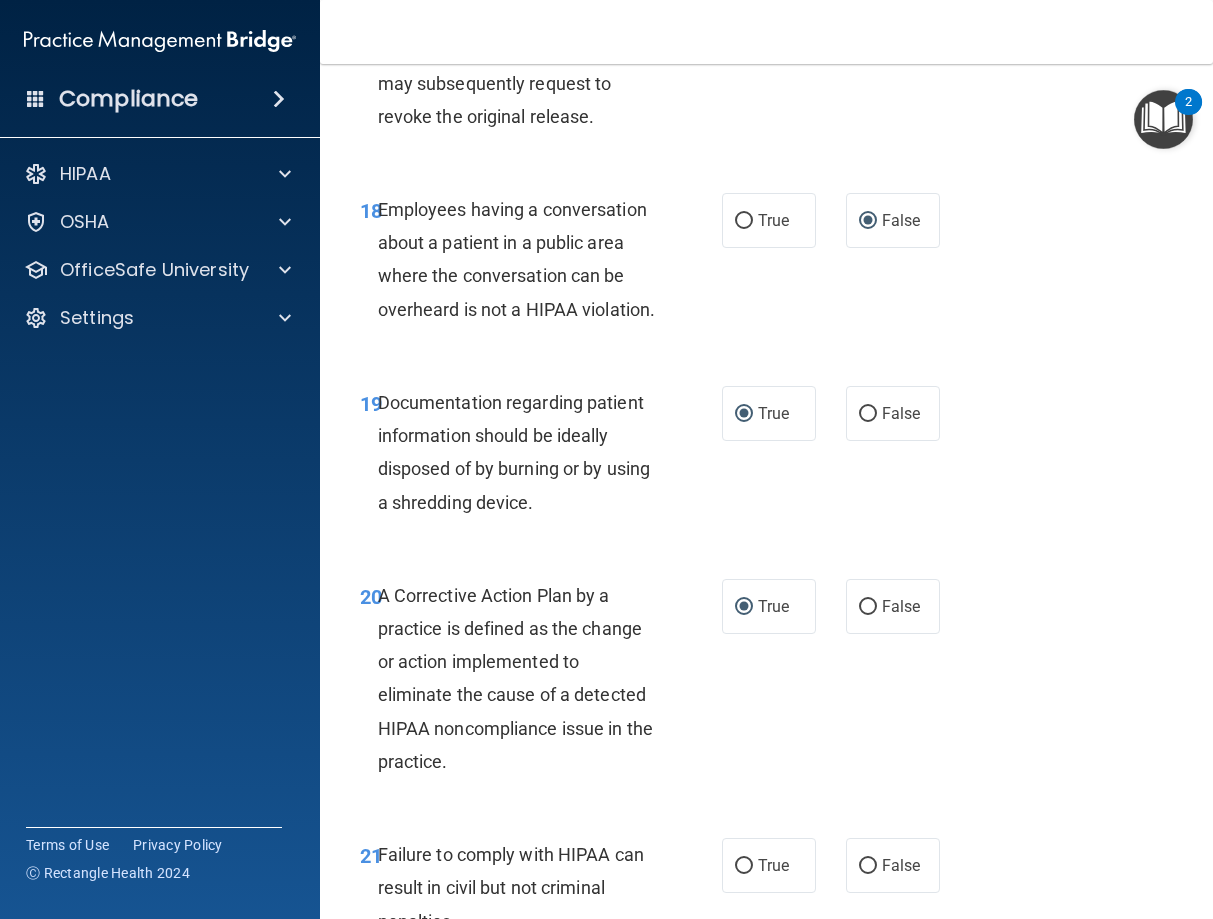 scroll, scrollTop: 3780, scrollLeft: 0, axis: vertical 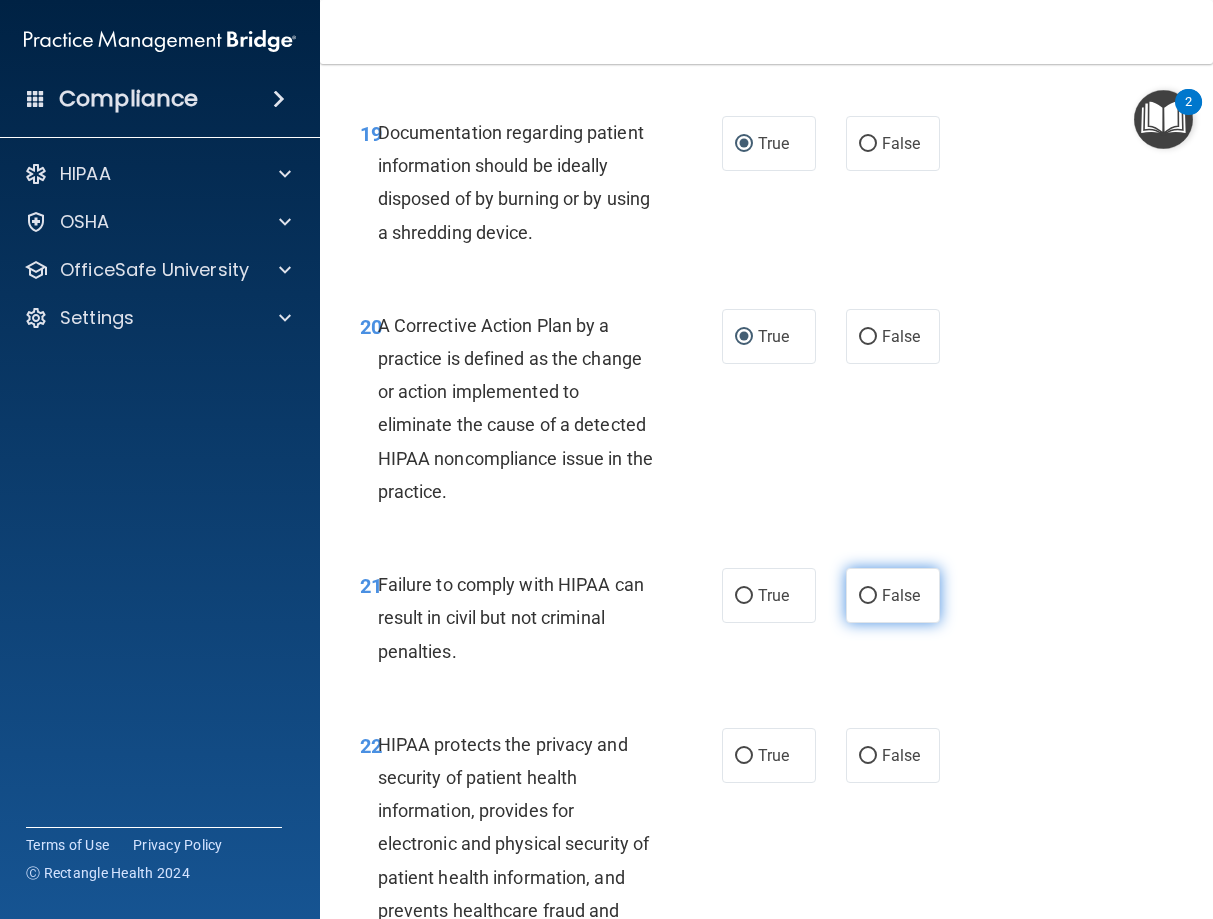 click on "False" at bounding box center (868, 596) 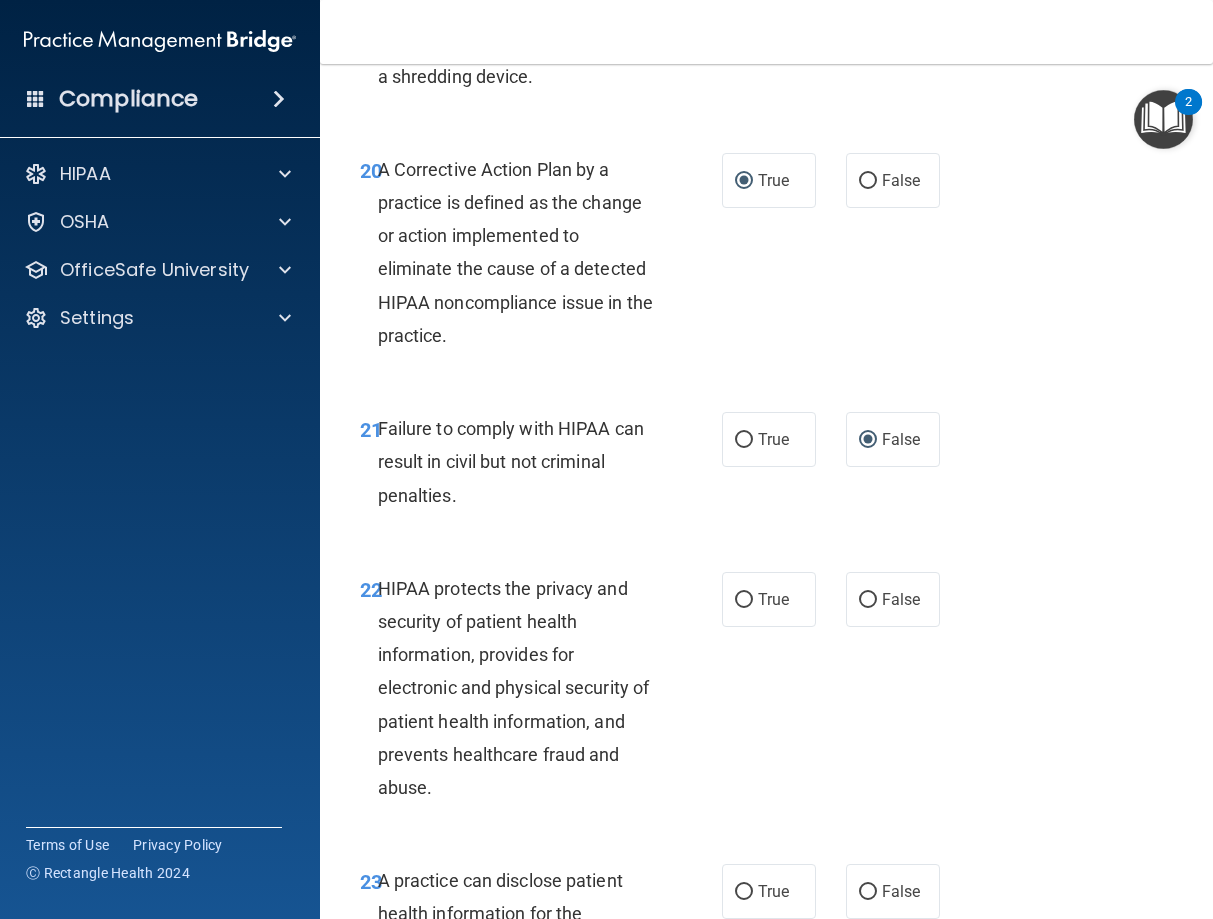 scroll, scrollTop: 3960, scrollLeft: 0, axis: vertical 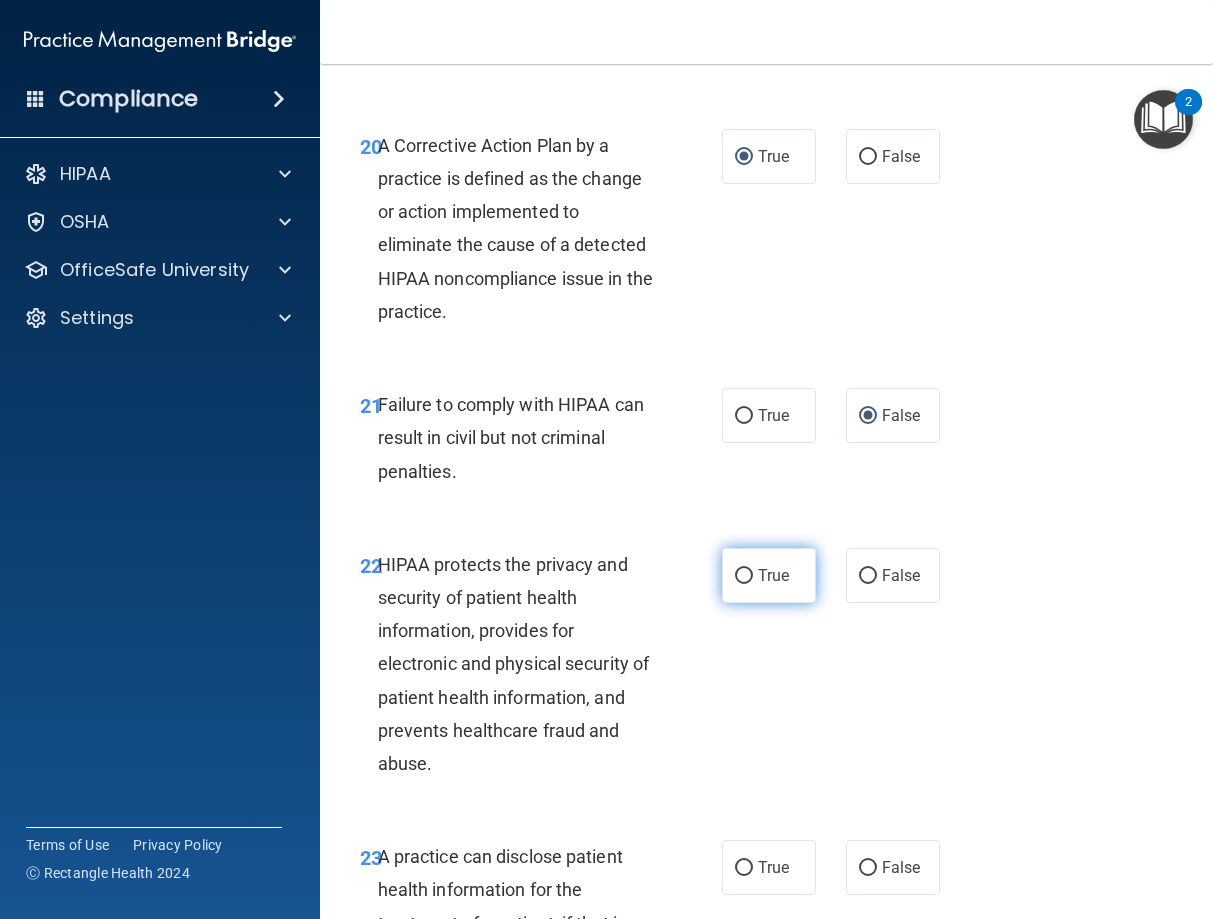 click on "True" at bounding box center [744, 576] 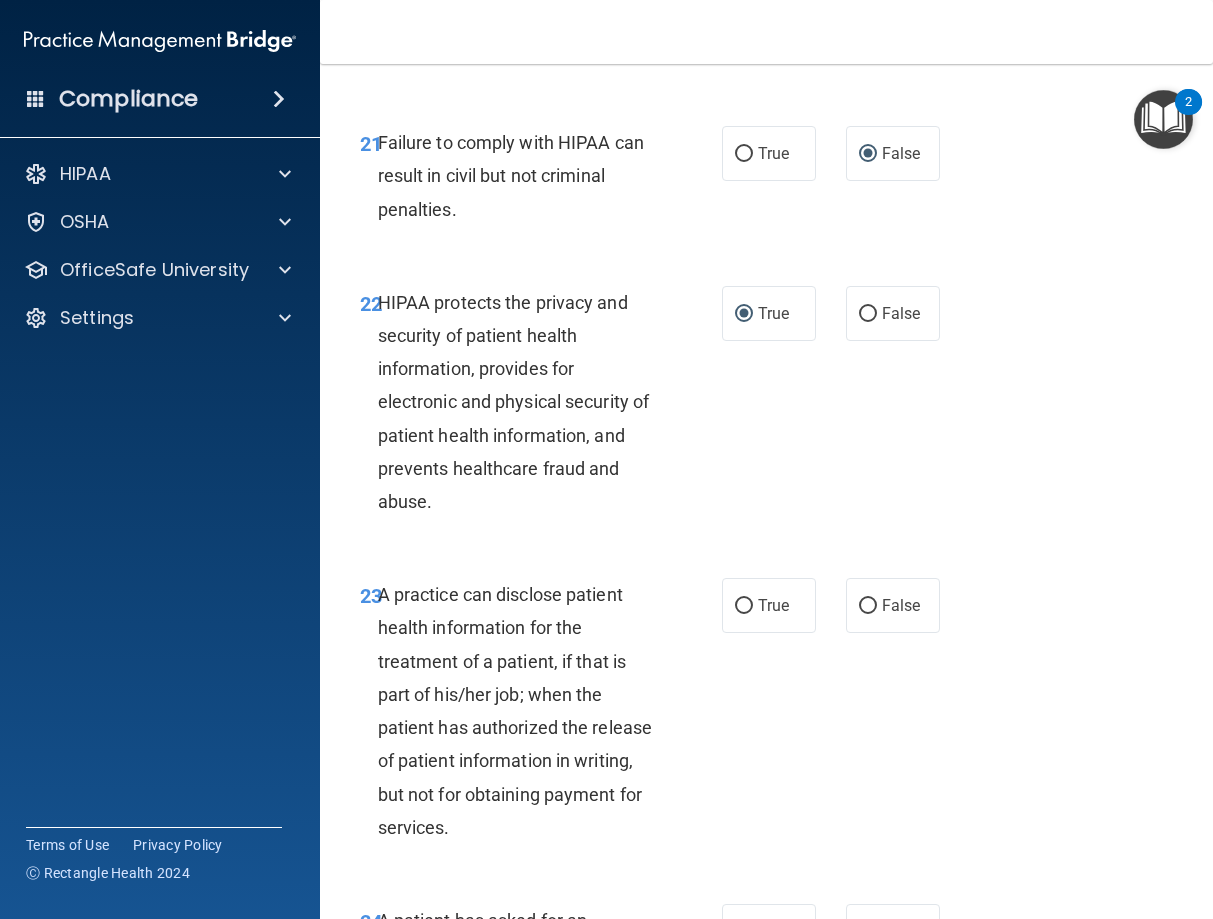 scroll, scrollTop: 4230, scrollLeft: 0, axis: vertical 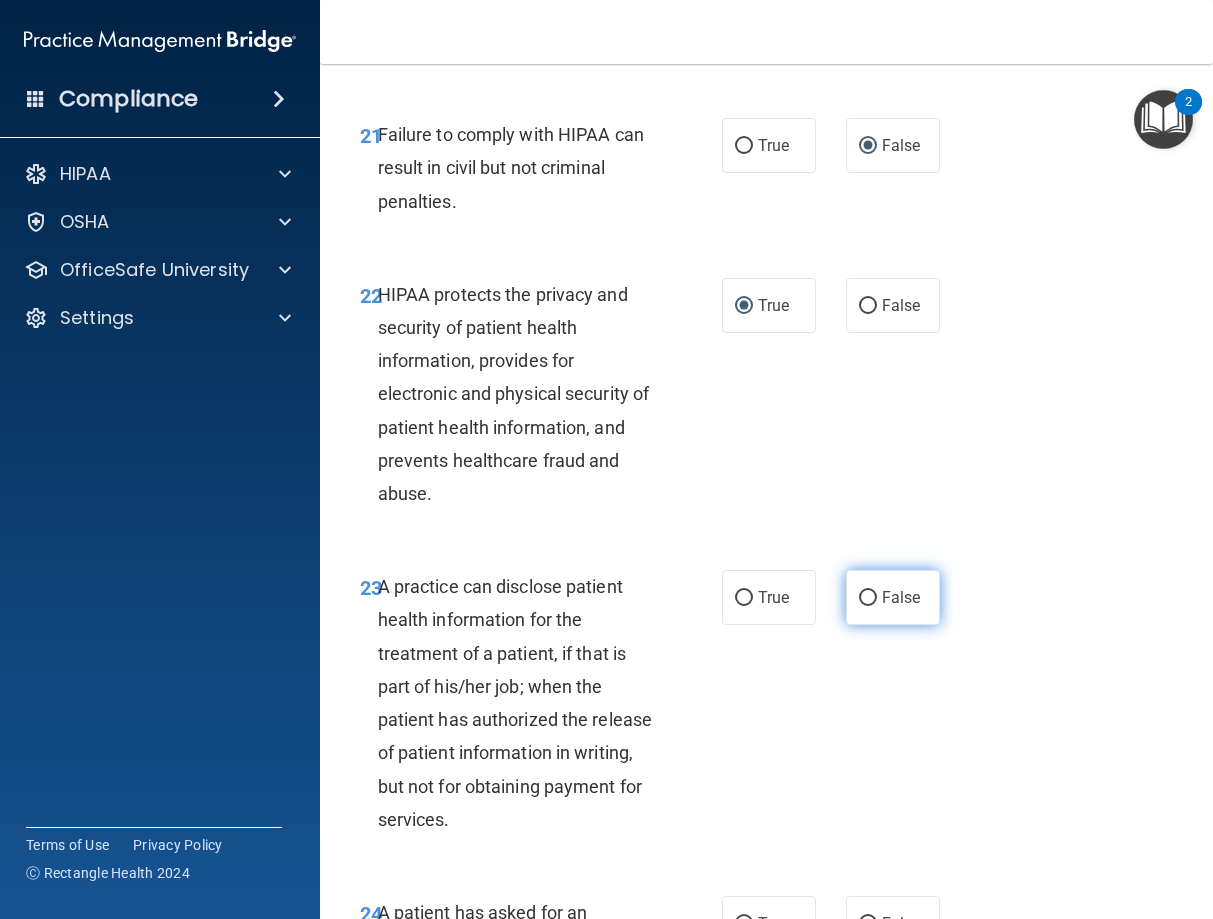 click on "False" at bounding box center [868, 598] 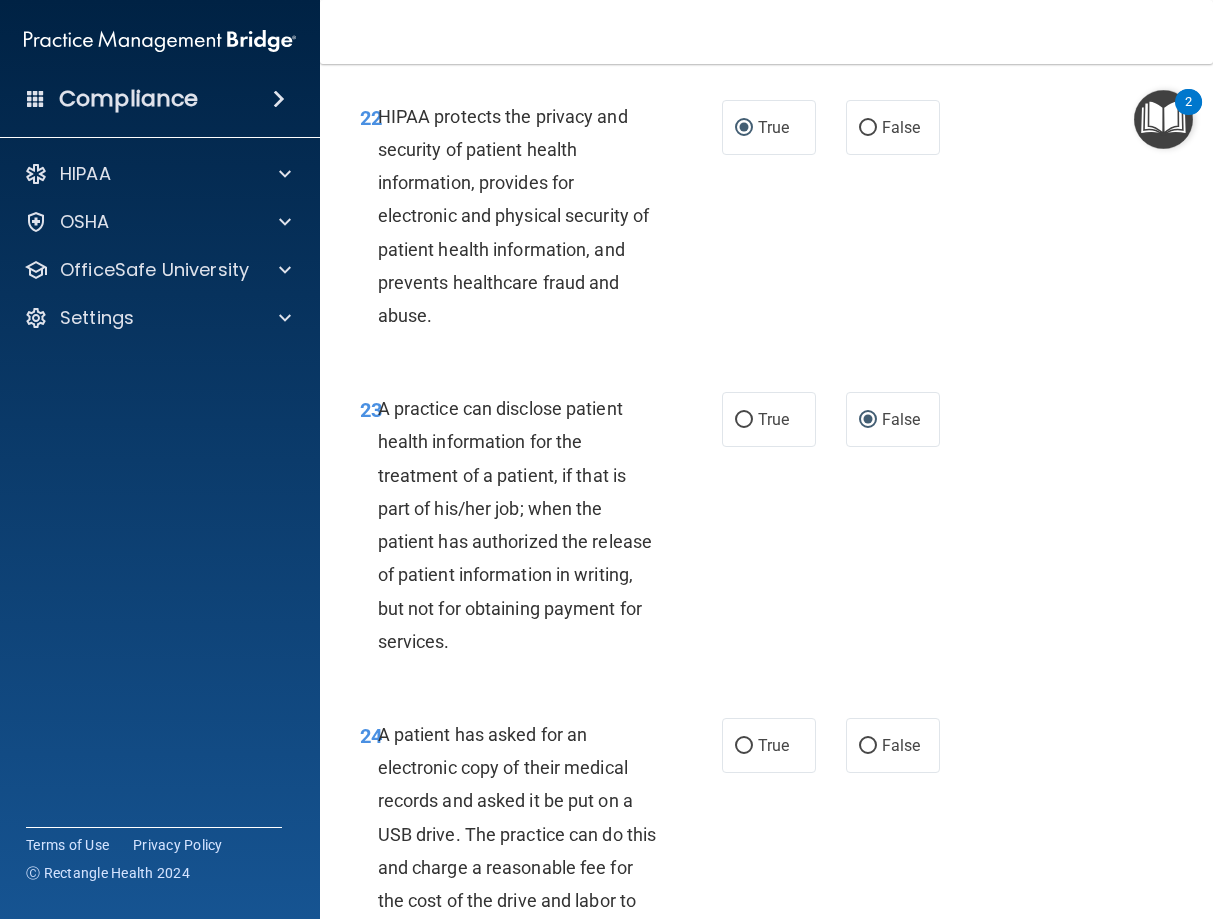 scroll, scrollTop: 4500, scrollLeft: 0, axis: vertical 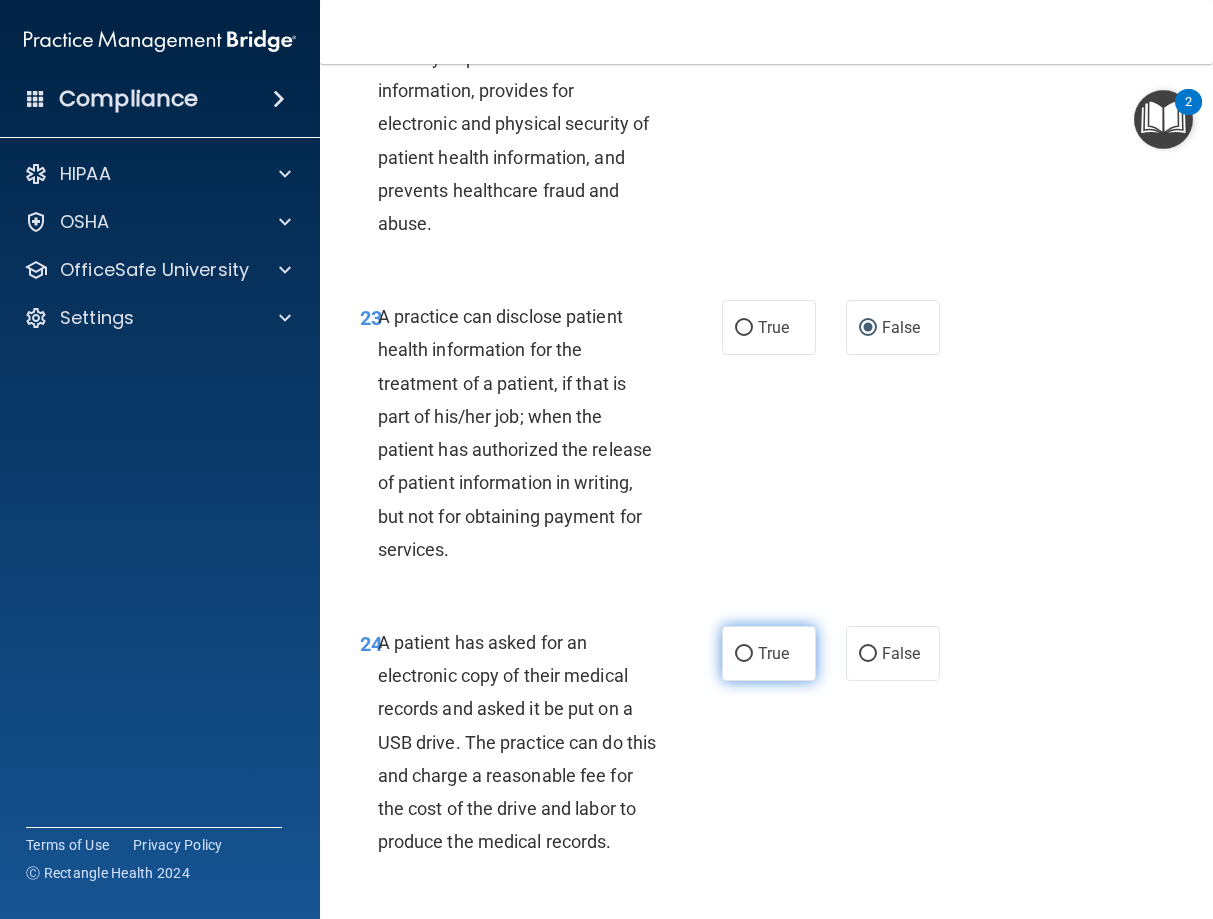 click on "True" at bounding box center [744, 654] 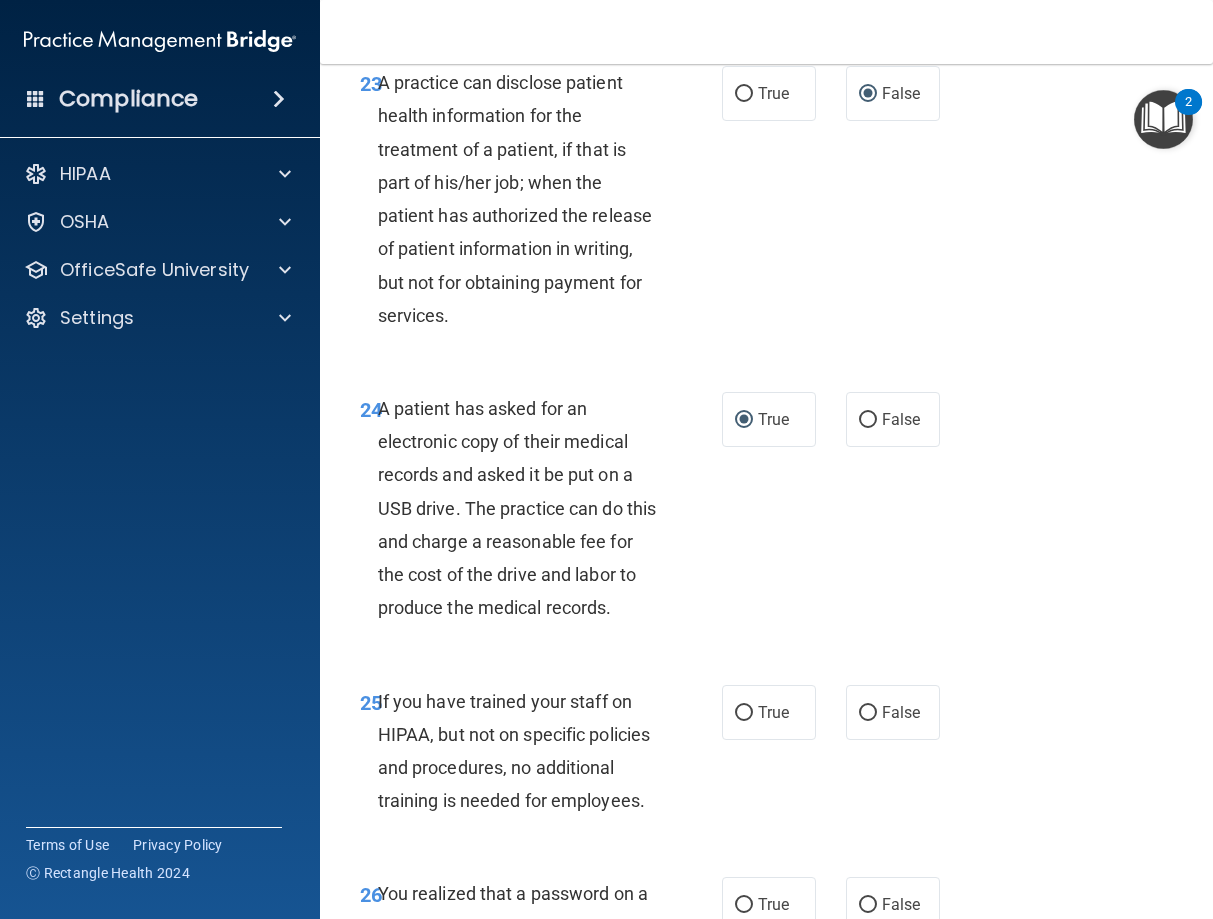 scroll, scrollTop: 4770, scrollLeft: 0, axis: vertical 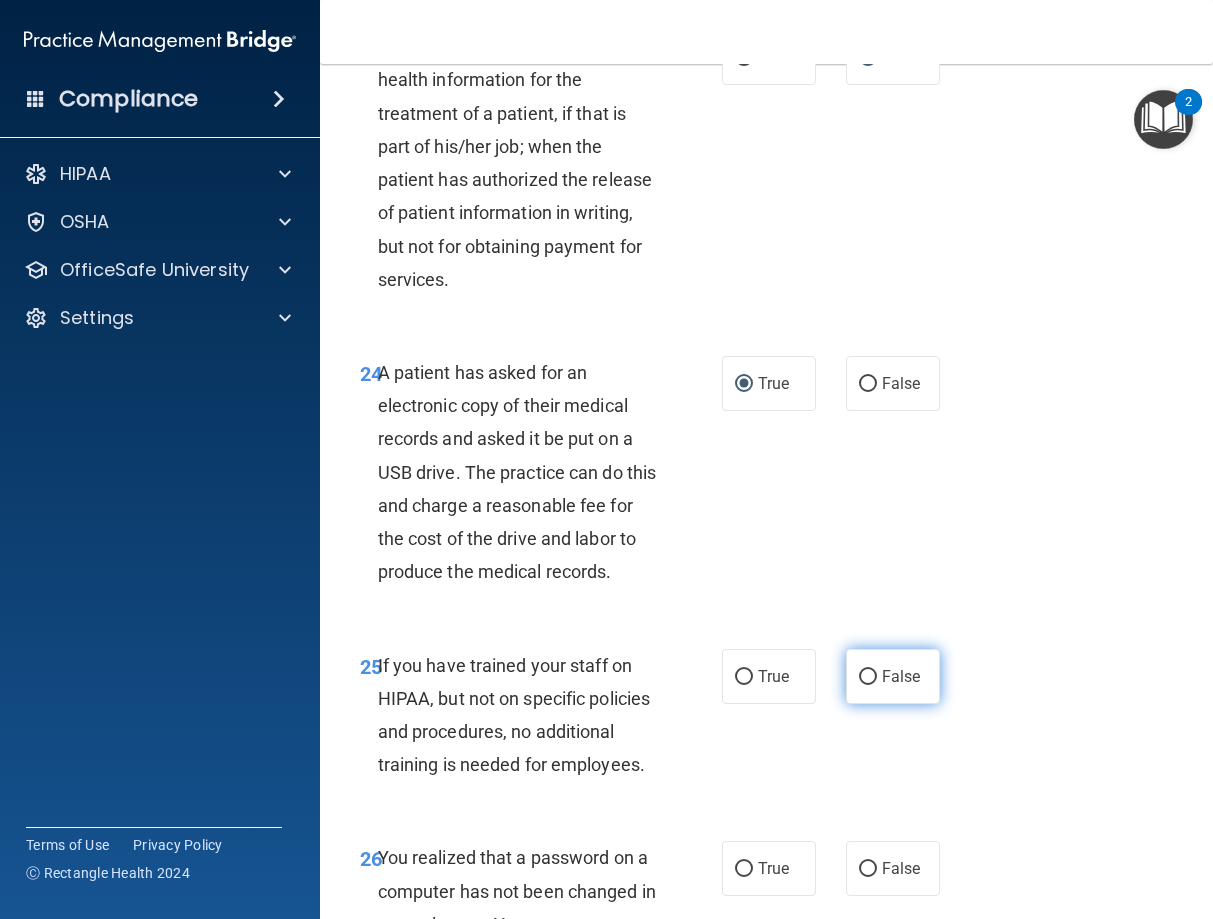 click on "False" at bounding box center (893, 676) 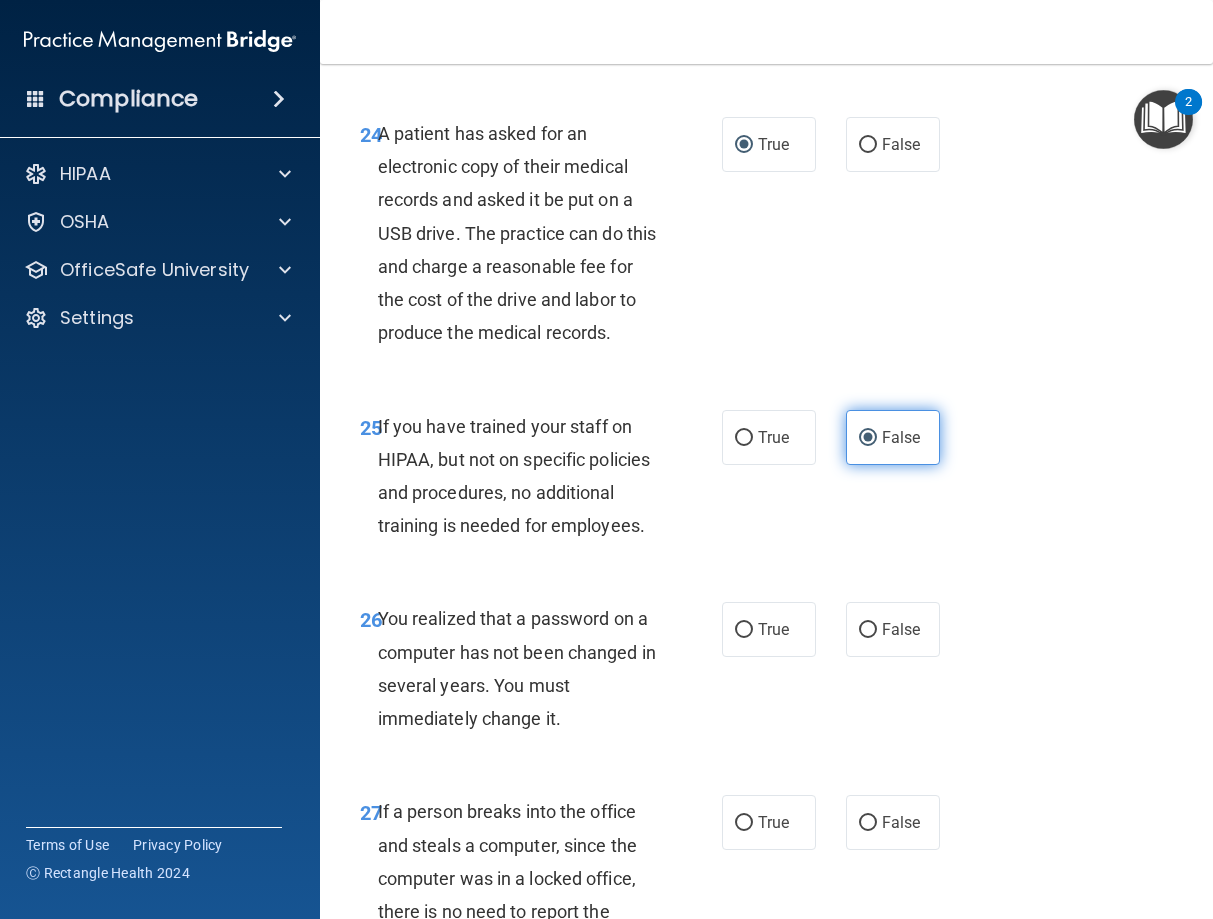 scroll, scrollTop: 5040, scrollLeft: 0, axis: vertical 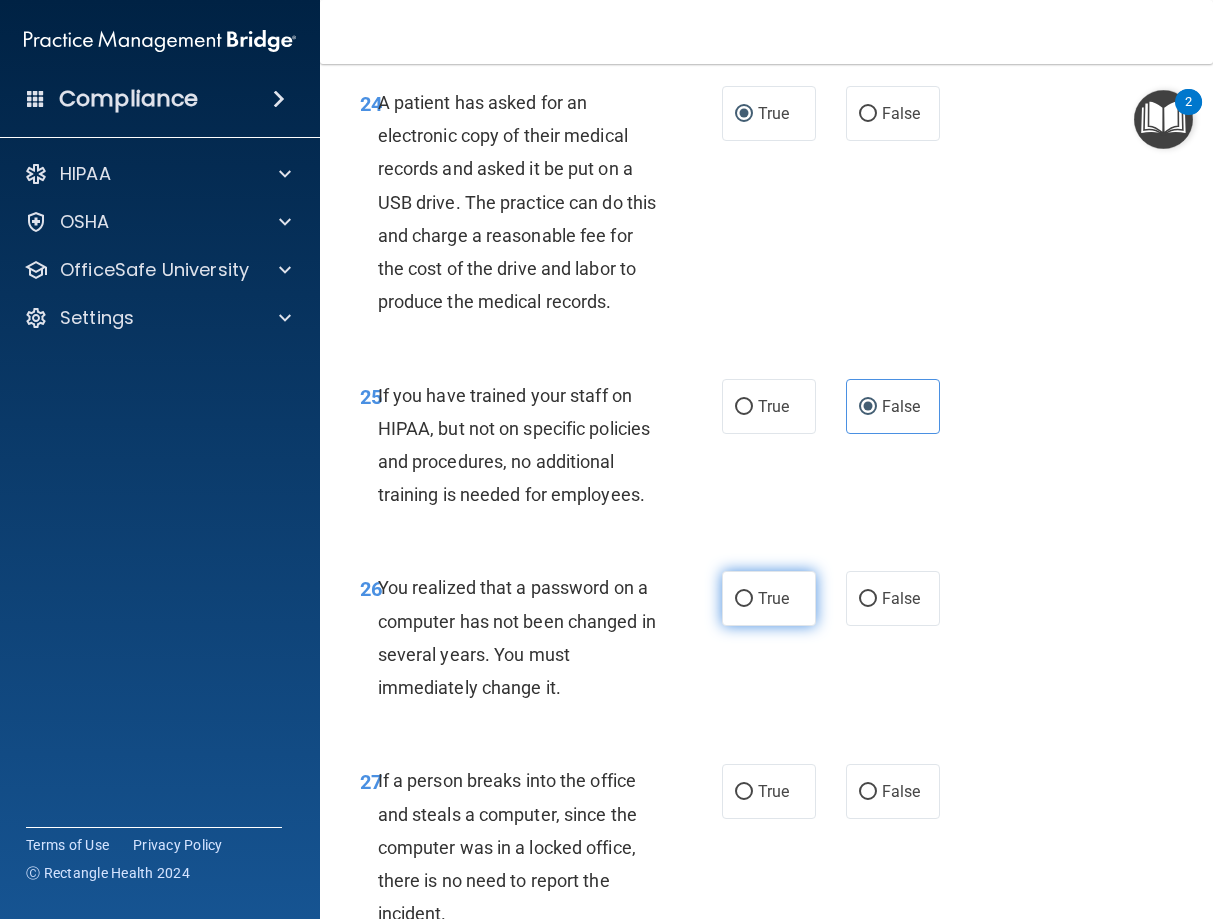 click on "True" at bounding box center (744, 599) 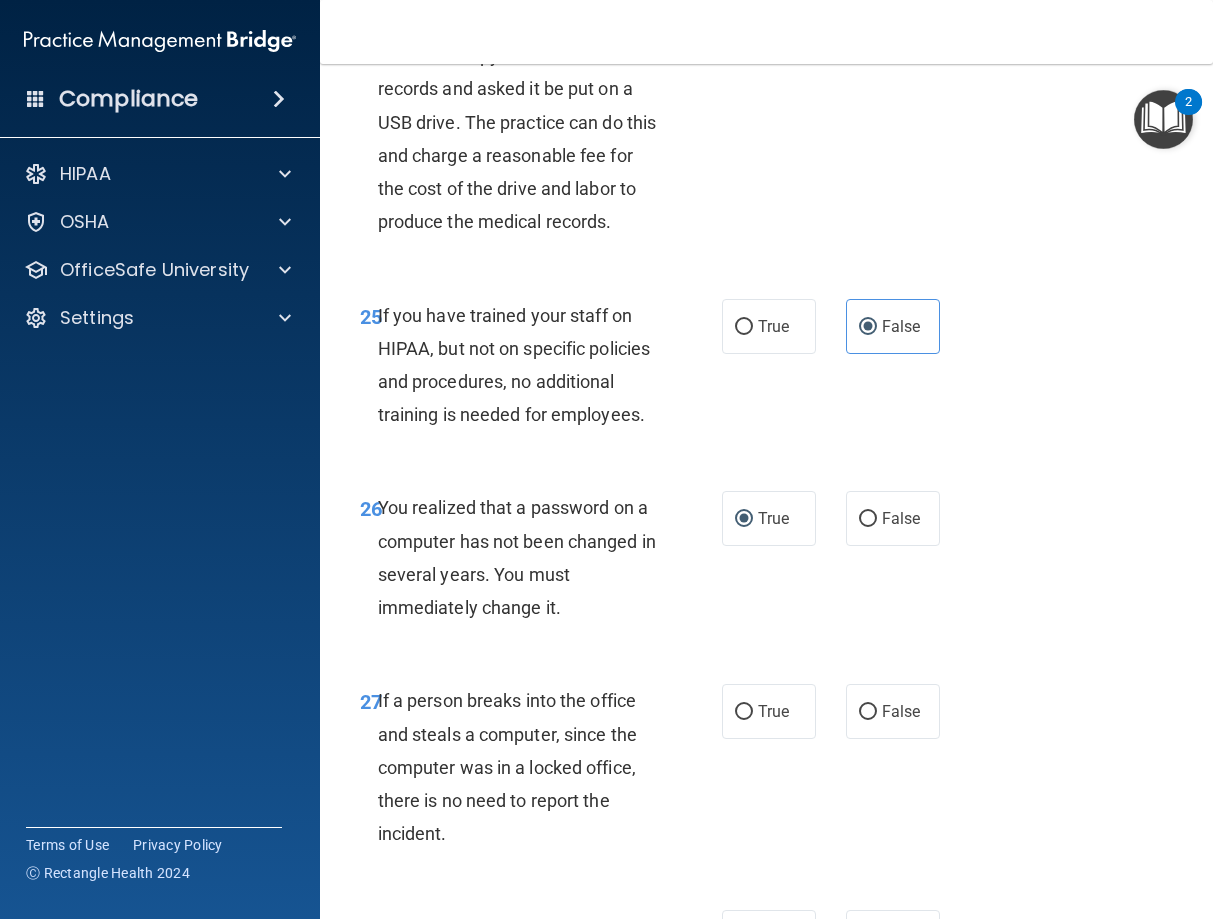 scroll, scrollTop: 5310, scrollLeft: 0, axis: vertical 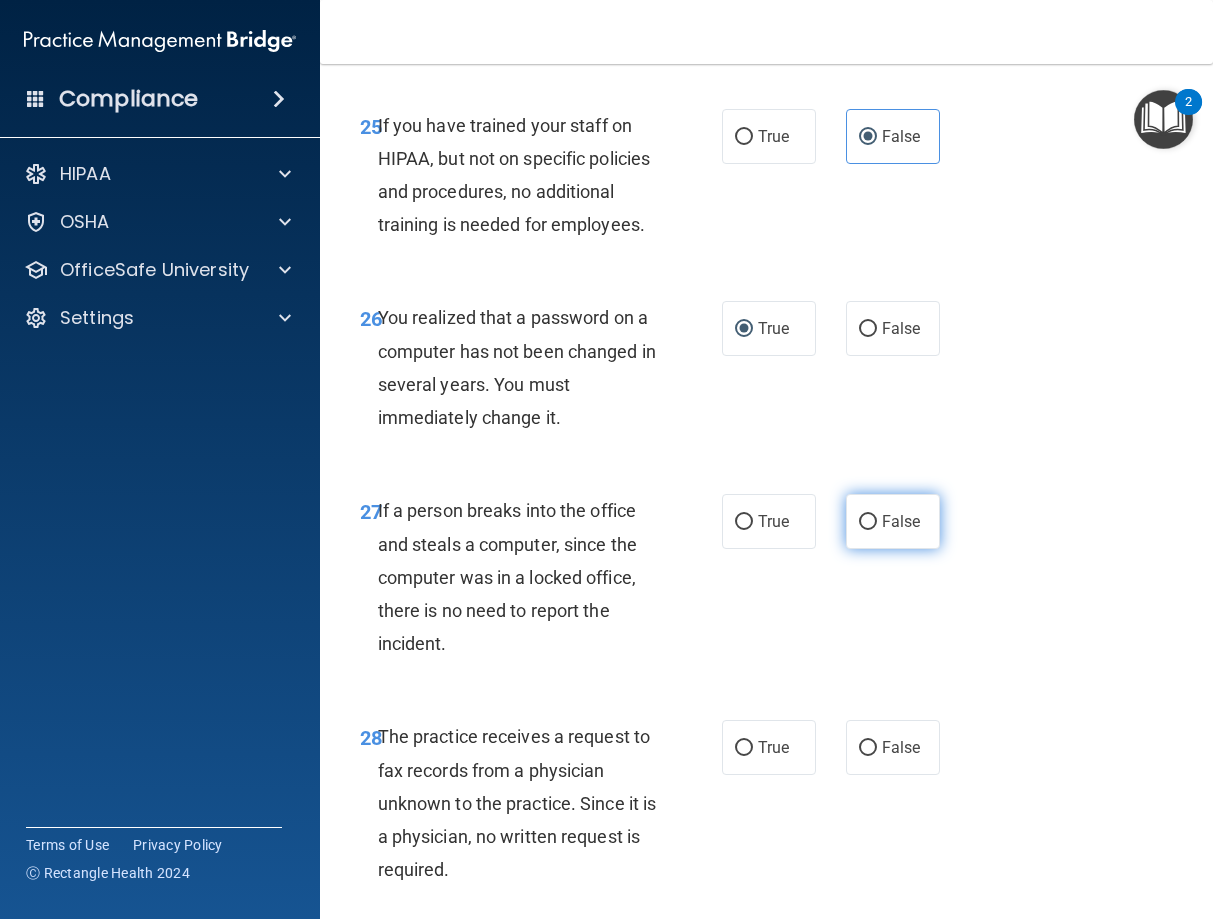 click on "False" at bounding box center [868, 522] 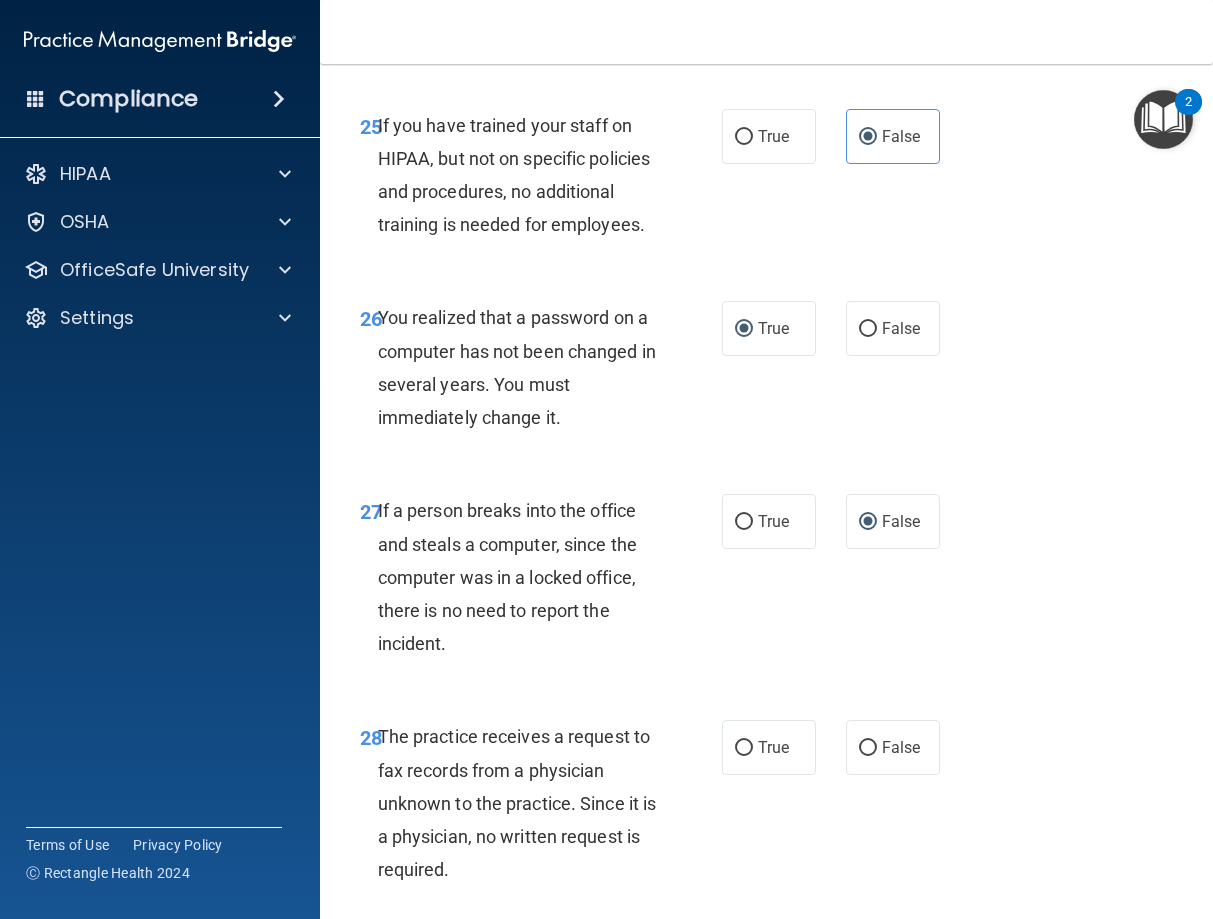 scroll, scrollTop: 5400, scrollLeft: 0, axis: vertical 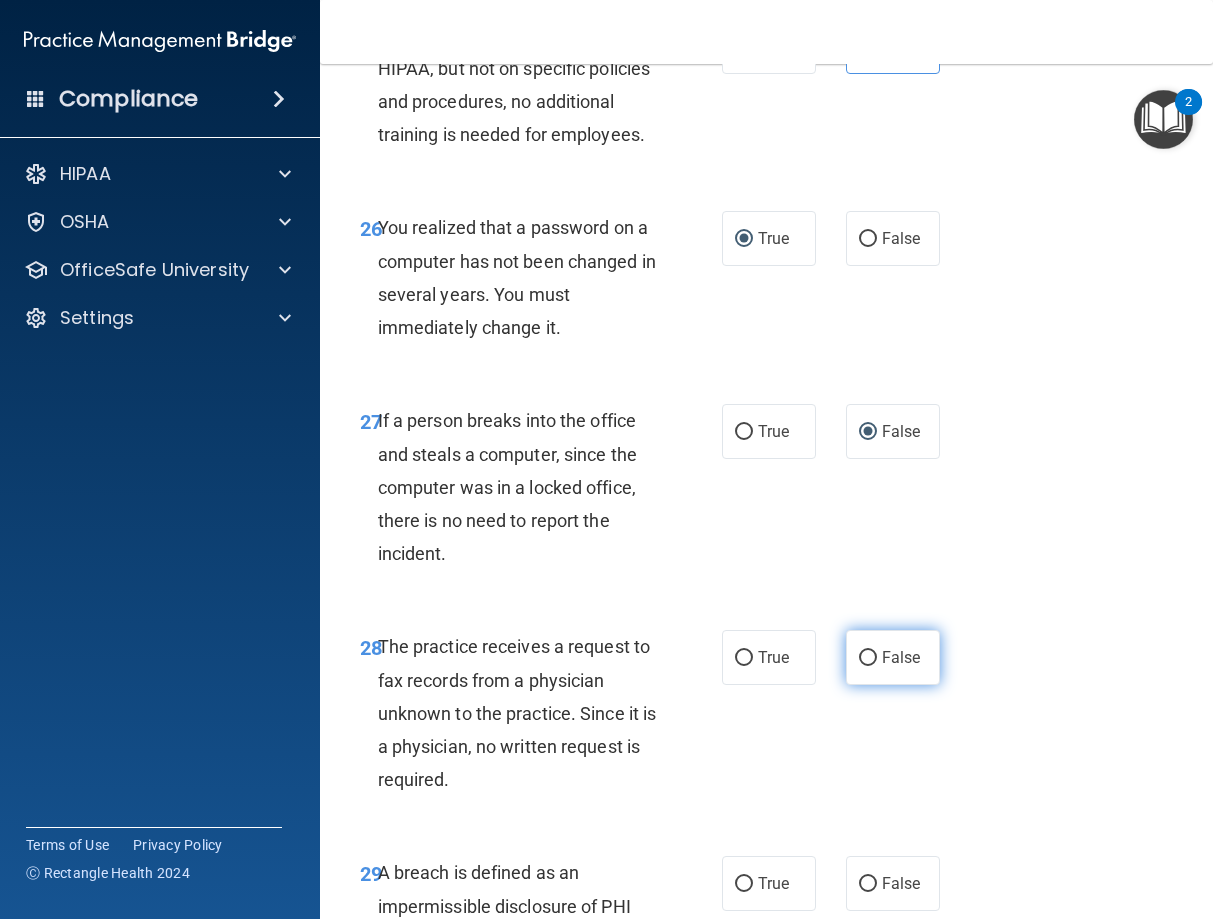 click on "False" at bounding box center [868, 658] 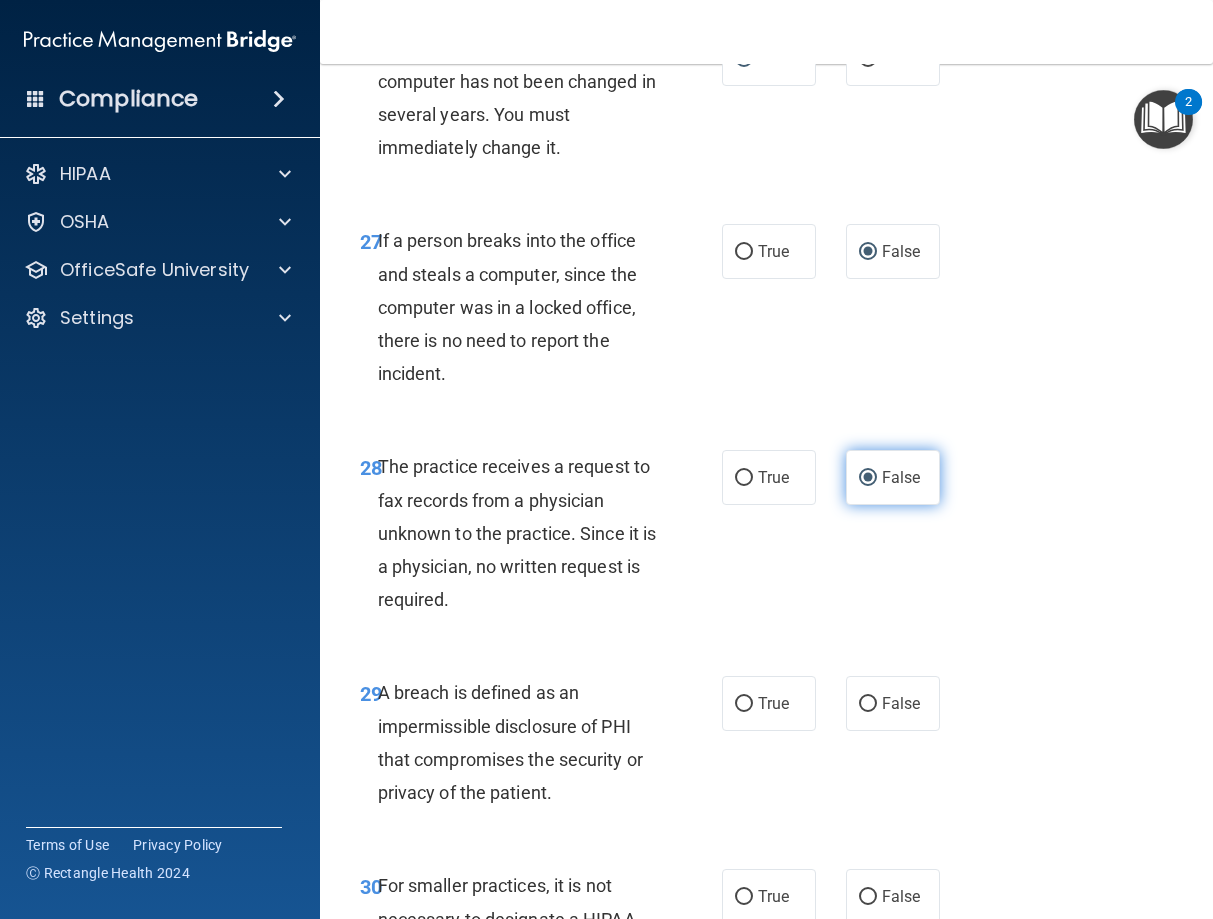 scroll, scrollTop: 5670, scrollLeft: 0, axis: vertical 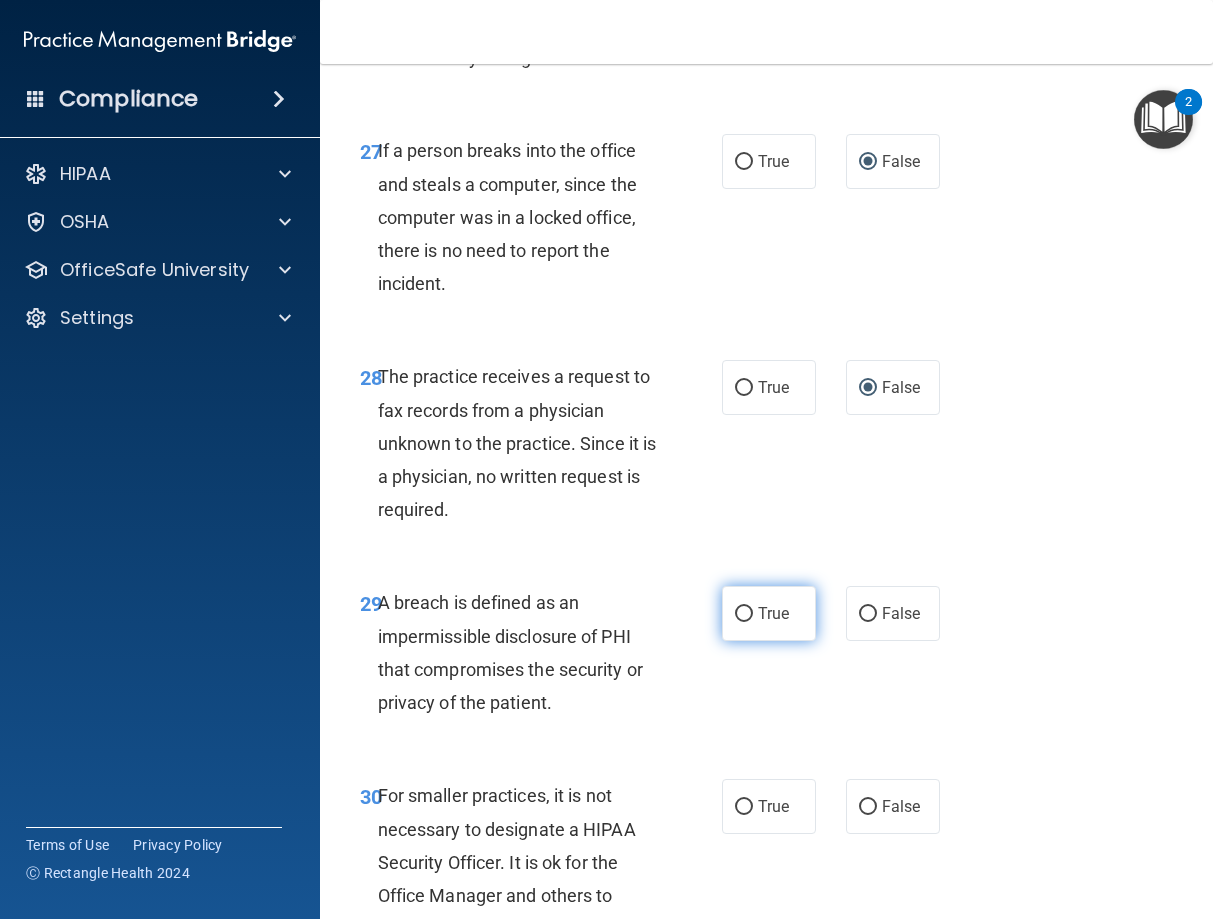 click on "True" at bounding box center [744, 614] 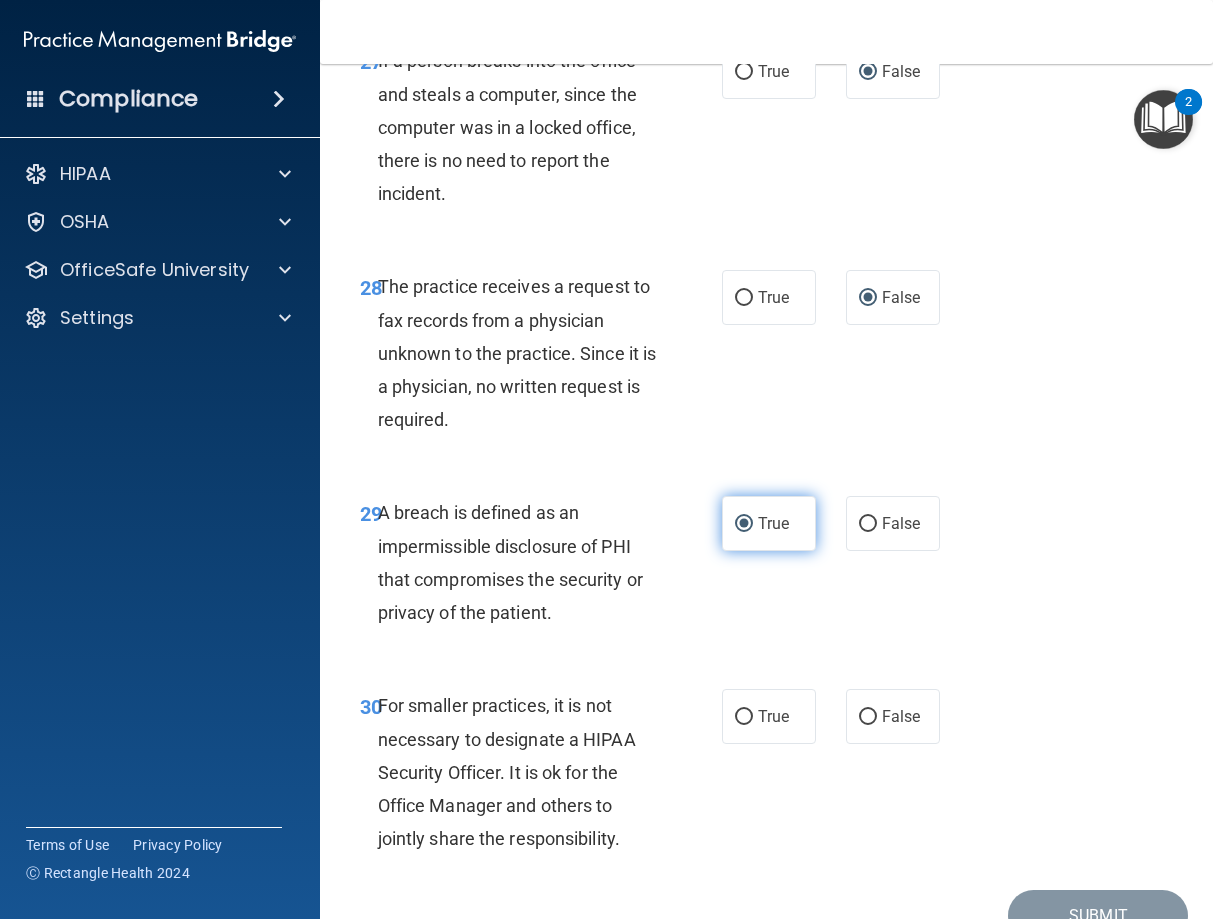 scroll, scrollTop: 5850, scrollLeft: 0, axis: vertical 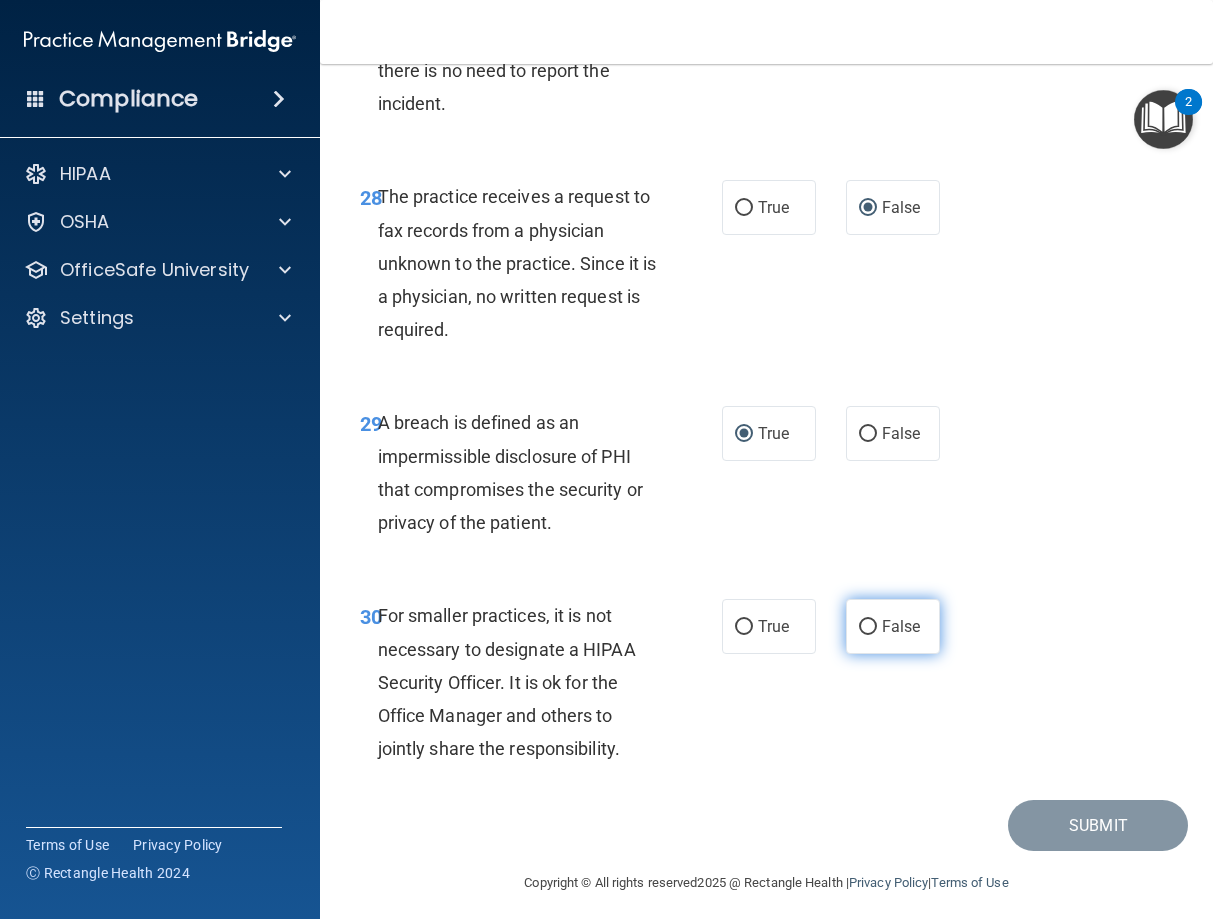 click on "False" at bounding box center (868, 627) 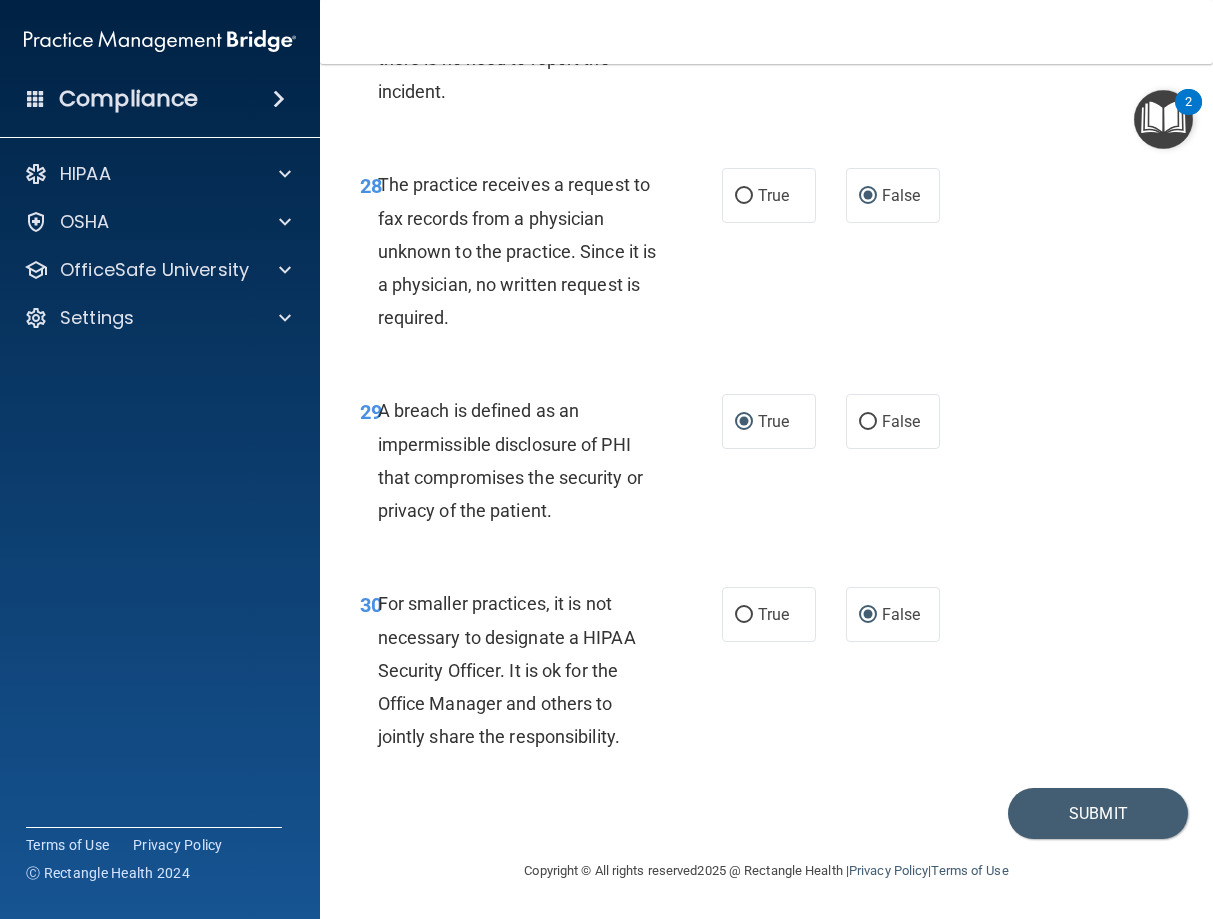 scroll, scrollTop: 6030, scrollLeft: 0, axis: vertical 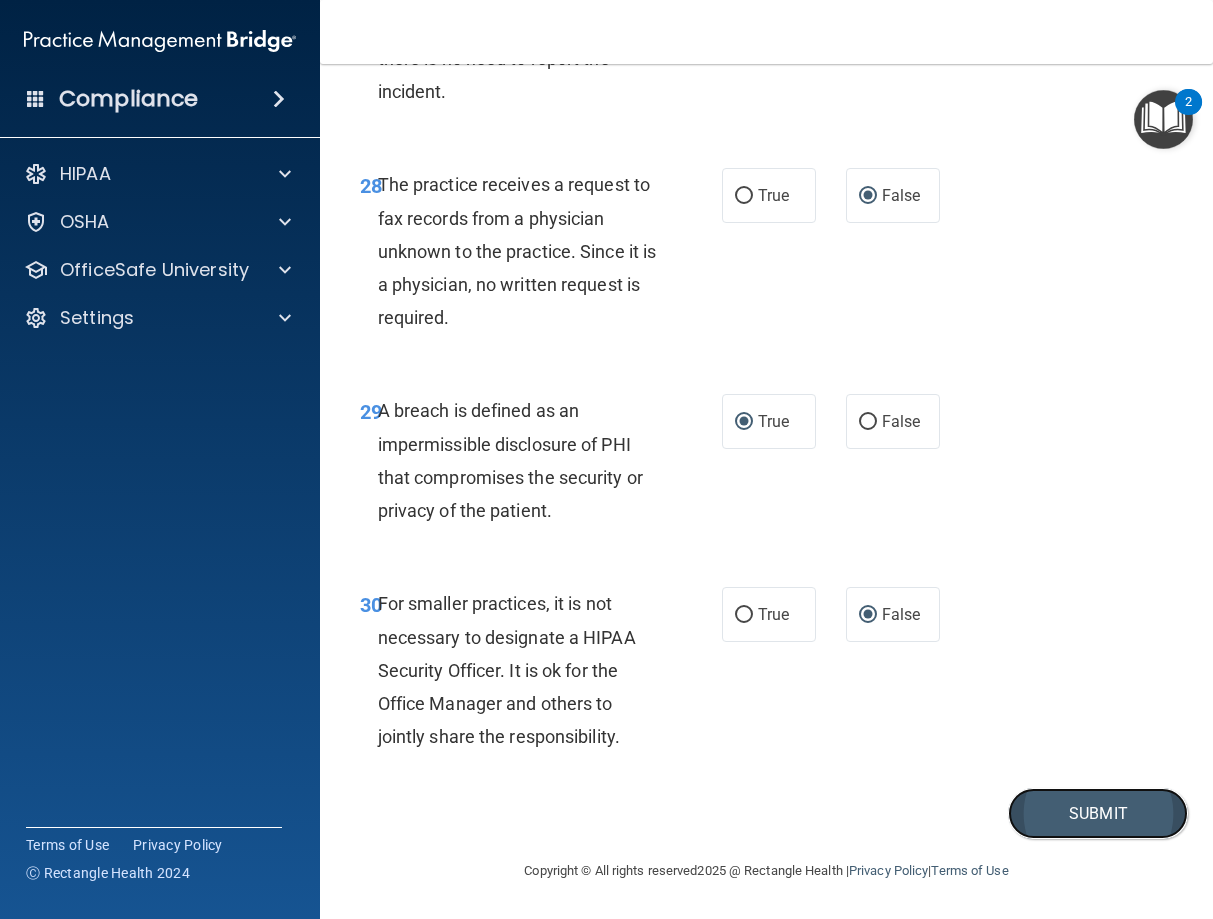 click on "Submit" at bounding box center (1098, 813) 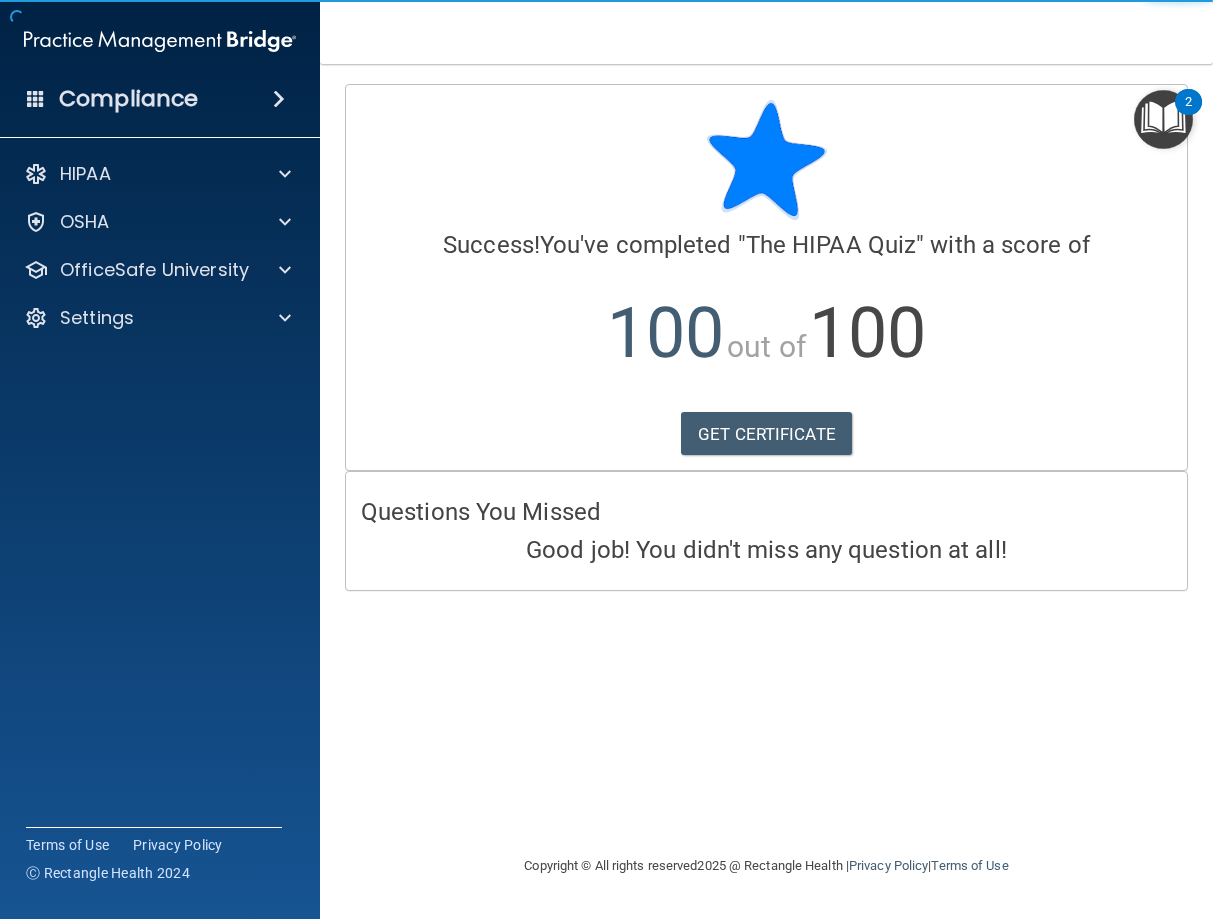 scroll, scrollTop: 0, scrollLeft: 0, axis: both 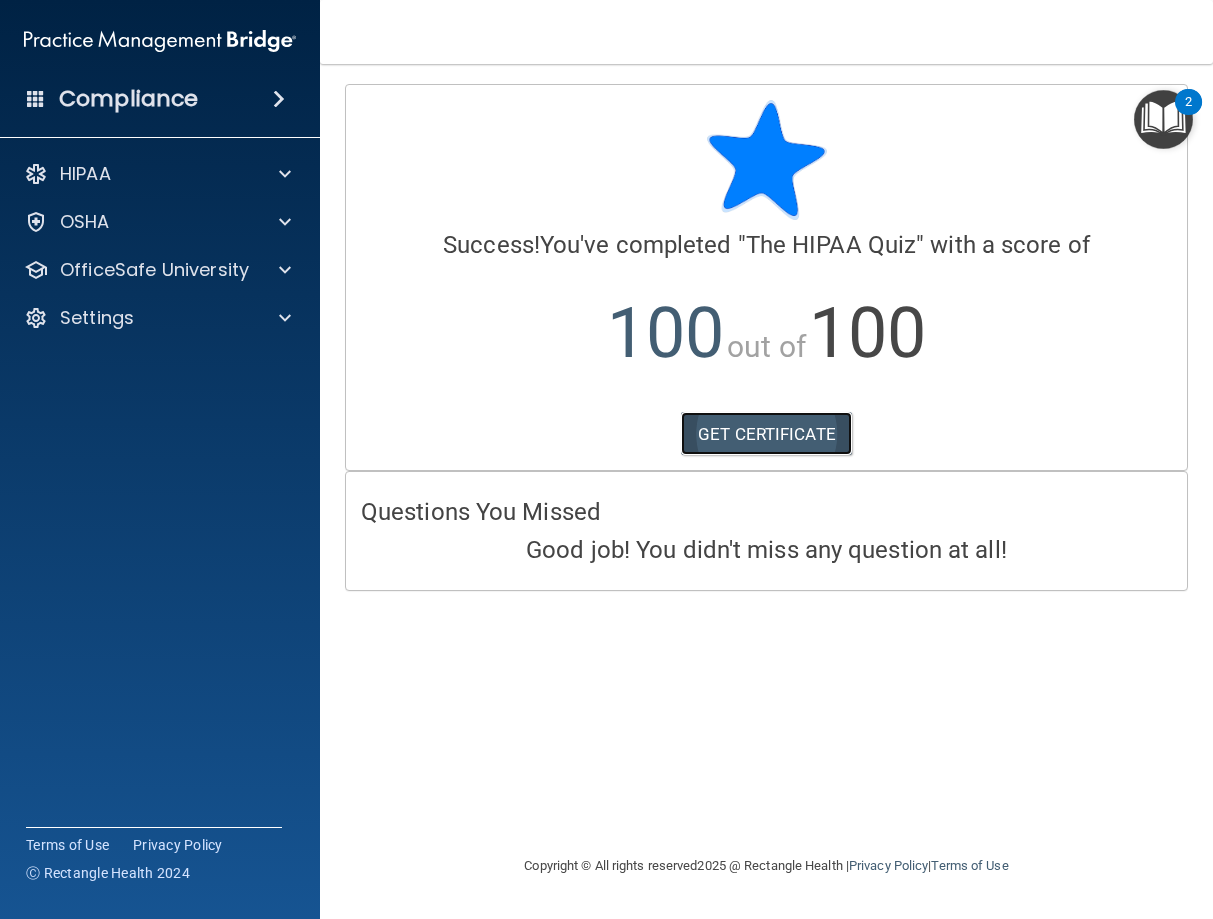 click on "GET CERTIFICATE" at bounding box center [766, 434] 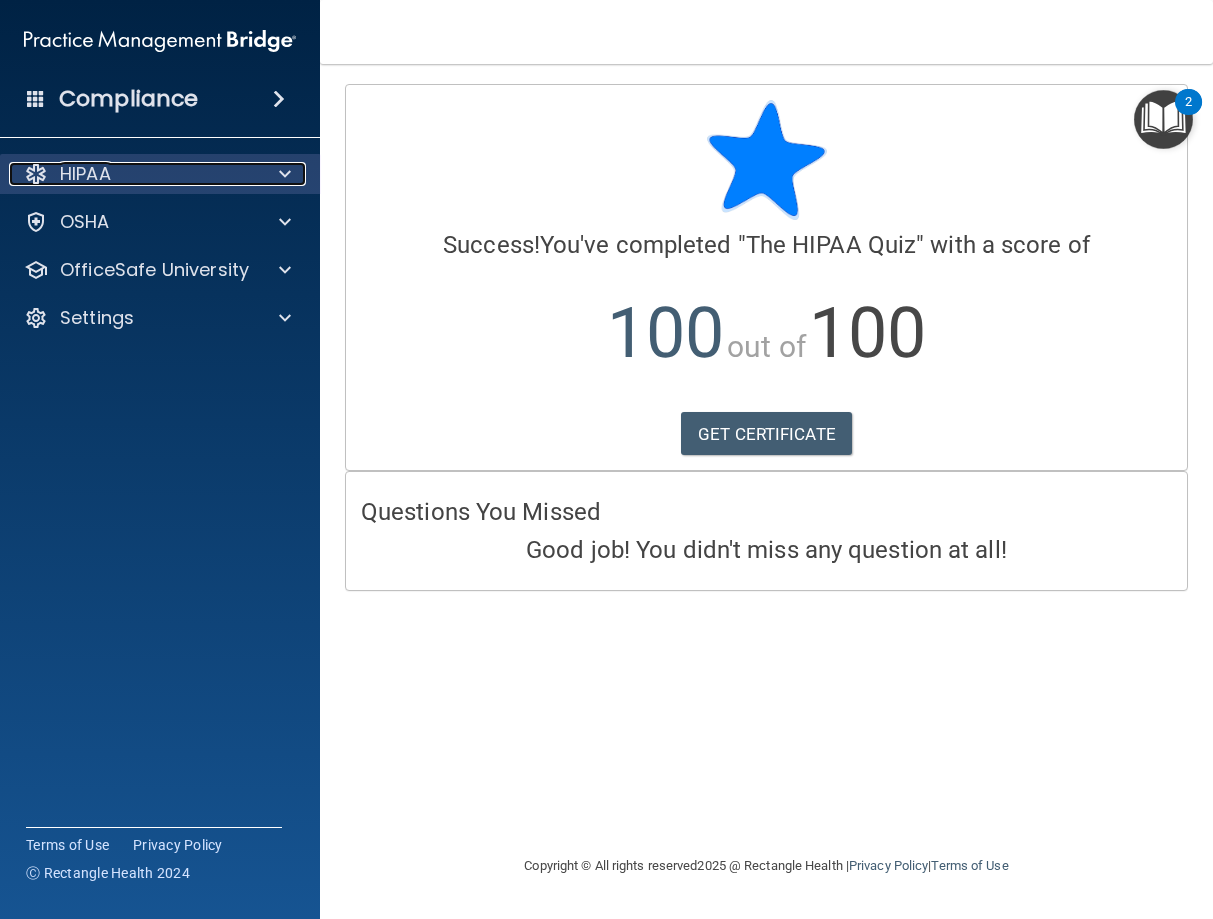 click on "HIPAA" at bounding box center (85, 174) 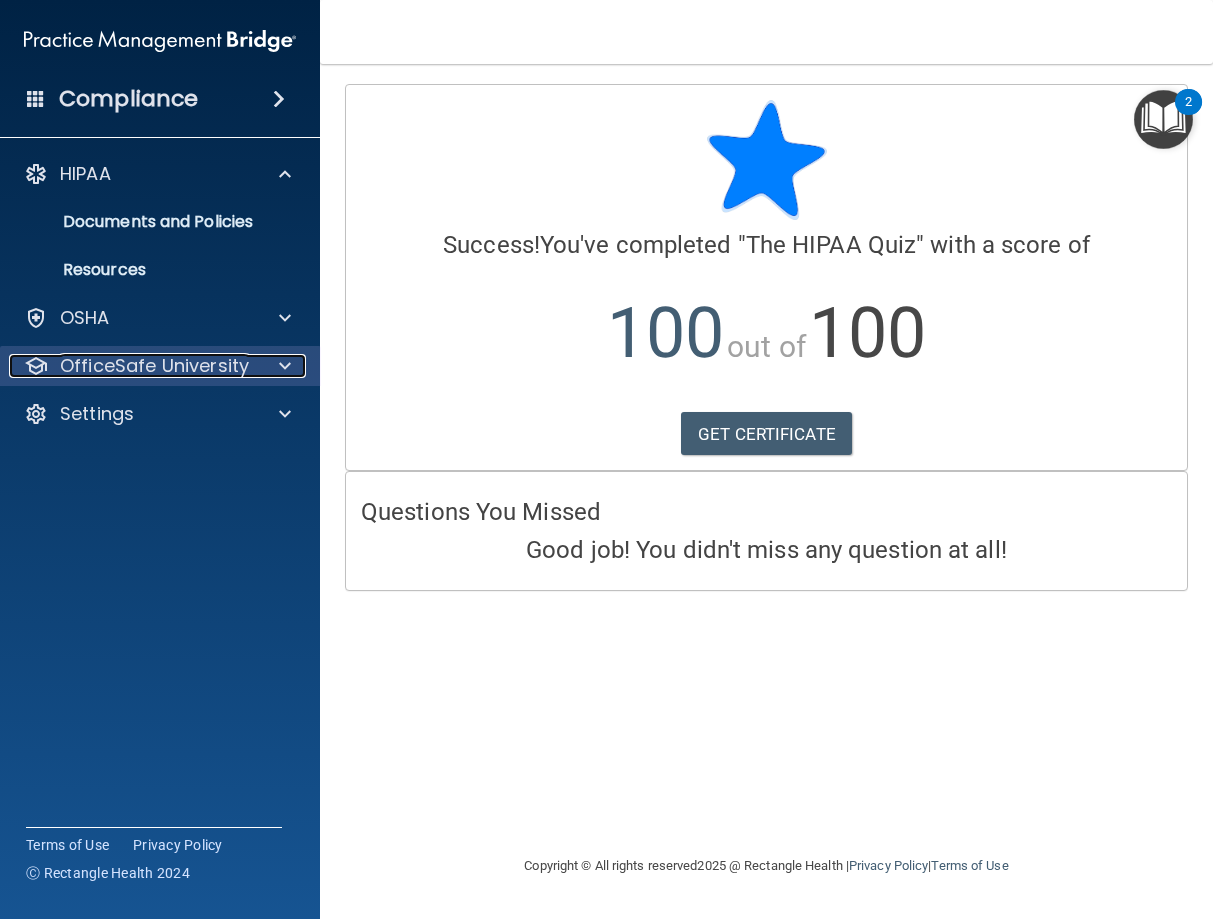 click on "OfficeSafe University" at bounding box center (154, 366) 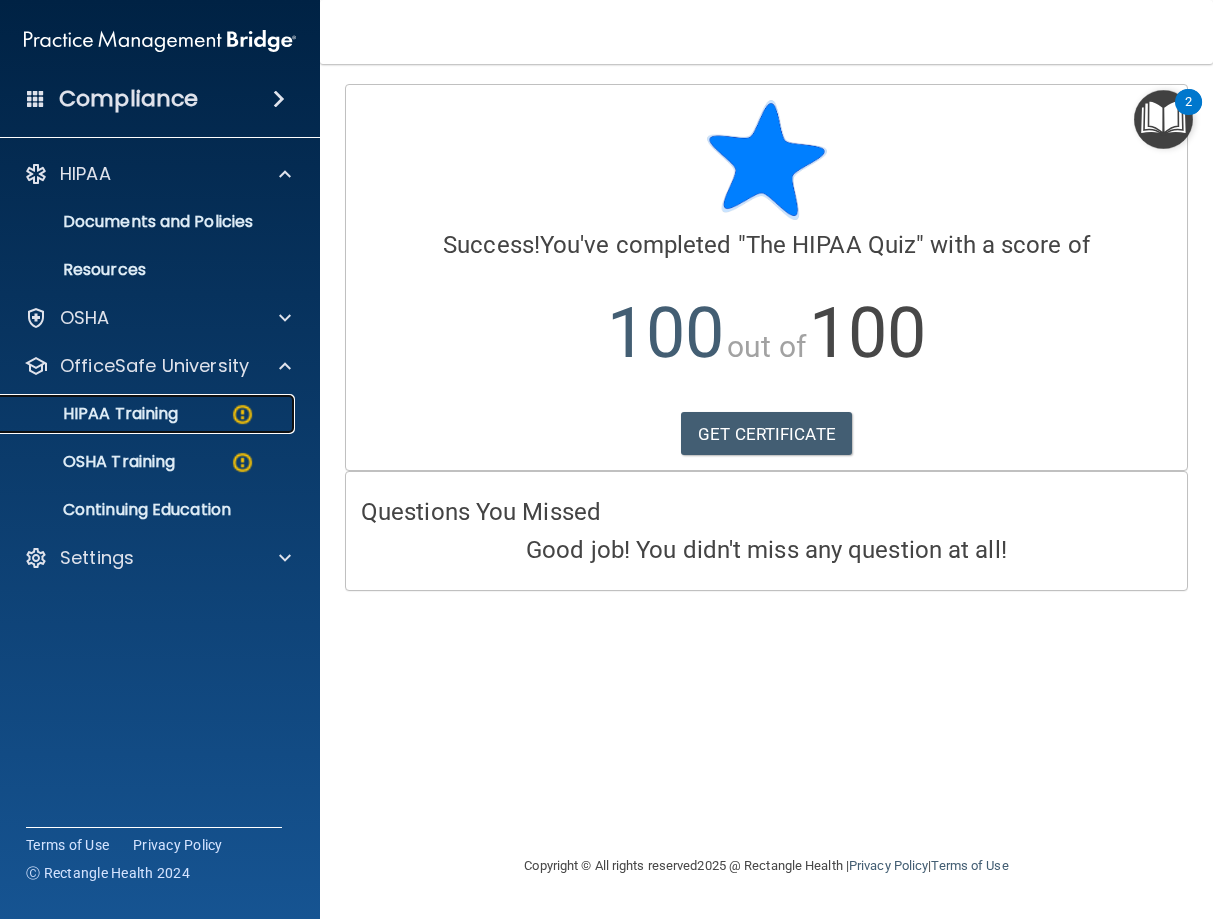 click on "HIPAA Training" at bounding box center (95, 414) 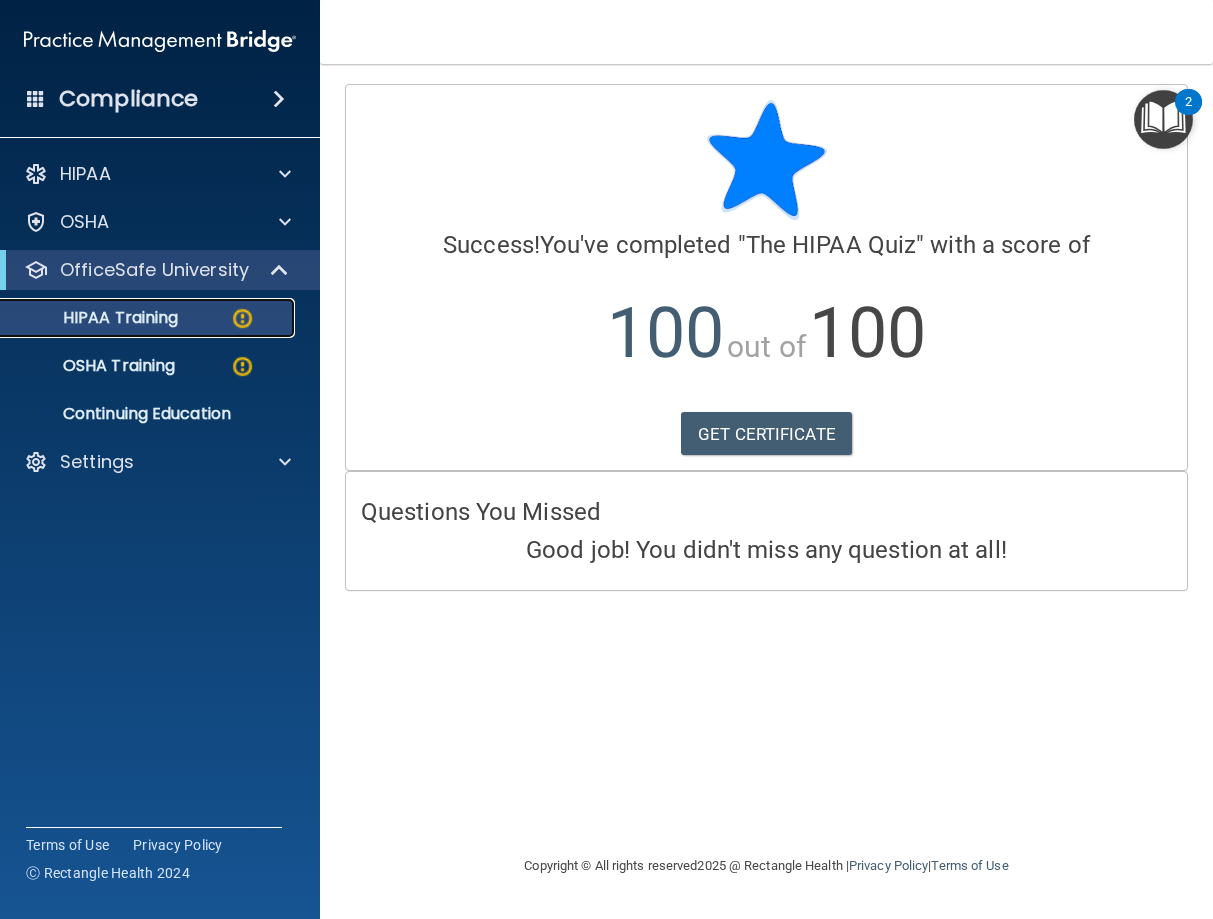 click on "HIPAA Training                   OSHA Training                   Continuing Education" at bounding box center (161, 362) 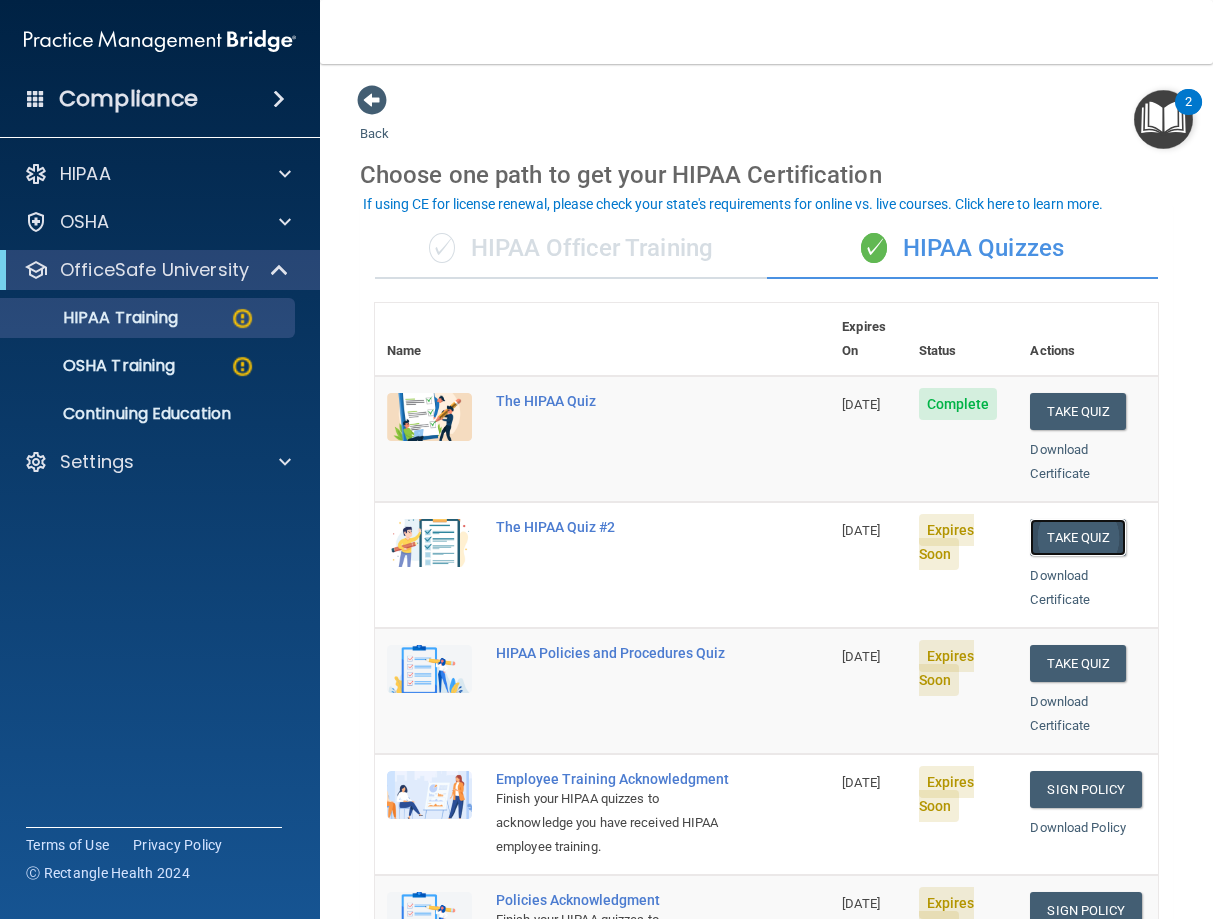 click on "Take Quiz" at bounding box center [1078, 537] 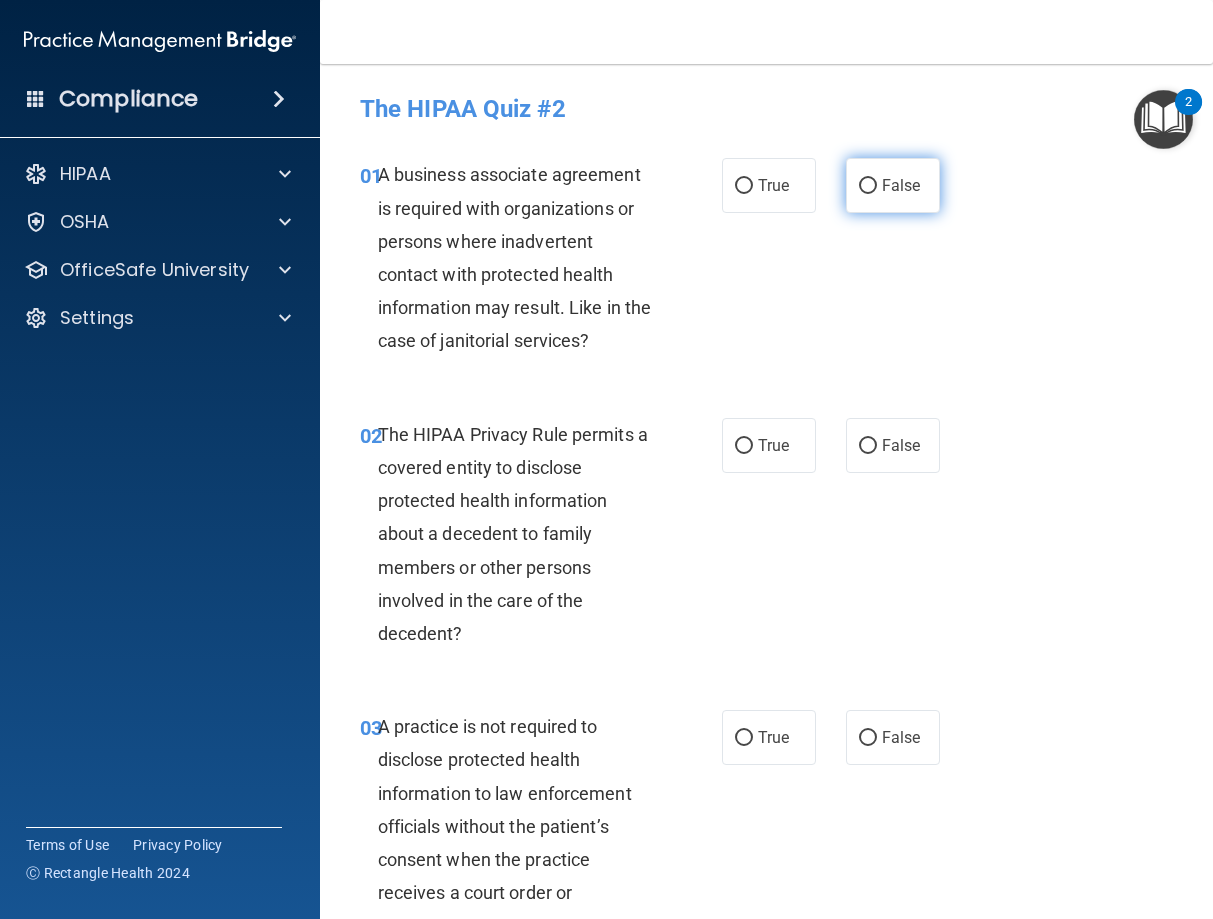 click on "False" at bounding box center [868, 186] 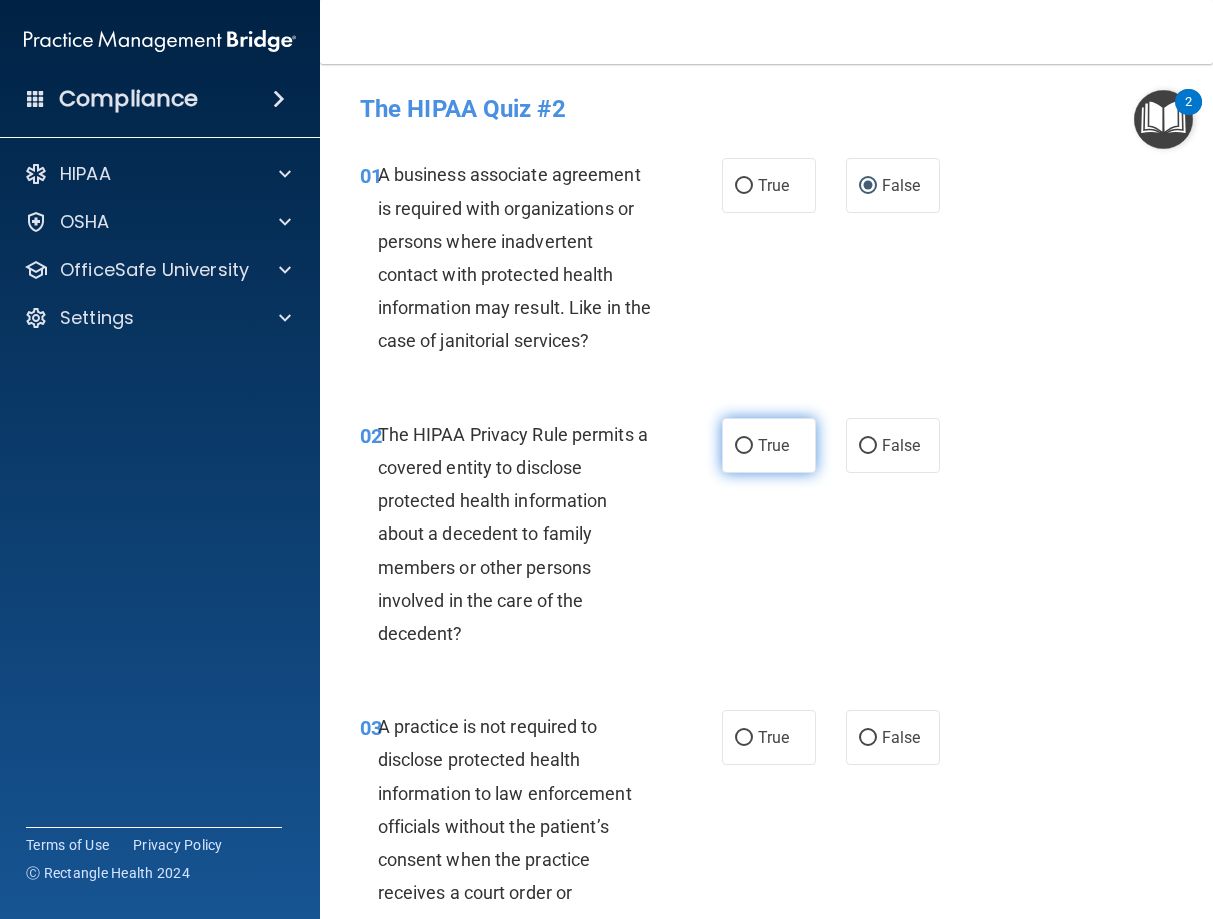click on "True" at bounding box center [744, 446] 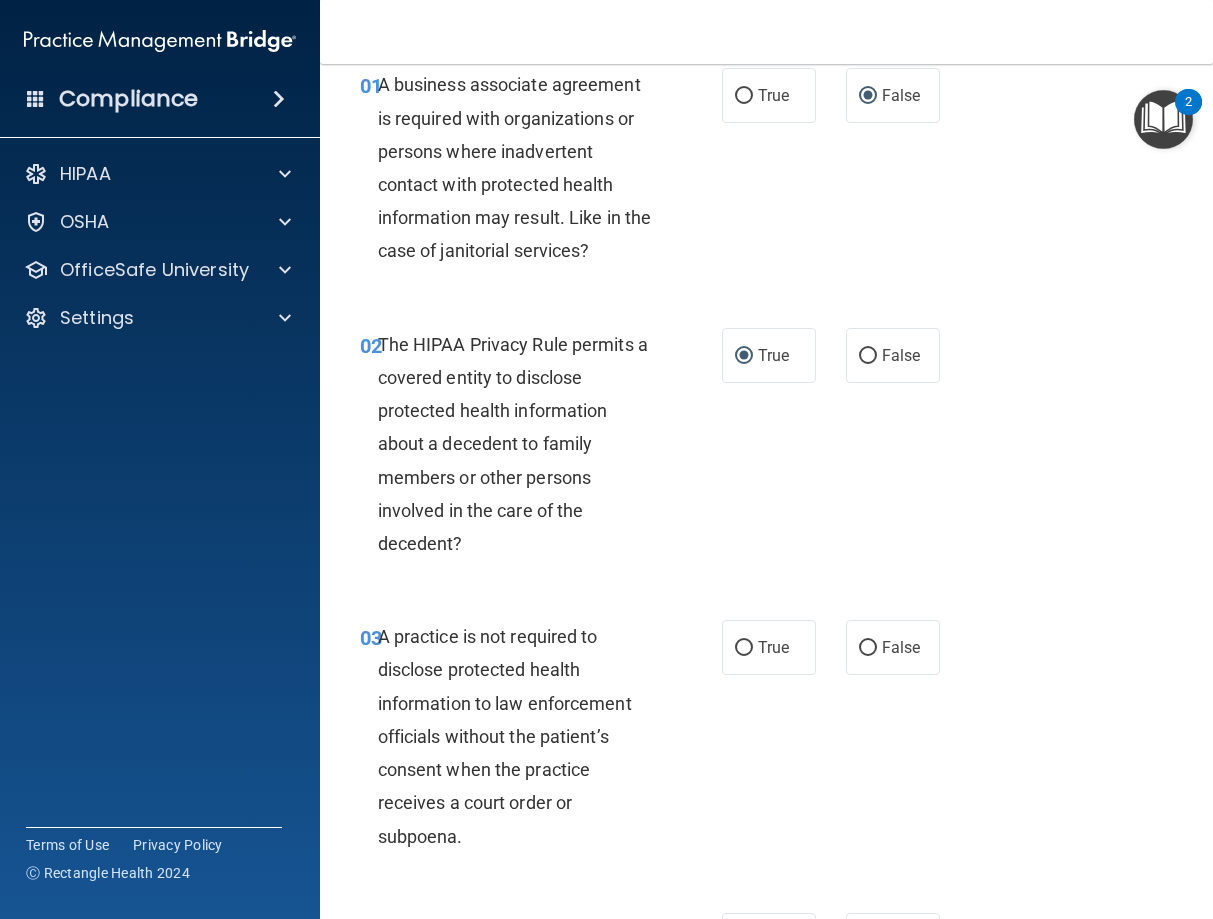 scroll, scrollTop: 180, scrollLeft: 0, axis: vertical 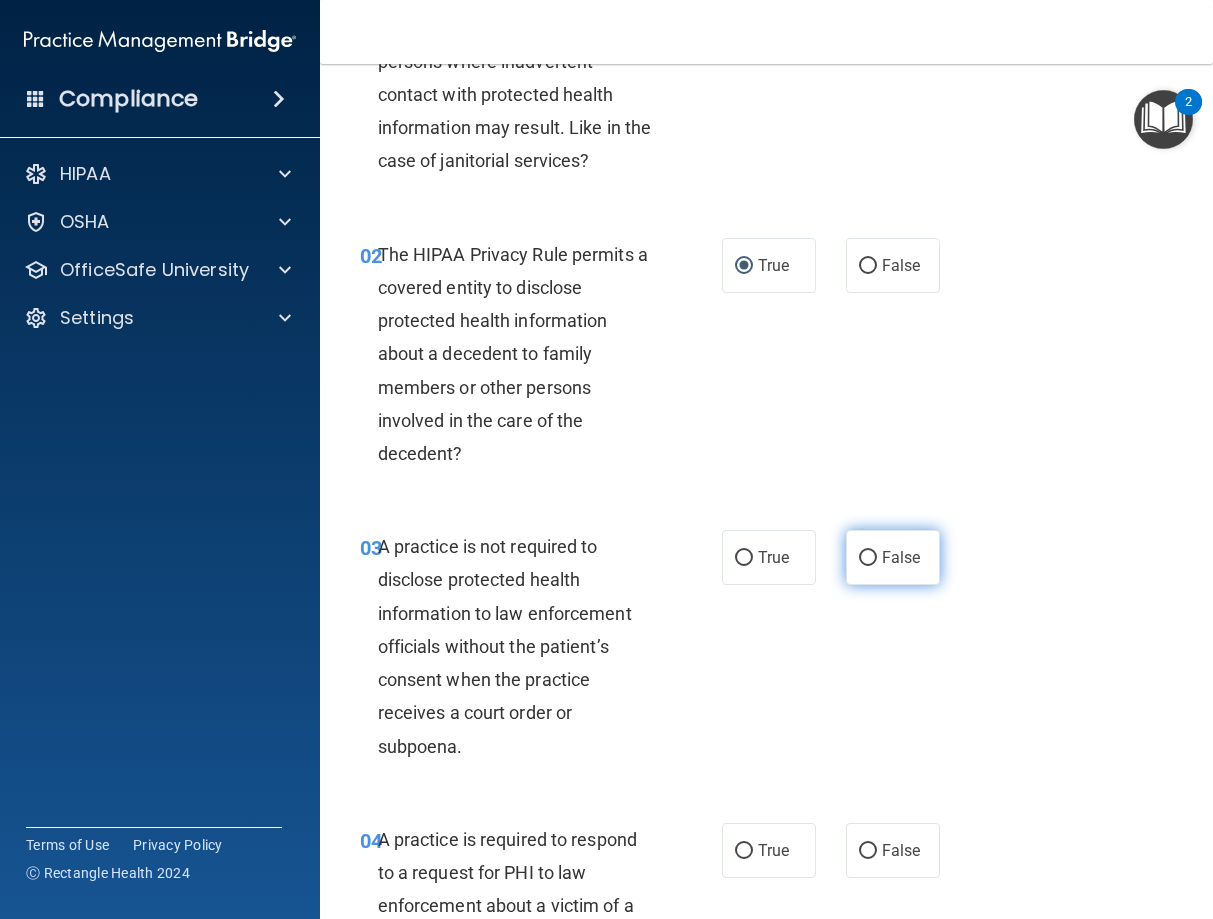 click on "False" at bounding box center [868, 558] 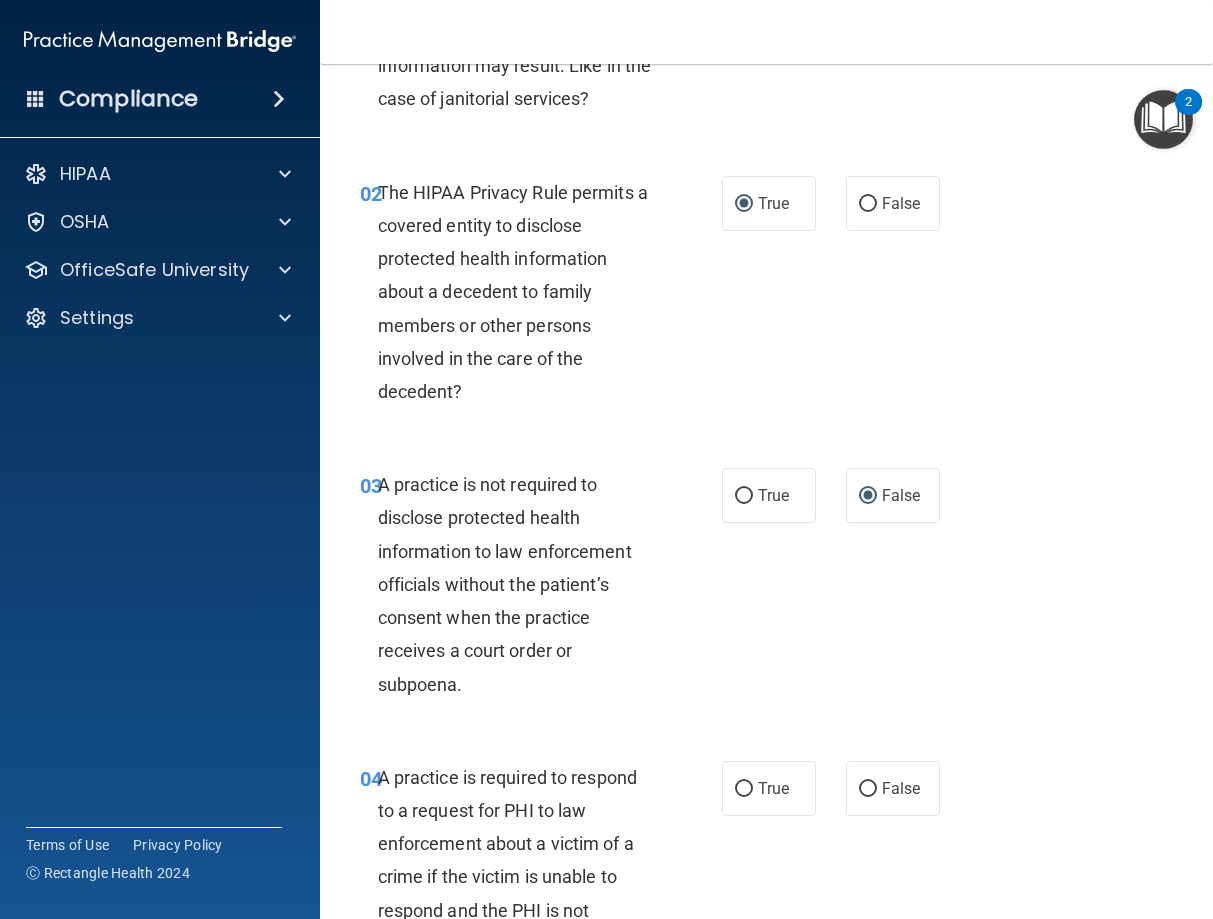 scroll, scrollTop: 270, scrollLeft: 0, axis: vertical 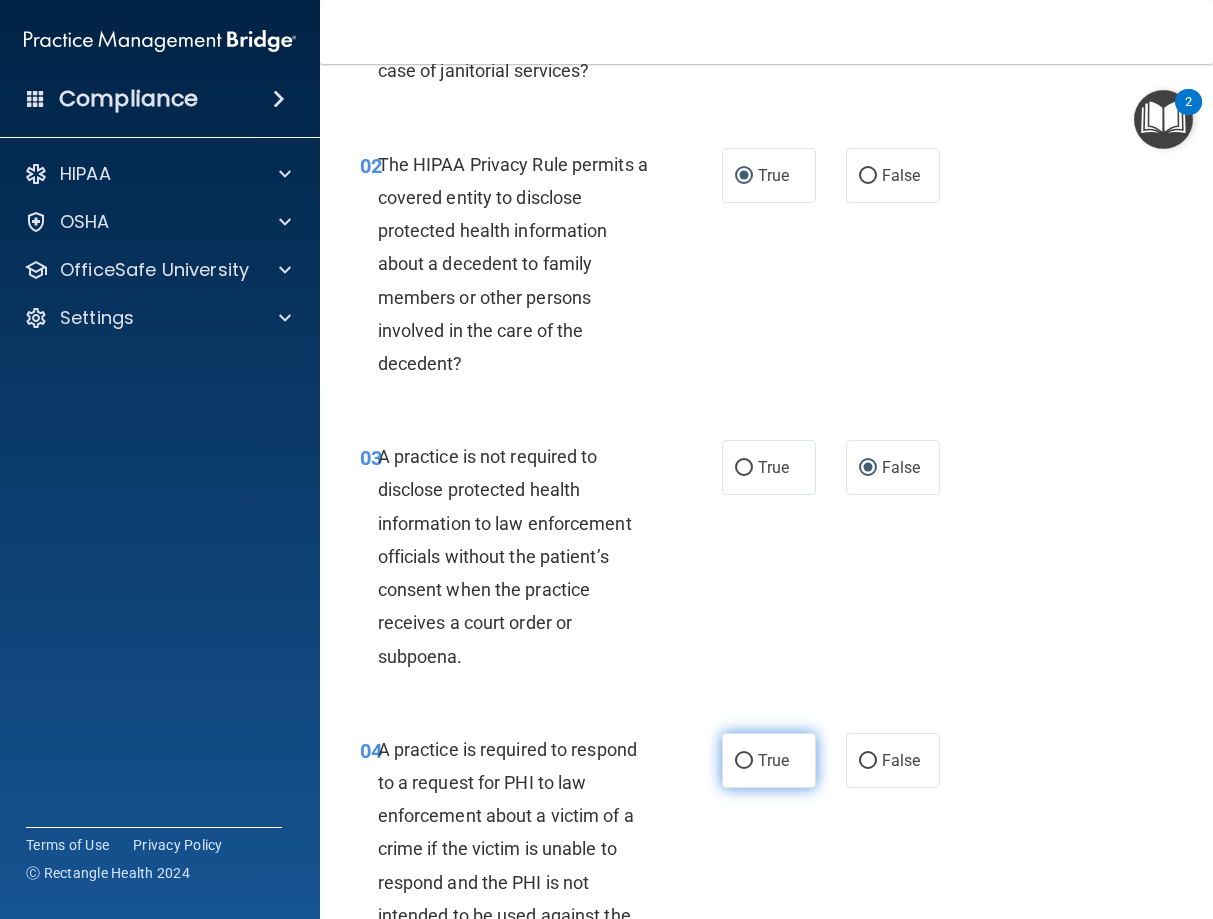 click on "True" at bounding box center (744, 761) 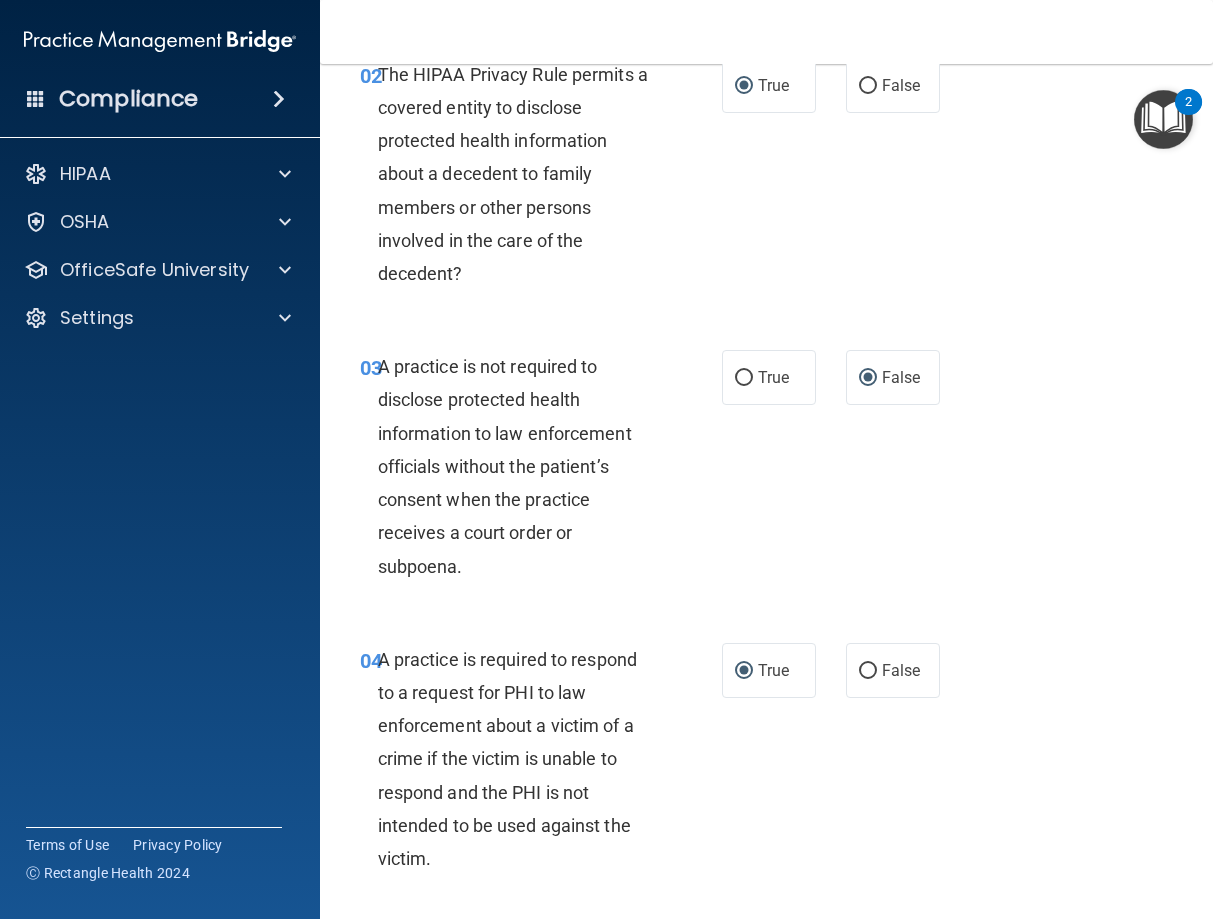 scroll, scrollTop: 450, scrollLeft: 0, axis: vertical 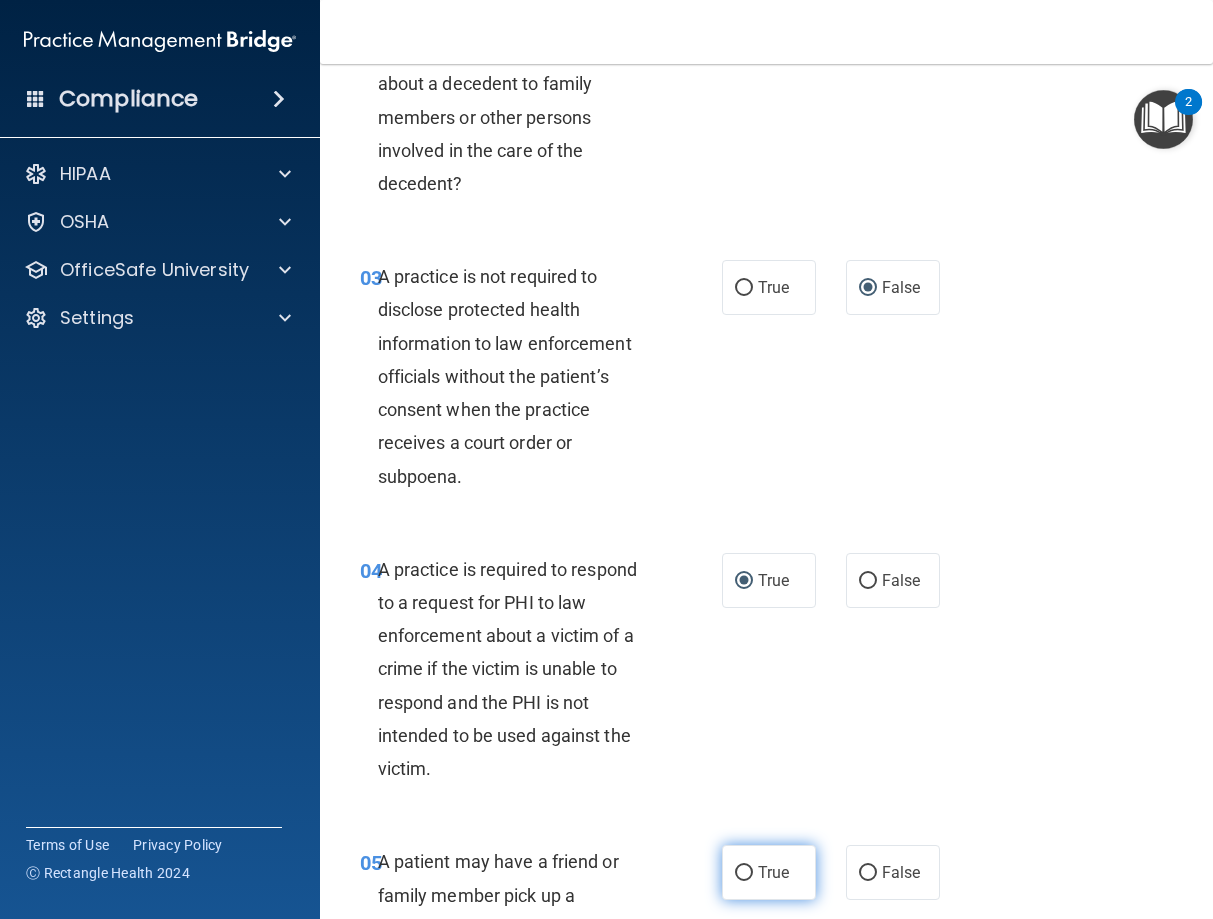 click on "True" at bounding box center (744, 873) 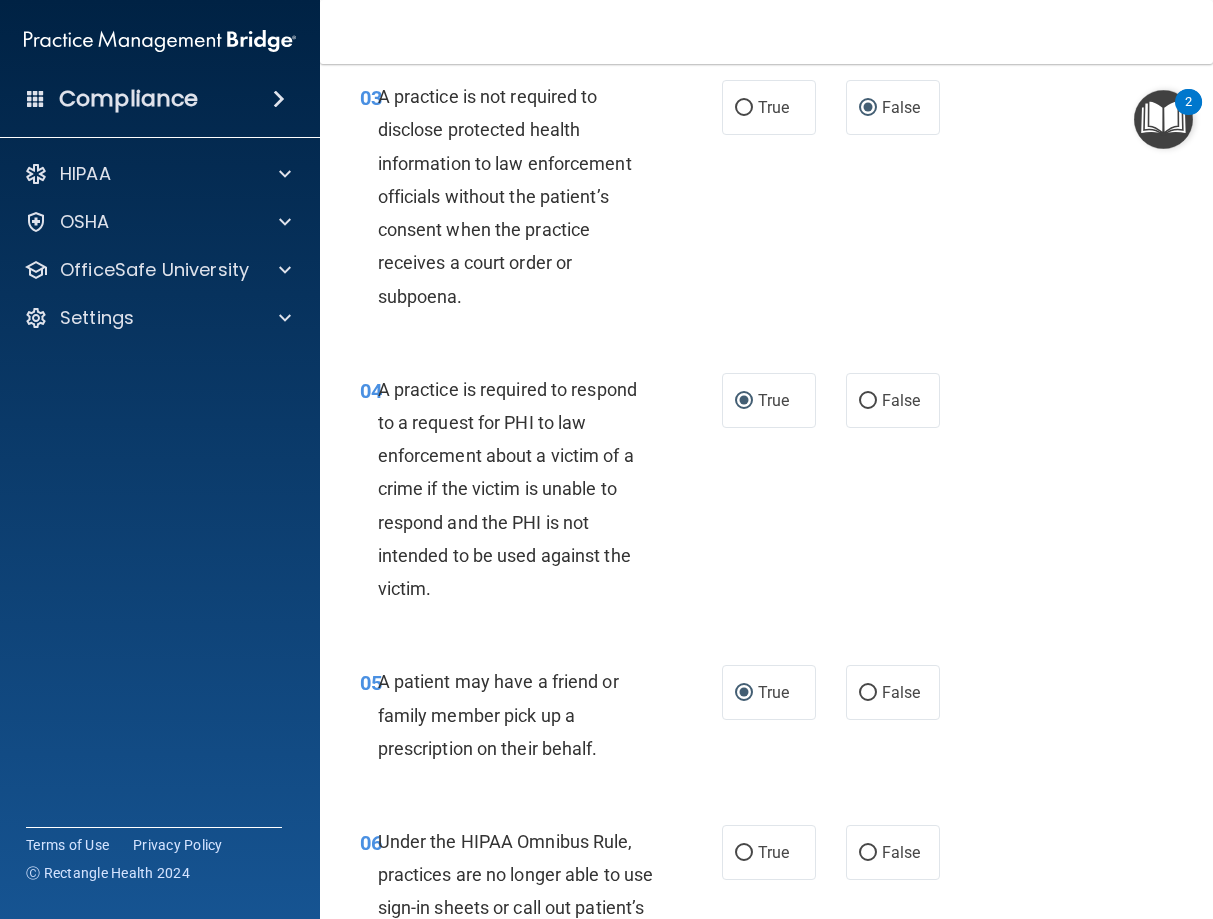scroll, scrollTop: 720, scrollLeft: 0, axis: vertical 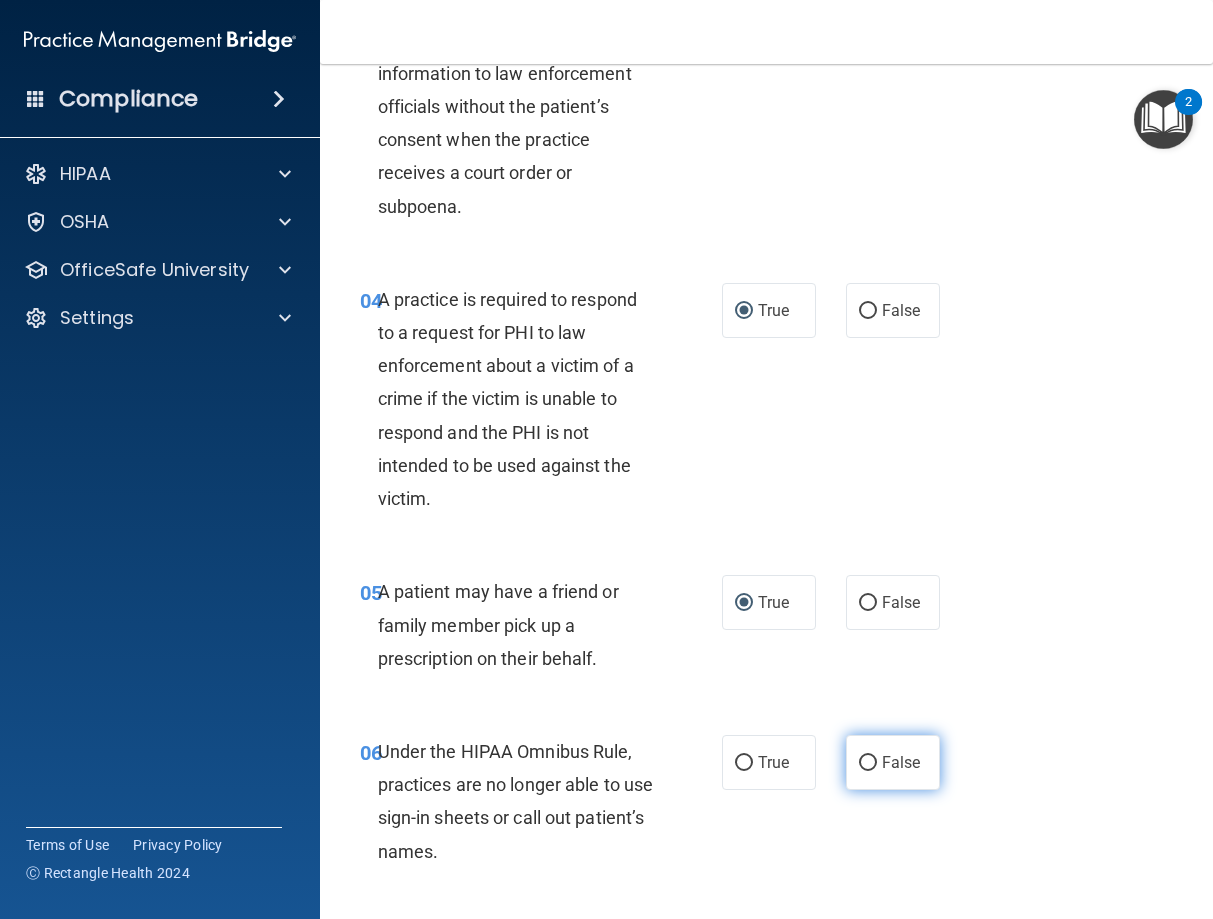 click on "False" at bounding box center (893, 762) 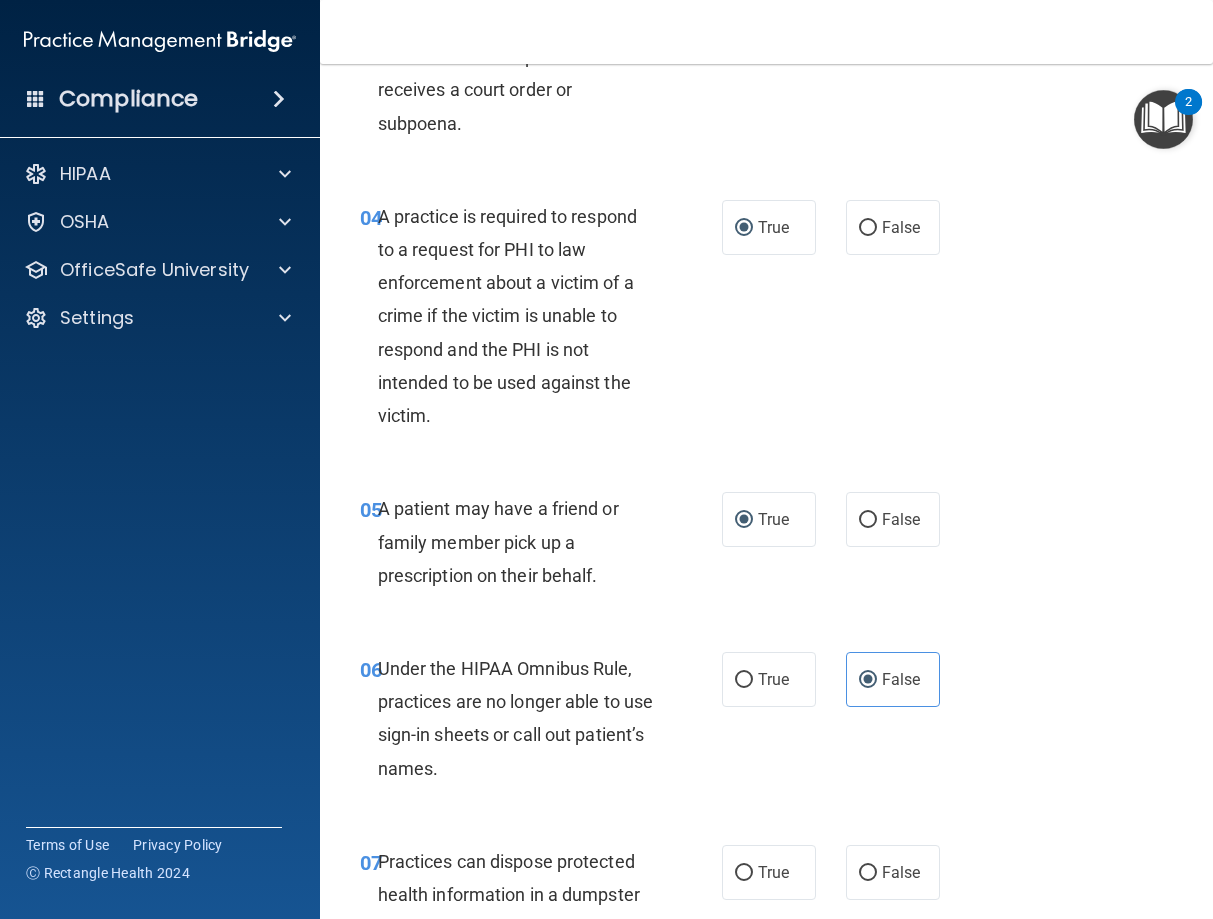 scroll, scrollTop: 990, scrollLeft: 0, axis: vertical 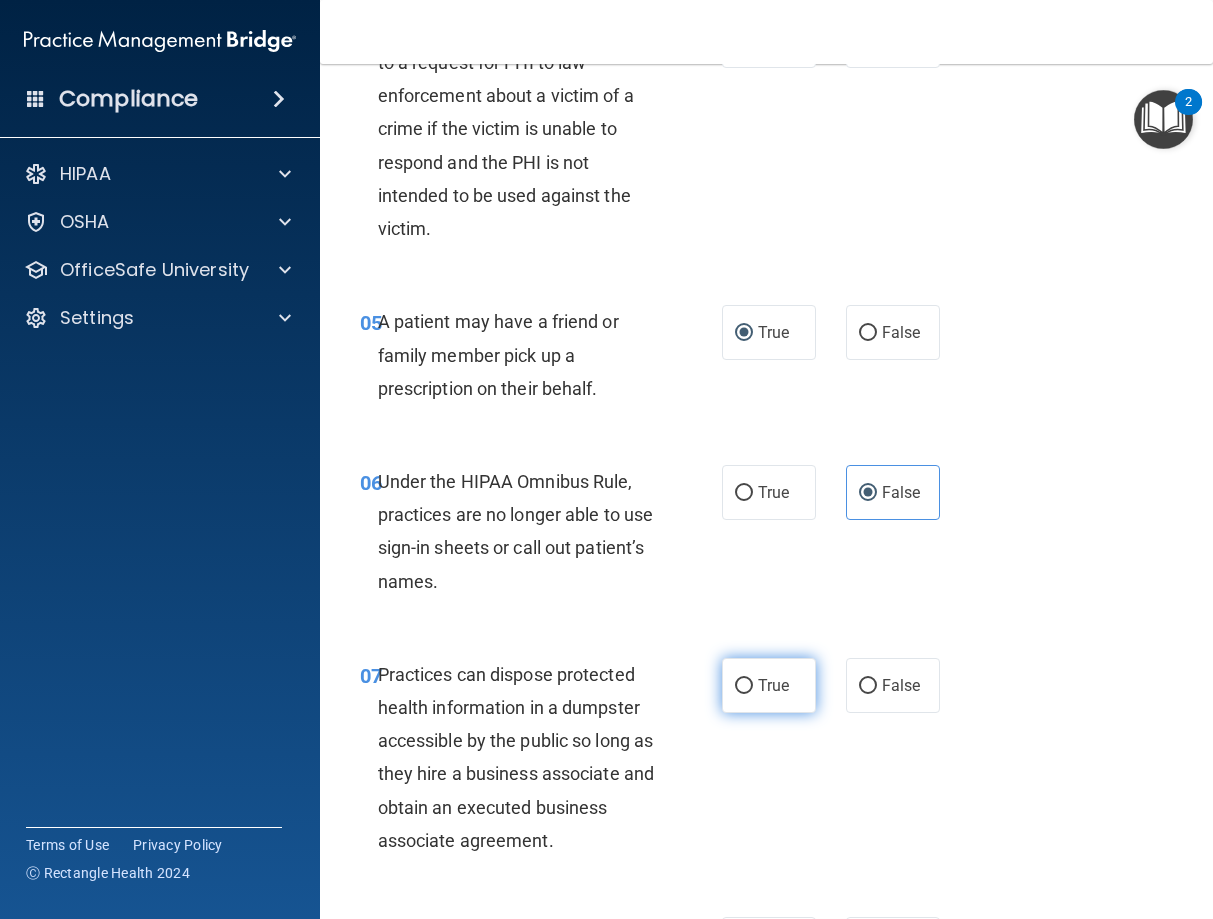 click on "True" at bounding box center [744, 686] 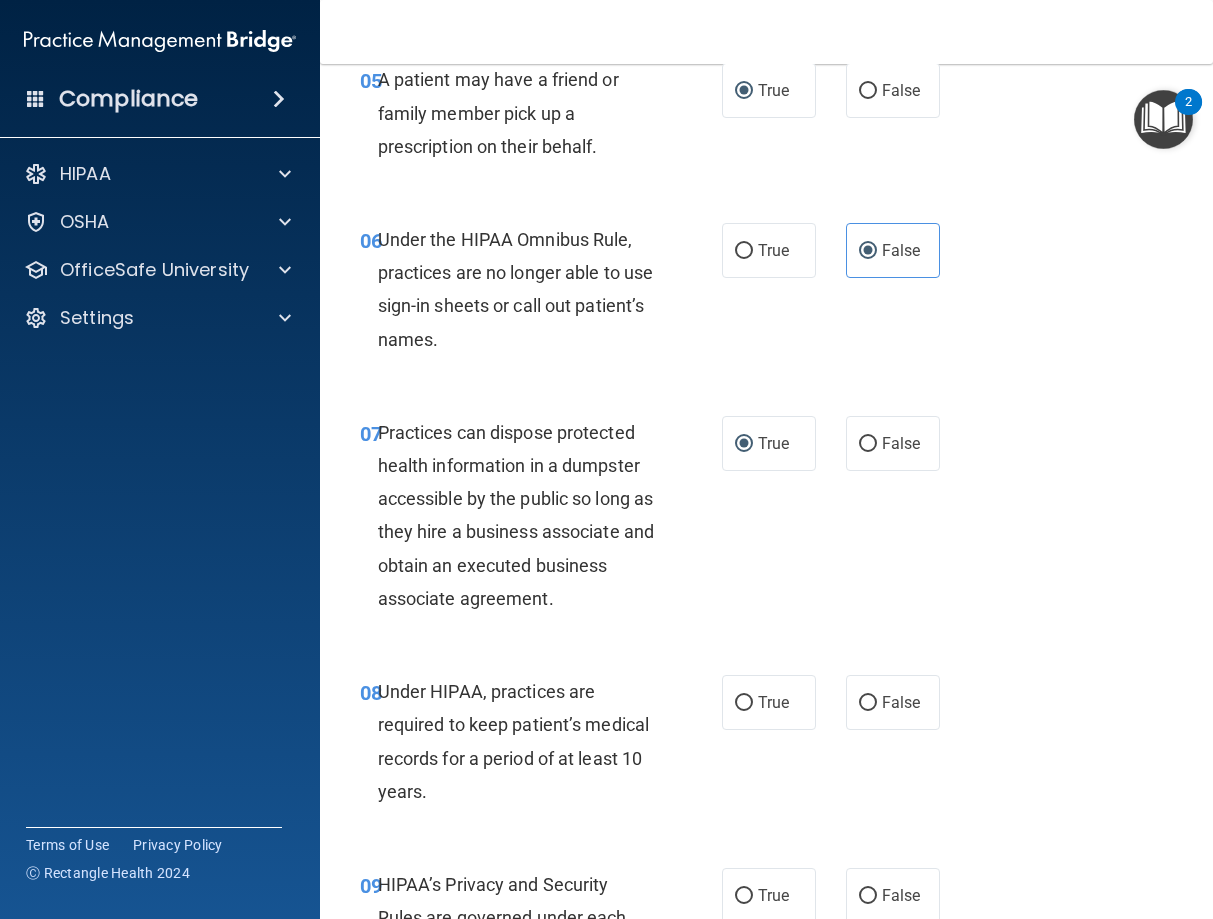 scroll, scrollTop: 1260, scrollLeft: 0, axis: vertical 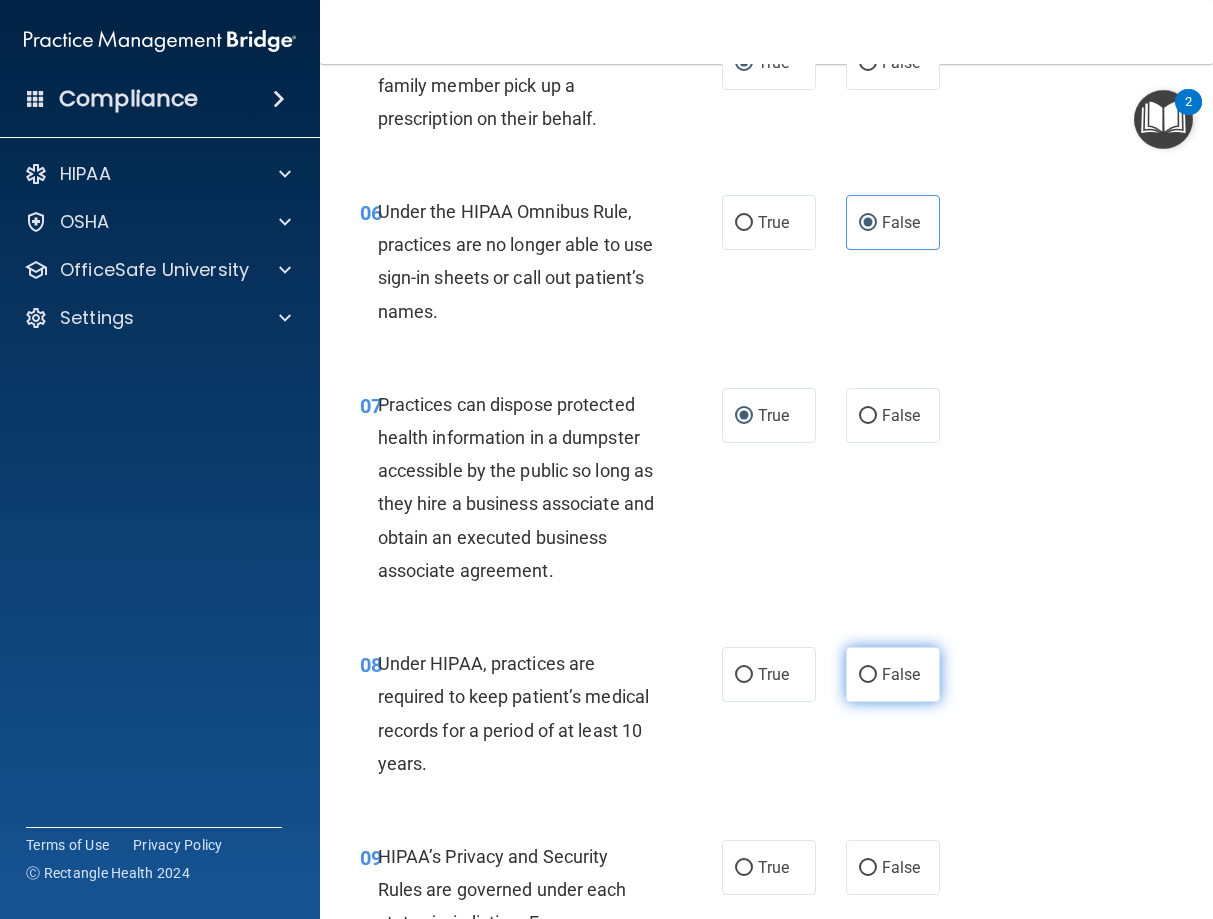 click on "False" at bounding box center (868, 675) 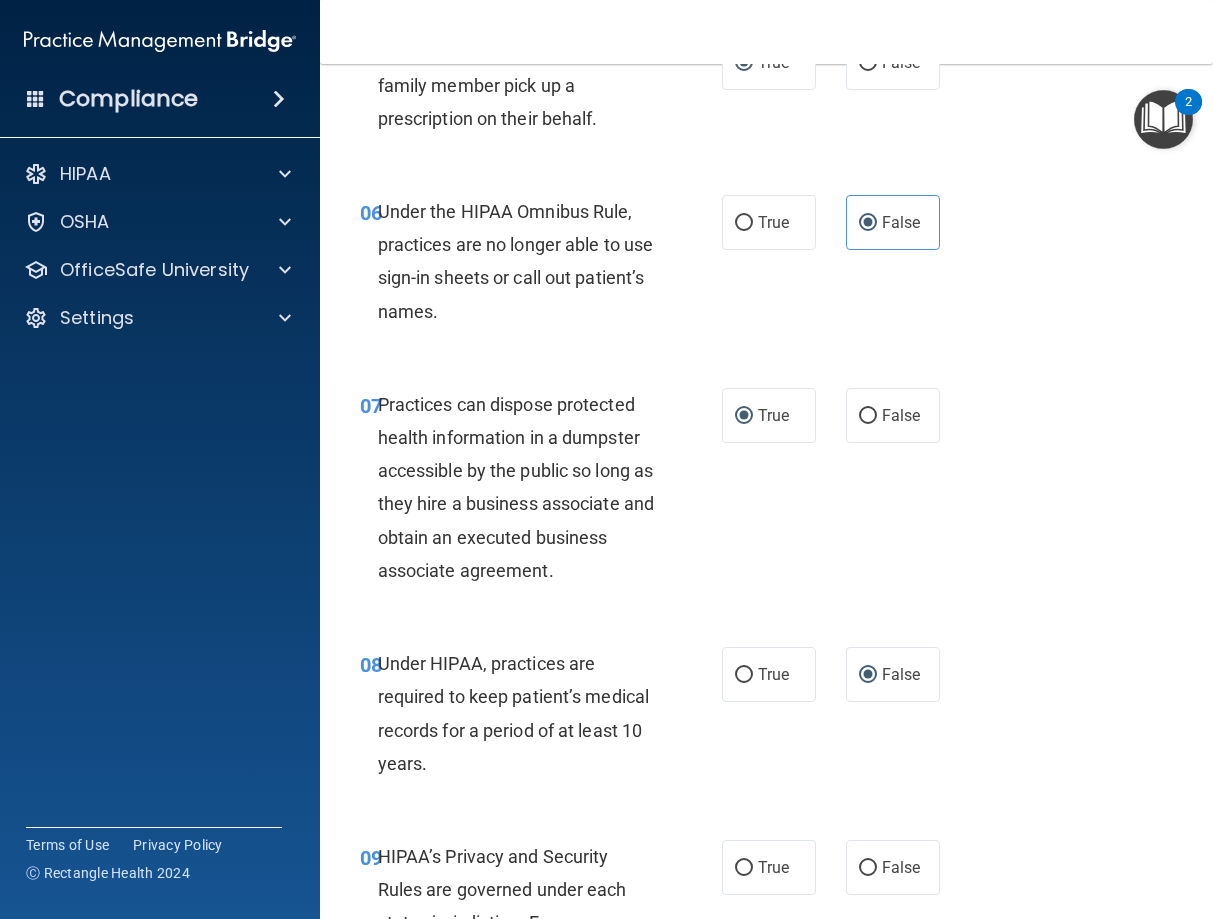 scroll, scrollTop: 1530, scrollLeft: 0, axis: vertical 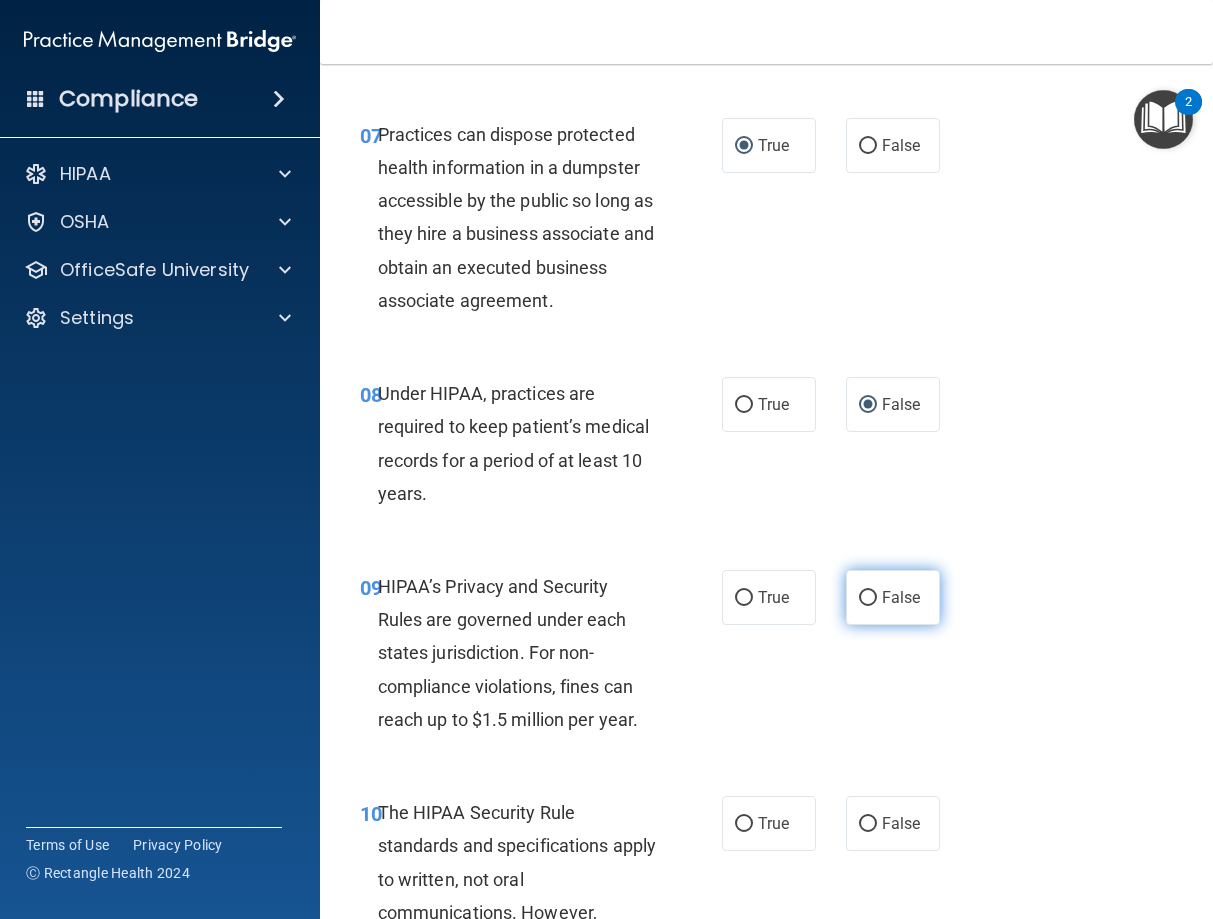 click on "False" at bounding box center (868, 598) 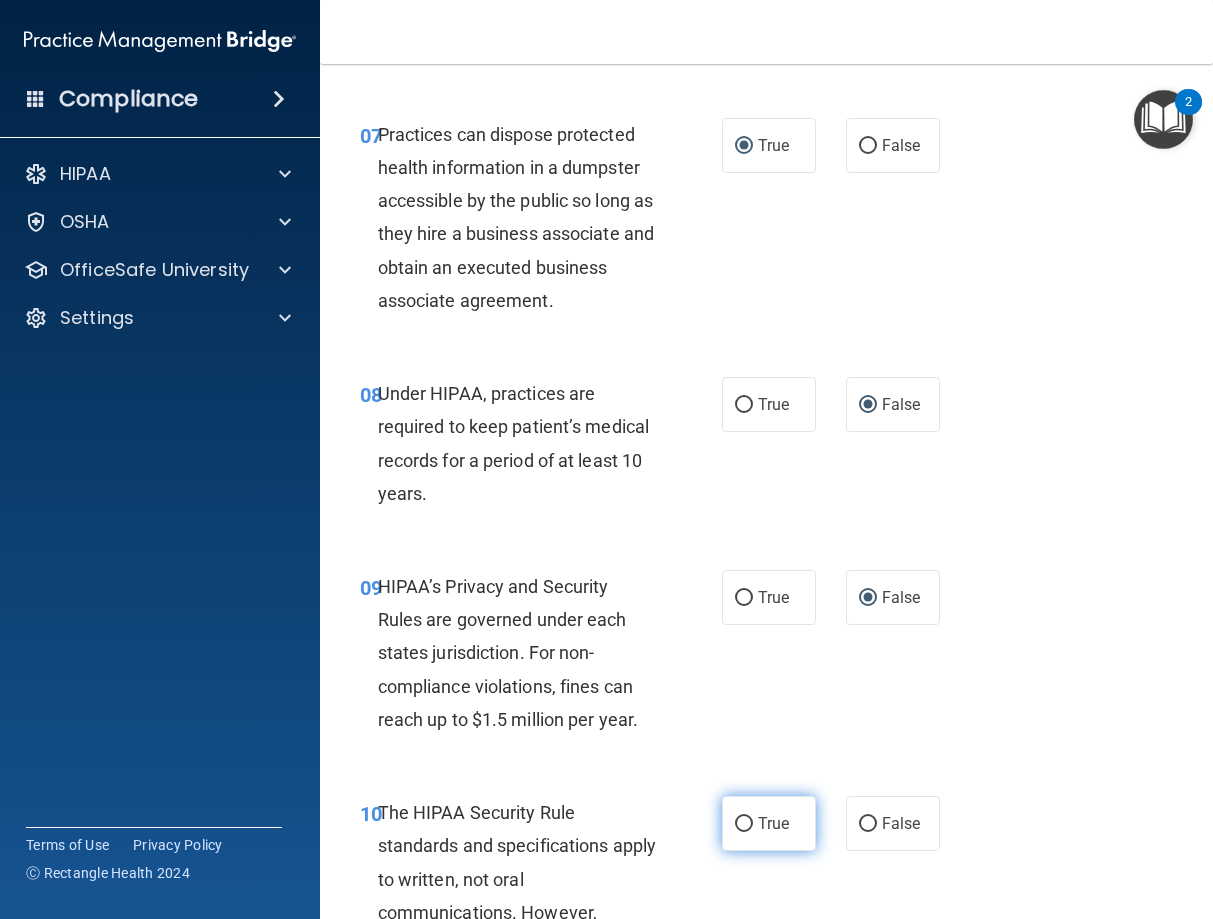 click on "True" at bounding box center (769, 823) 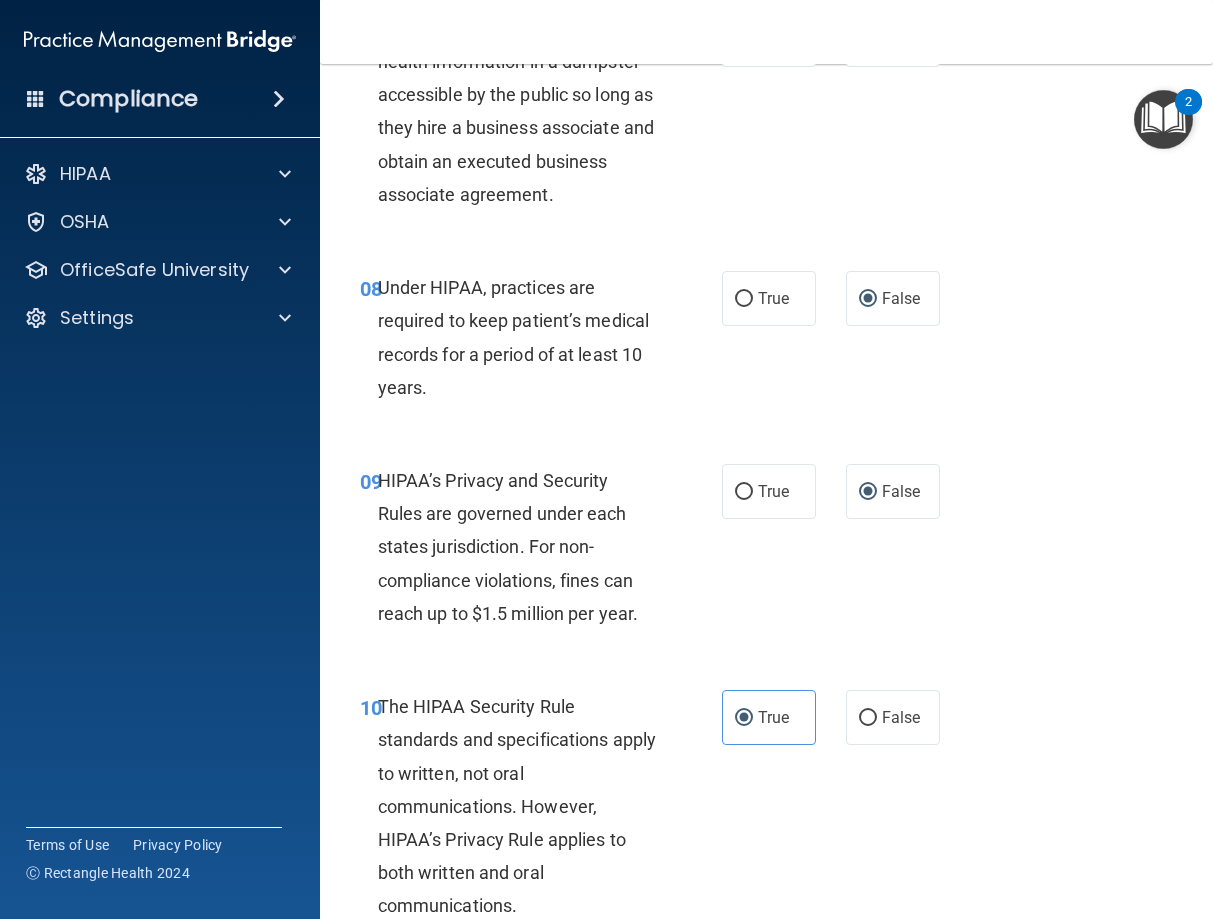 scroll, scrollTop: 1800, scrollLeft: 0, axis: vertical 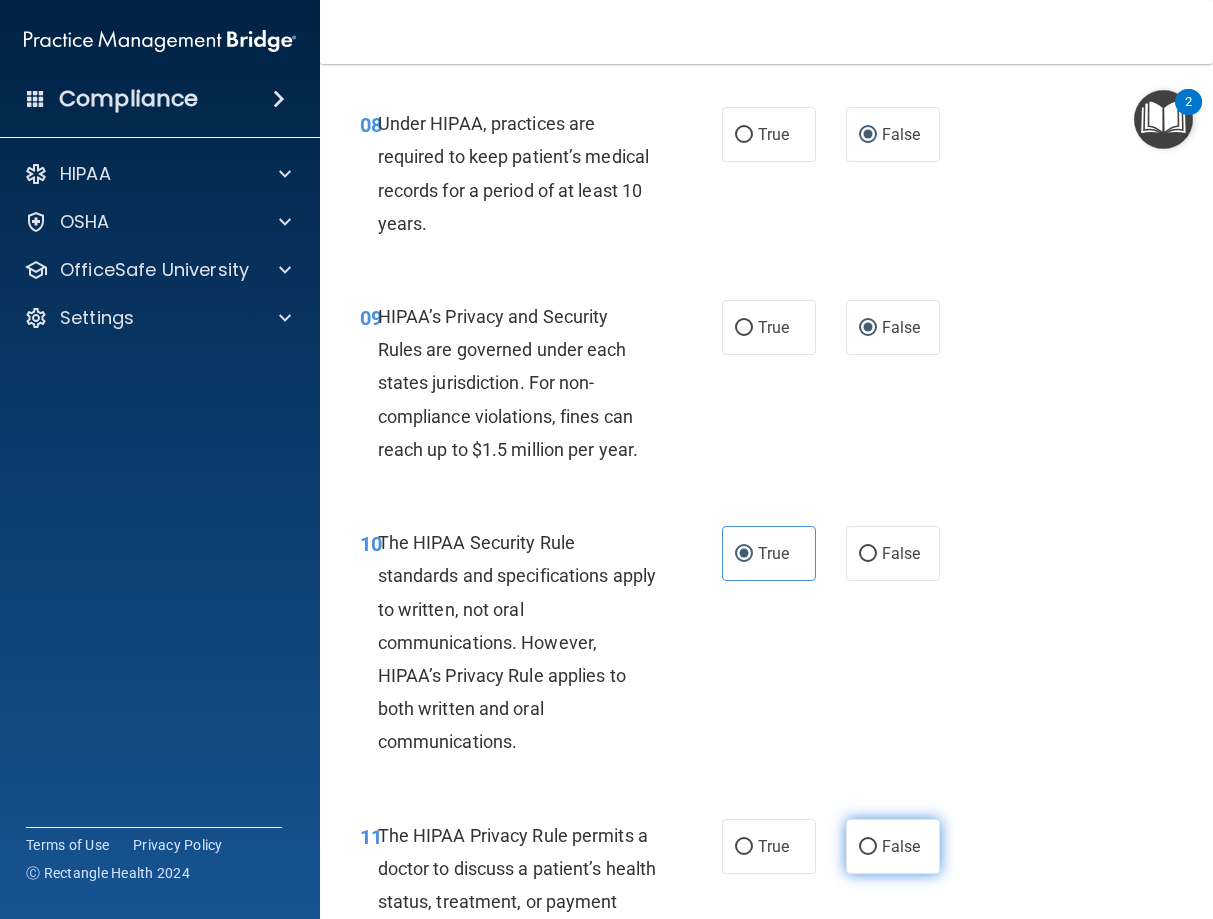 click on "False" at bounding box center [893, 846] 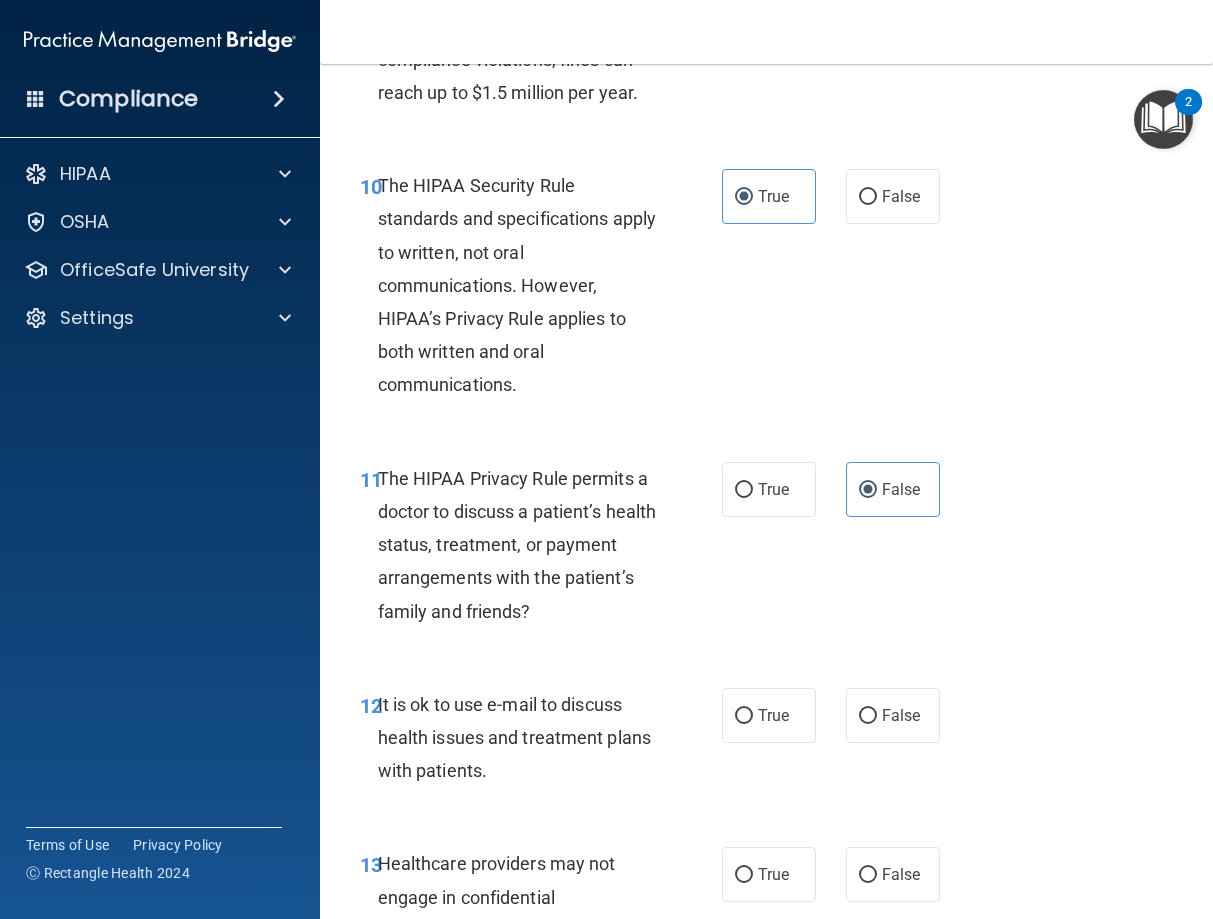 scroll, scrollTop: 2160, scrollLeft: 0, axis: vertical 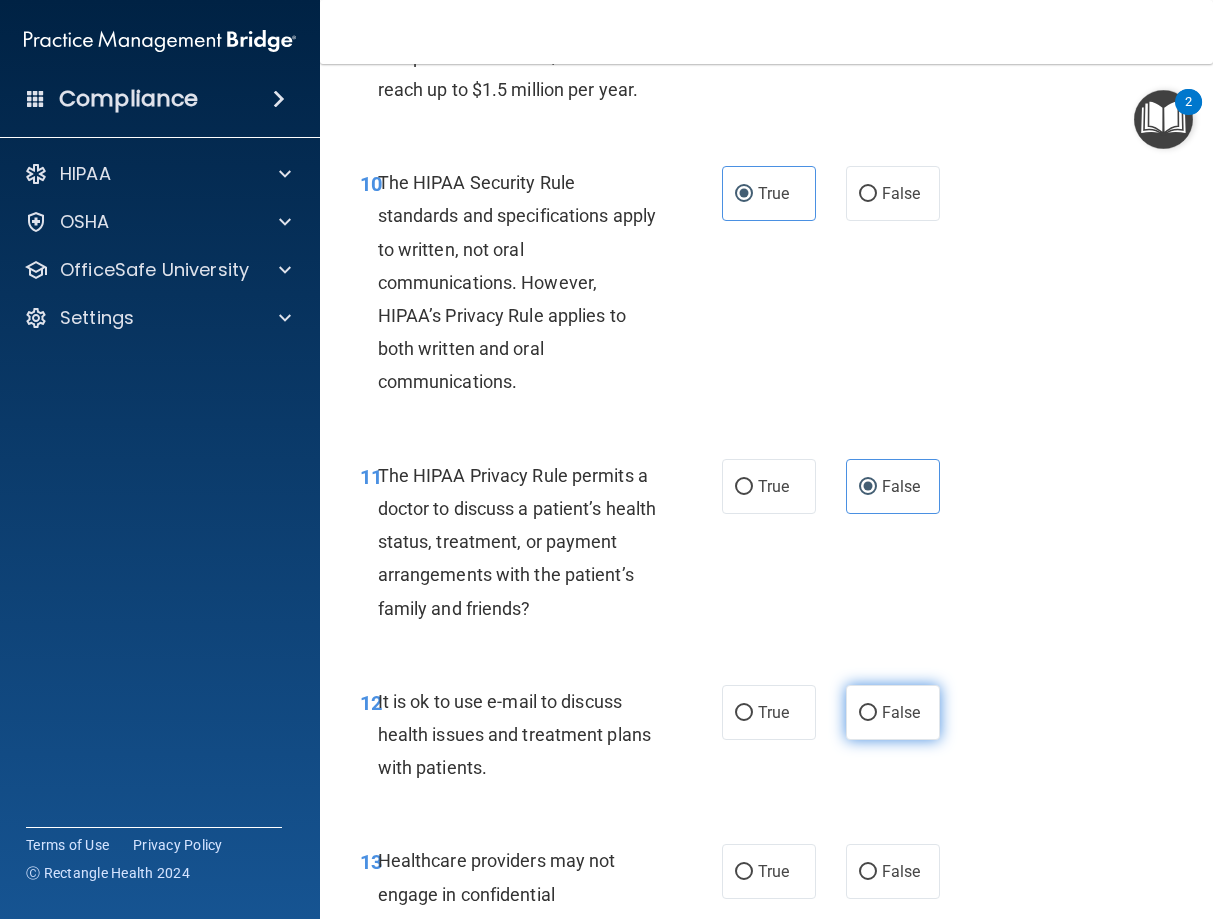 click on "False" at bounding box center [868, 713] 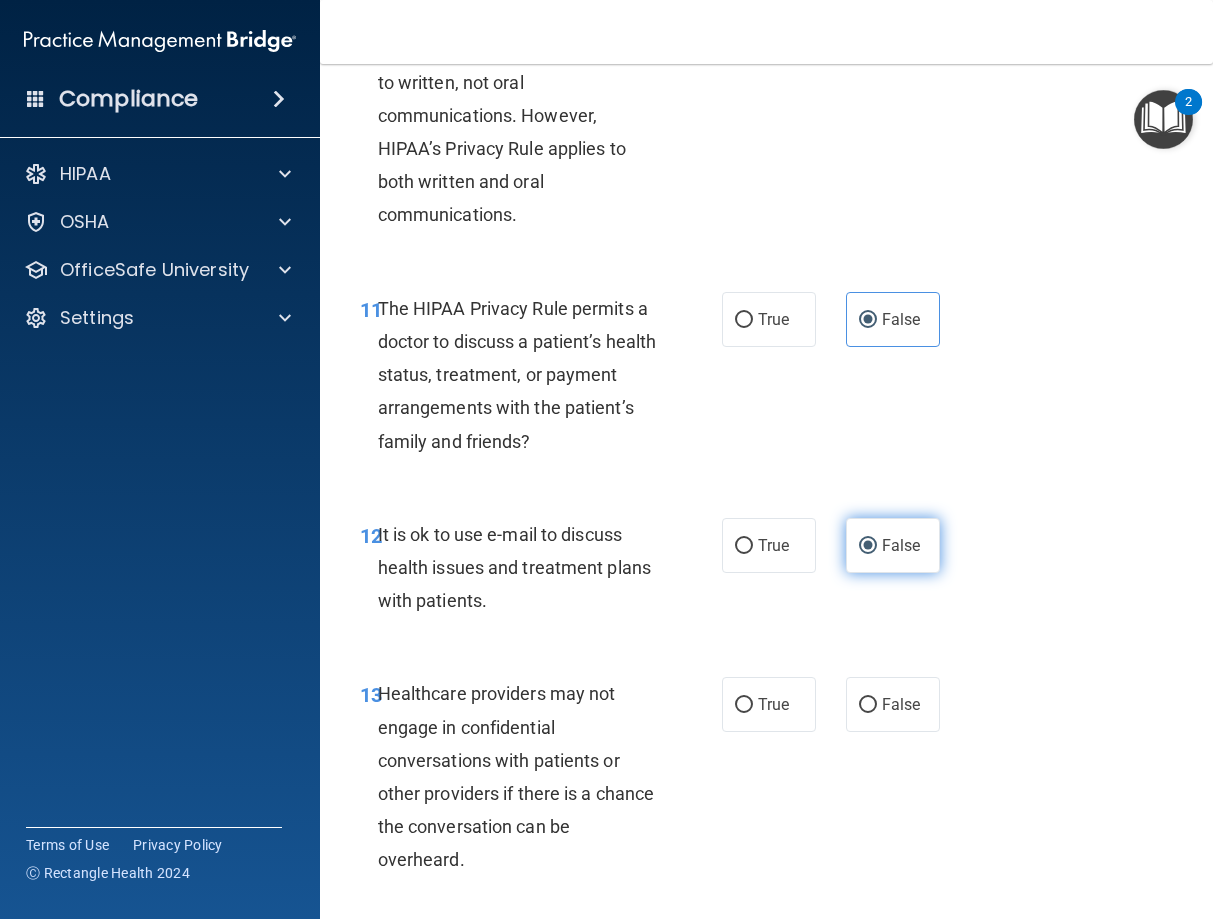 scroll, scrollTop: 2340, scrollLeft: 0, axis: vertical 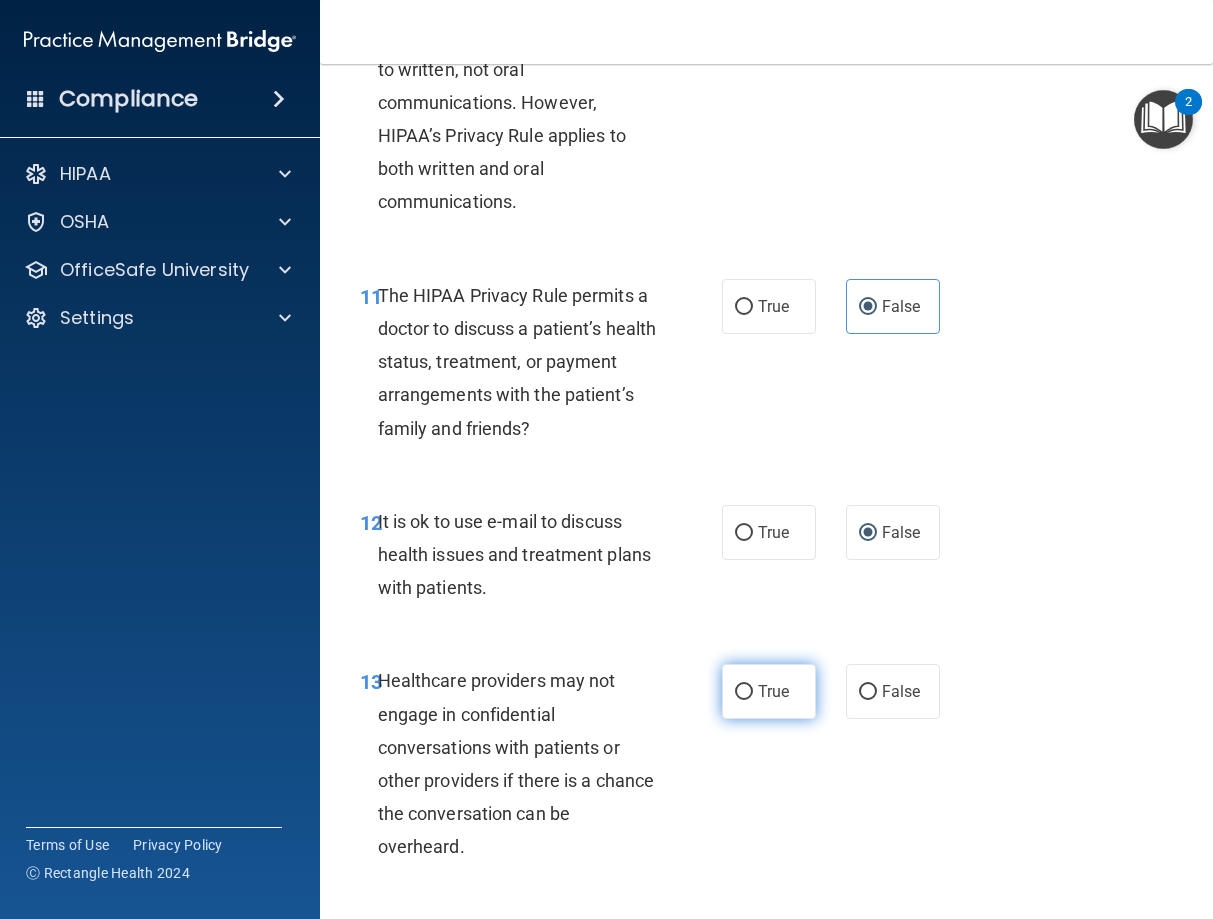 click on "True" at bounding box center [744, 692] 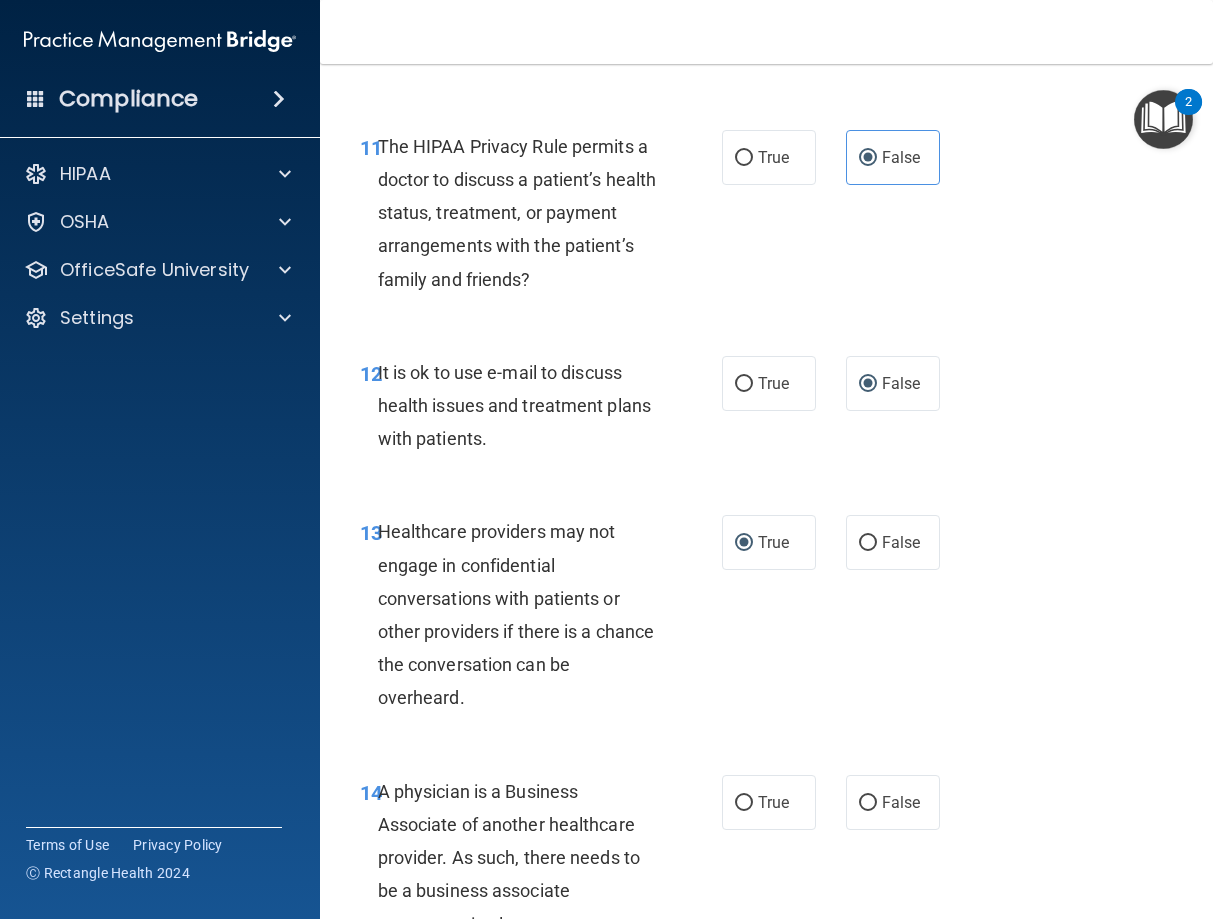 scroll, scrollTop: 2520, scrollLeft: 0, axis: vertical 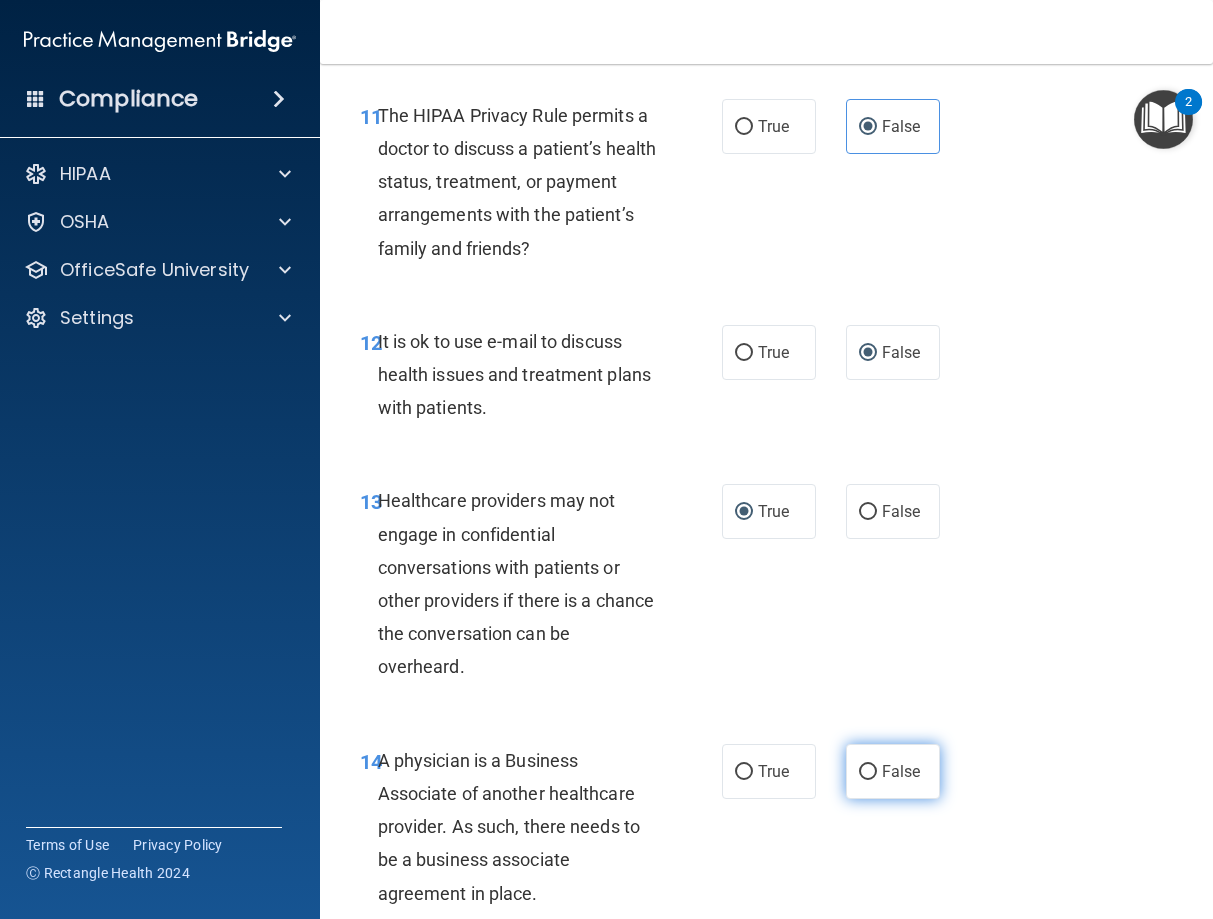 click on "False" at bounding box center [868, 772] 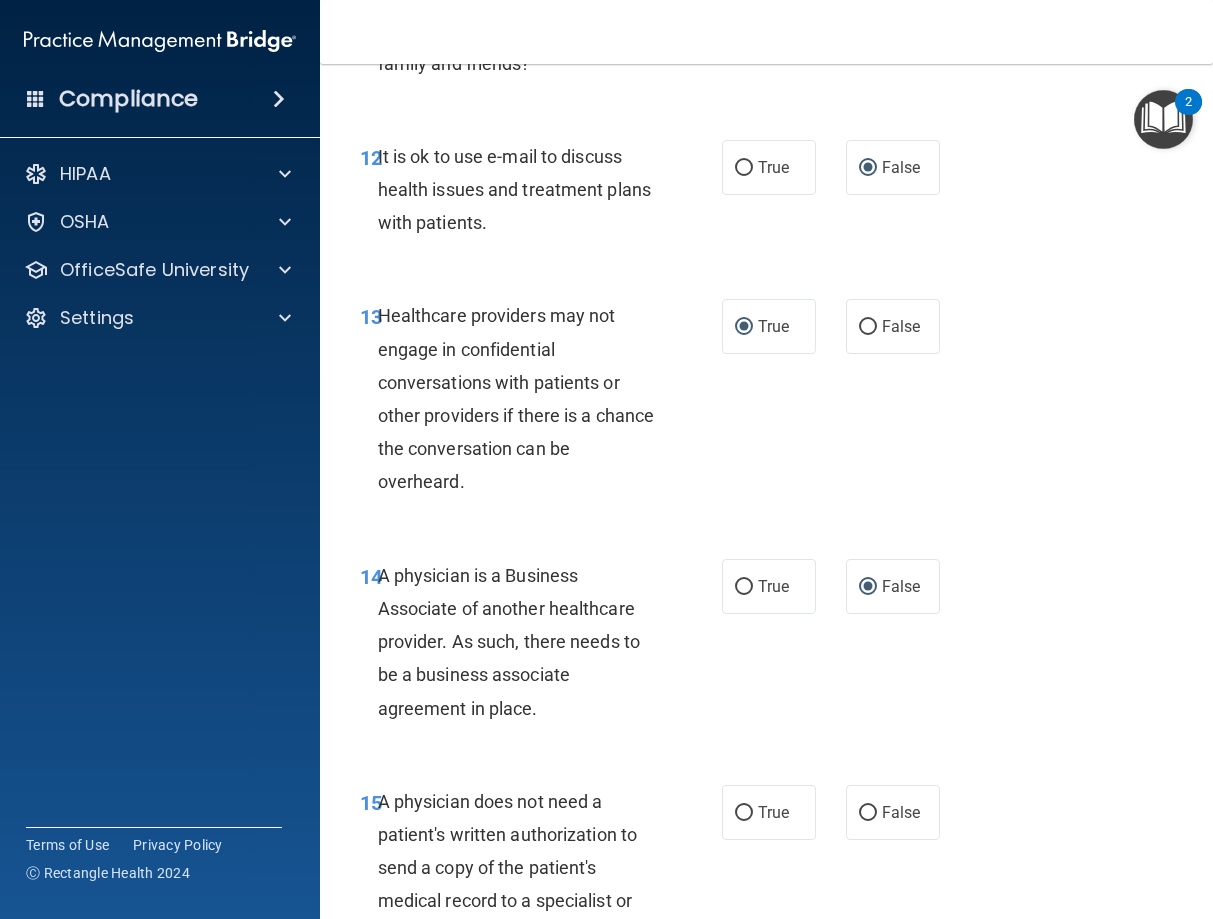 scroll, scrollTop: 2700, scrollLeft: 0, axis: vertical 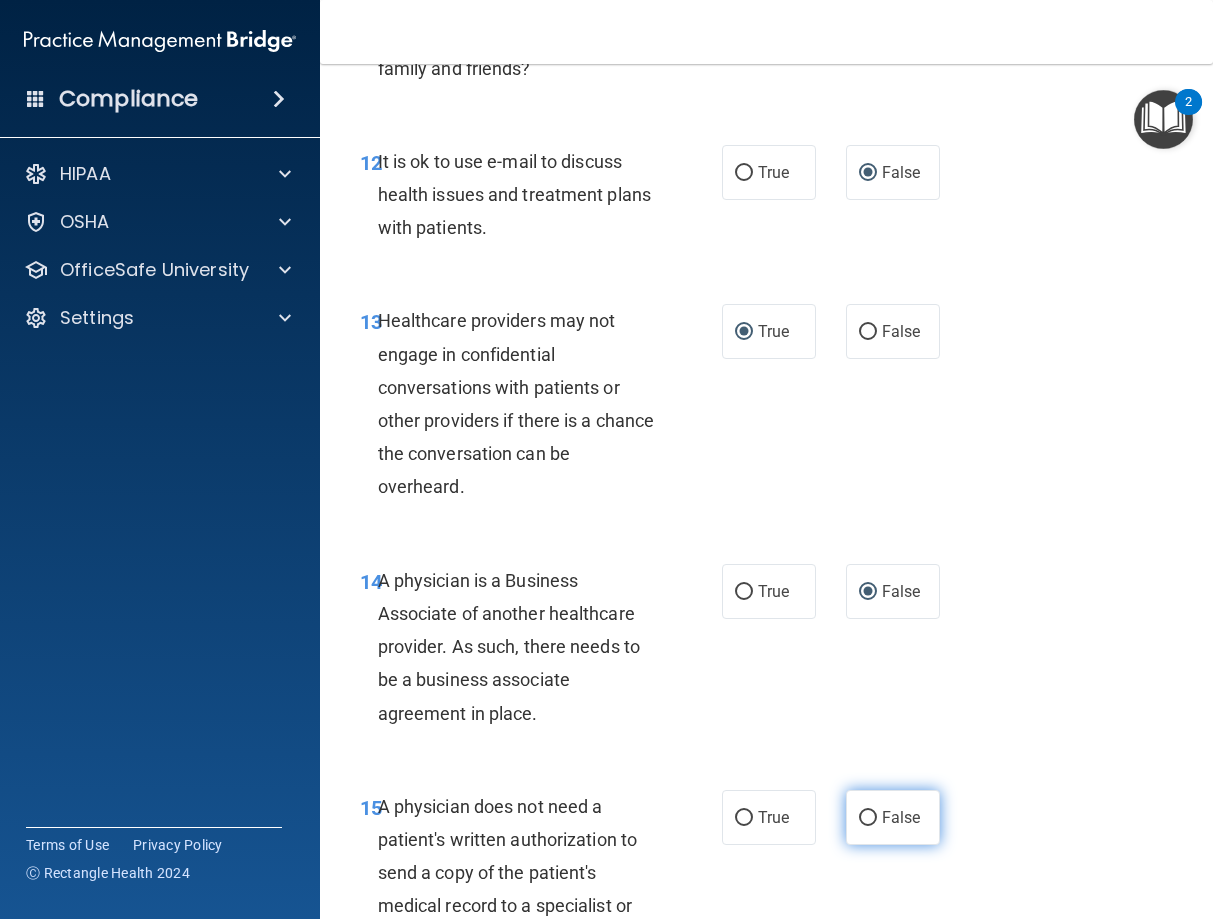 click on "False" at bounding box center (868, 818) 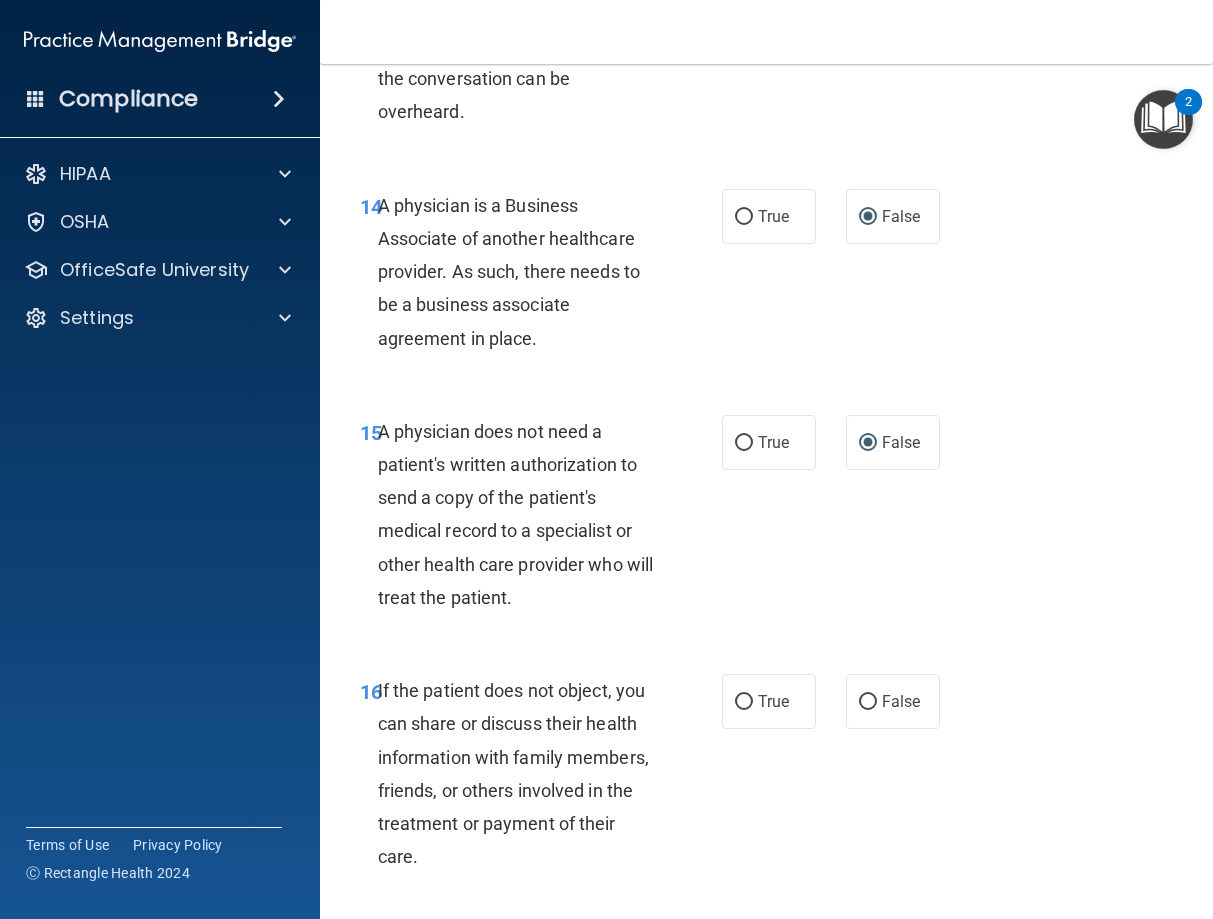 scroll, scrollTop: 3150, scrollLeft: 0, axis: vertical 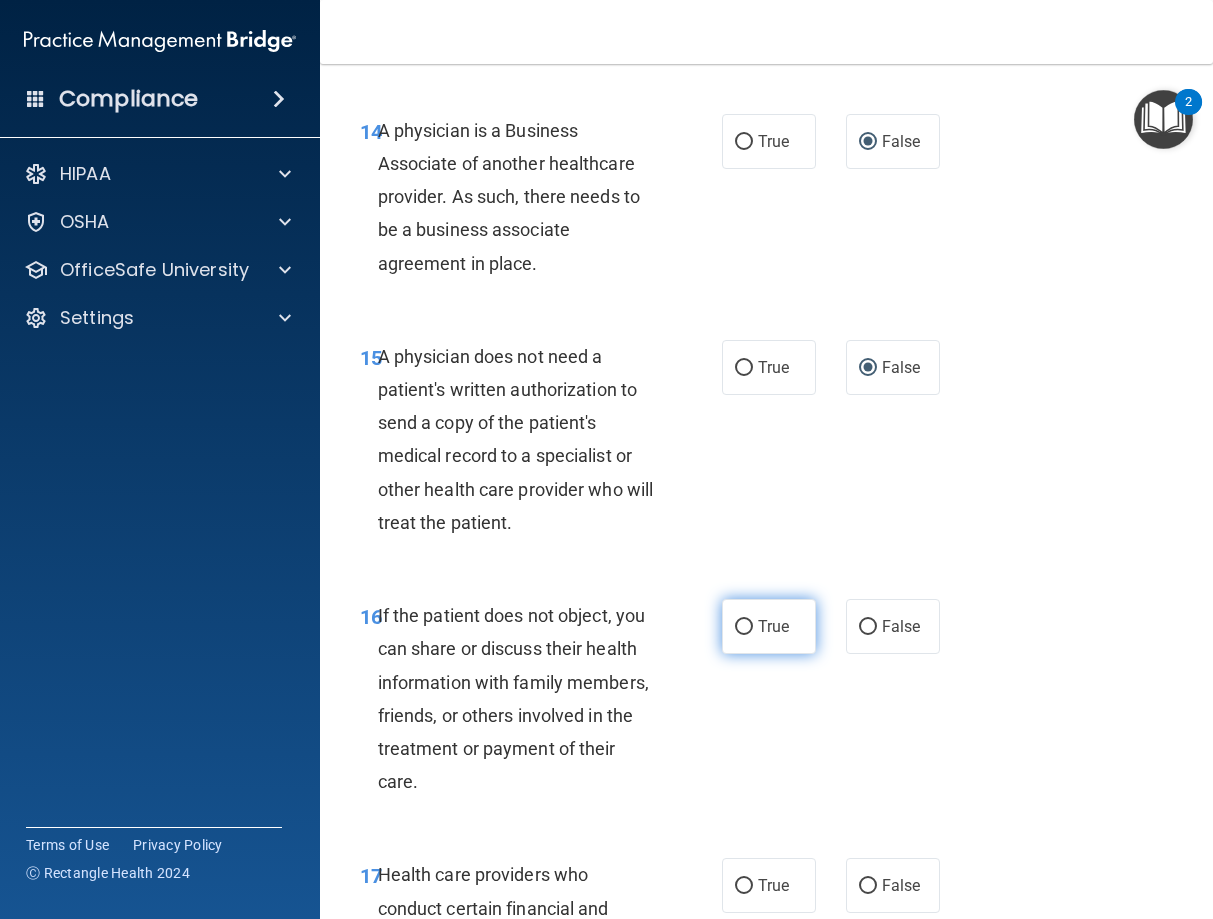 click on "True" at bounding box center [744, 627] 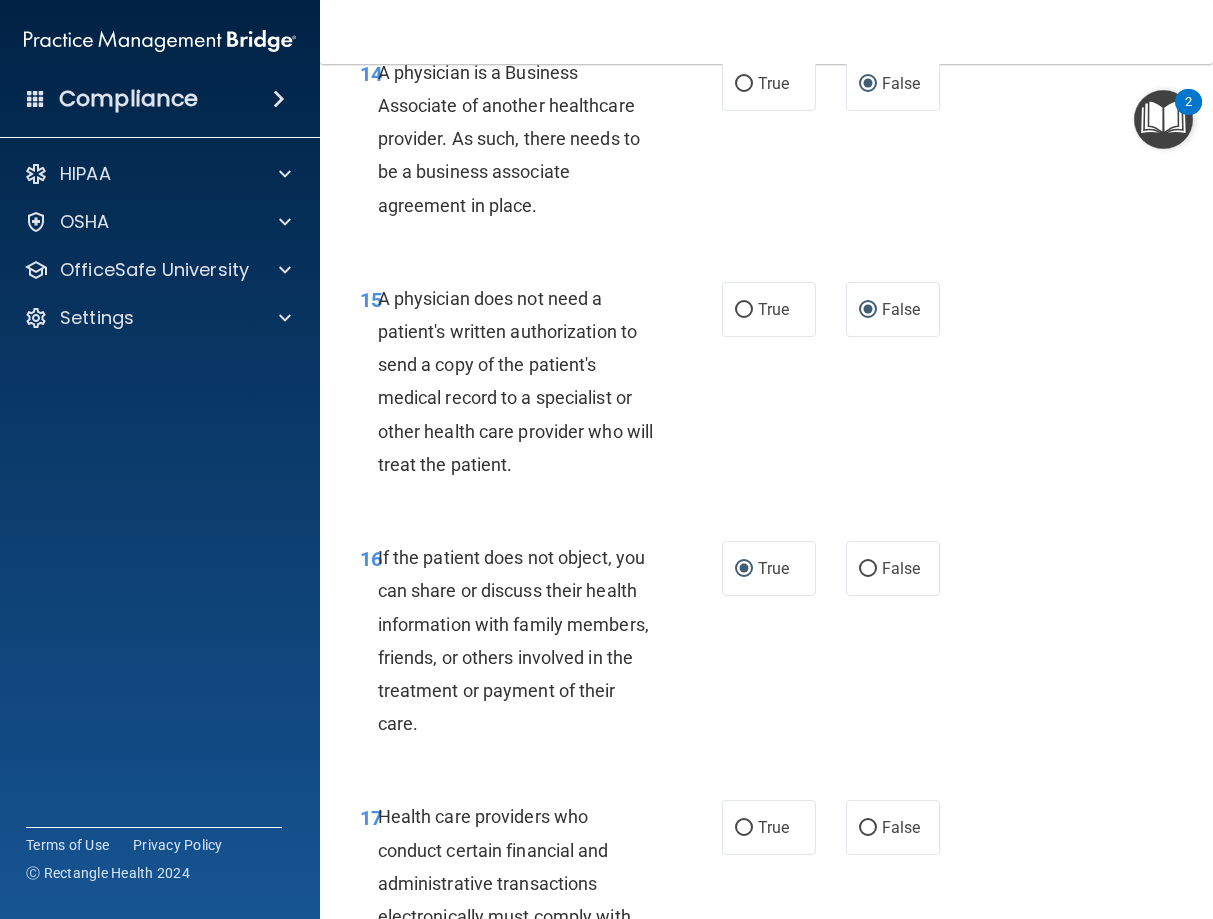 scroll, scrollTop: 3240, scrollLeft: 0, axis: vertical 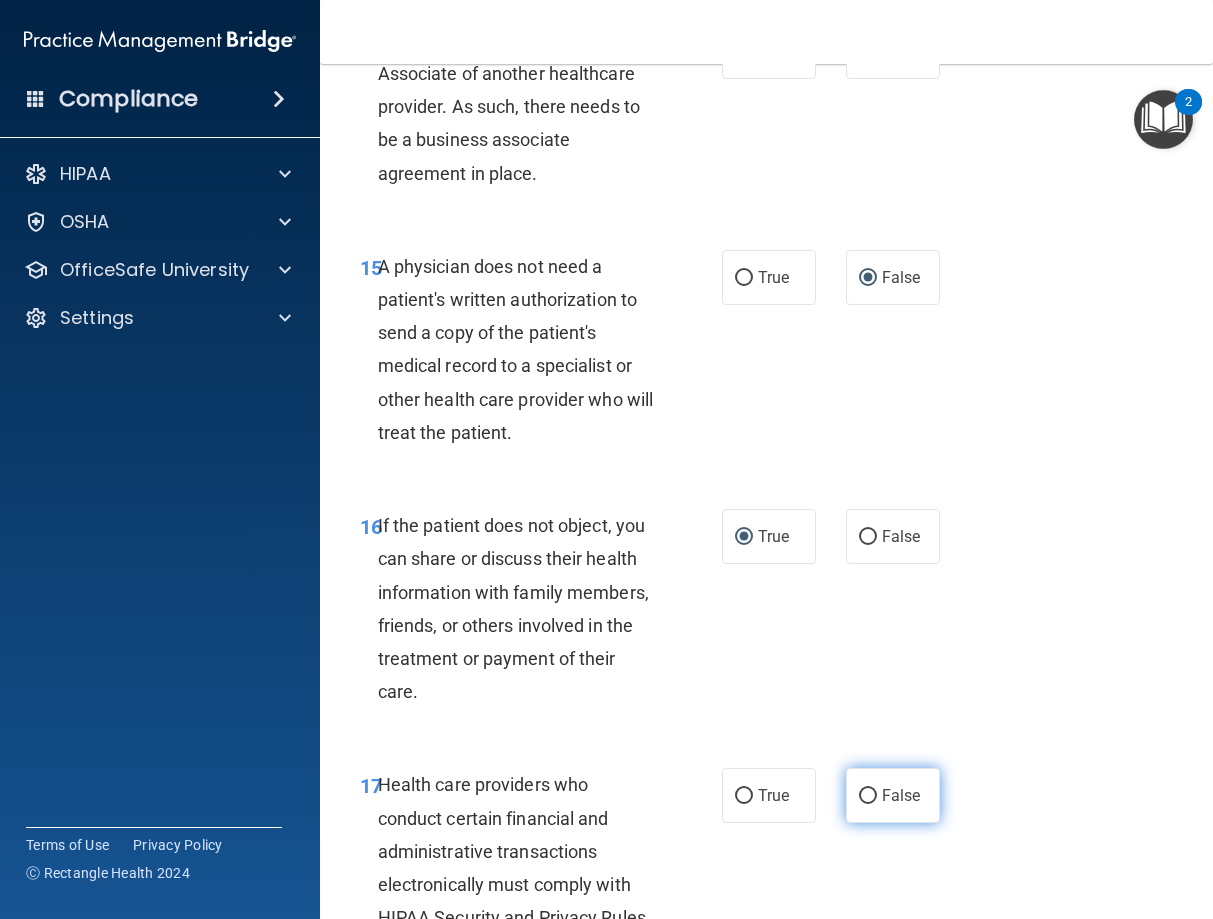 click on "False" at bounding box center [868, 796] 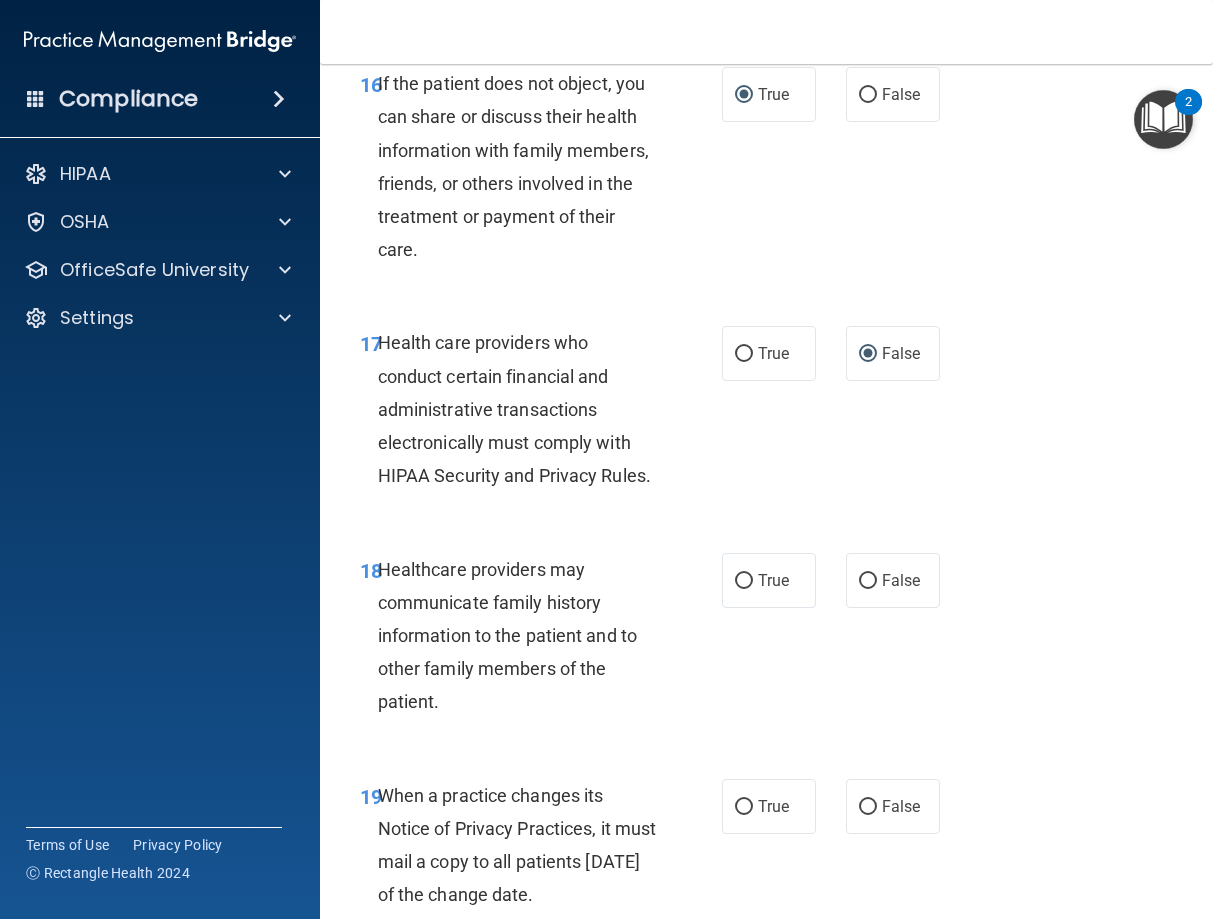 scroll, scrollTop: 3690, scrollLeft: 0, axis: vertical 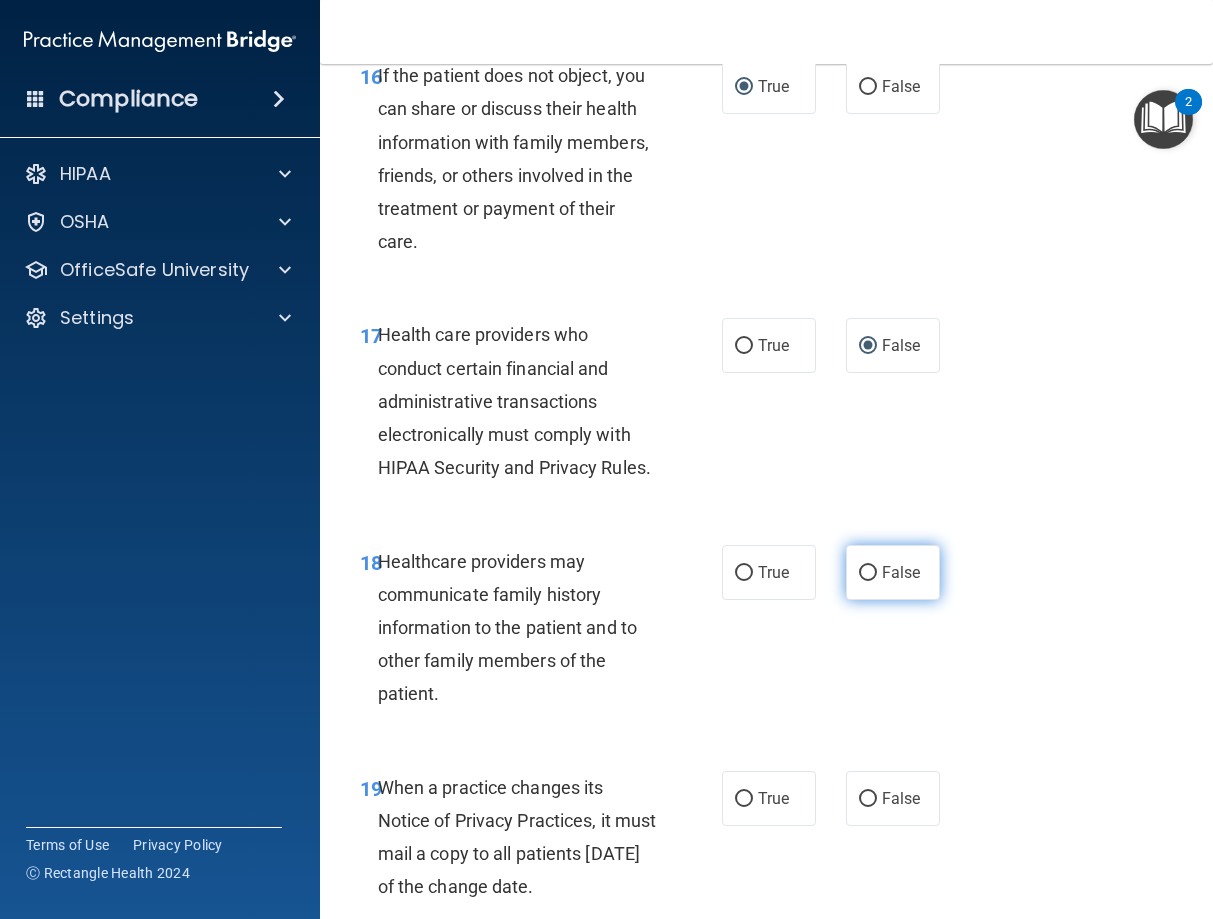 click on "False" at bounding box center (868, 573) 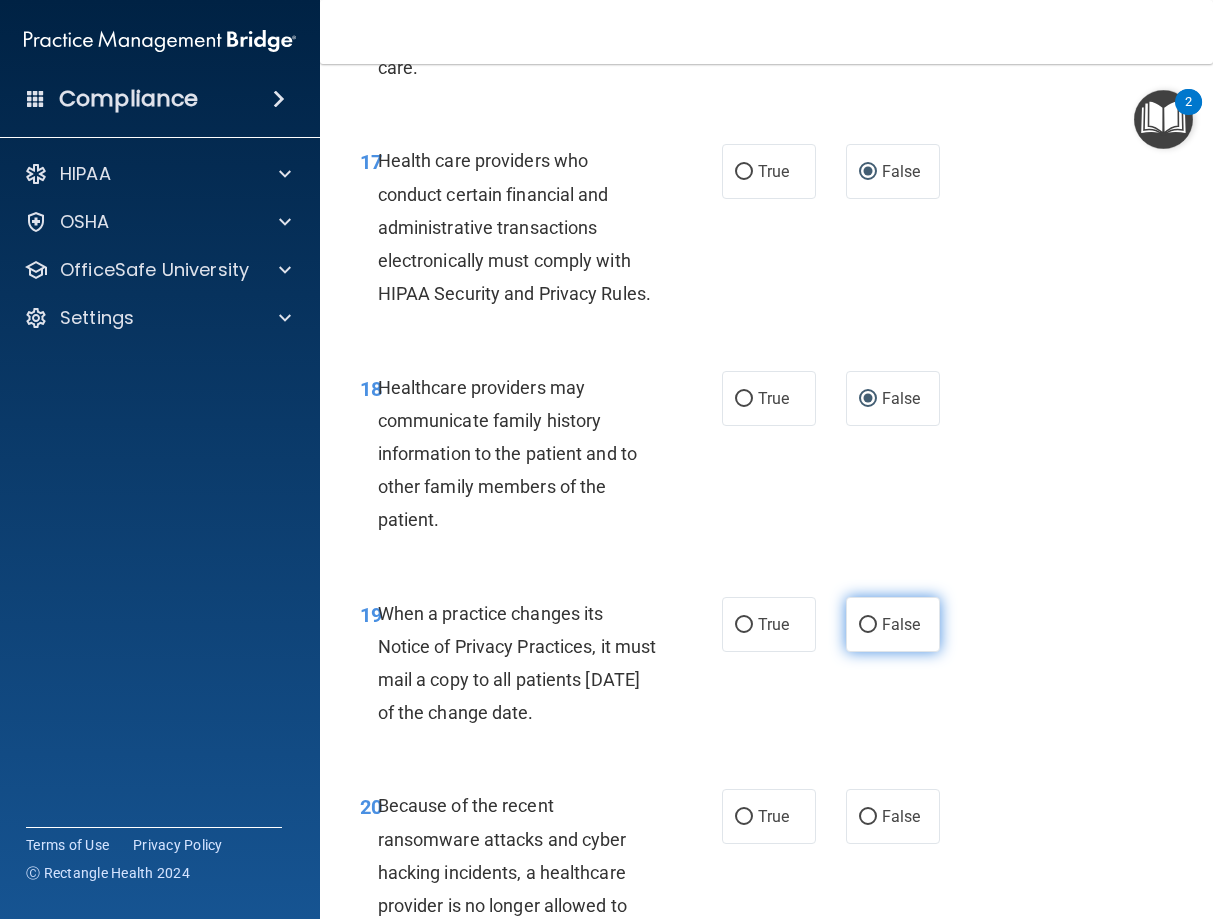 scroll, scrollTop: 3870, scrollLeft: 0, axis: vertical 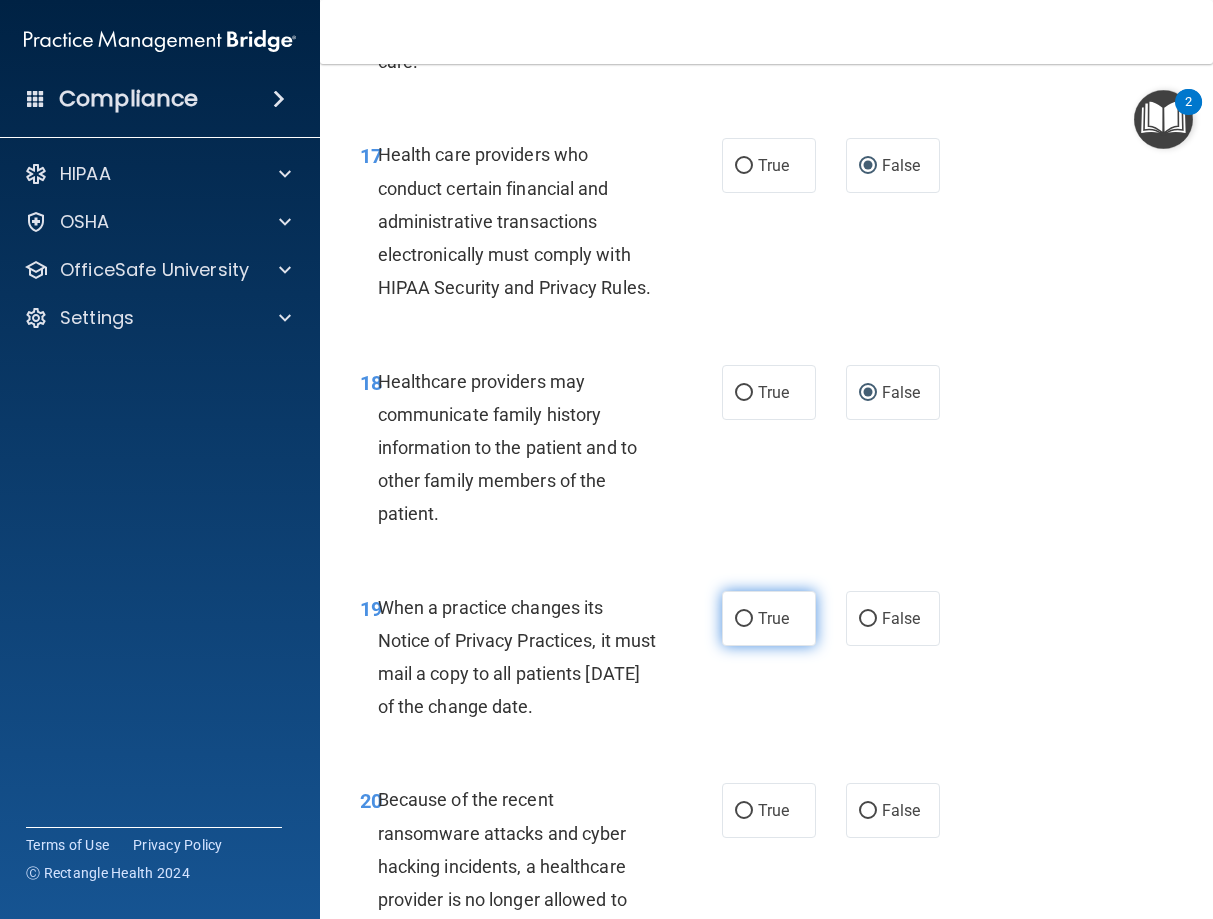 drag, startPoint x: 744, startPoint y: 654, endPoint x: 744, endPoint y: 669, distance: 15 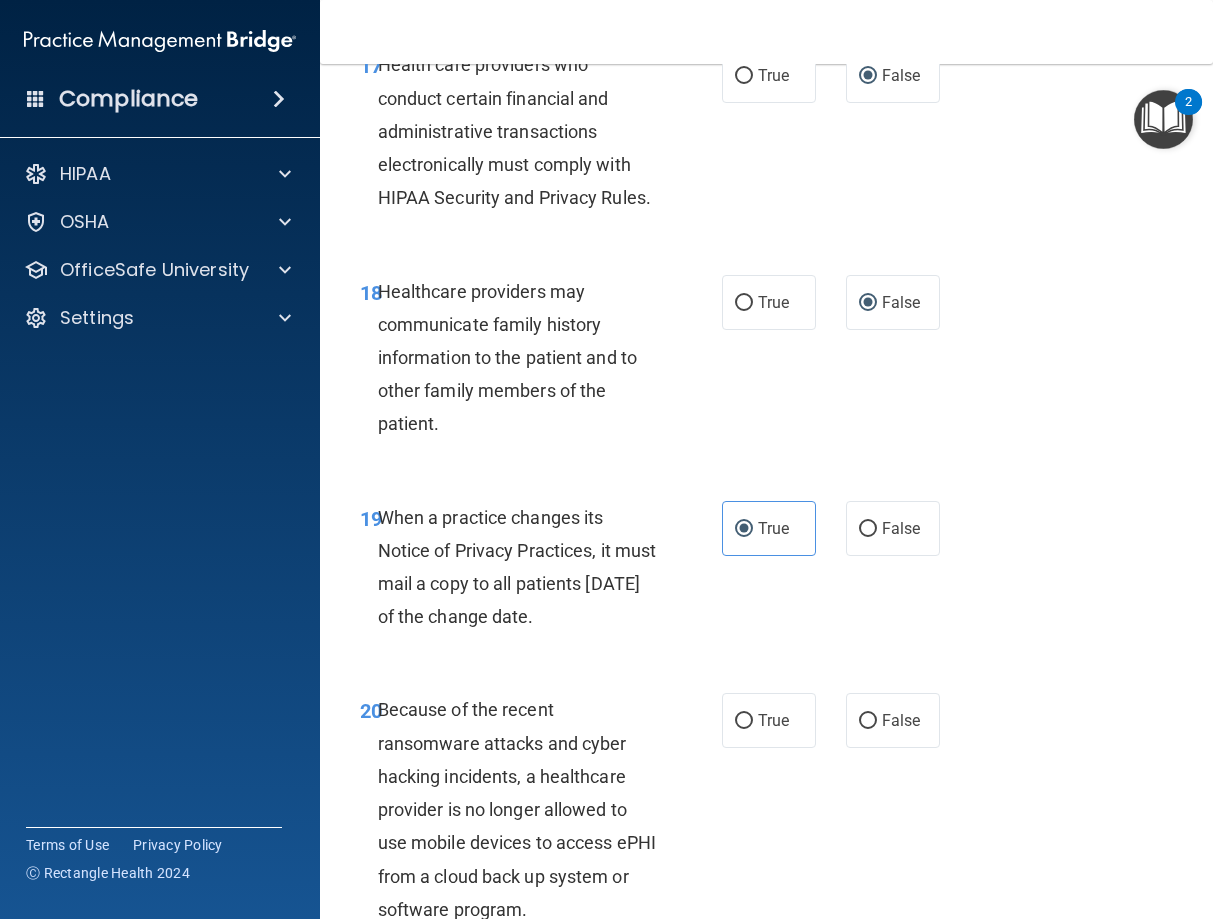 scroll, scrollTop: 4050, scrollLeft: 0, axis: vertical 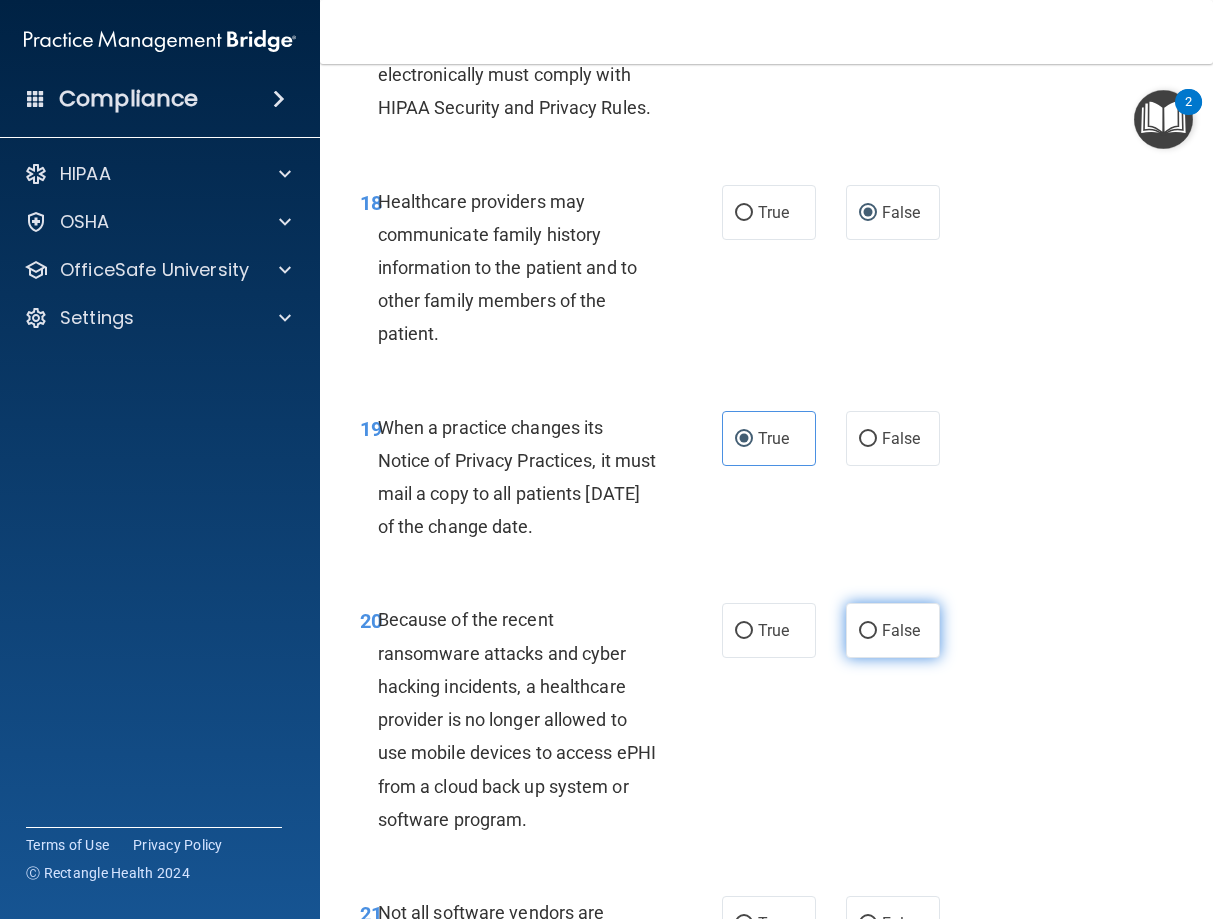click on "False" at bounding box center (868, 631) 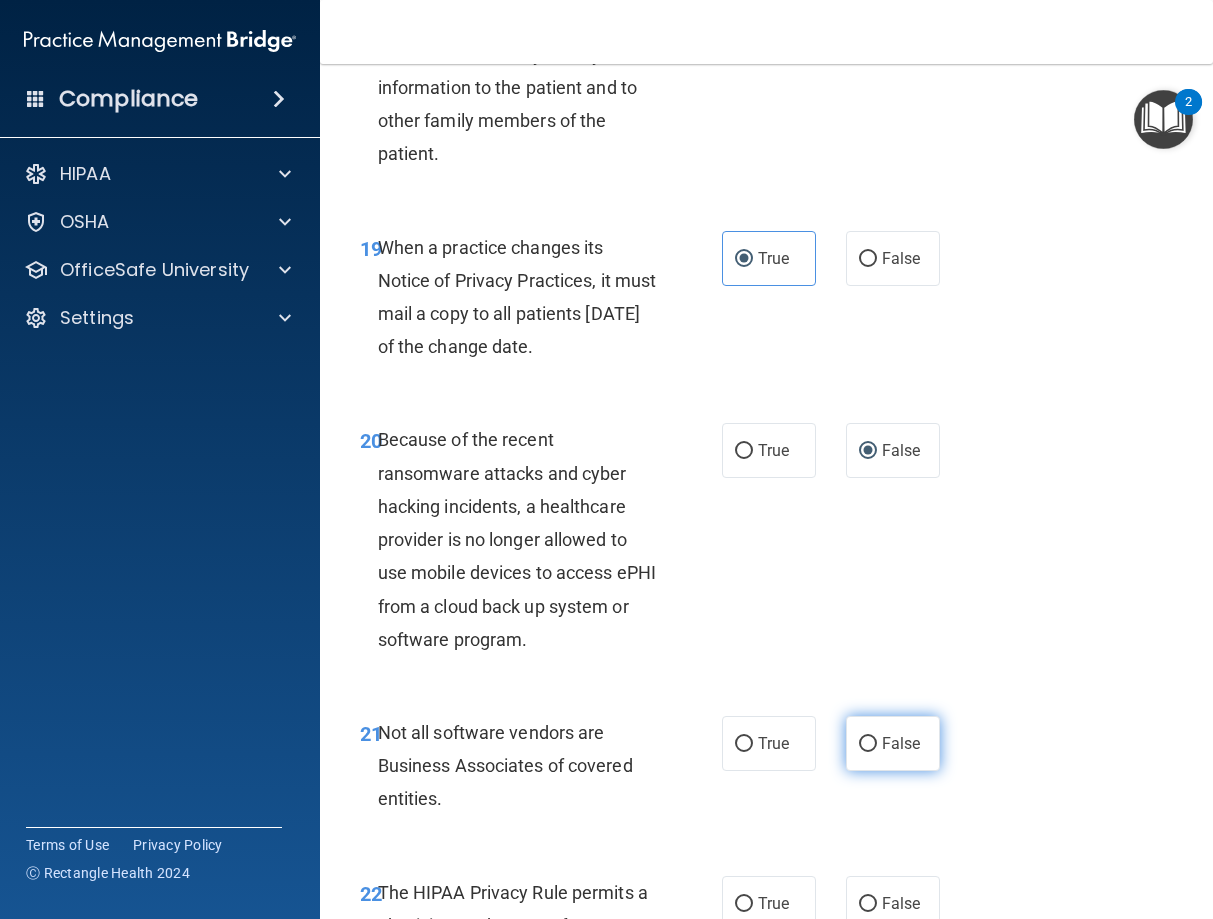 scroll, scrollTop: 4320, scrollLeft: 0, axis: vertical 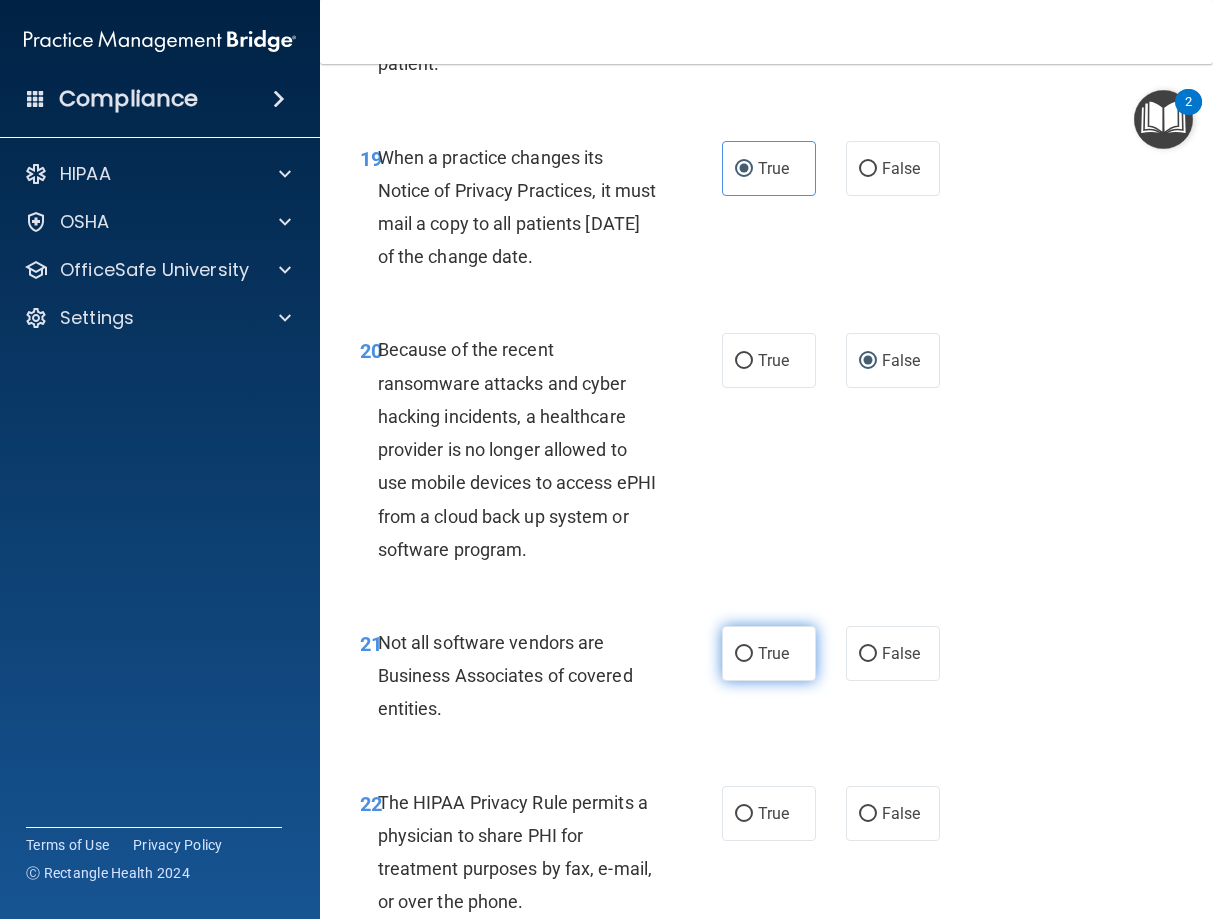 click on "True" at bounding box center (769, 653) 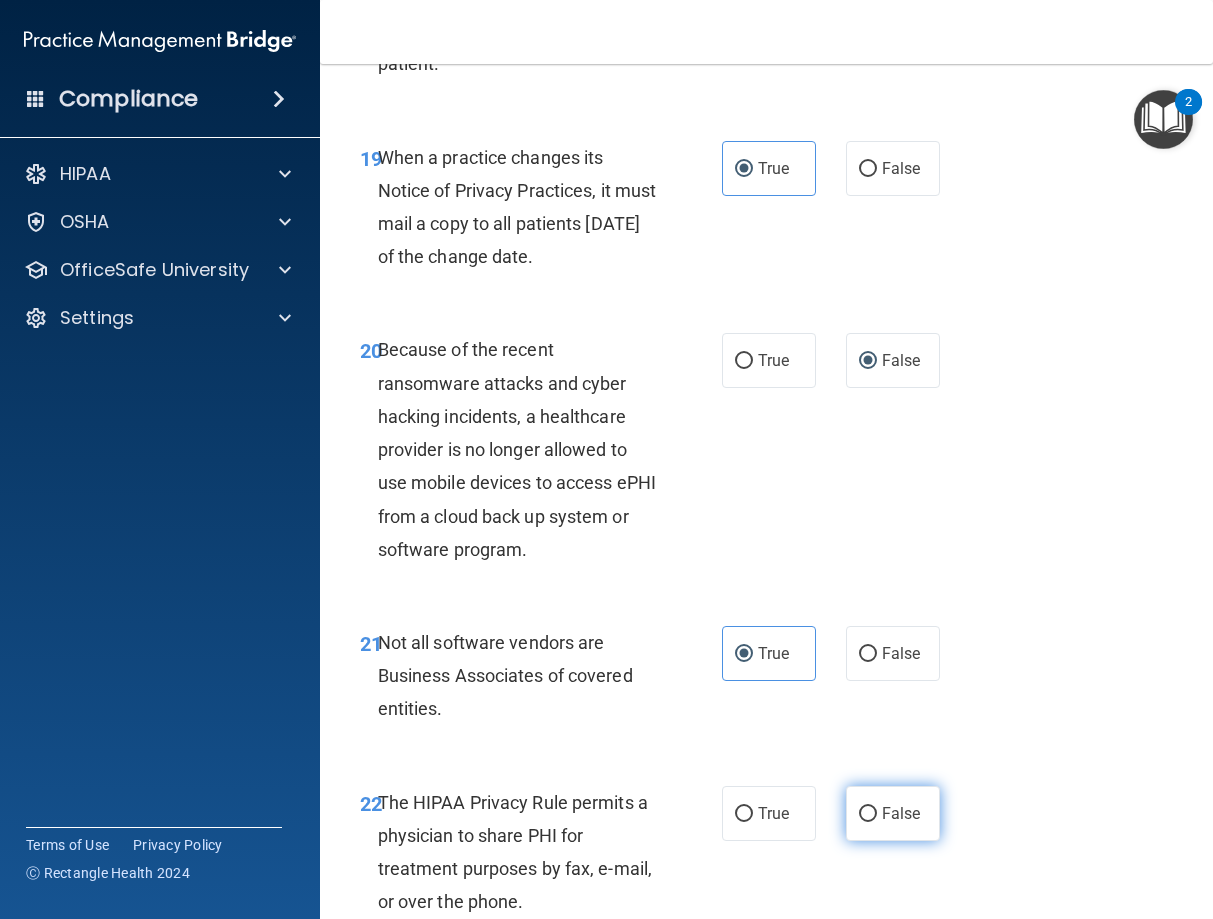 scroll, scrollTop: 4500, scrollLeft: 0, axis: vertical 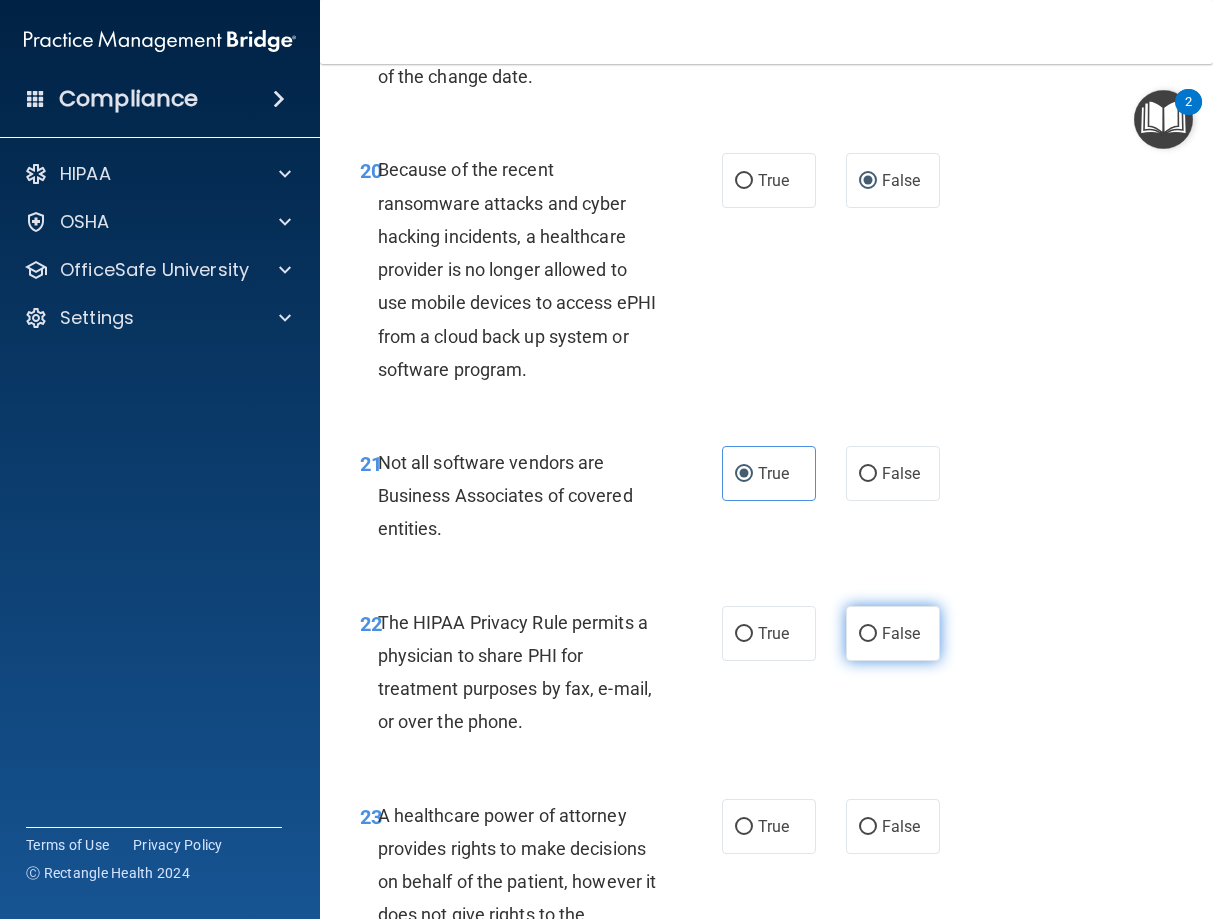 click on "False" at bounding box center [868, 634] 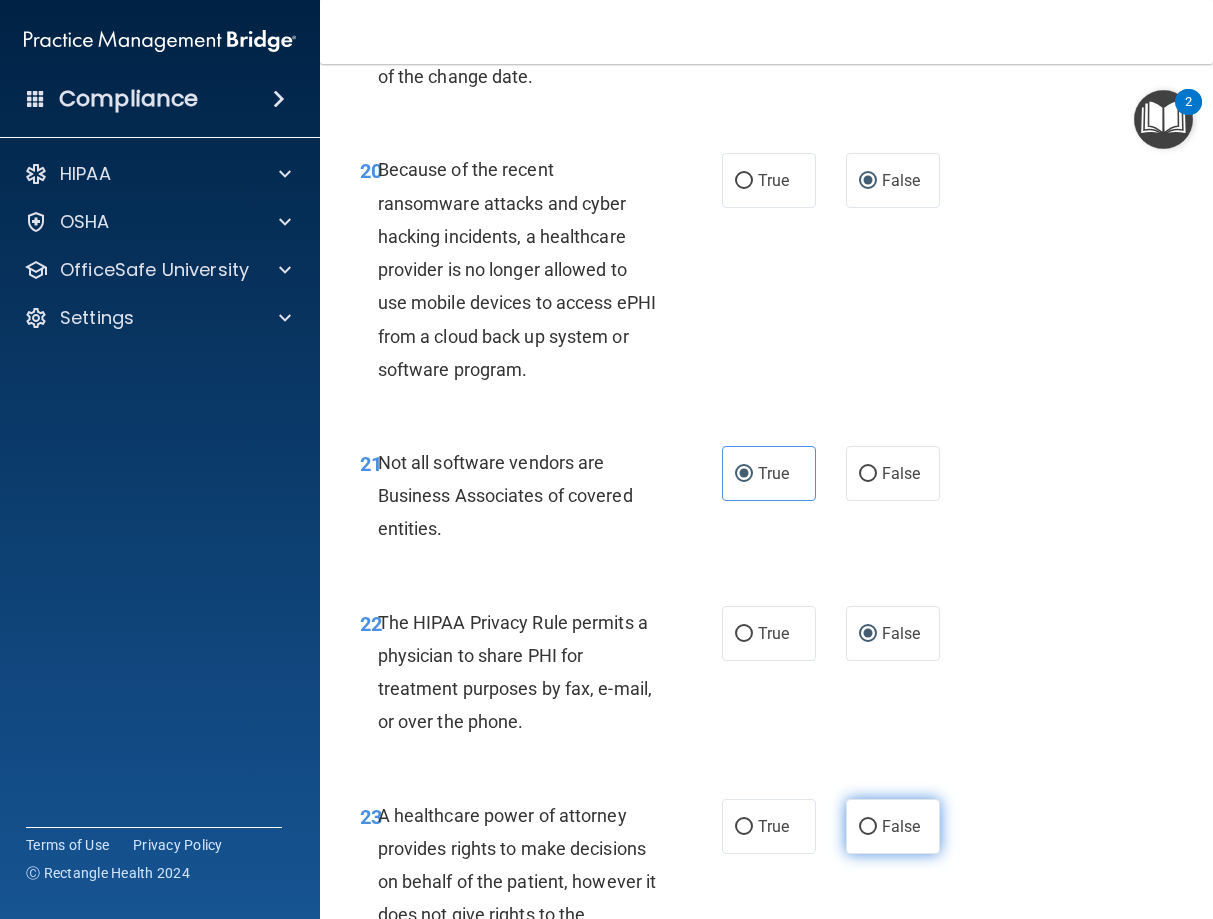 click on "False" at bounding box center (868, 827) 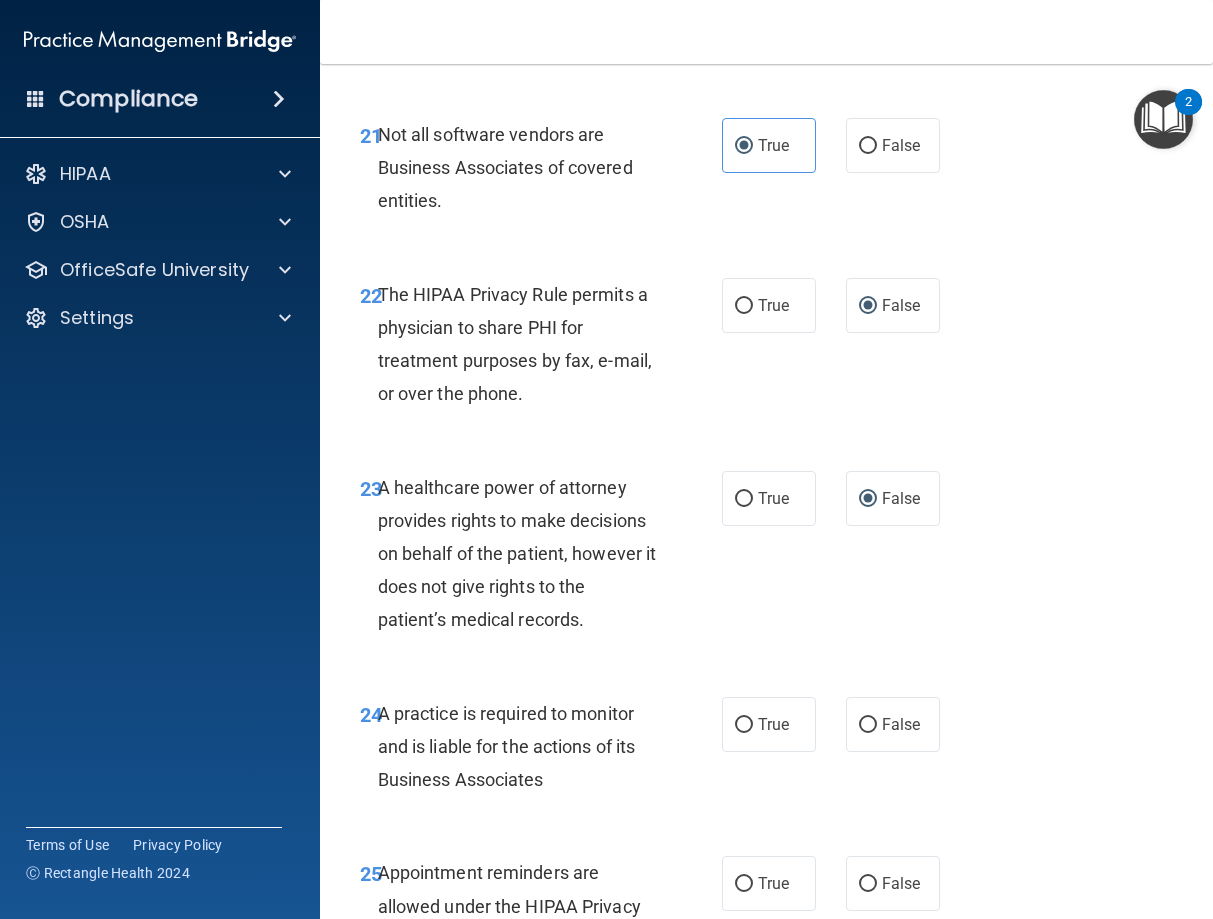 scroll, scrollTop: 4860, scrollLeft: 0, axis: vertical 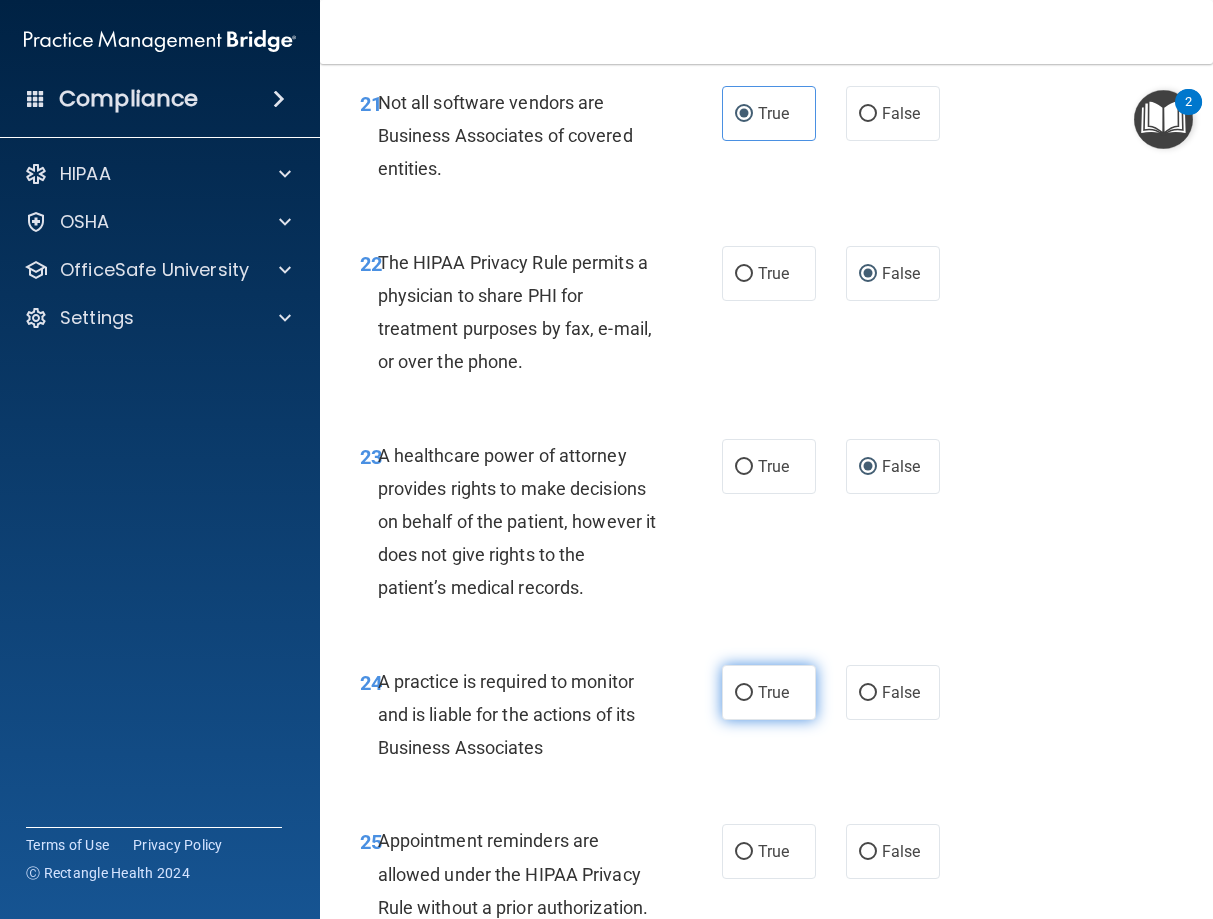 click on "True" at bounding box center [769, 692] 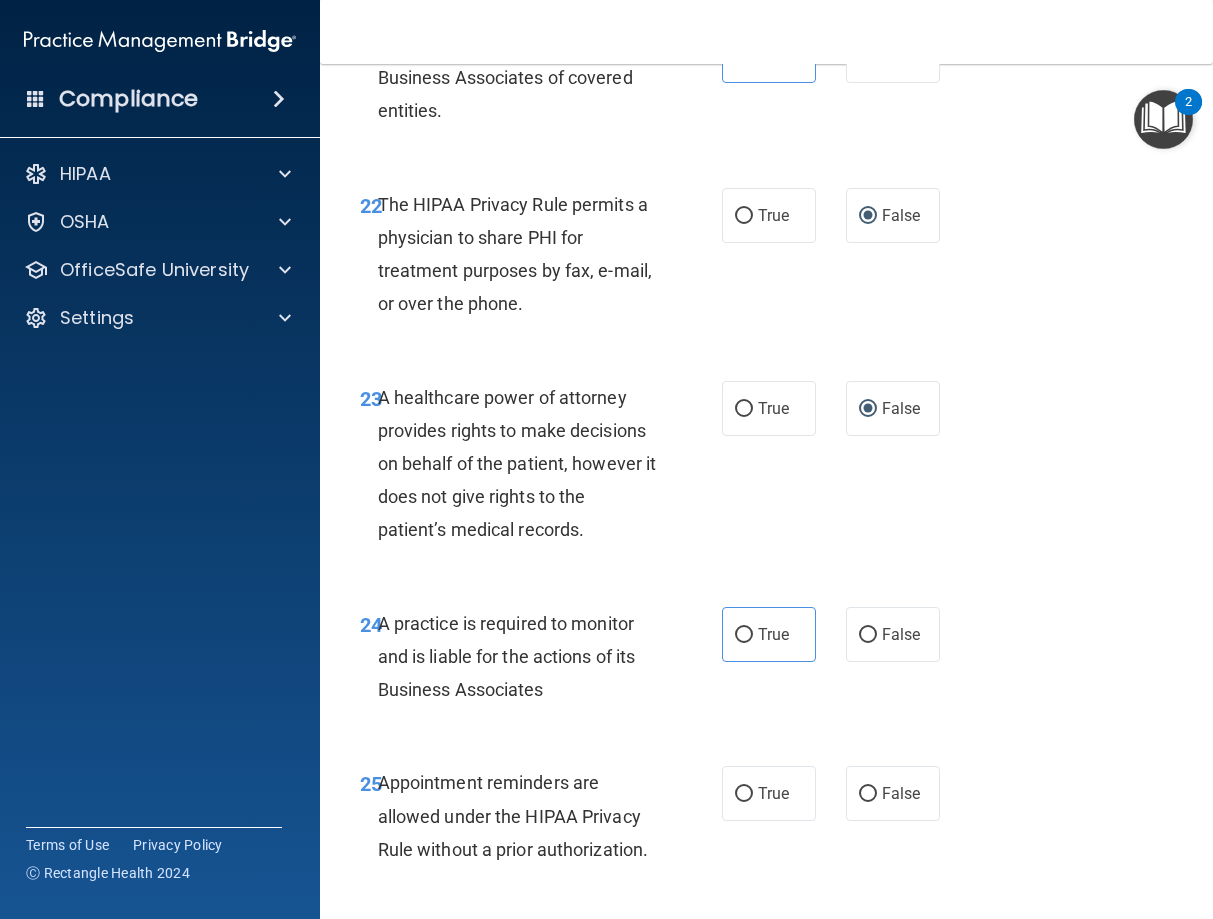 scroll, scrollTop: 4950, scrollLeft: 0, axis: vertical 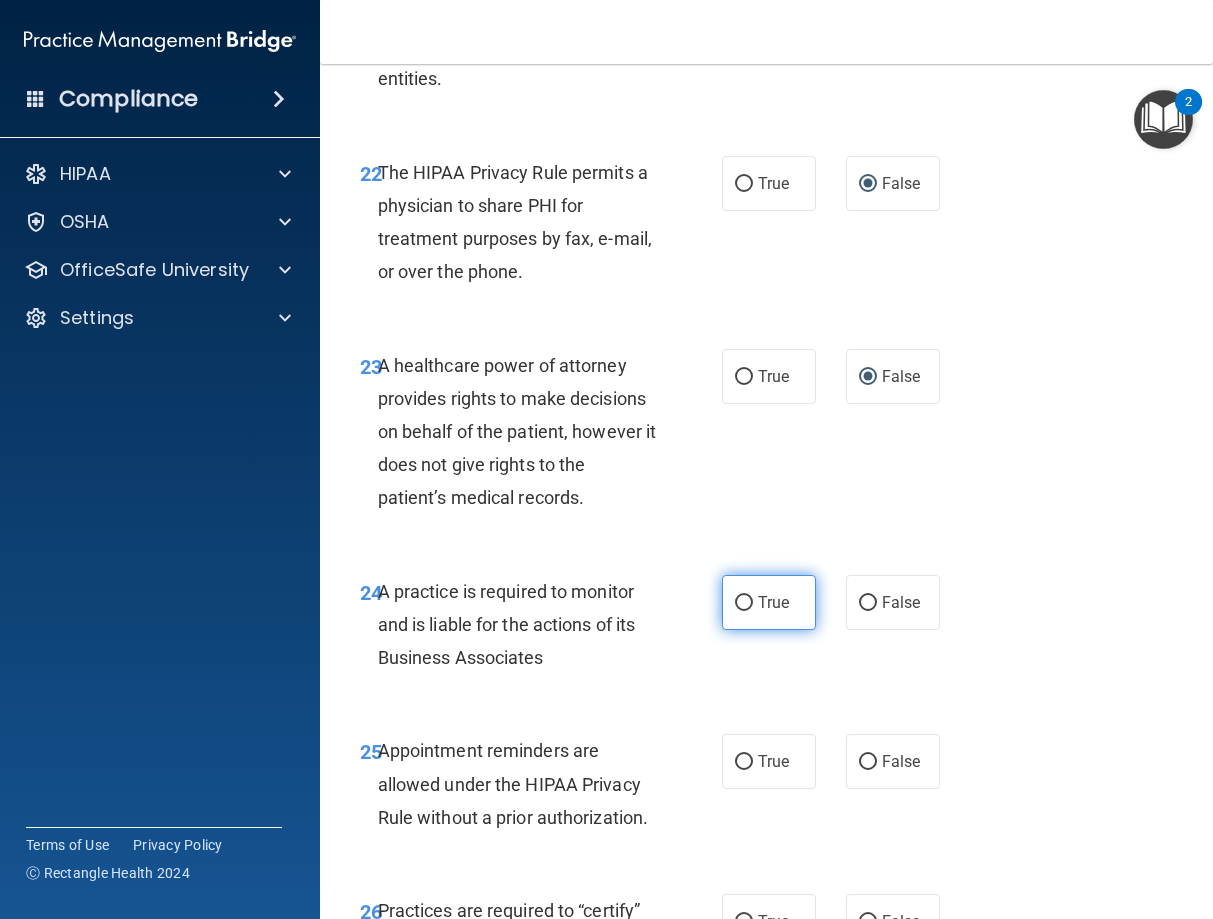 click on "True" at bounding box center (769, 602) 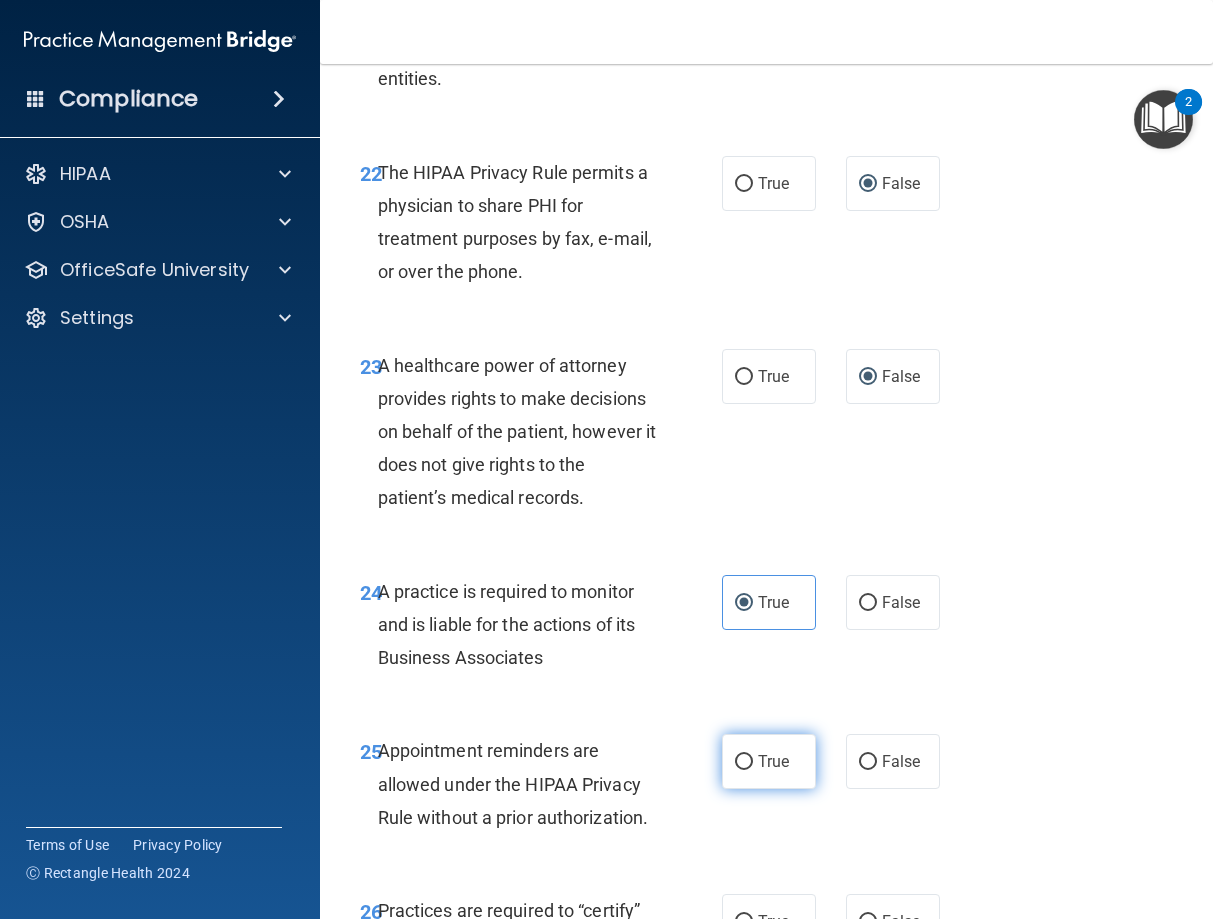 click on "True" at bounding box center [744, 762] 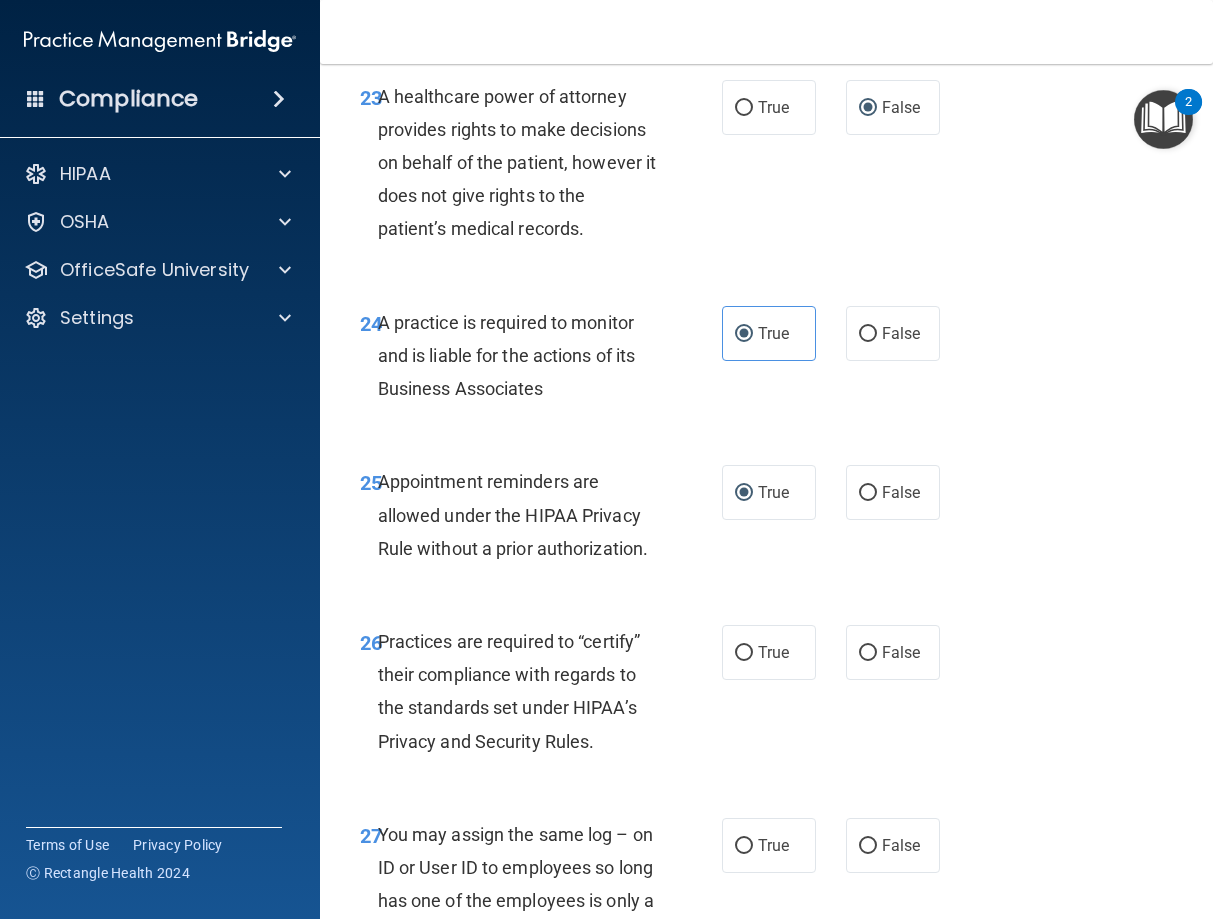 scroll, scrollTop: 5220, scrollLeft: 0, axis: vertical 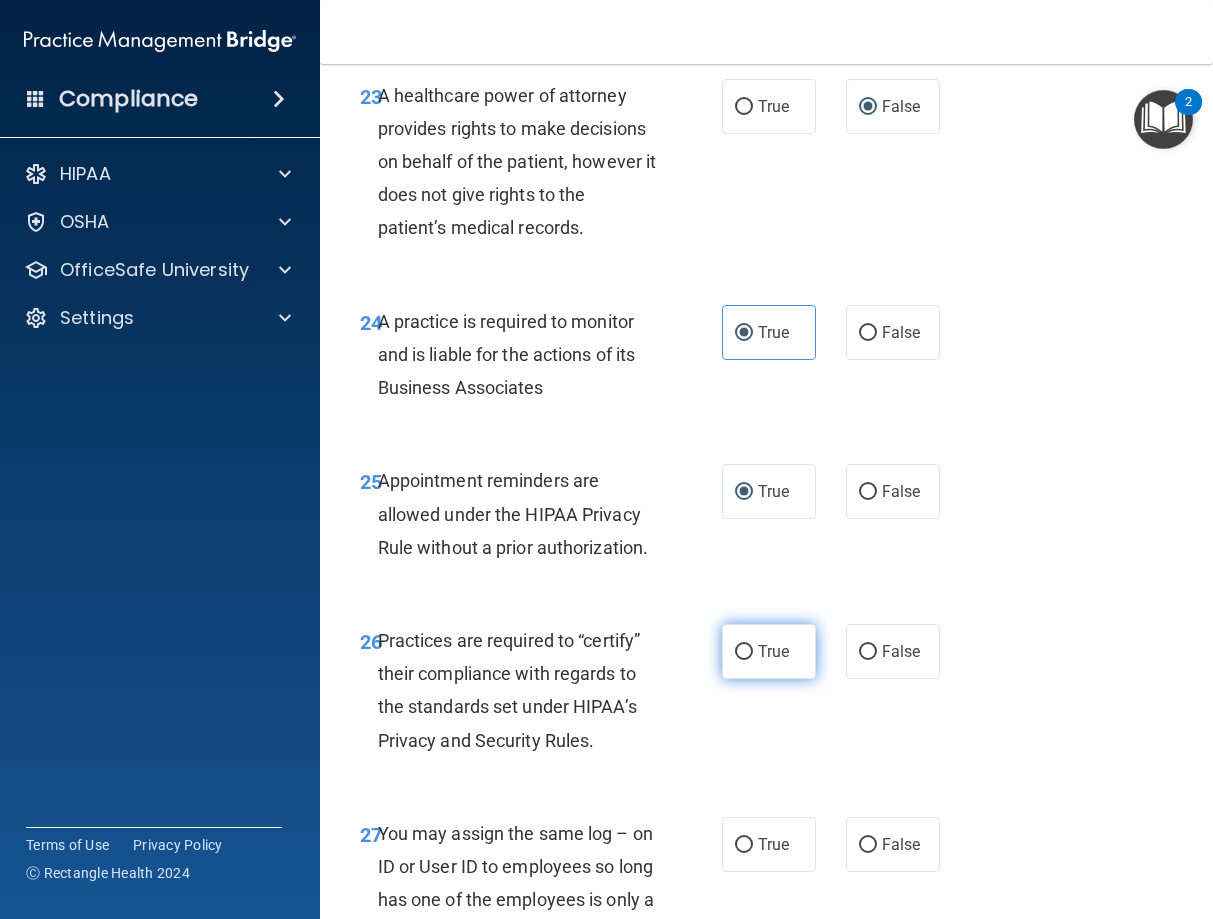 click on "True" at bounding box center [744, 652] 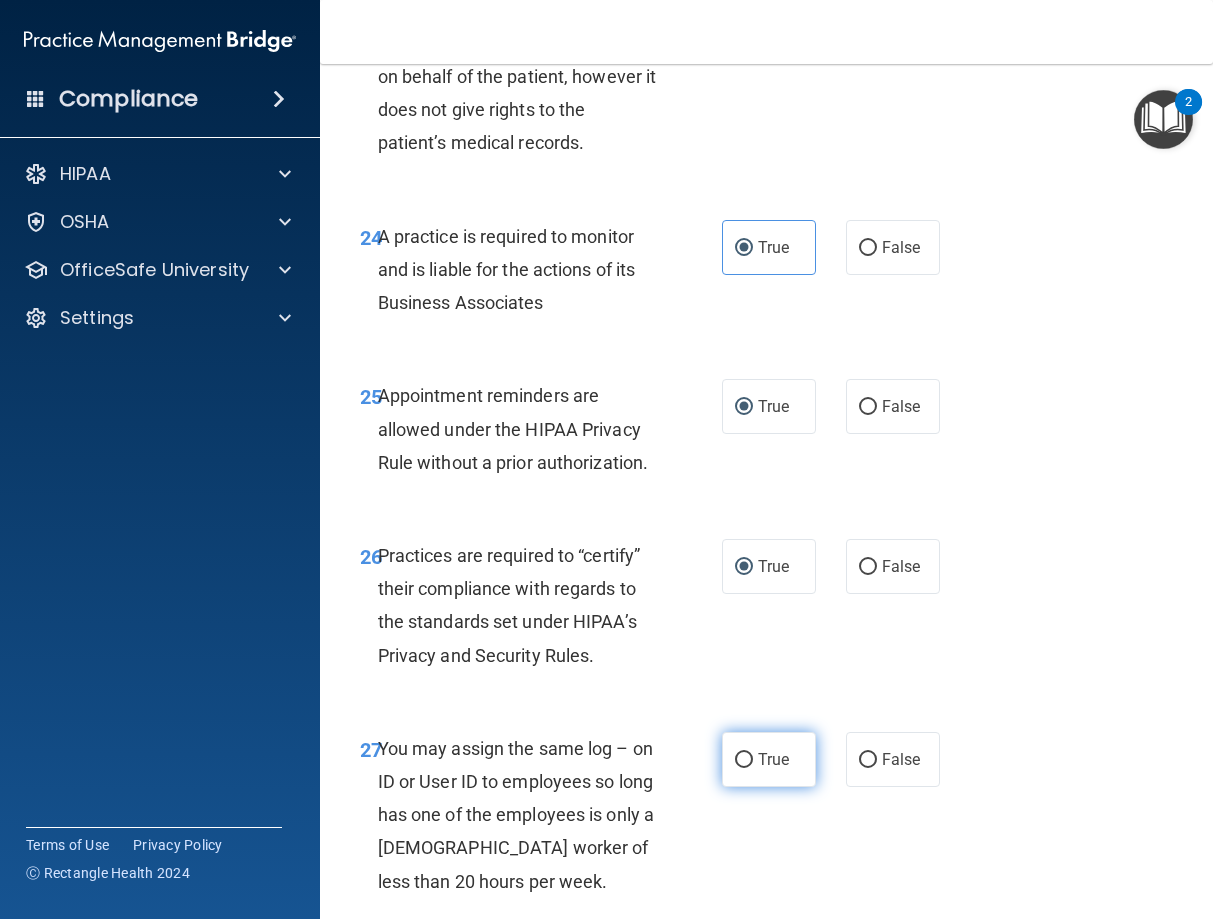 scroll, scrollTop: 5400, scrollLeft: 0, axis: vertical 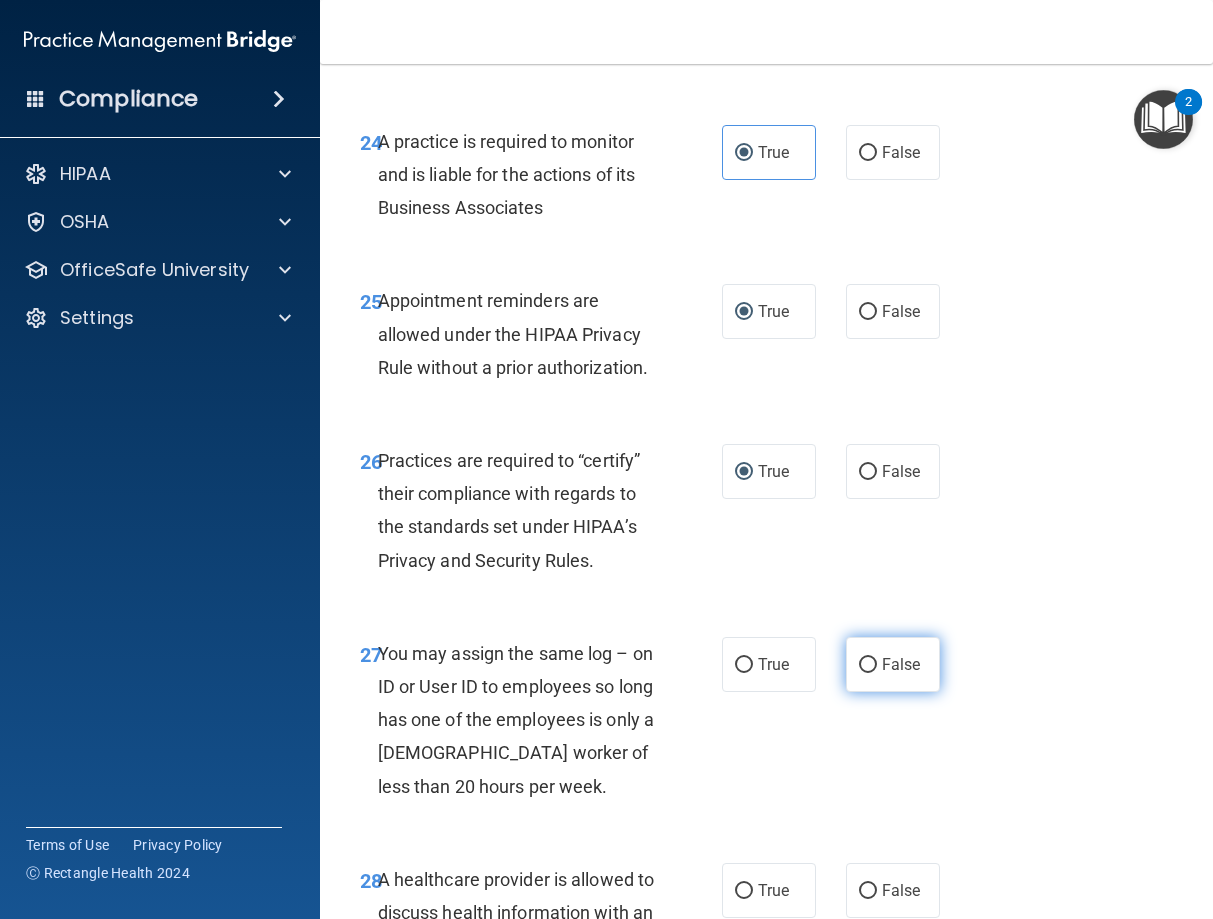 click on "False" at bounding box center (901, 664) 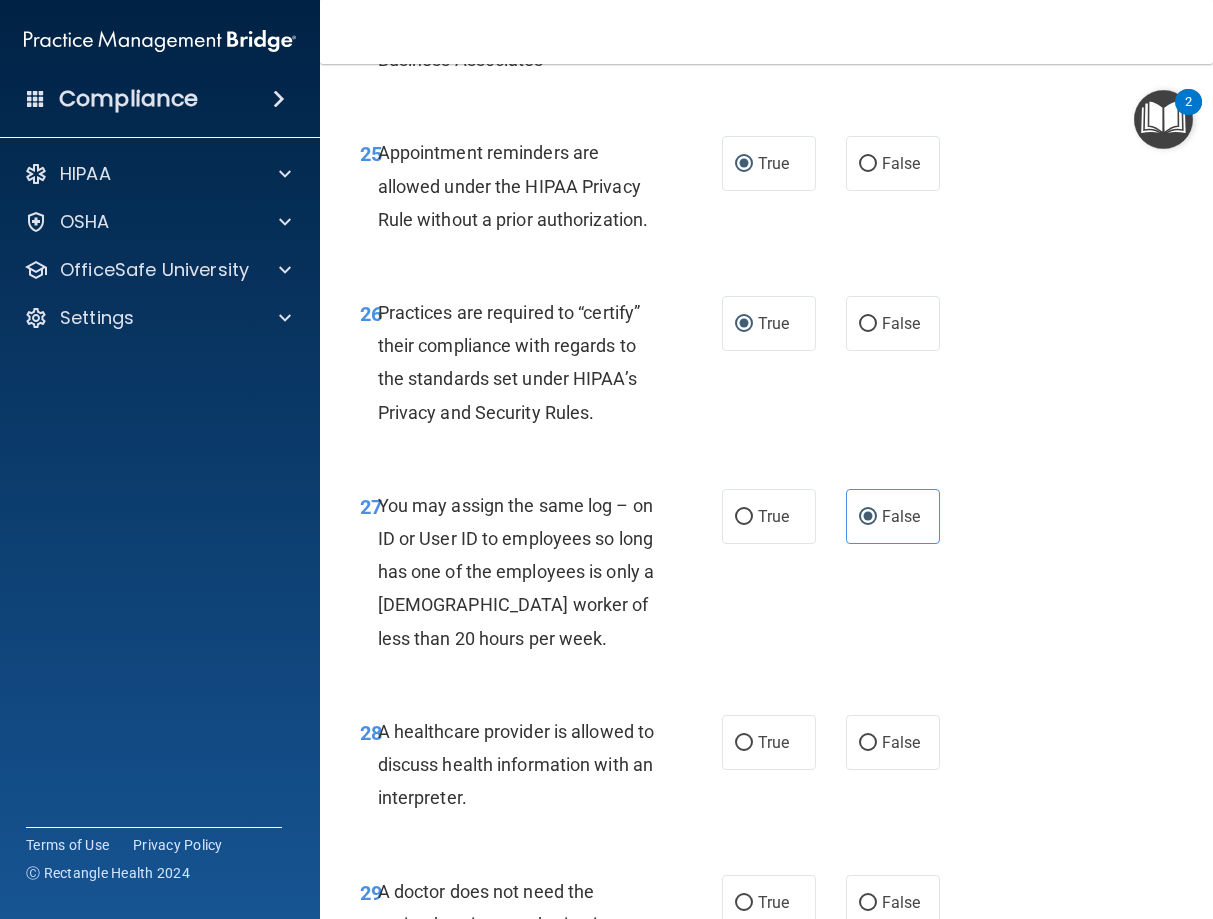 scroll, scrollTop: 5580, scrollLeft: 0, axis: vertical 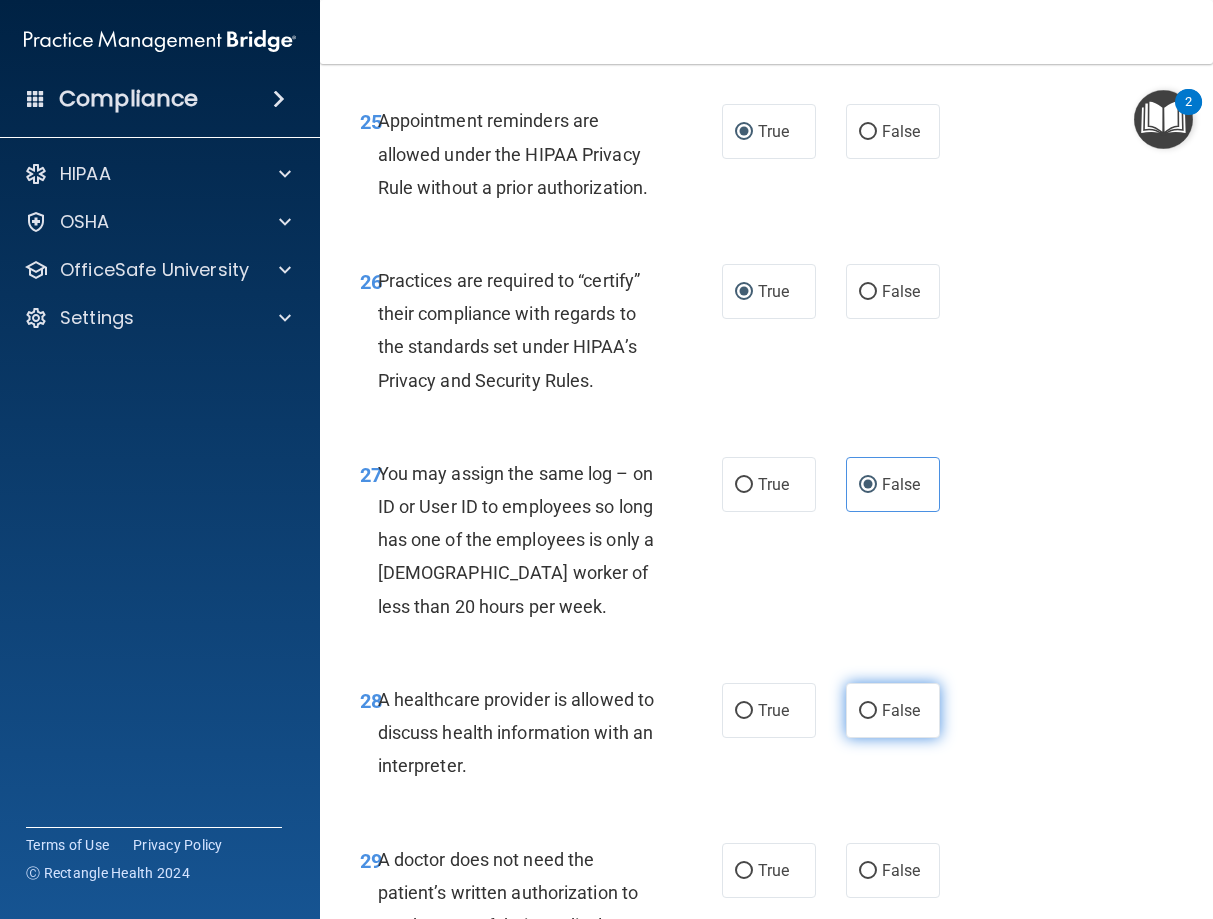 click on "False" at bounding box center (893, 710) 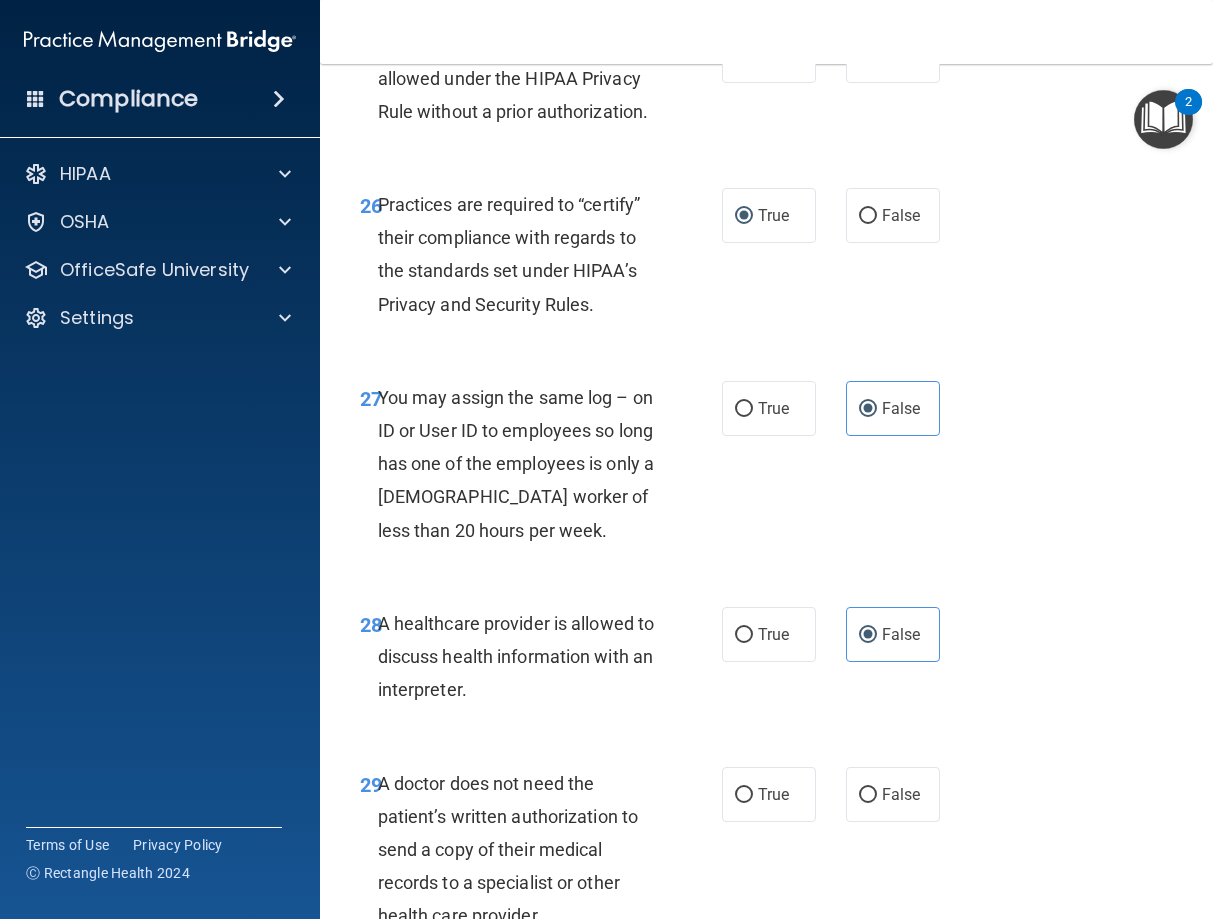 scroll, scrollTop: 5760, scrollLeft: 0, axis: vertical 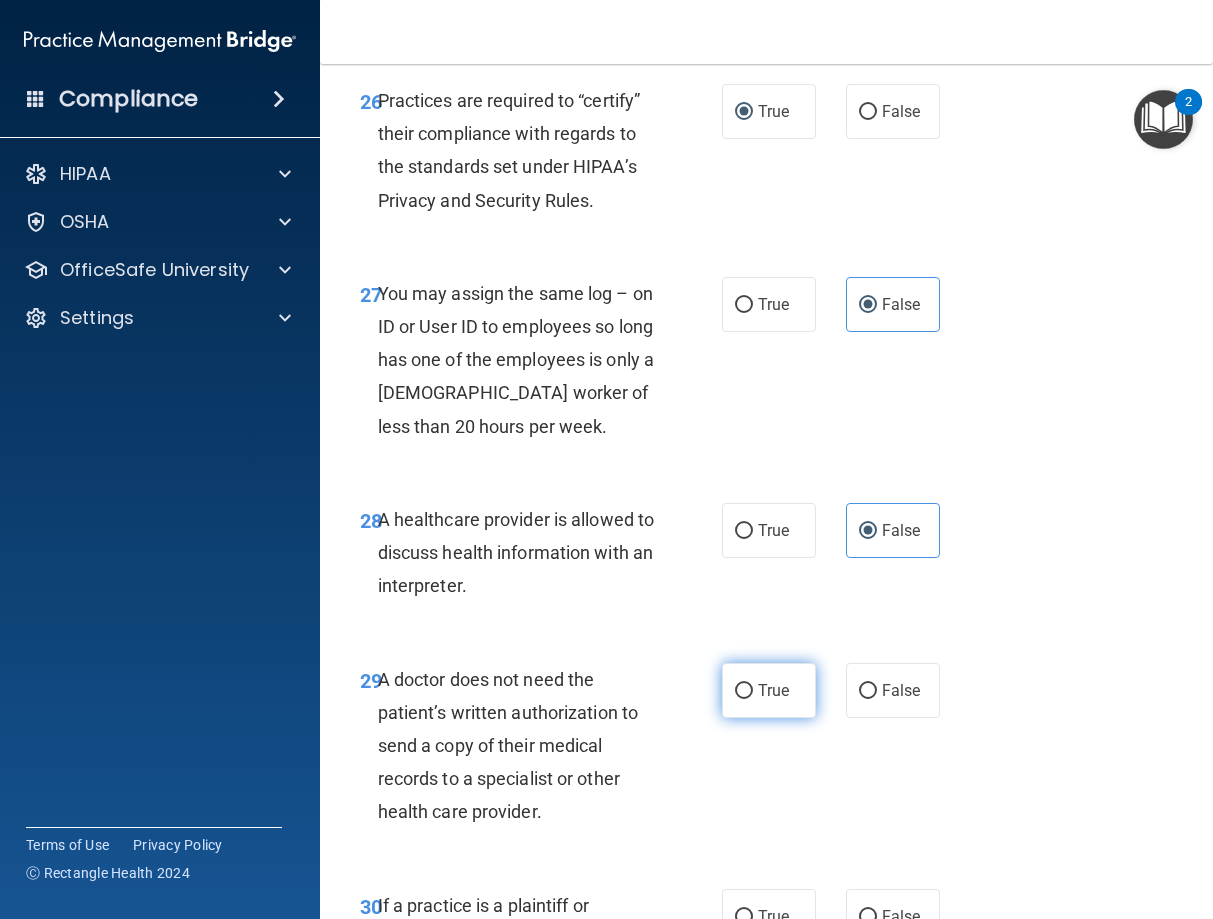 click on "True" at bounding box center [773, 690] 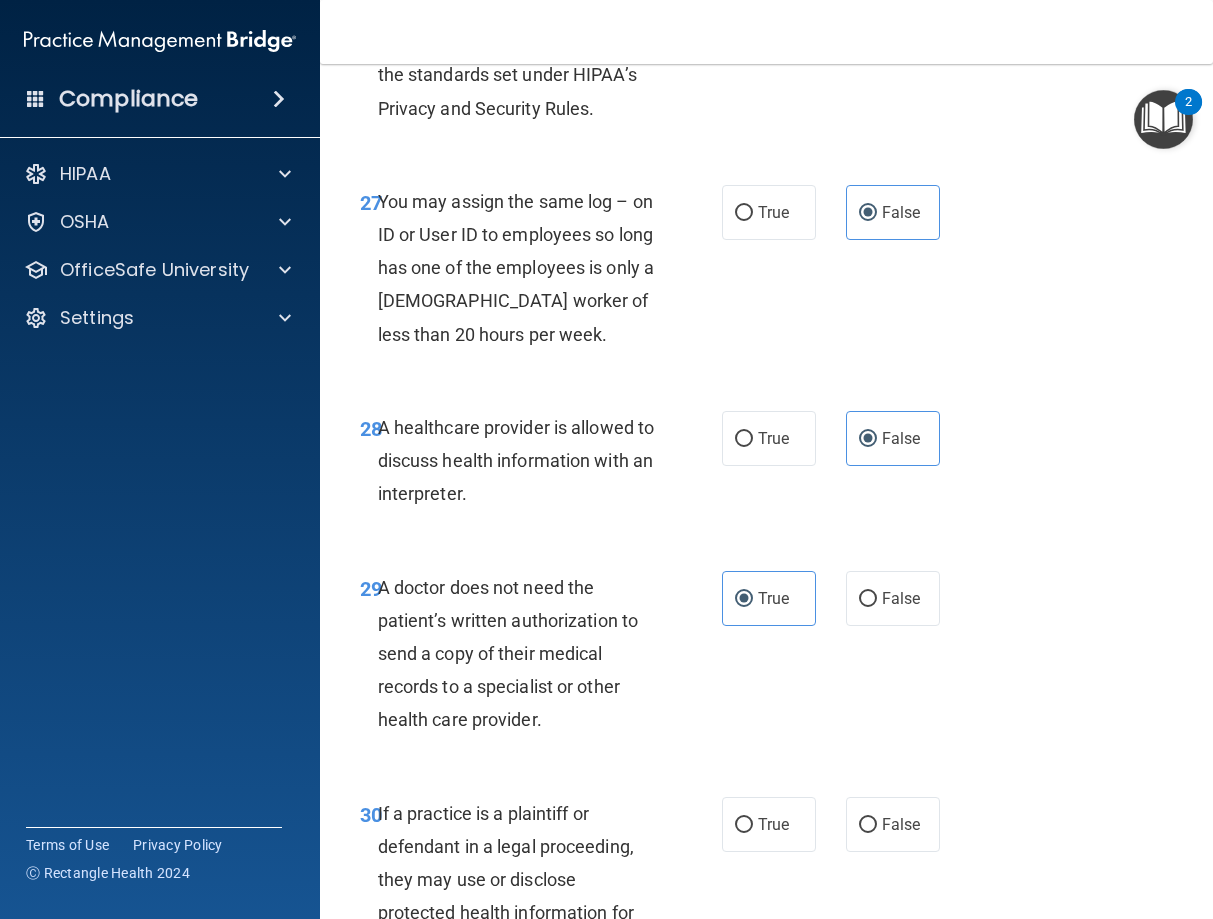 scroll, scrollTop: 6030, scrollLeft: 0, axis: vertical 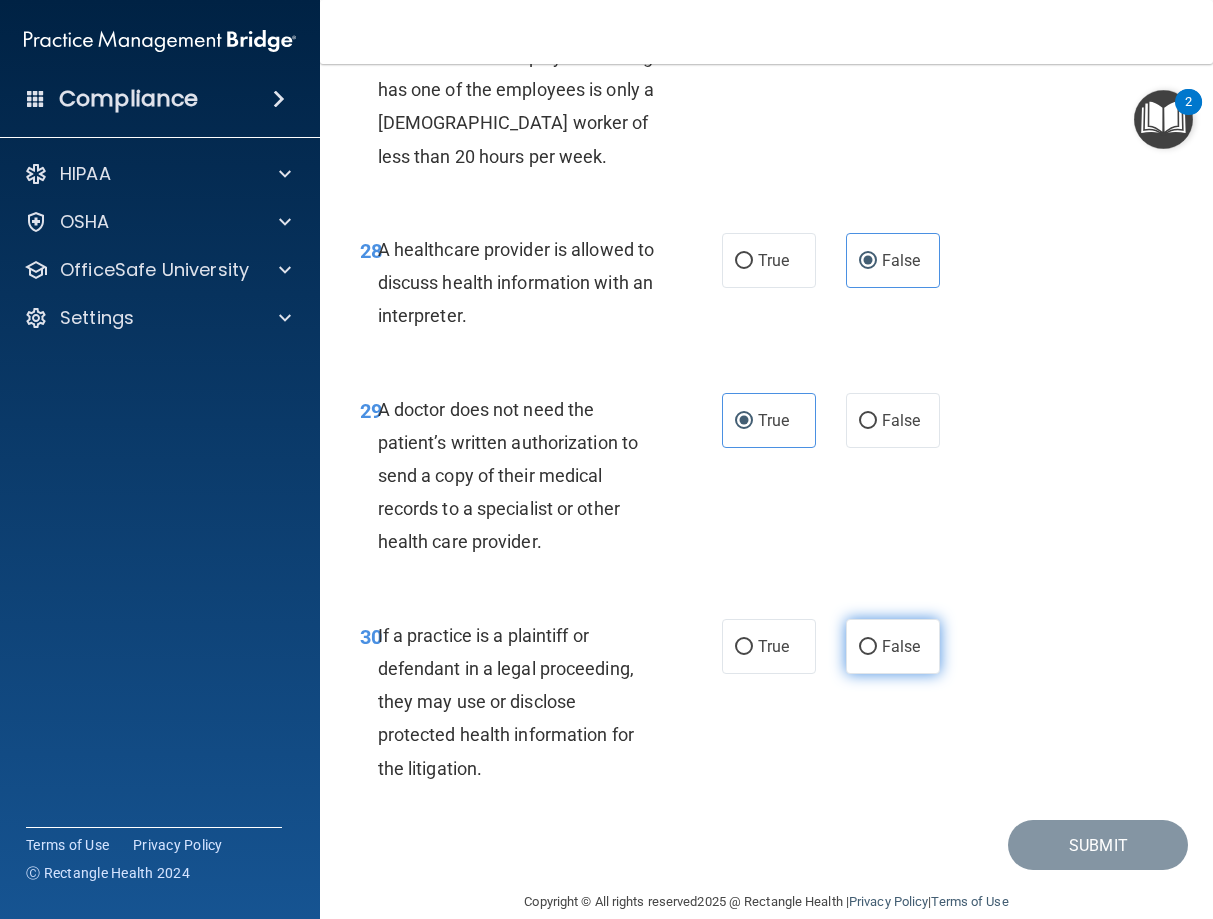 click on "False" at bounding box center (893, 646) 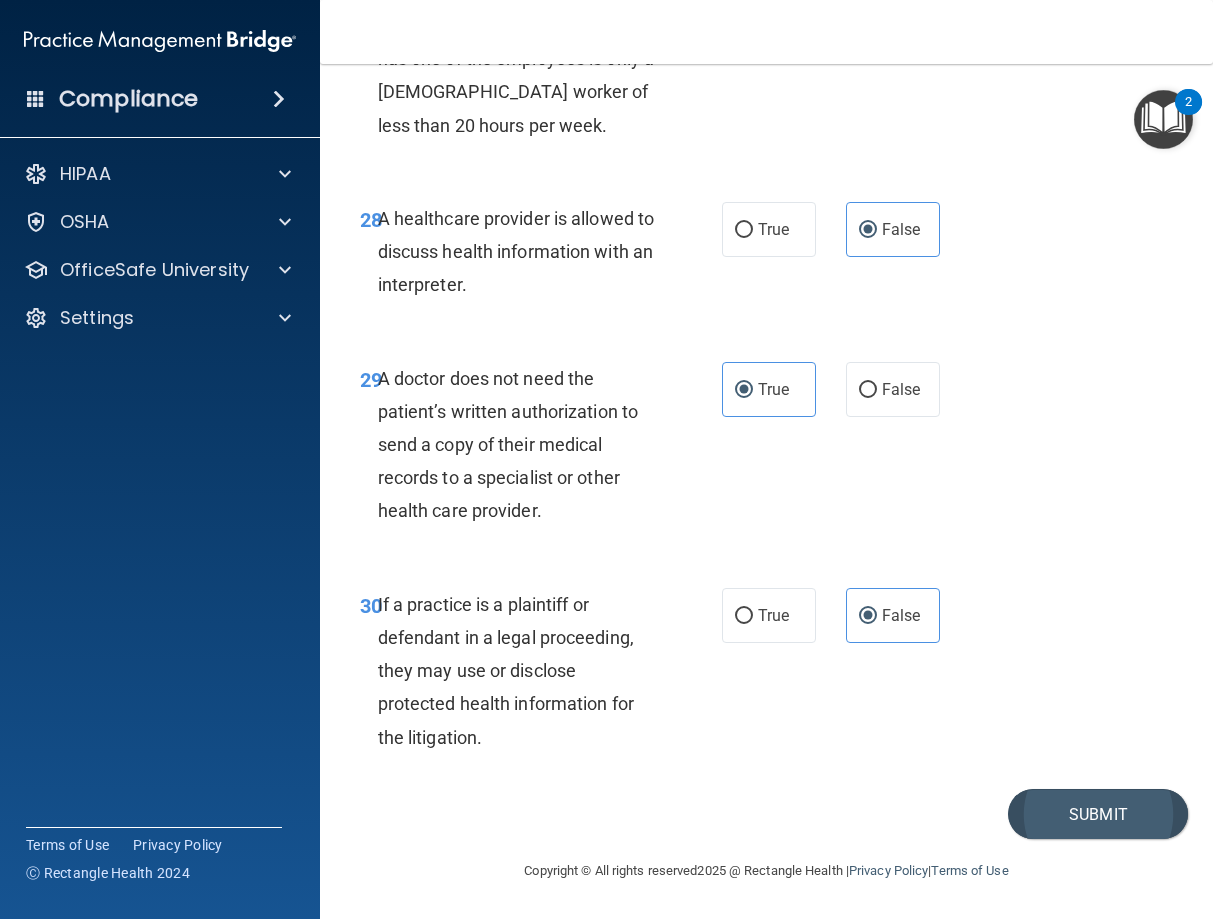scroll, scrollTop: 6163, scrollLeft: 0, axis: vertical 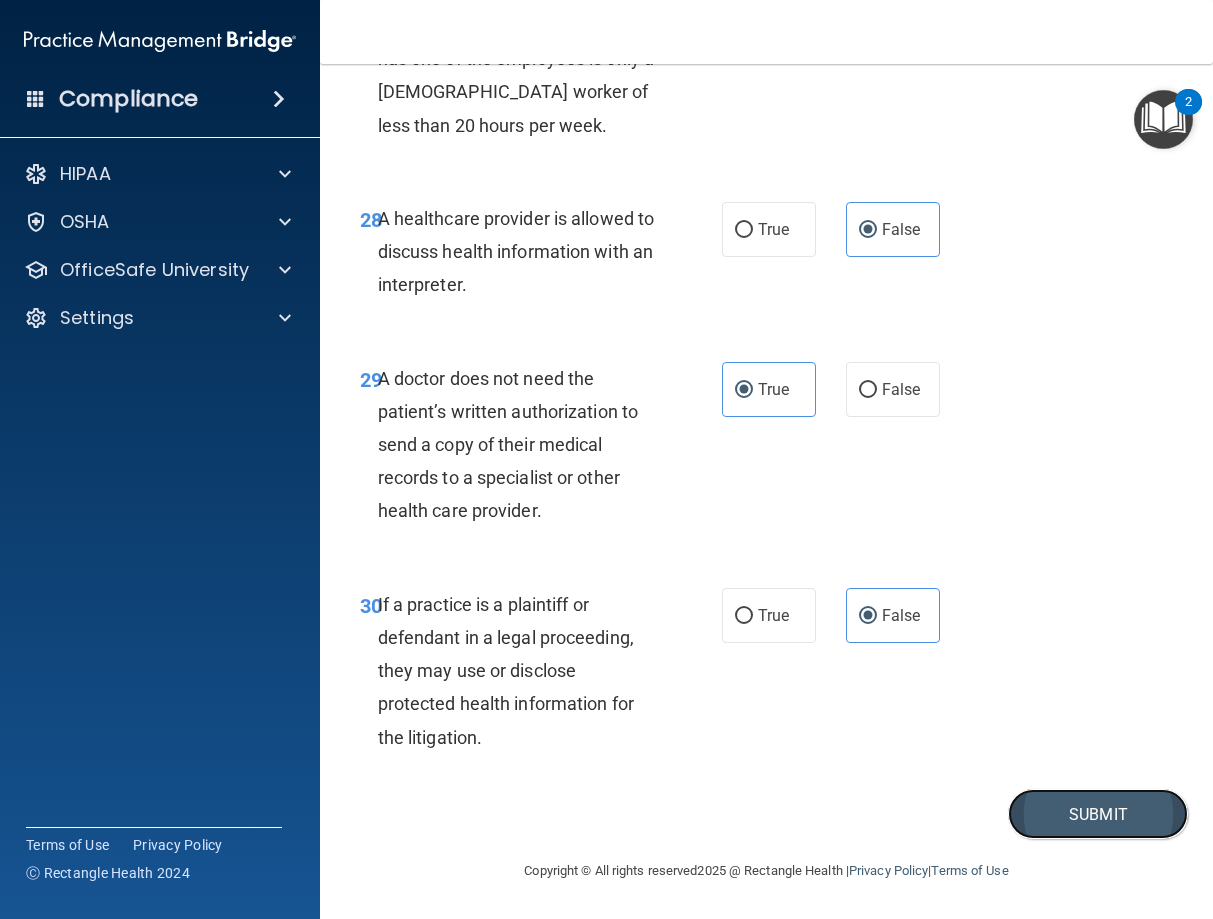 click on "Submit" at bounding box center [1098, 814] 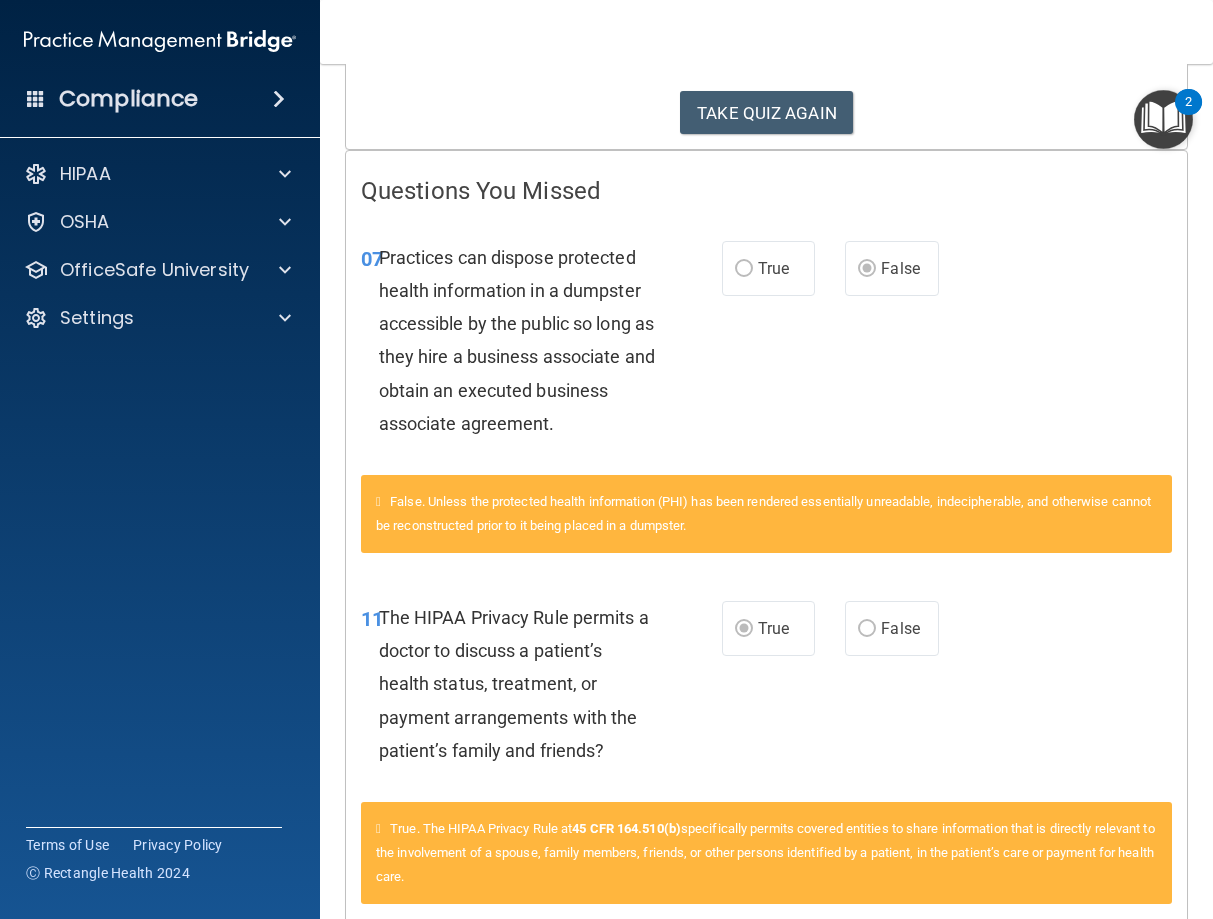 scroll, scrollTop: 0, scrollLeft: 0, axis: both 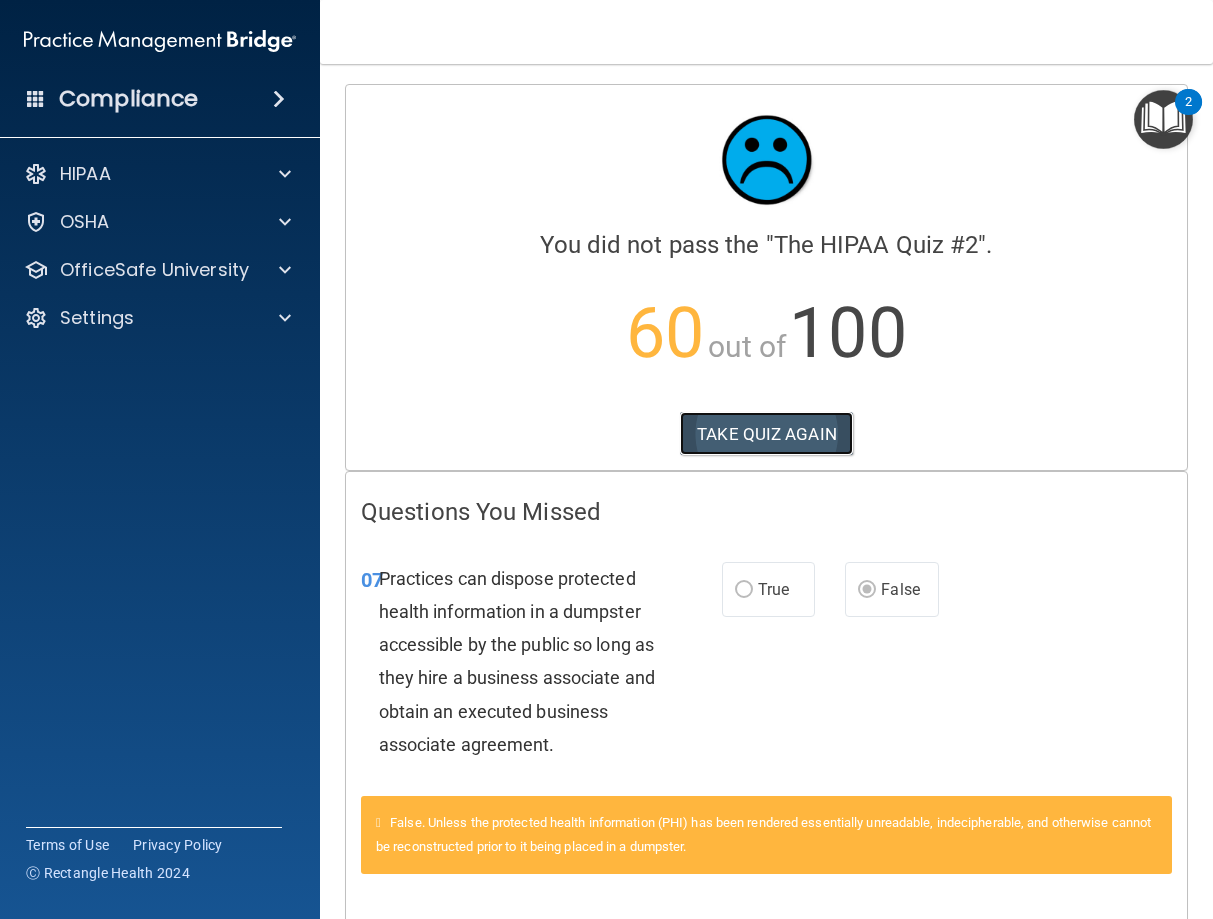 click on "TAKE QUIZ AGAIN" at bounding box center (766, 434) 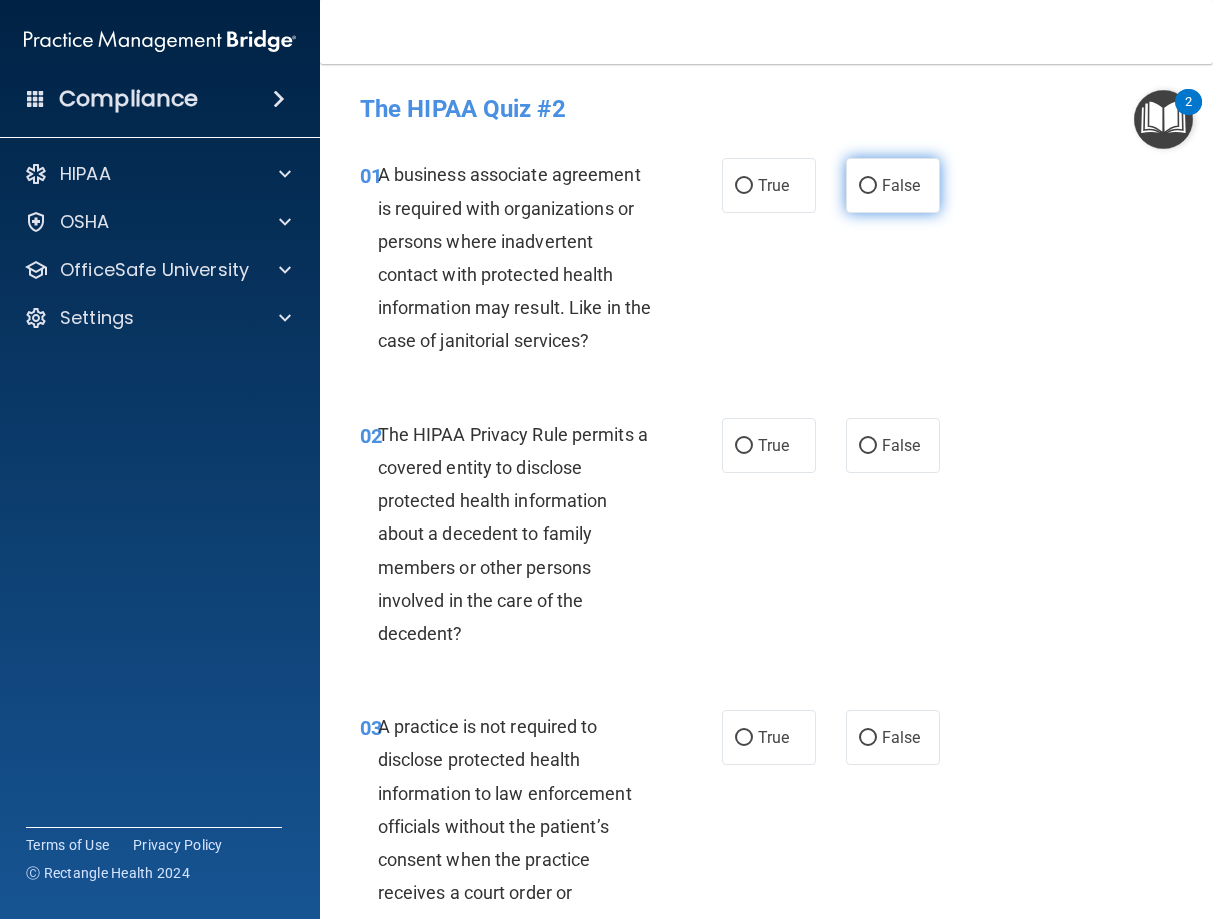 click on "False" at bounding box center [868, 186] 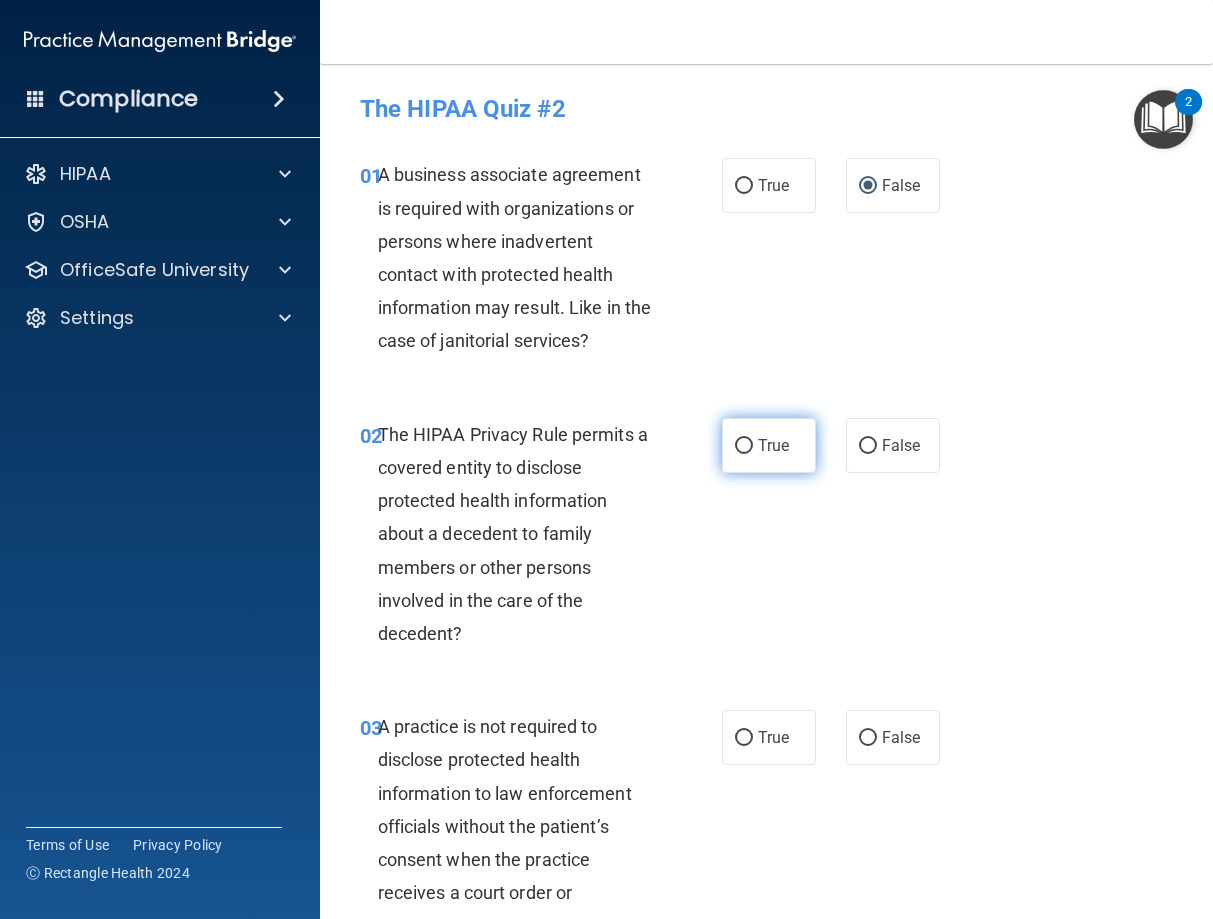 click on "True" at bounding box center [744, 446] 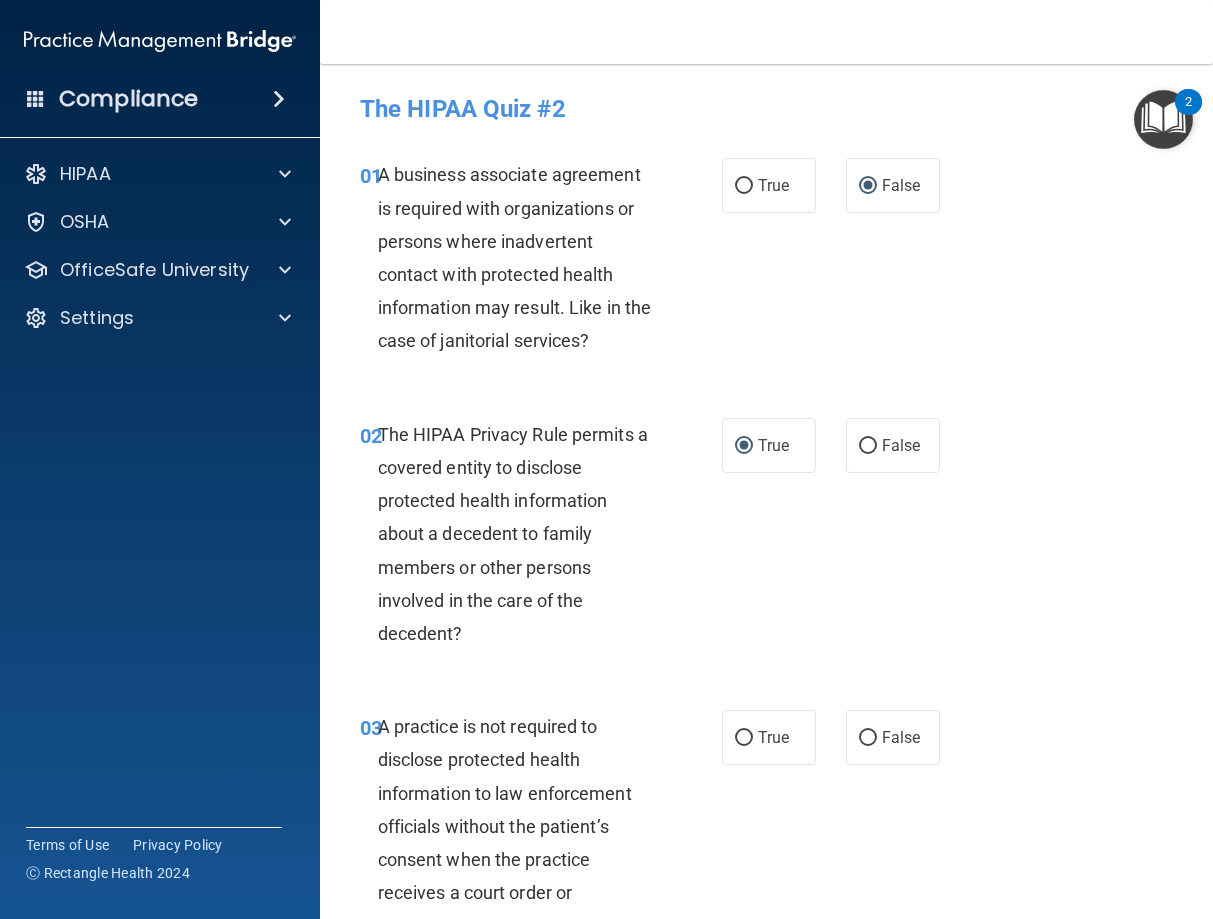 scroll, scrollTop: 90, scrollLeft: 0, axis: vertical 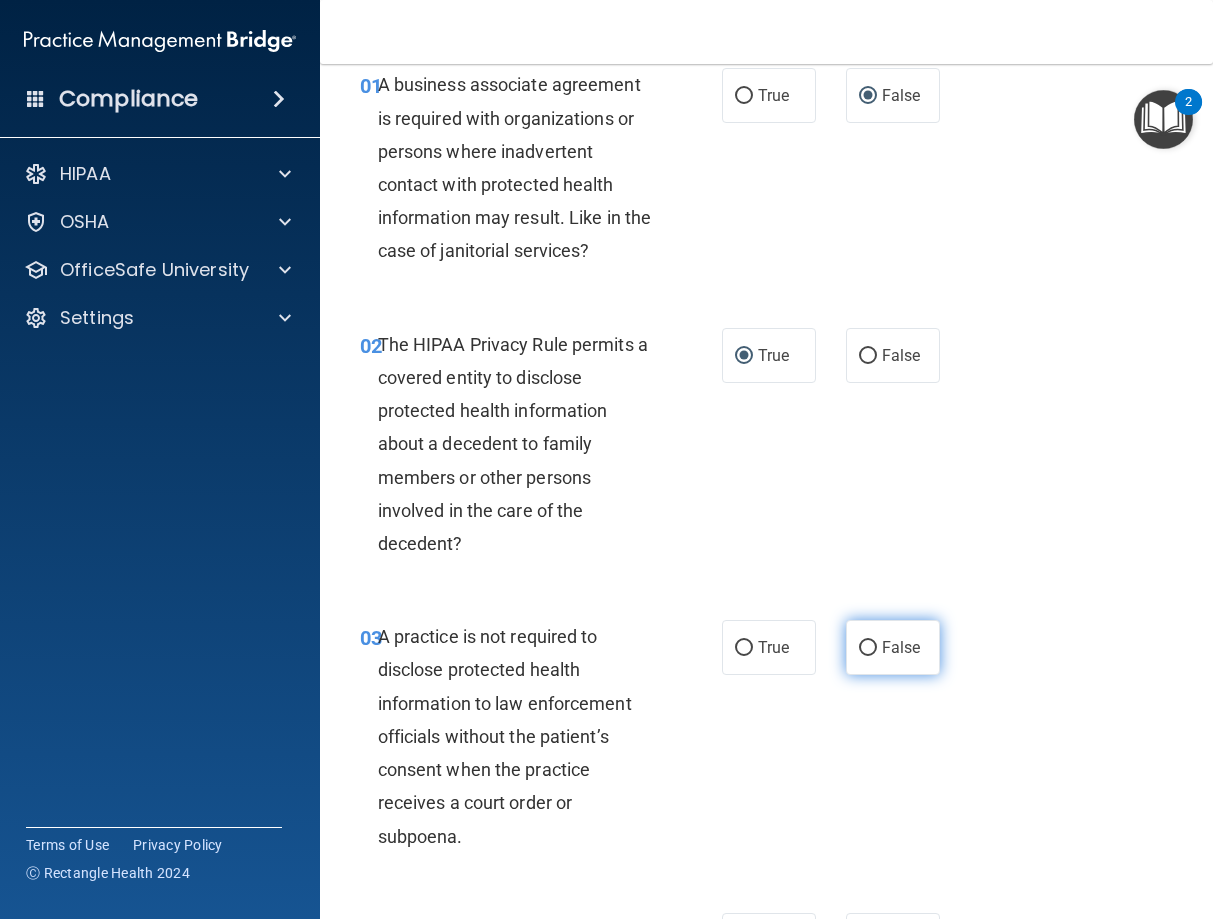 click on "False" at bounding box center (868, 648) 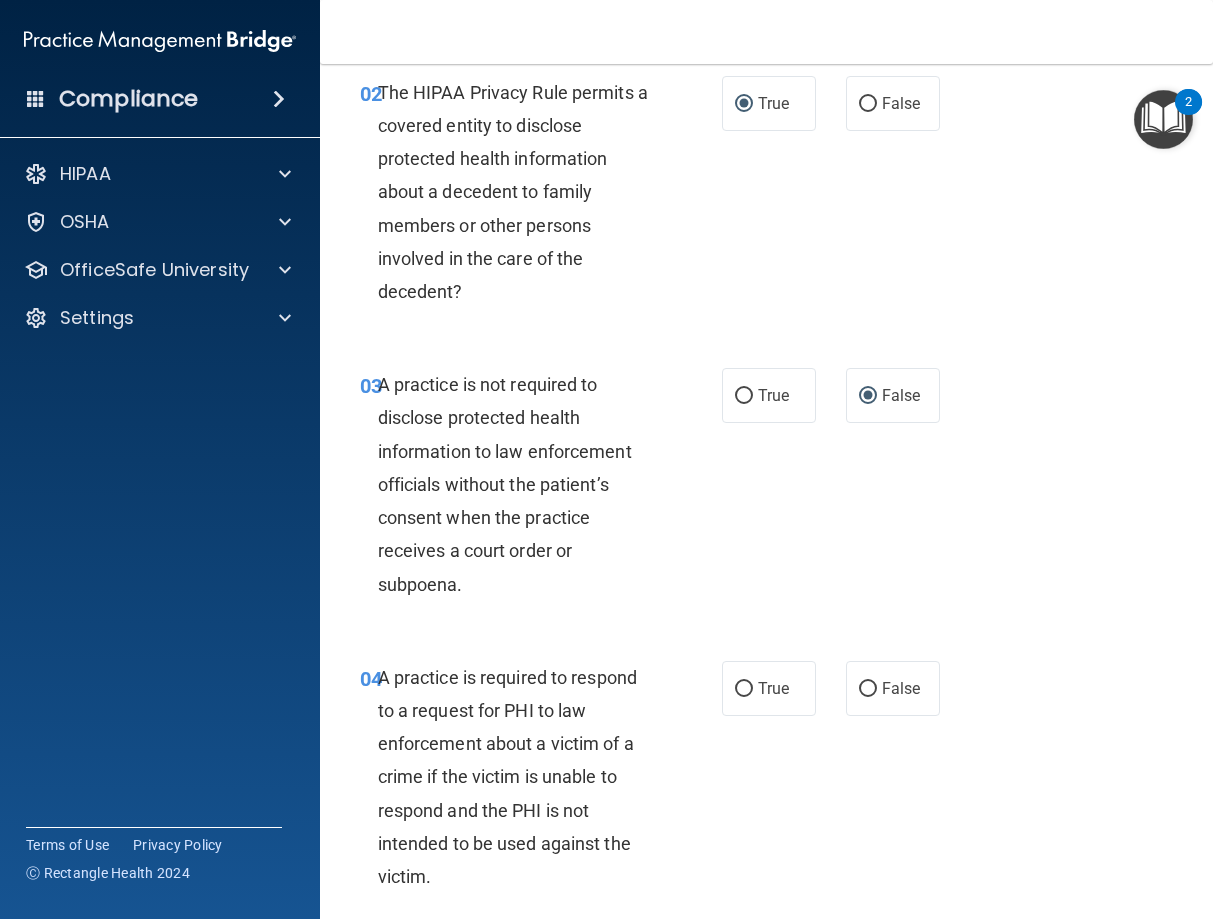 scroll, scrollTop: 450, scrollLeft: 0, axis: vertical 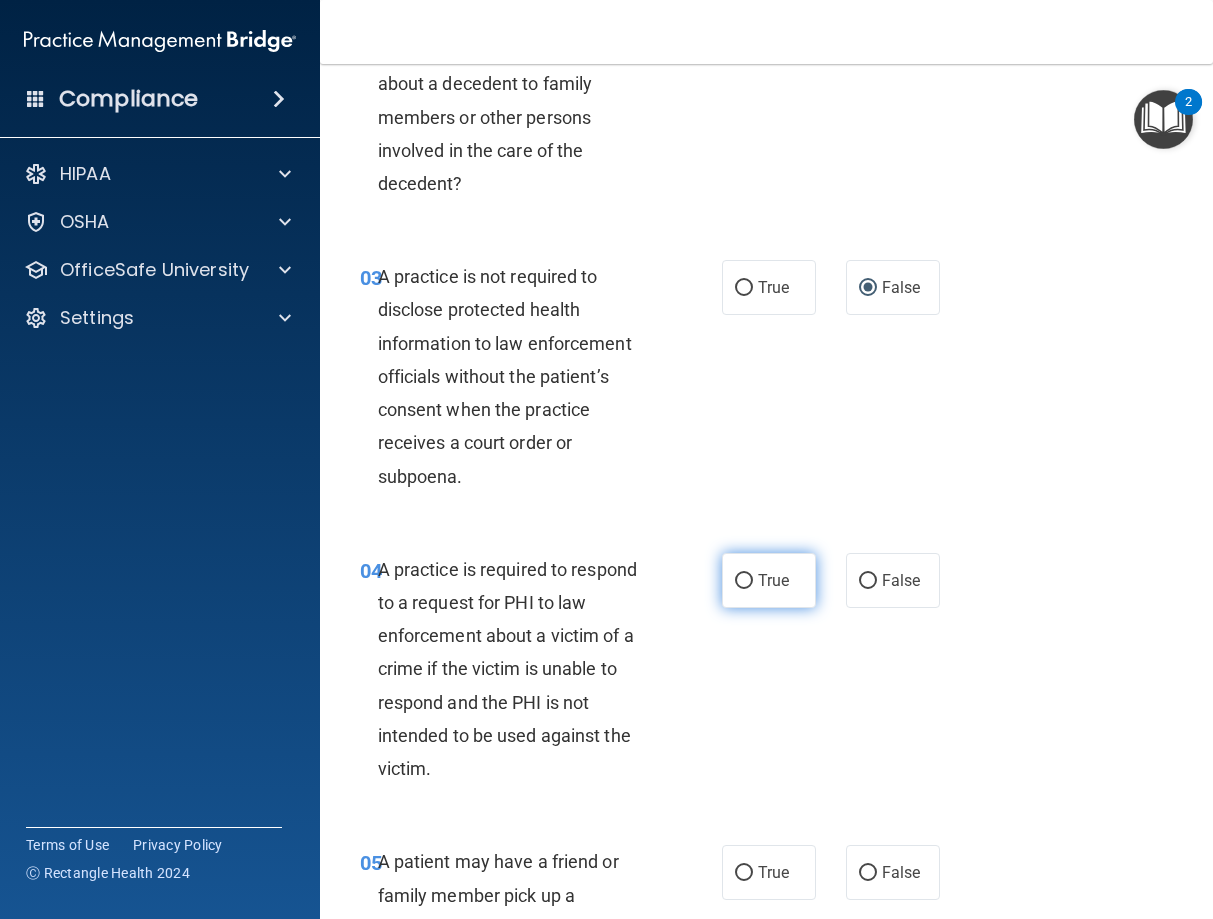 click on "True" at bounding box center [744, 581] 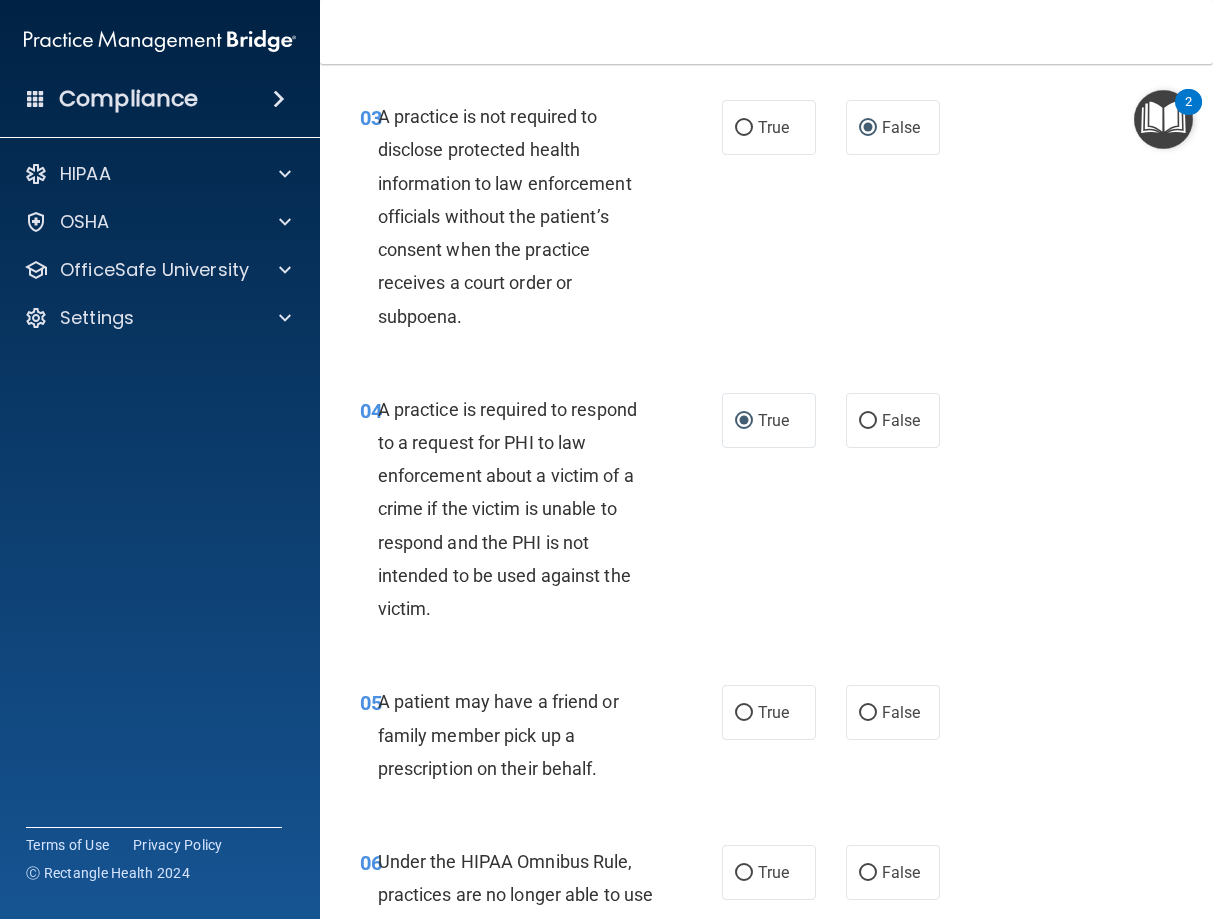 scroll, scrollTop: 630, scrollLeft: 0, axis: vertical 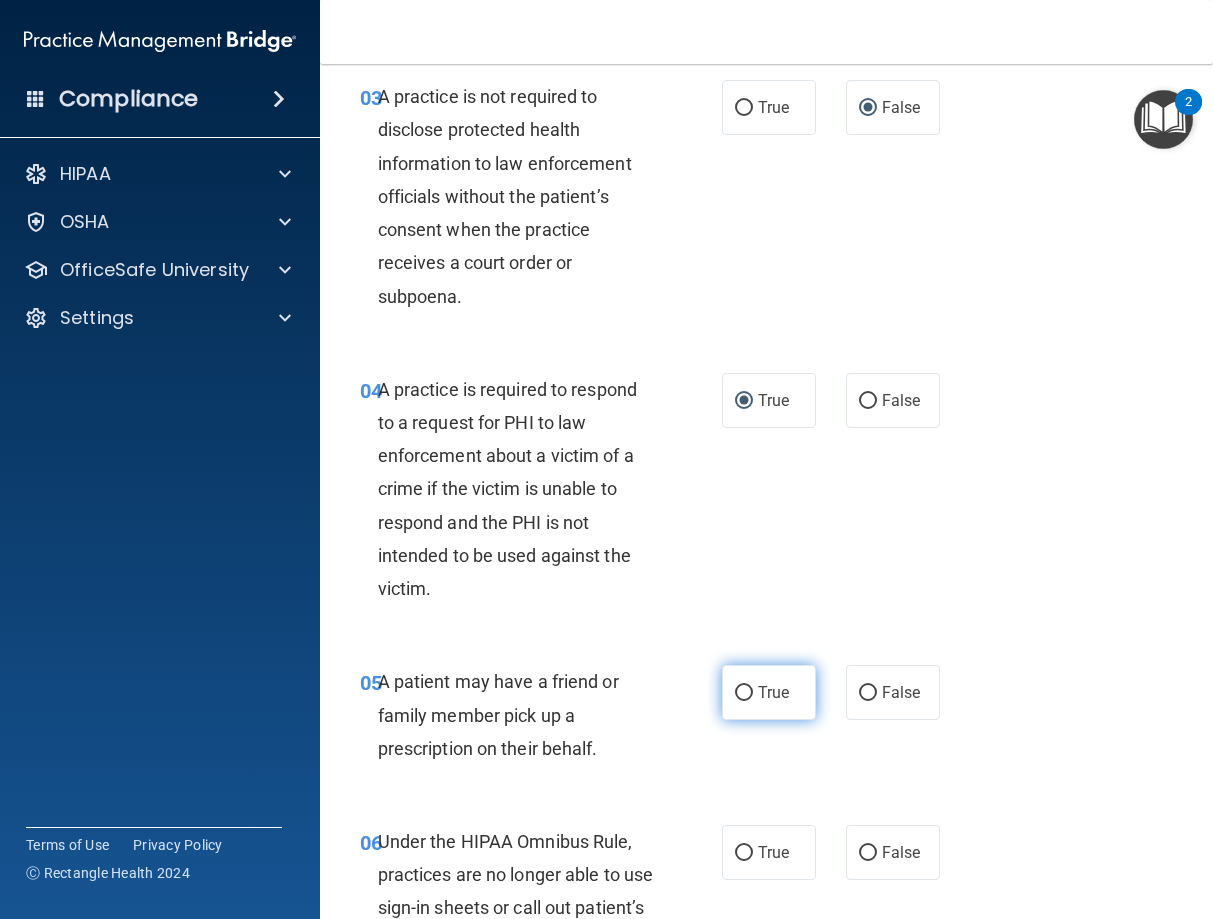 click on "True" at bounding box center (769, 692) 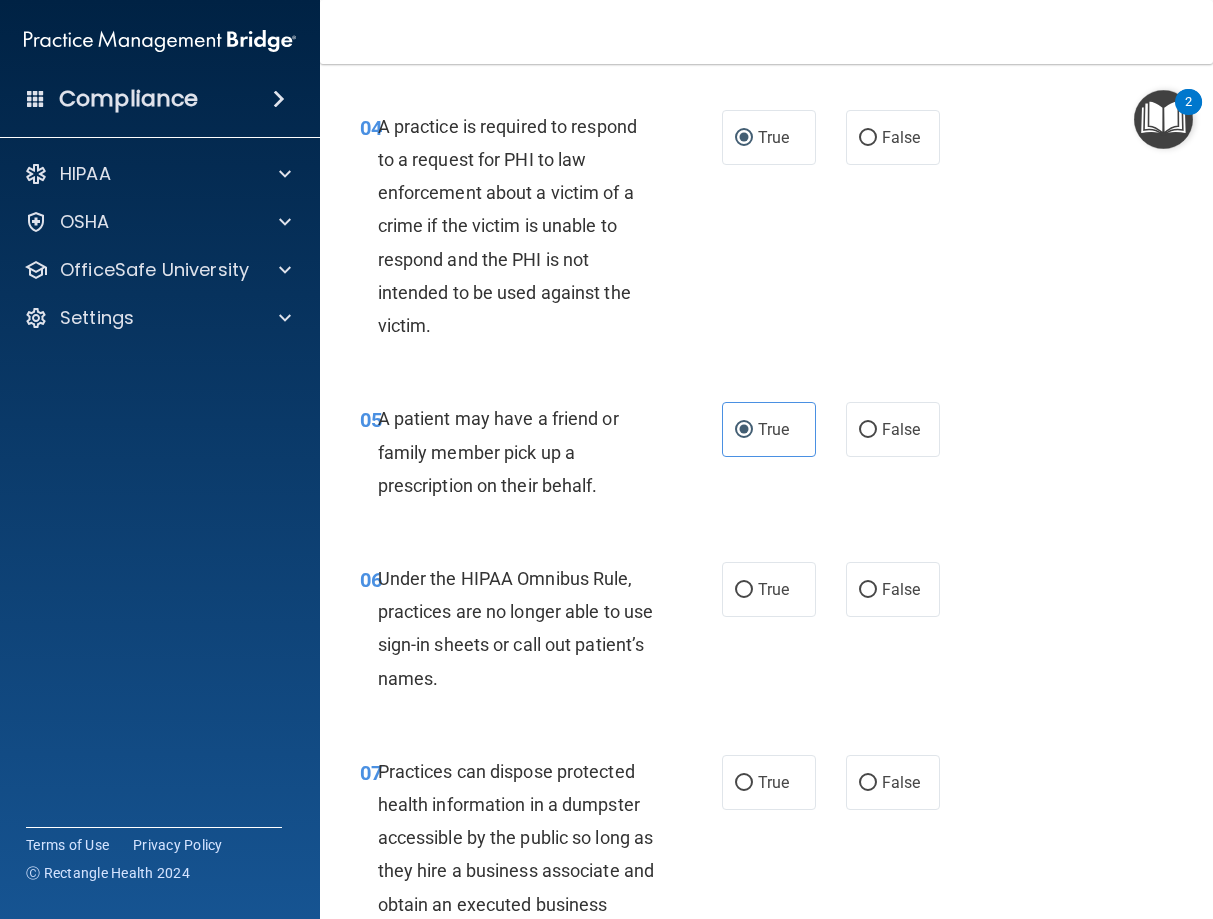 scroll, scrollTop: 900, scrollLeft: 0, axis: vertical 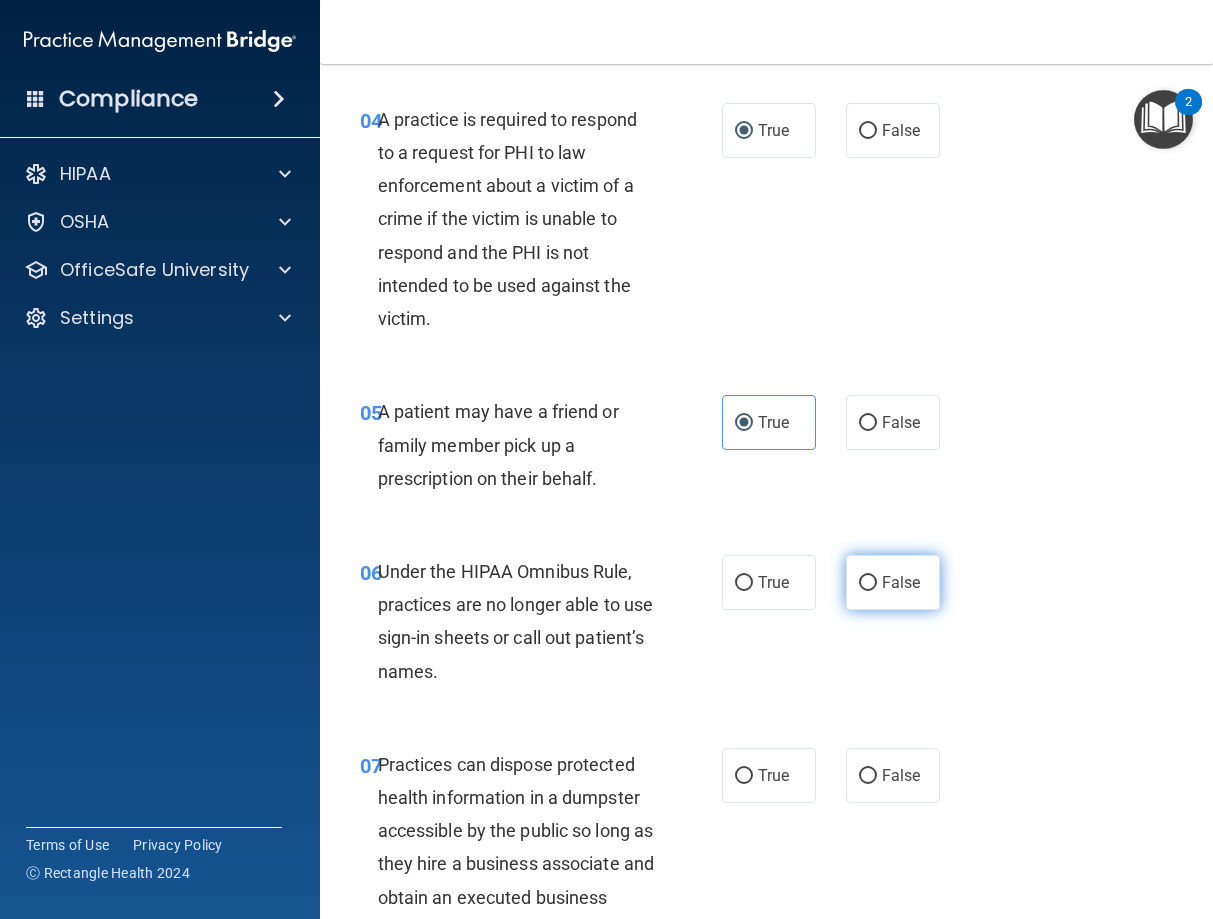 click on "False" at bounding box center [868, 583] 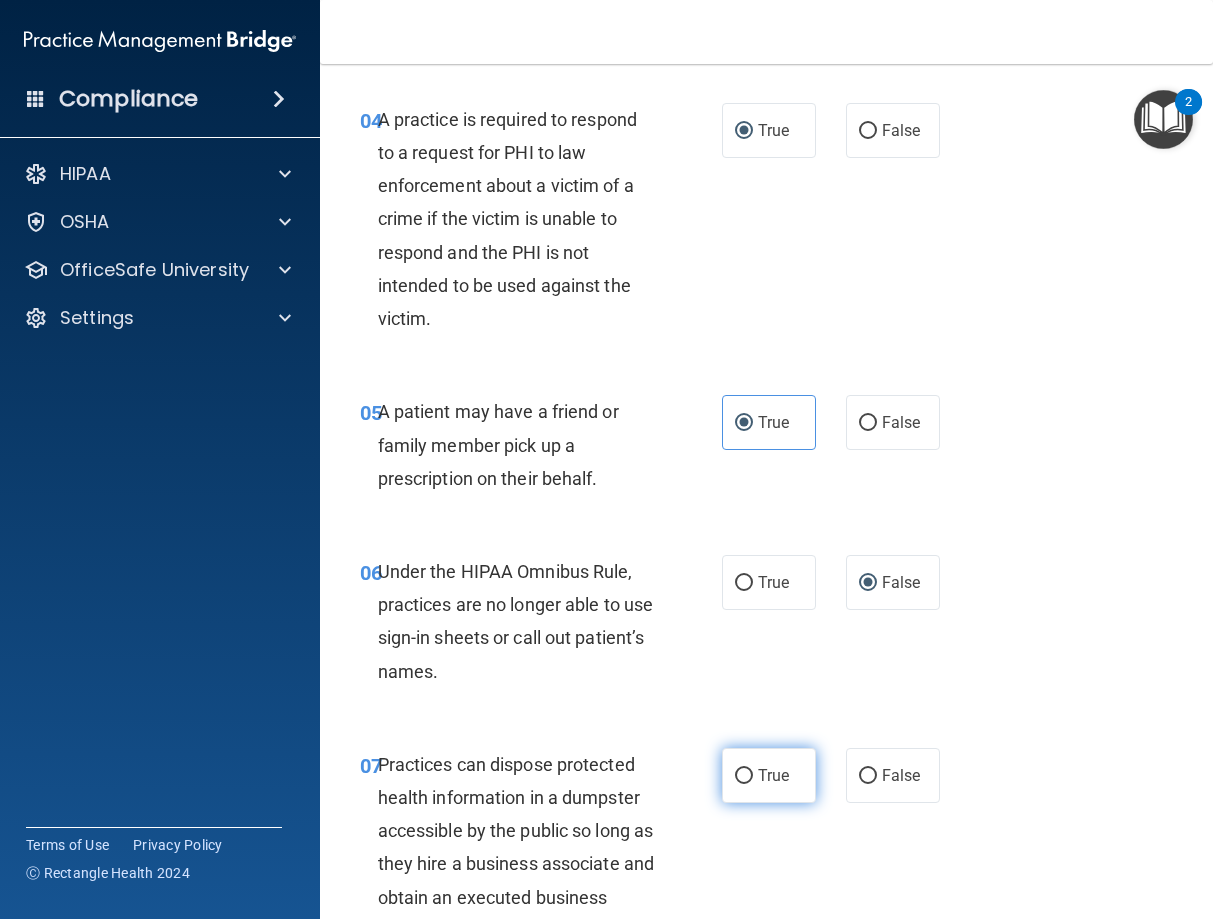 click on "True" at bounding box center [744, 776] 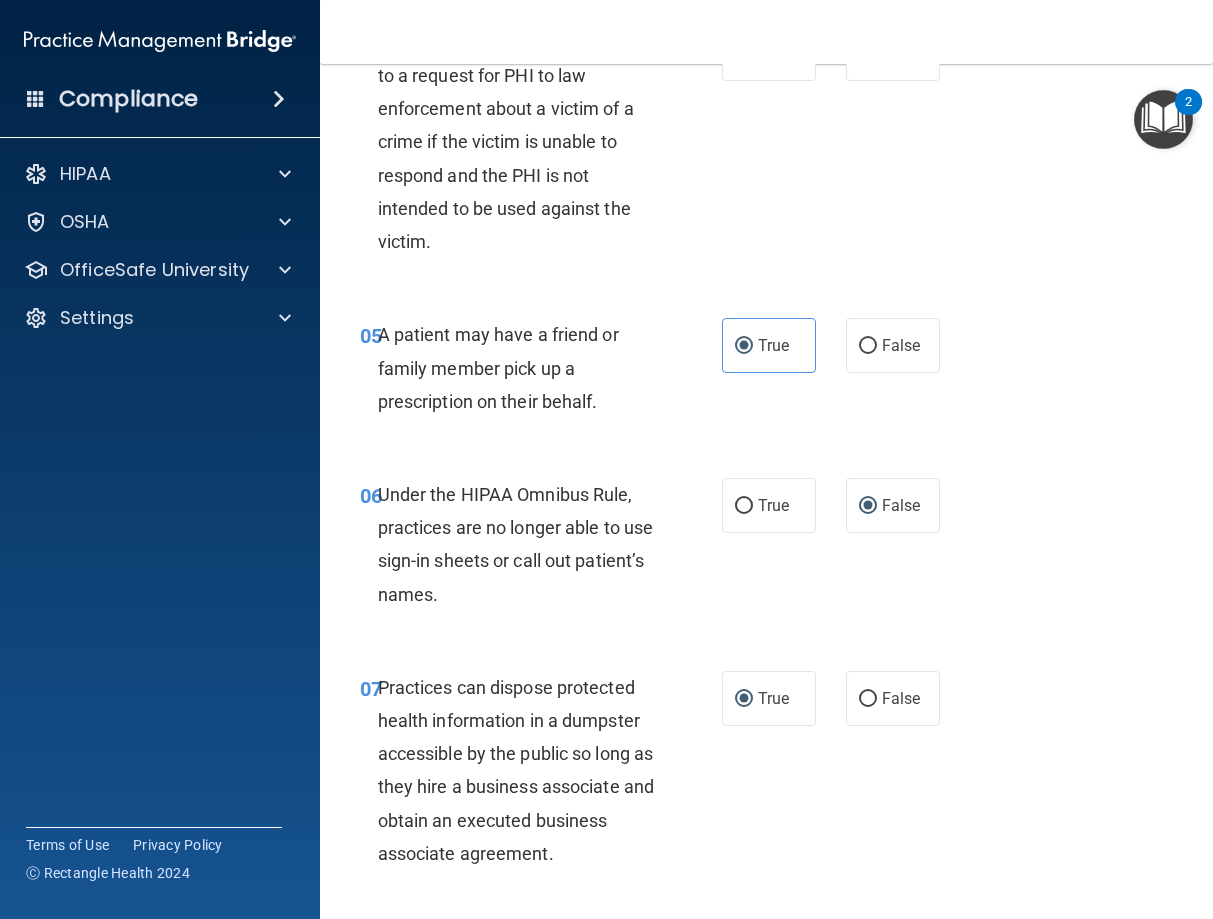 scroll, scrollTop: 1080, scrollLeft: 0, axis: vertical 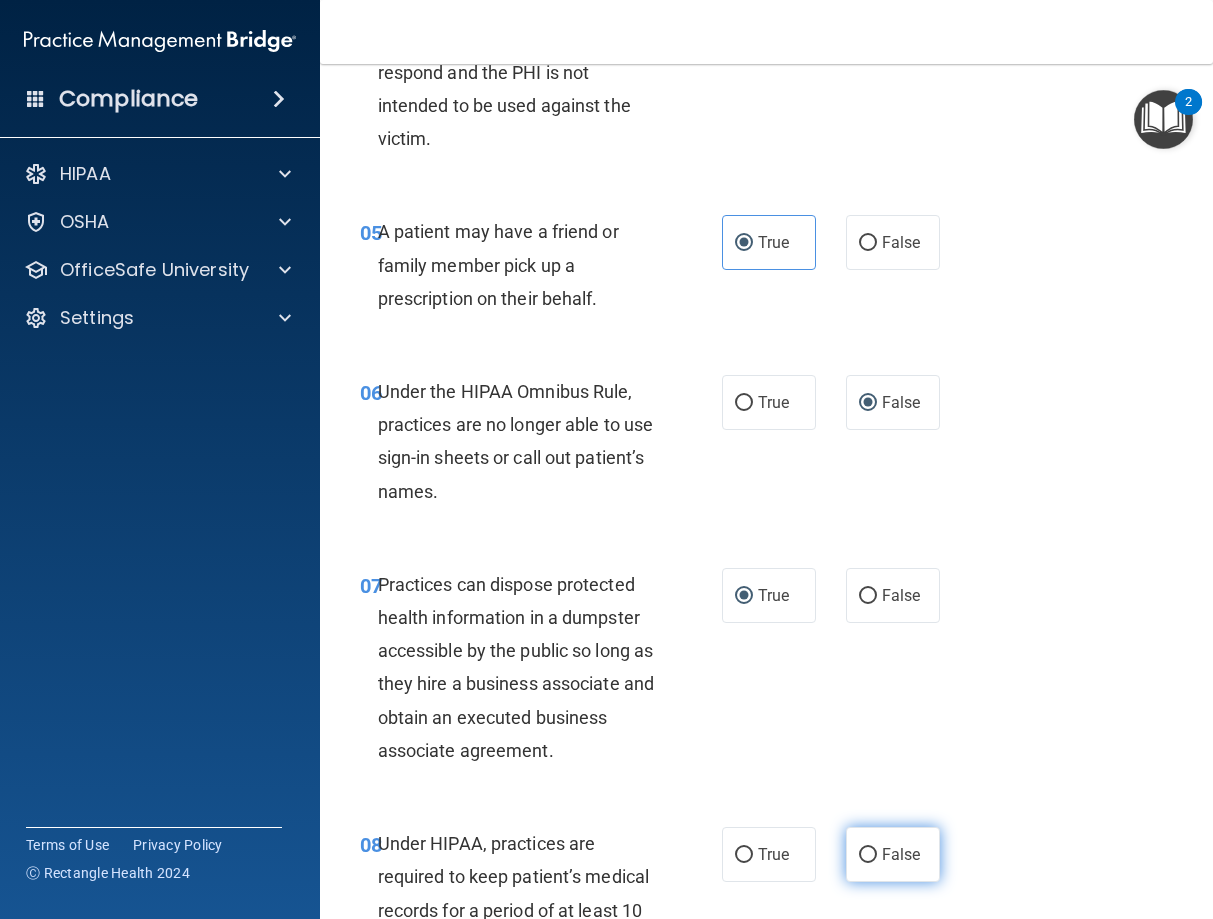 click on "False" at bounding box center [893, 854] 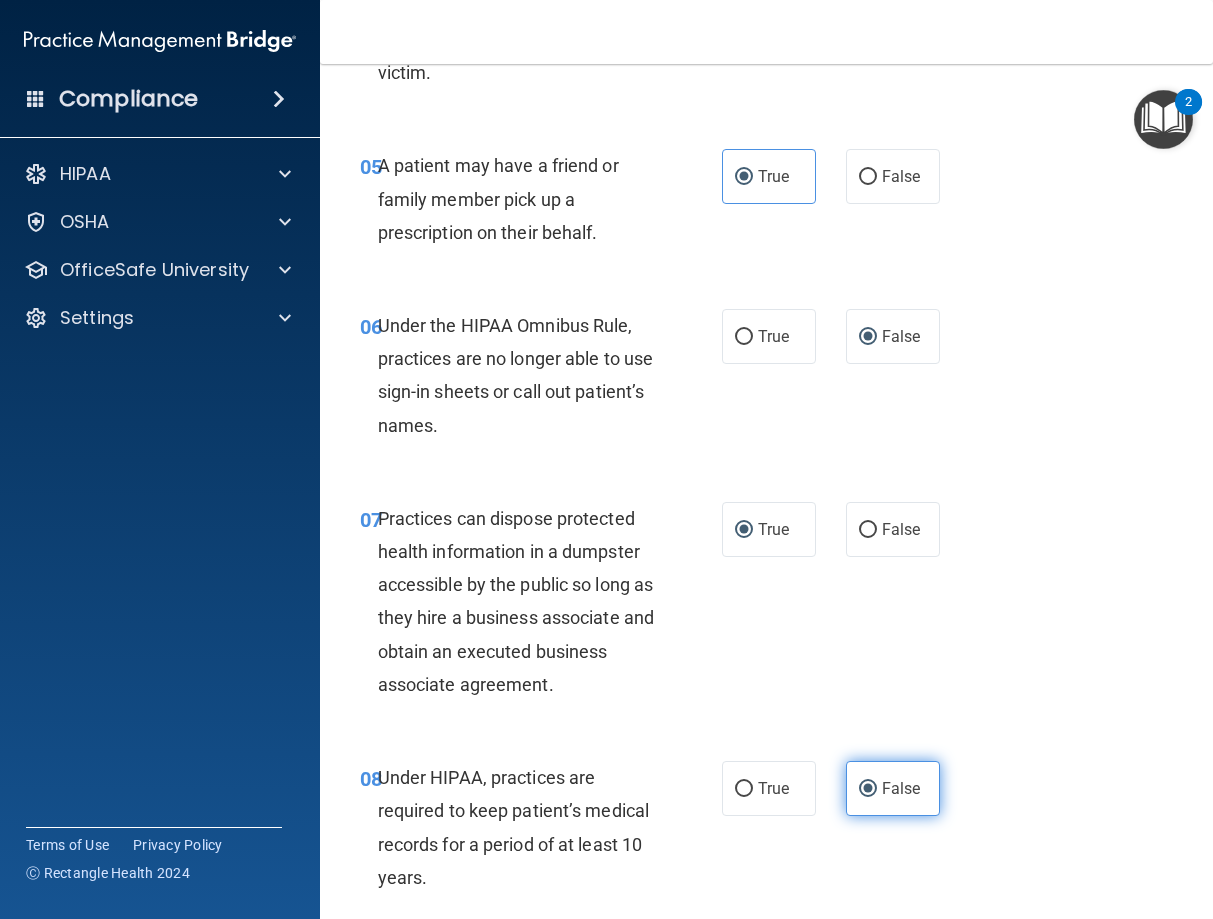 scroll, scrollTop: 1440, scrollLeft: 0, axis: vertical 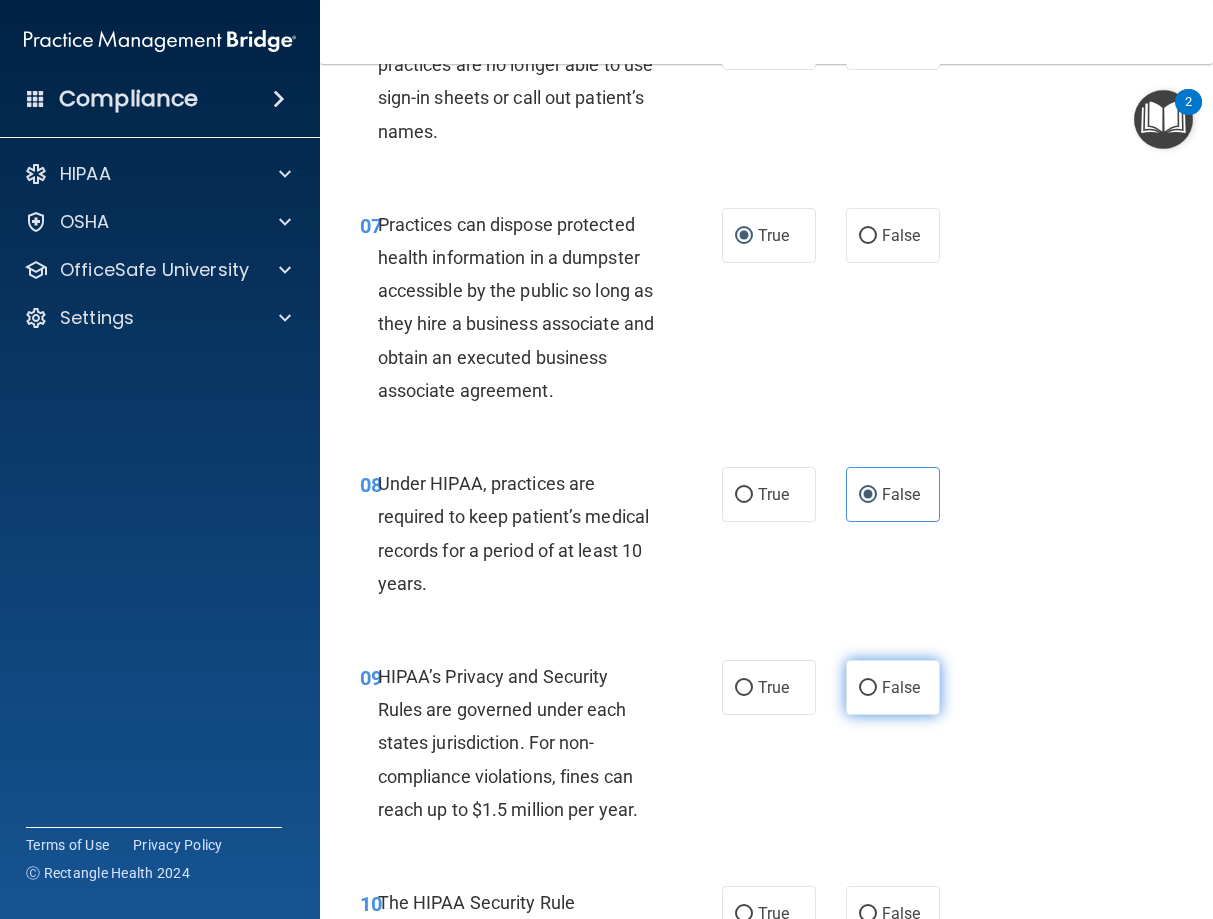 click on "False" at bounding box center (868, 688) 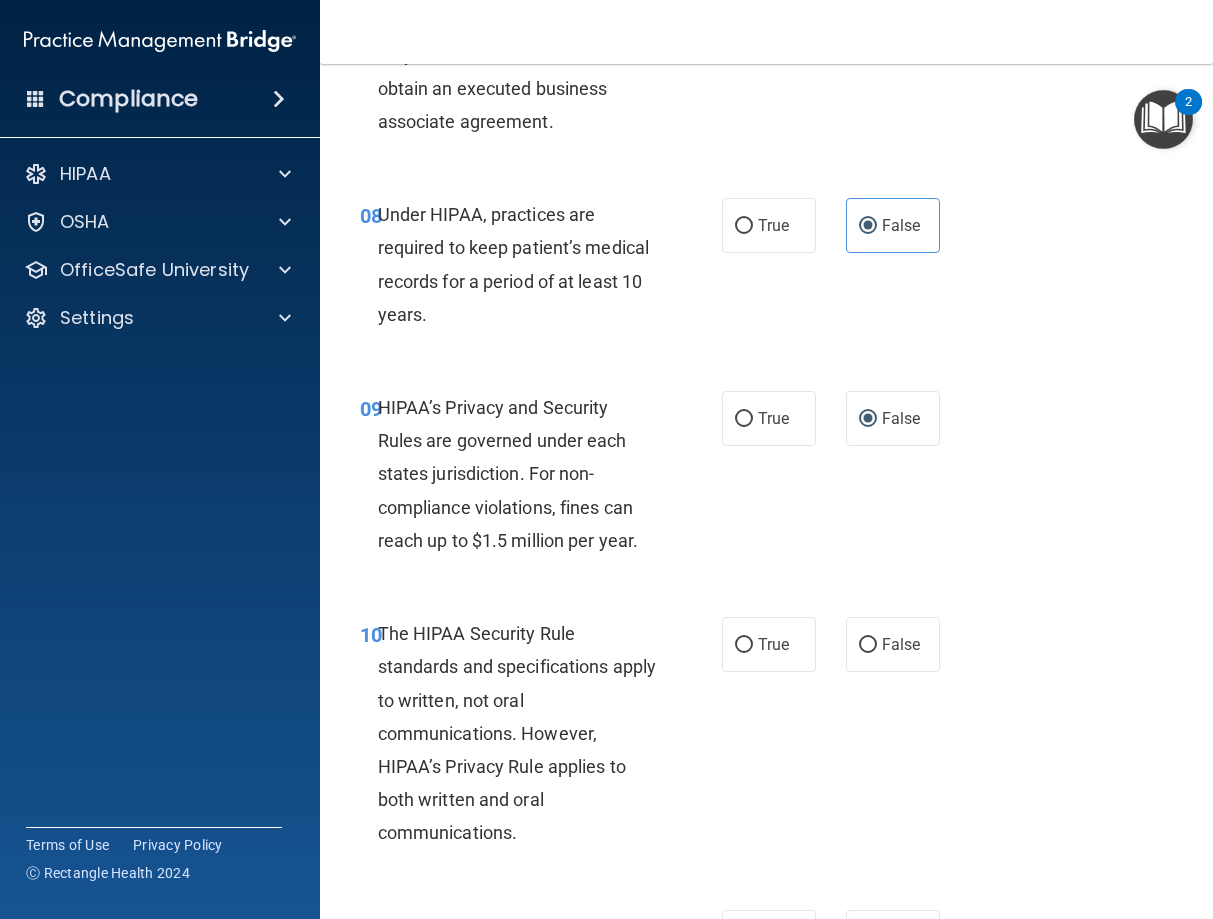 scroll, scrollTop: 1710, scrollLeft: 0, axis: vertical 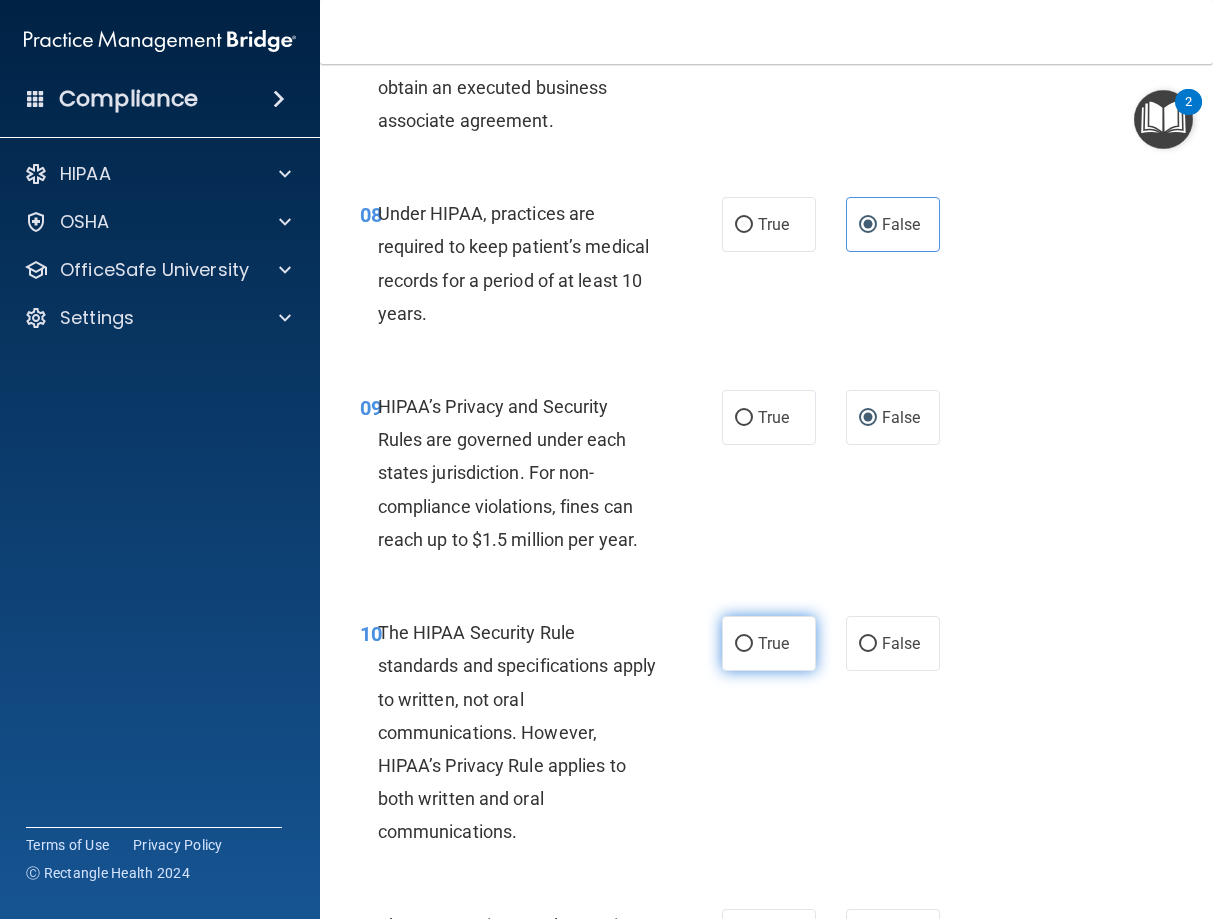 click on "True" at bounding box center [744, 644] 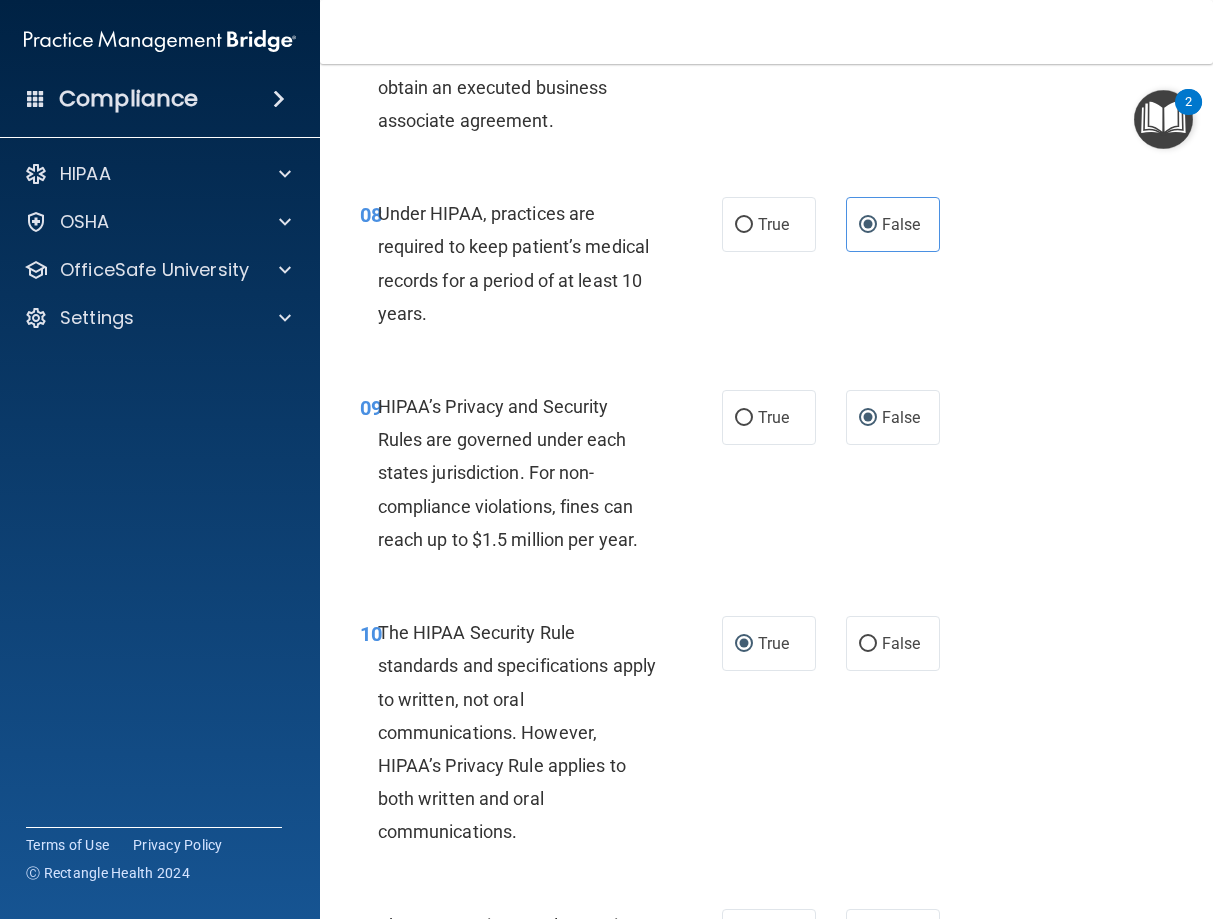 scroll, scrollTop: 1980, scrollLeft: 0, axis: vertical 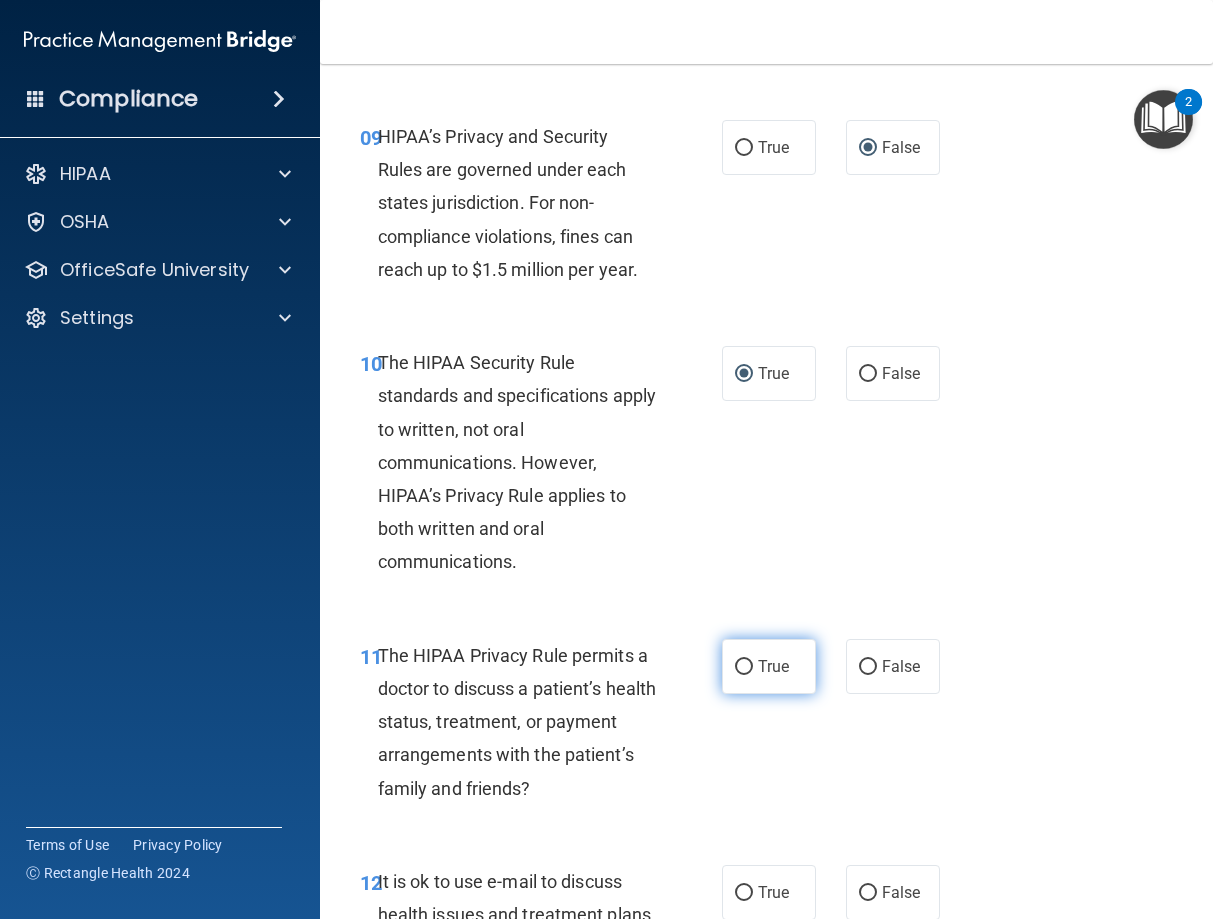 click on "True" at bounding box center (744, 667) 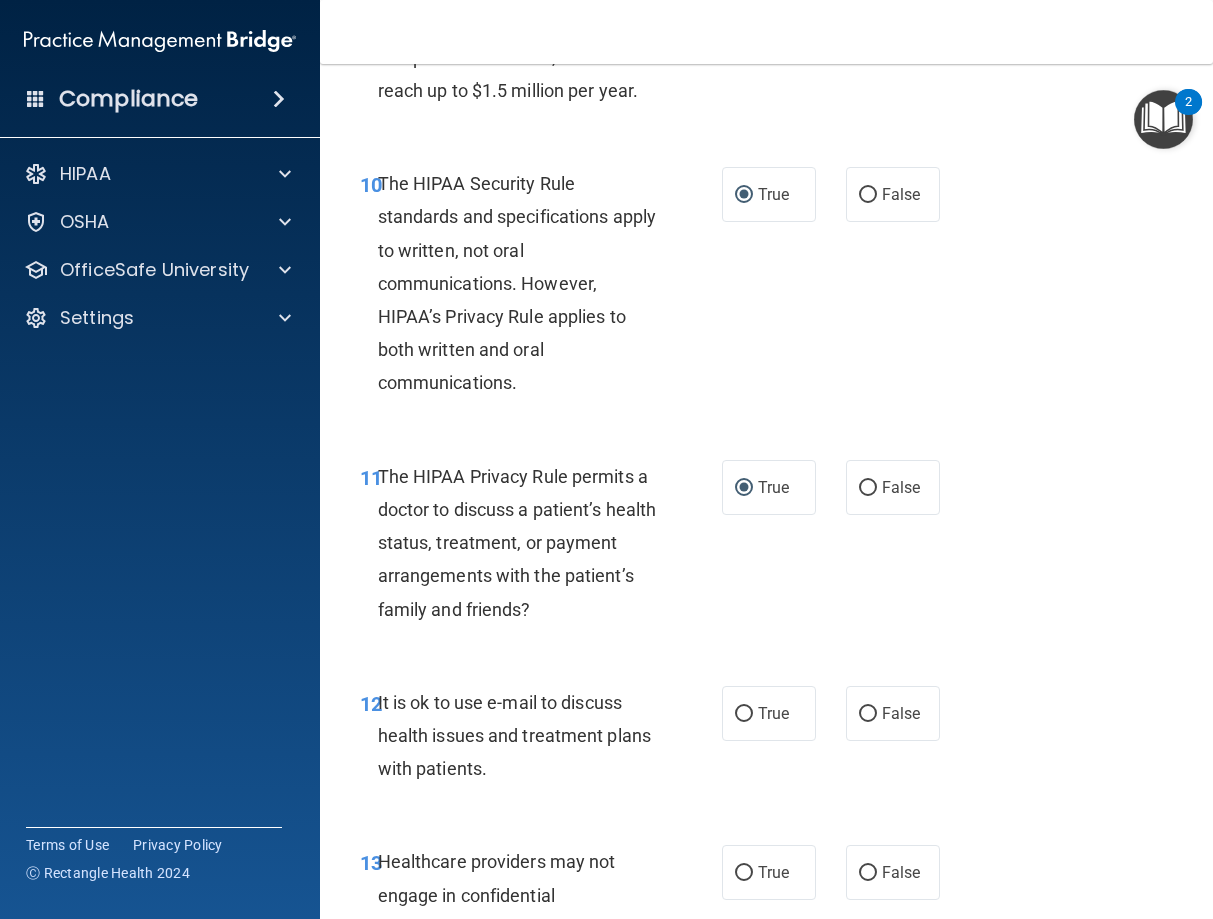 scroll, scrollTop: 2250, scrollLeft: 0, axis: vertical 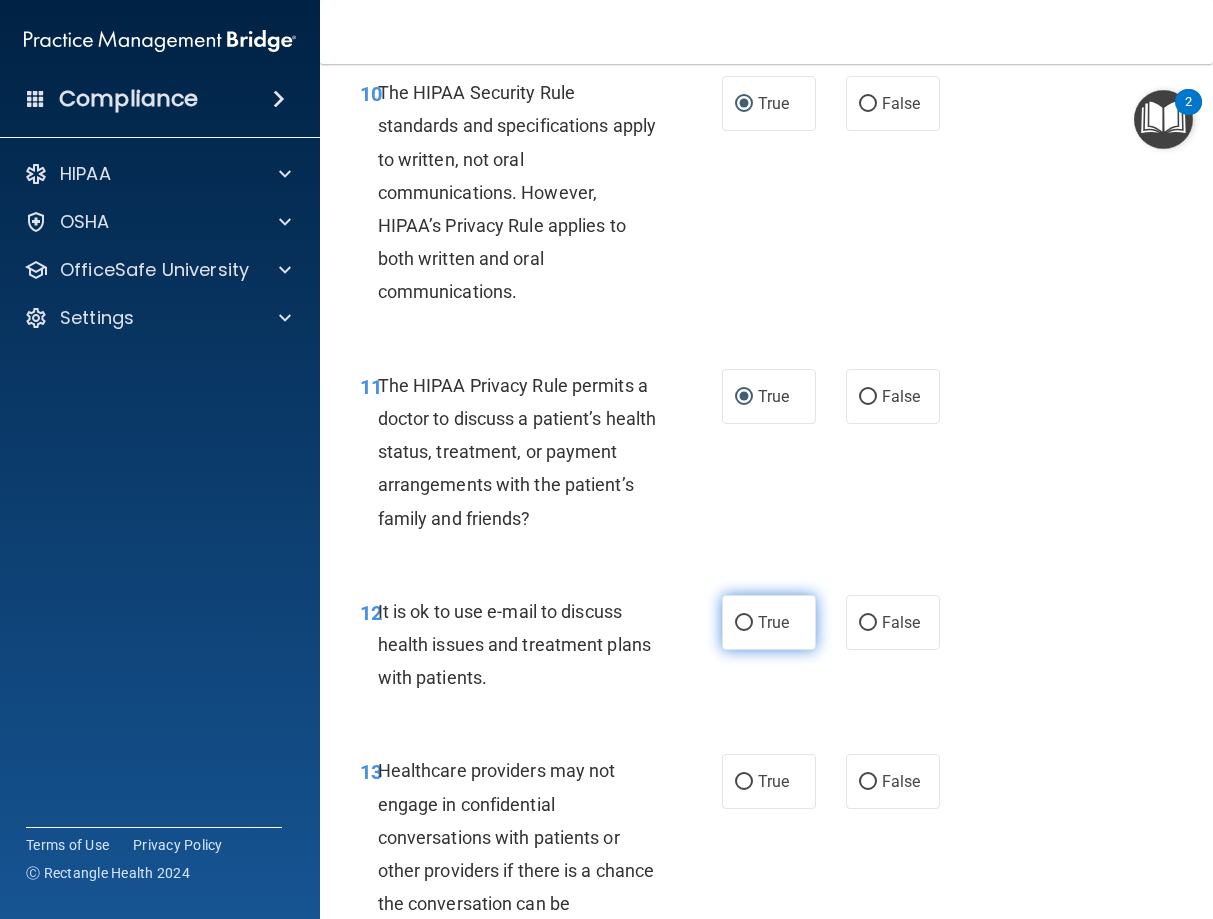 click on "True" at bounding box center [744, 623] 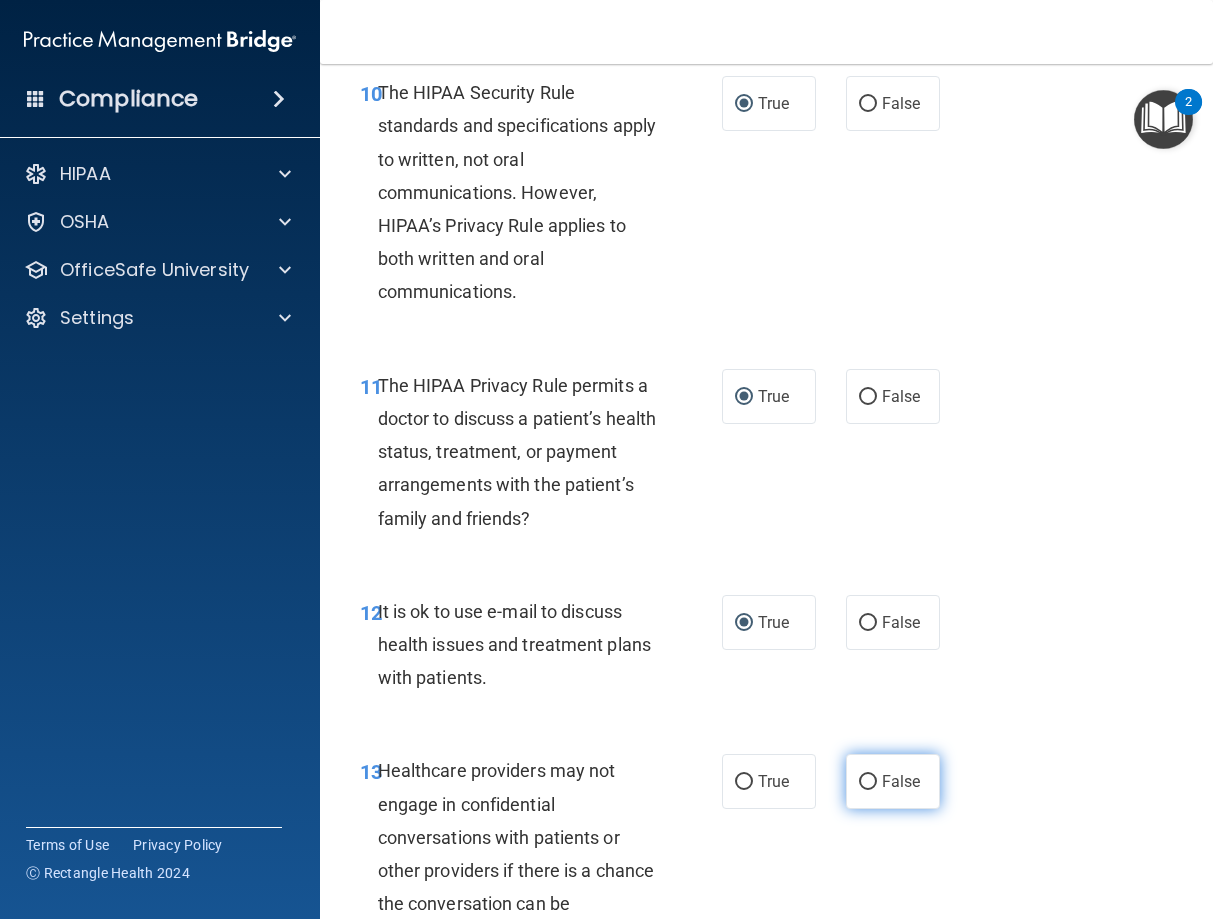 click on "False" at bounding box center (893, 781) 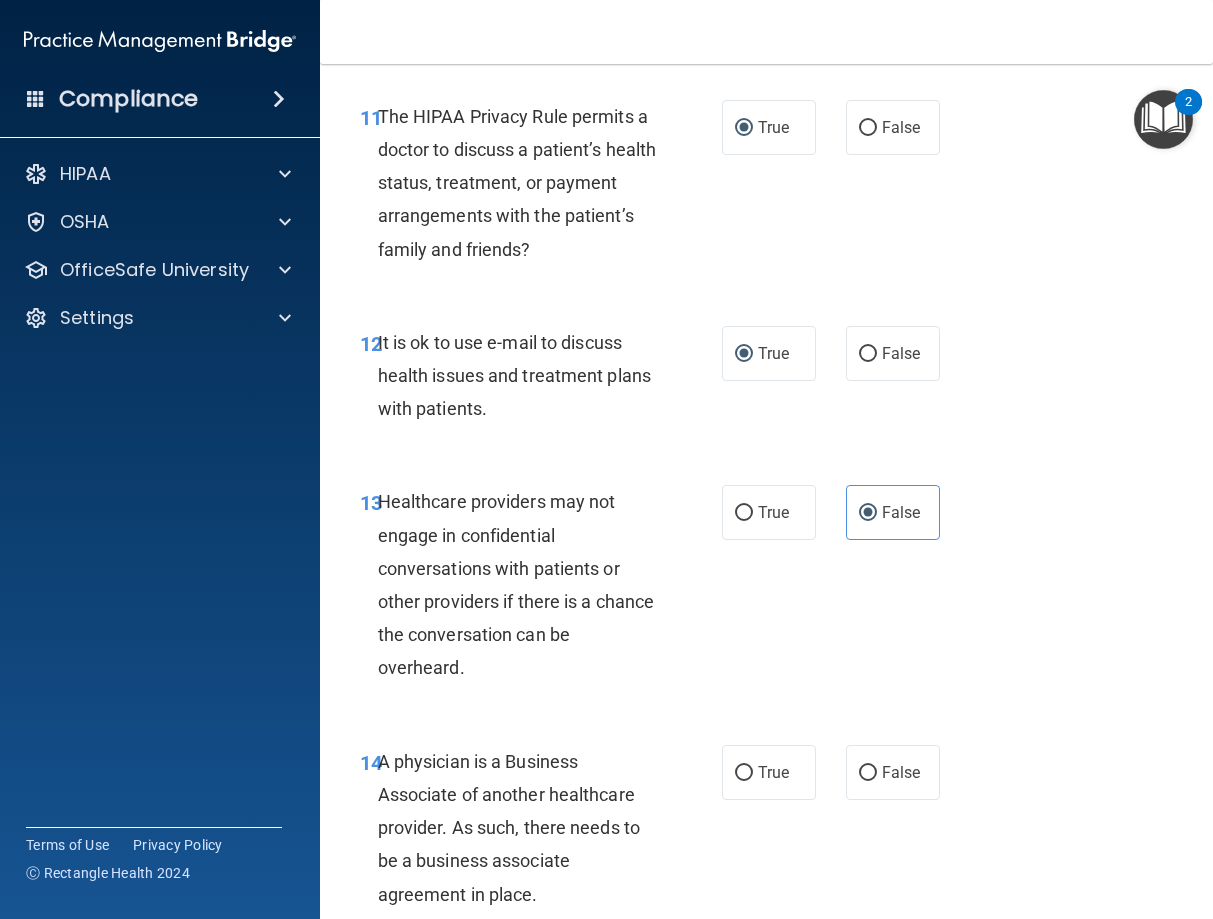 scroll, scrollTop: 2520, scrollLeft: 0, axis: vertical 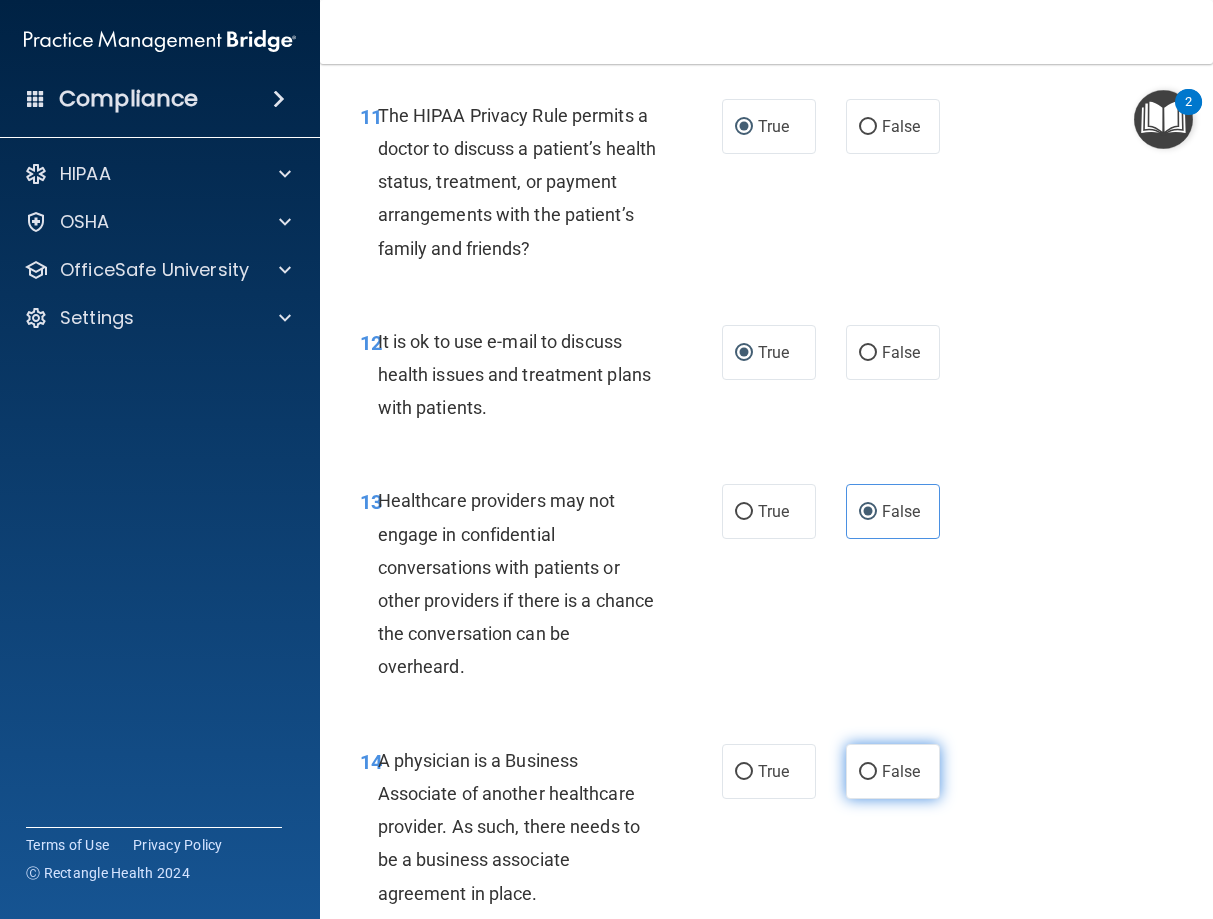 click on "False" at bounding box center (868, 772) 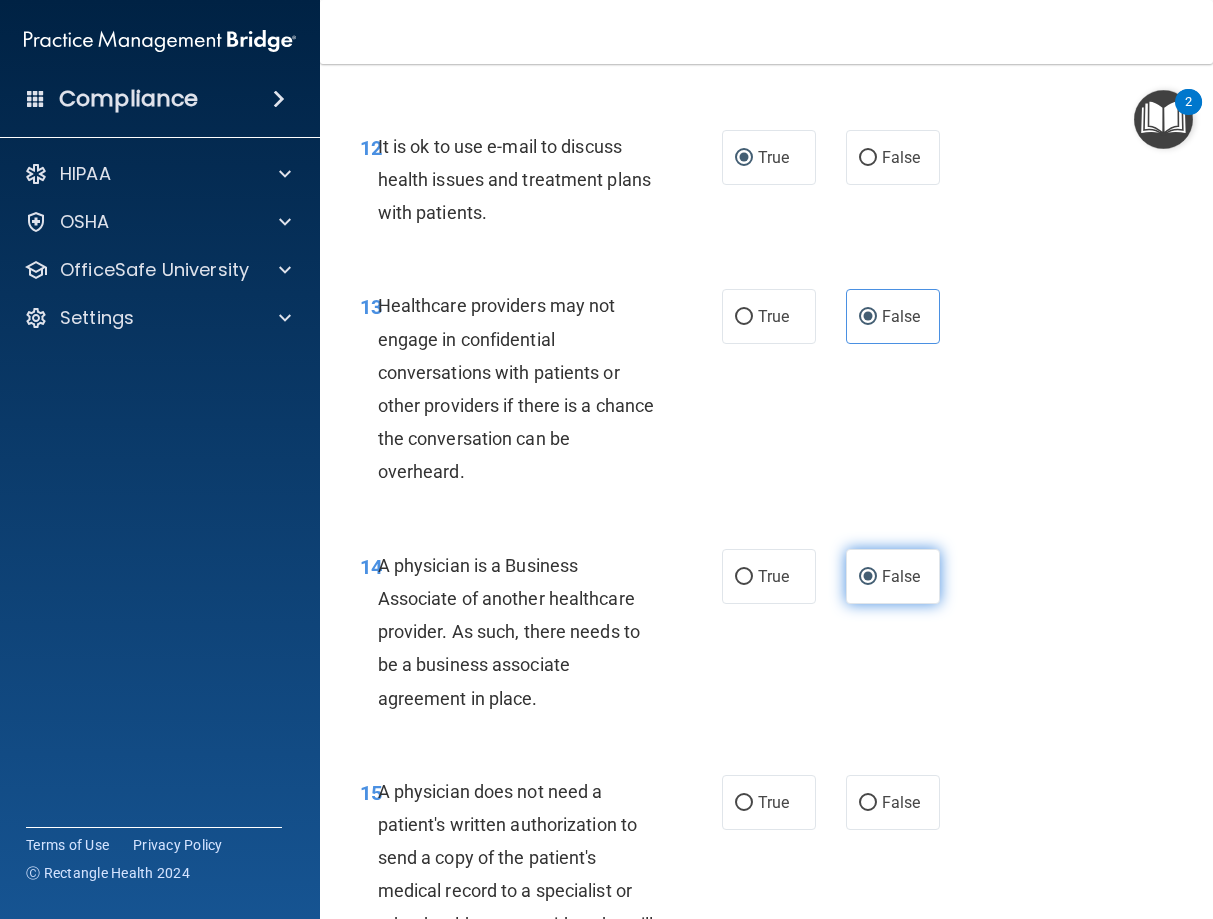 scroll, scrollTop: 2790, scrollLeft: 0, axis: vertical 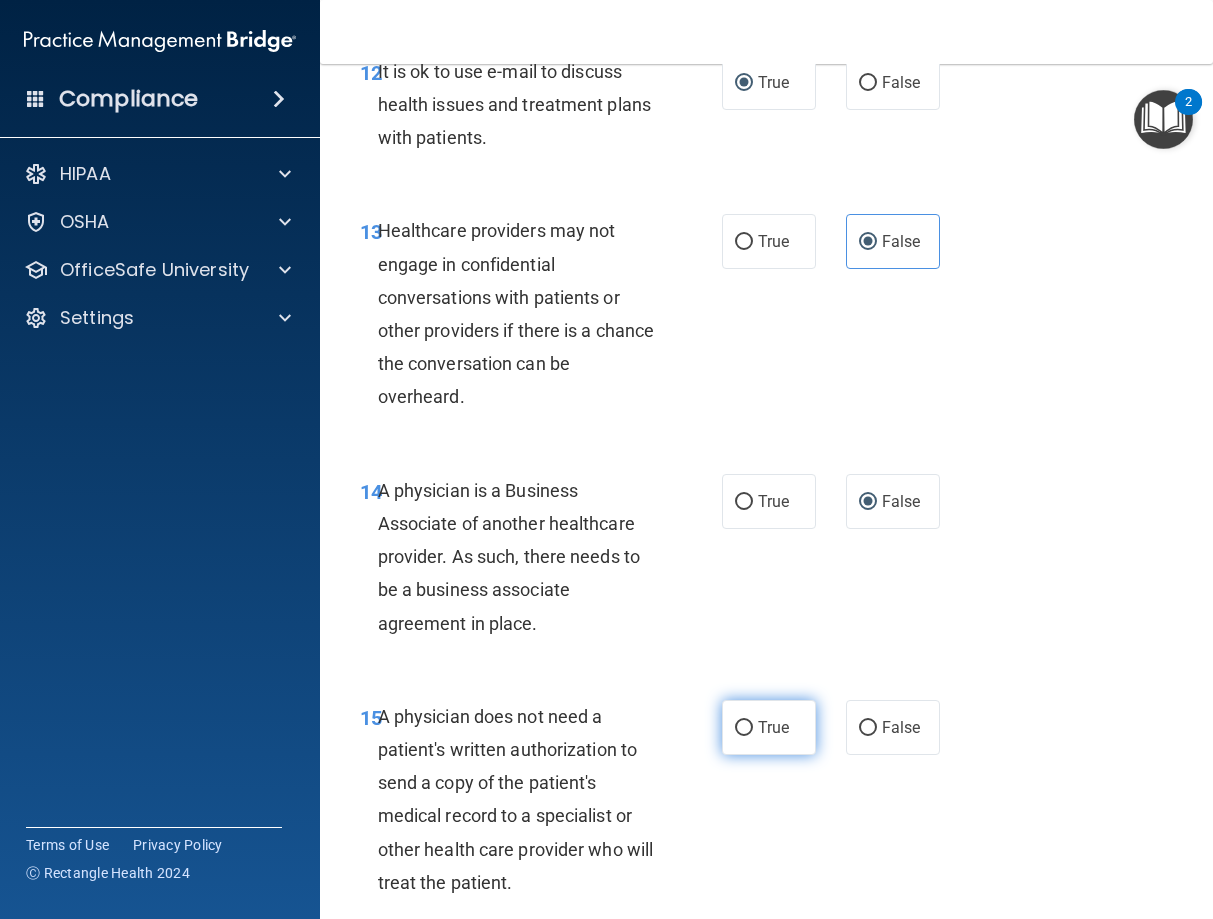 click on "True" at bounding box center (769, 727) 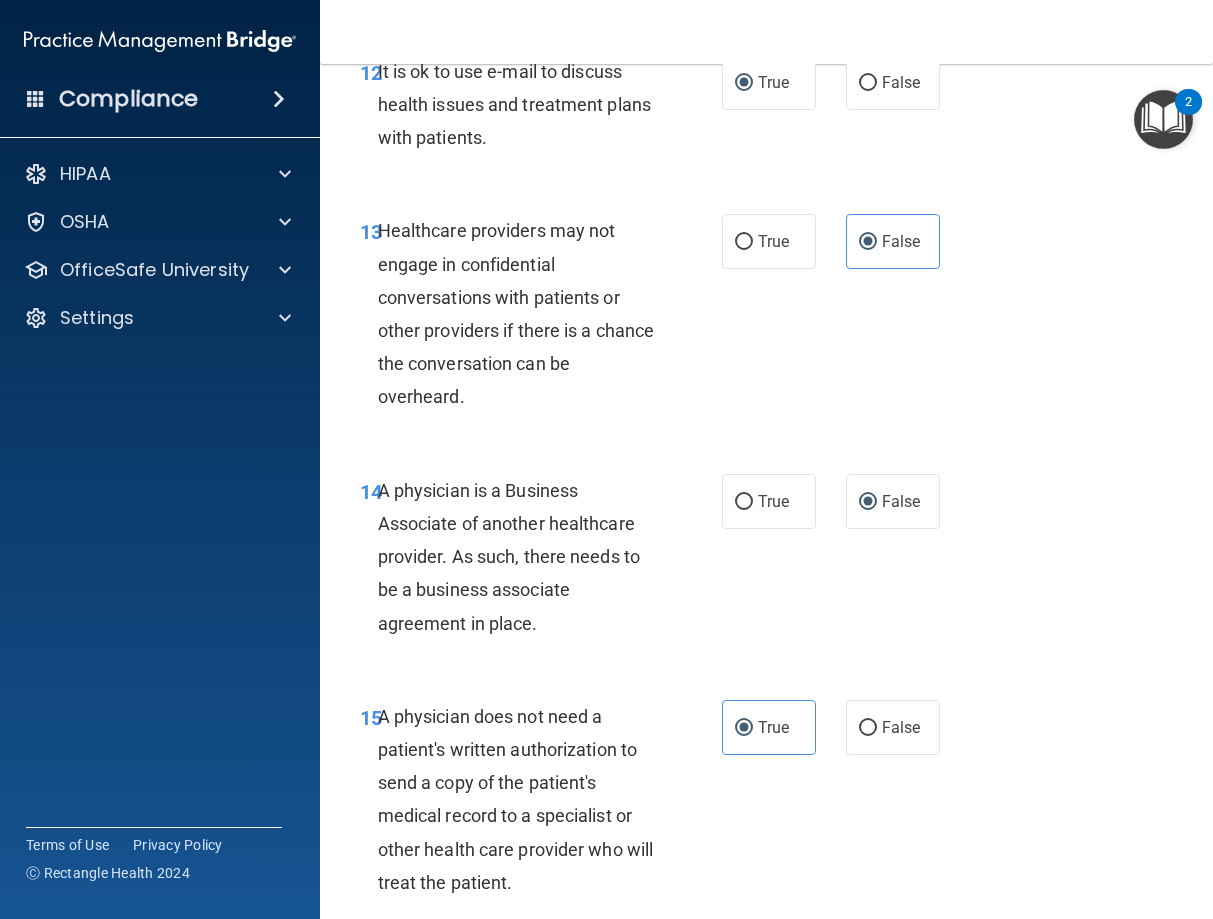 scroll, scrollTop: 3060, scrollLeft: 0, axis: vertical 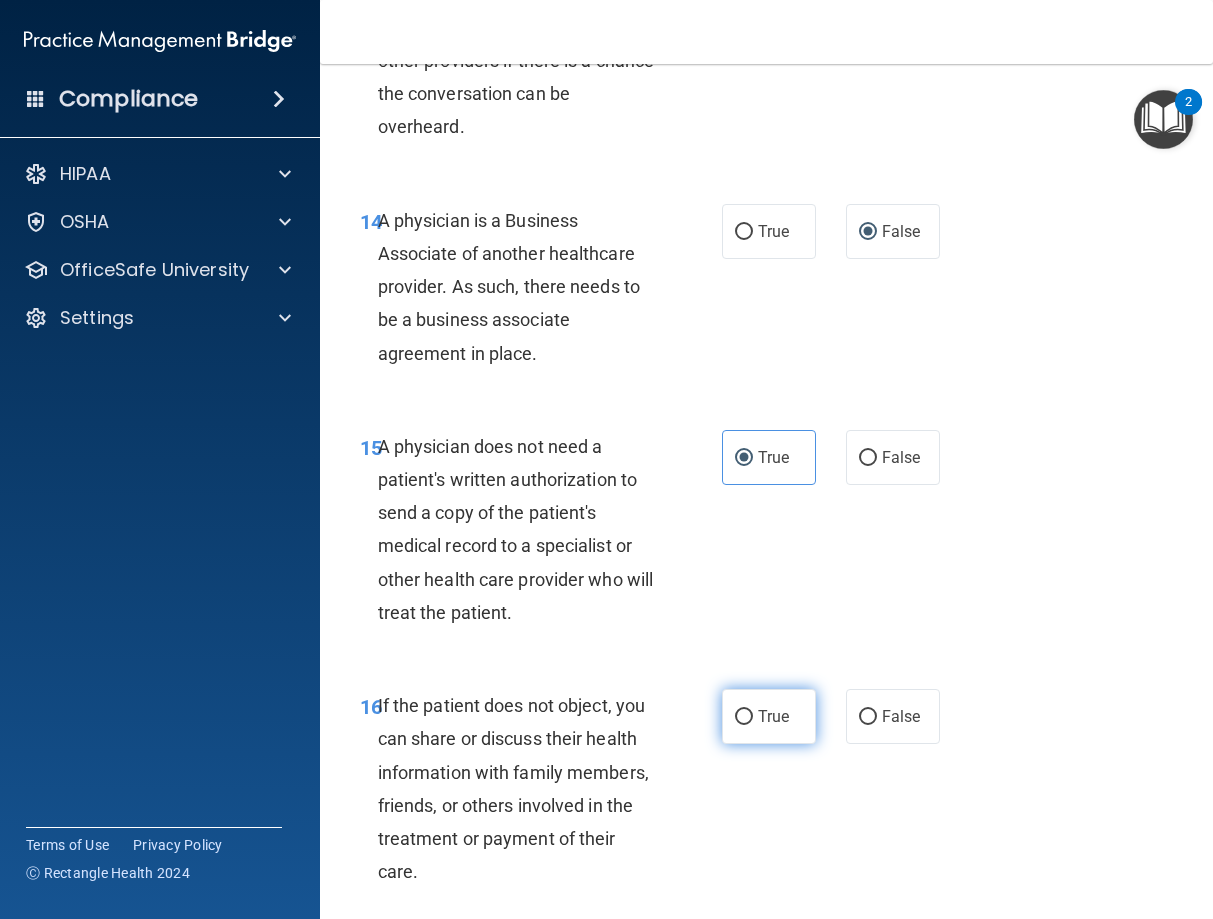 click on "True" at bounding box center [769, 716] 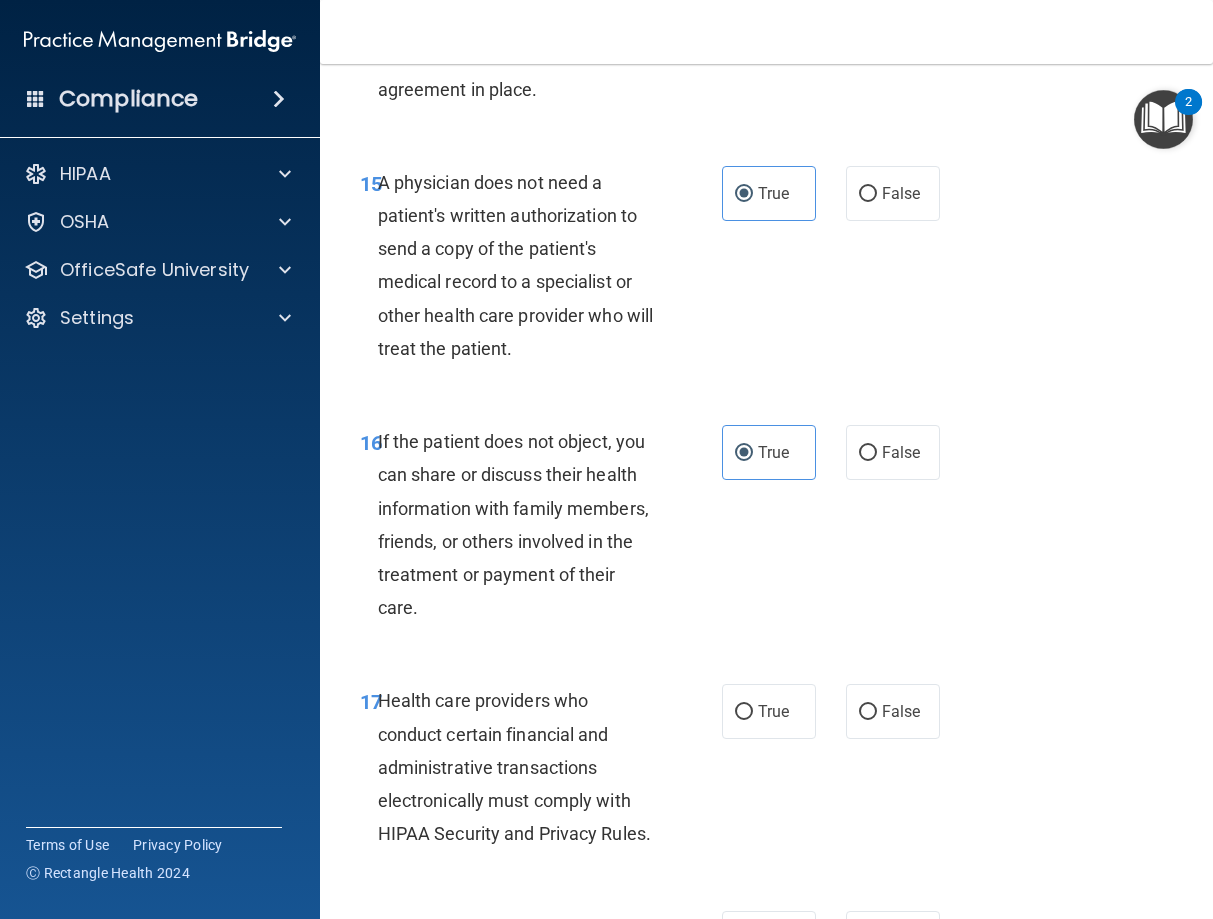 scroll, scrollTop: 3330, scrollLeft: 0, axis: vertical 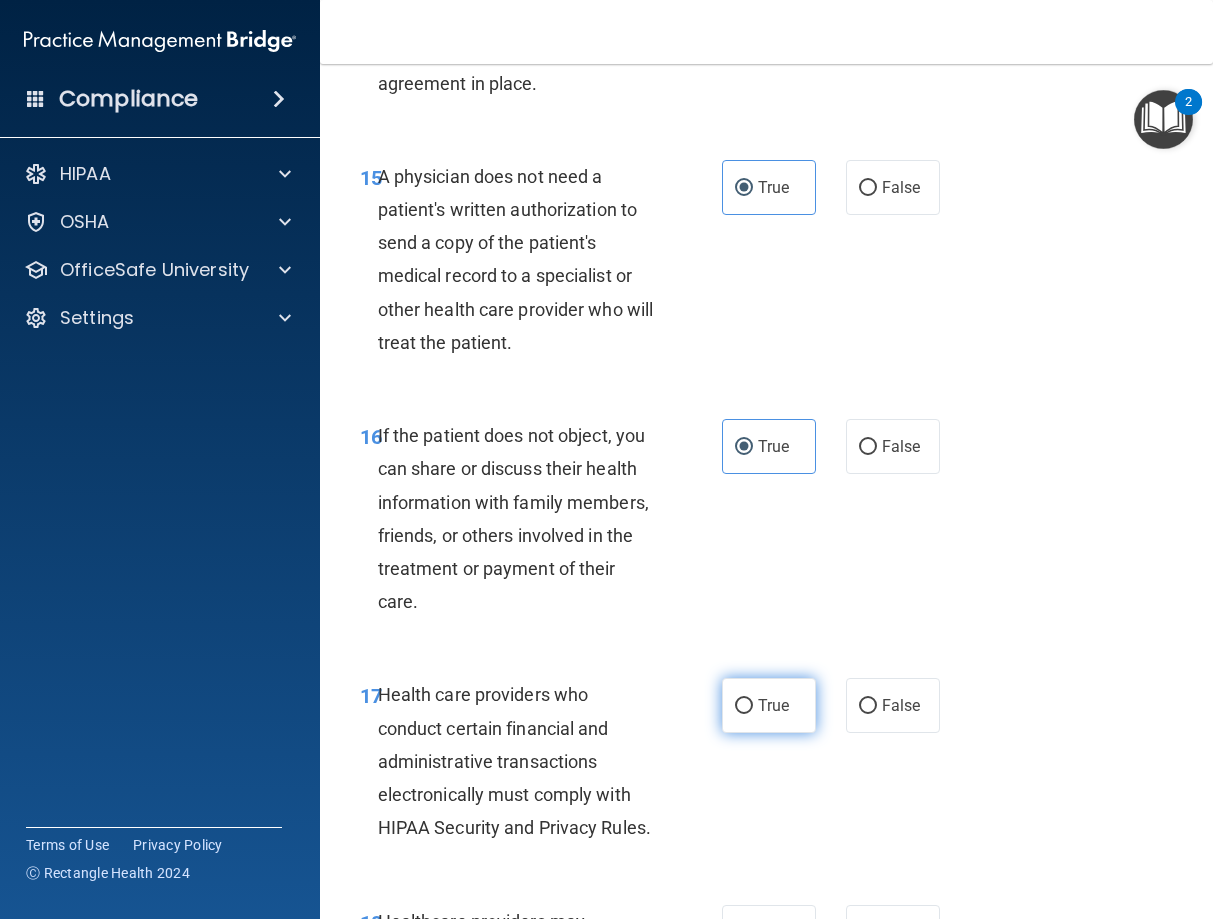 click on "True" at bounding box center (744, 706) 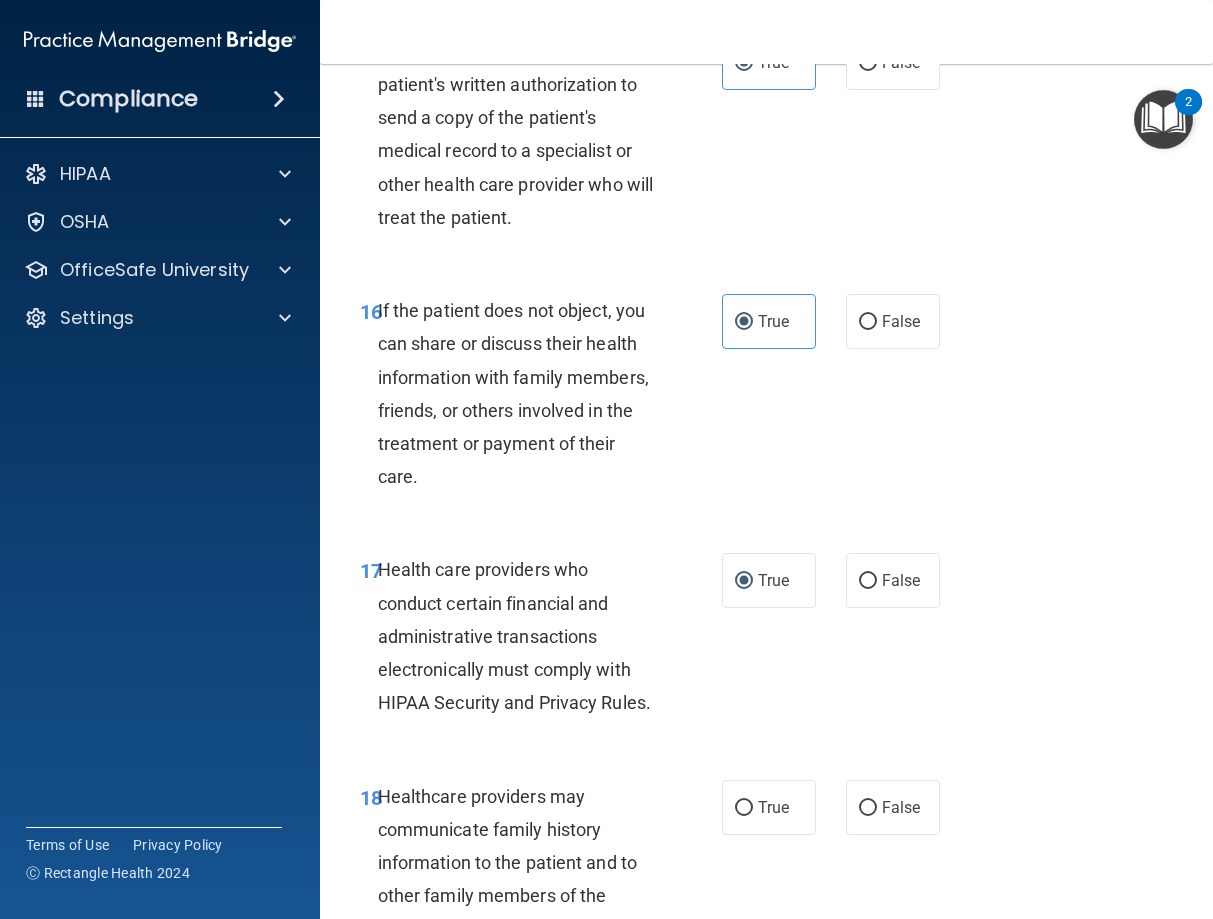 scroll, scrollTop: 3600, scrollLeft: 0, axis: vertical 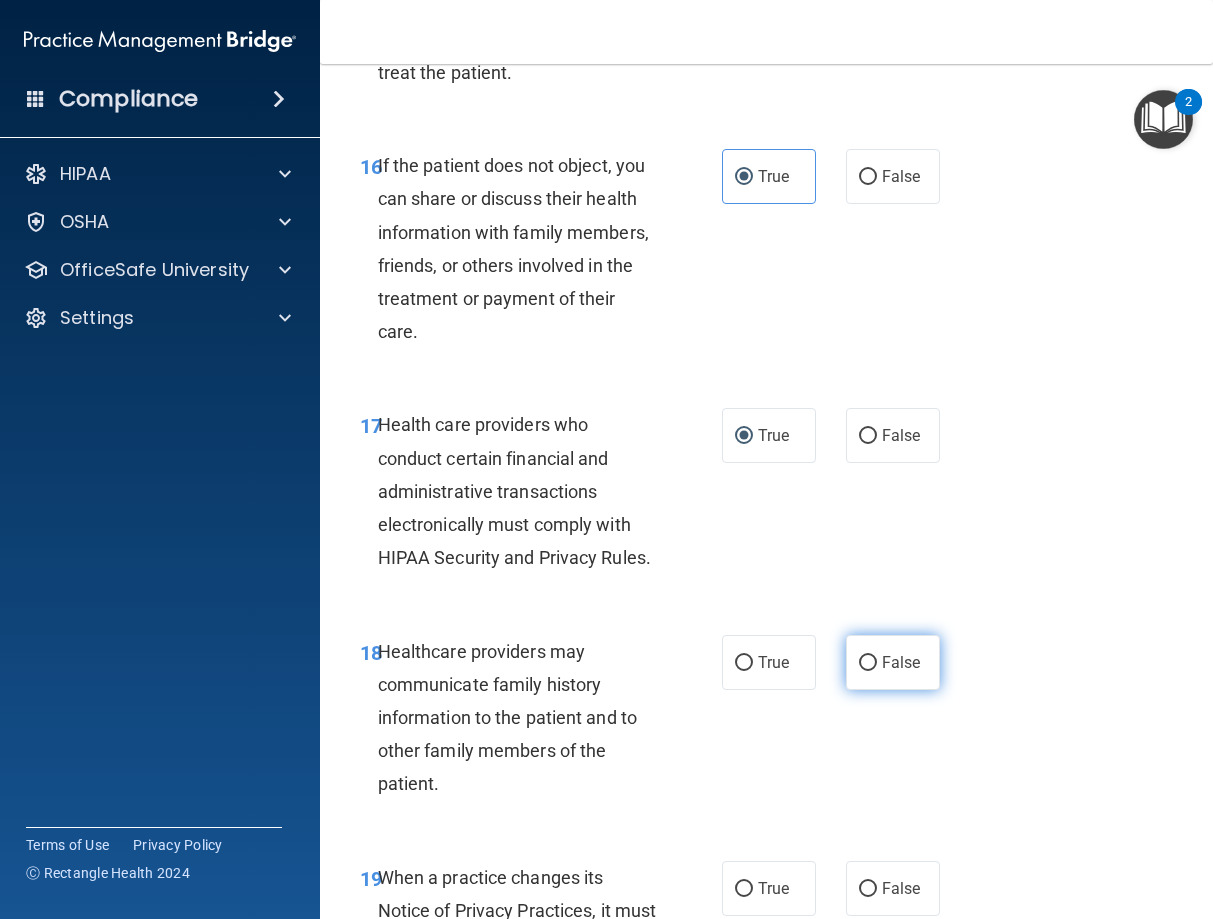 click on "False" at bounding box center (868, 663) 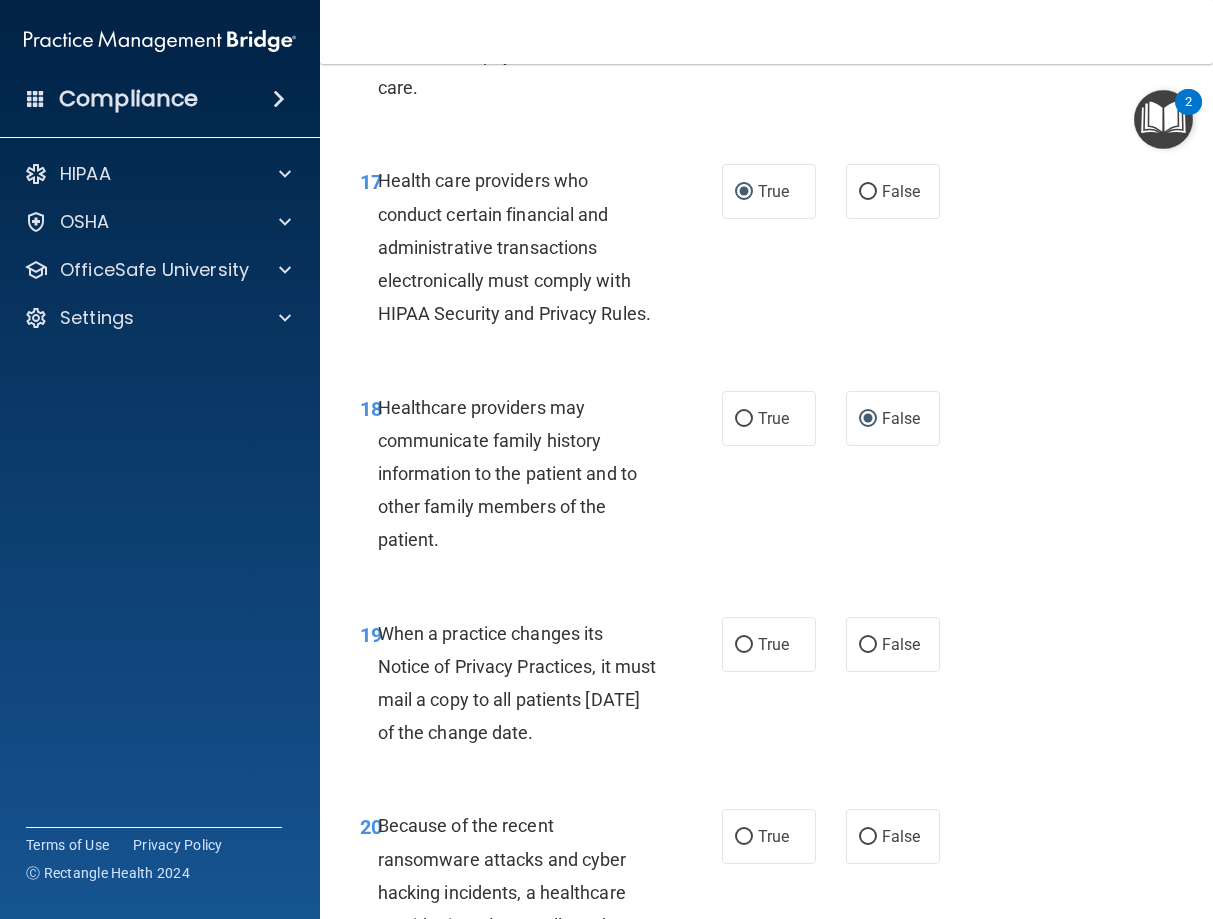 scroll, scrollTop: 3870, scrollLeft: 0, axis: vertical 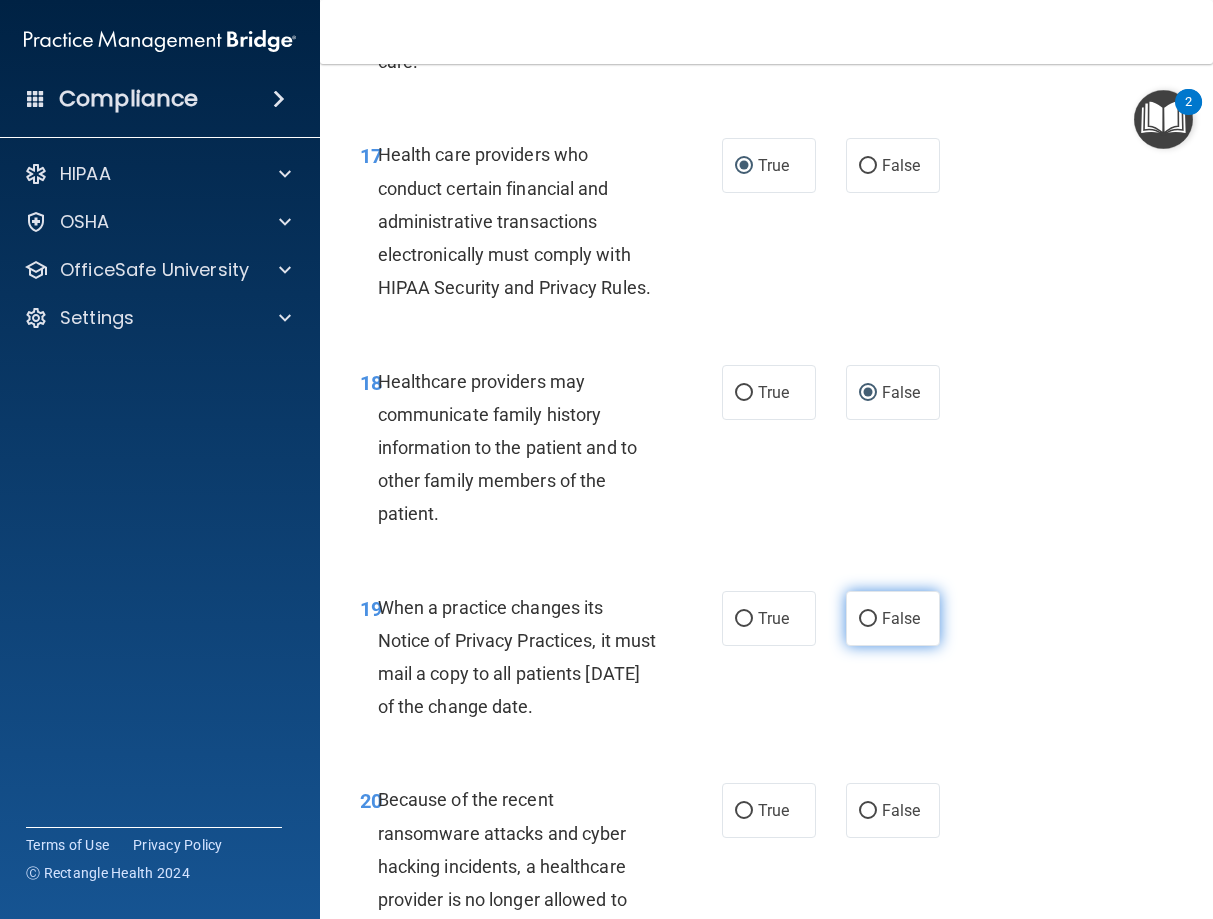 click on "False" at bounding box center (868, 619) 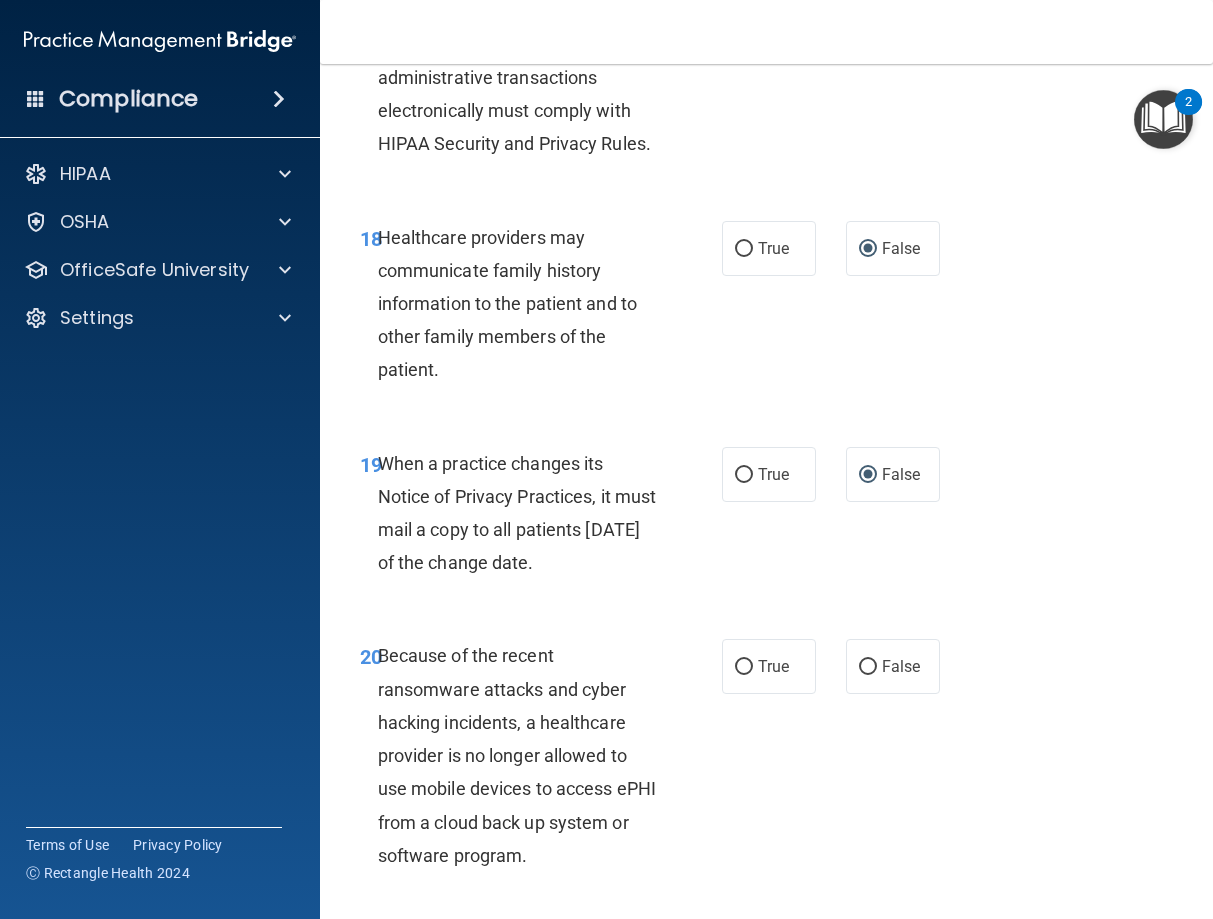 scroll, scrollTop: 4050, scrollLeft: 0, axis: vertical 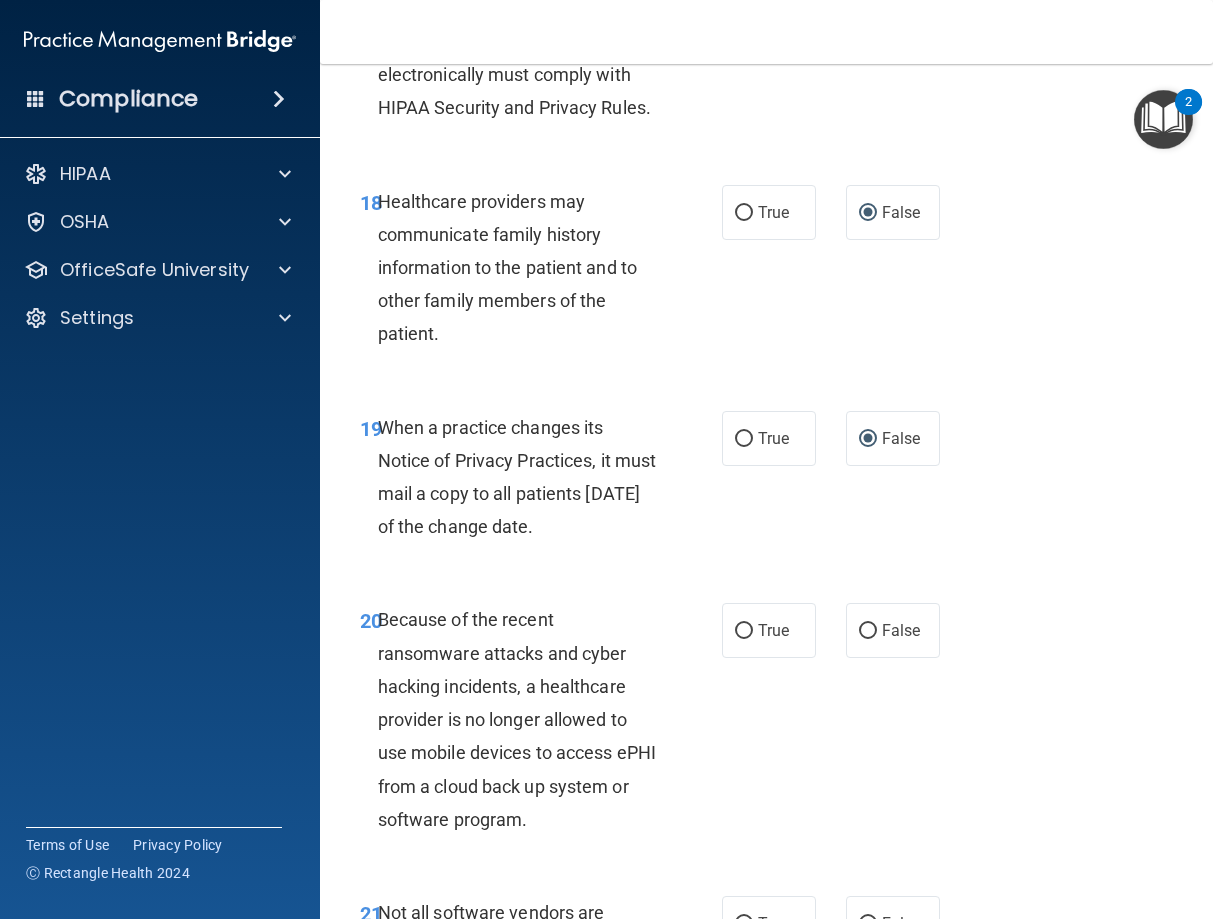 click on "False" at bounding box center (893, 630) 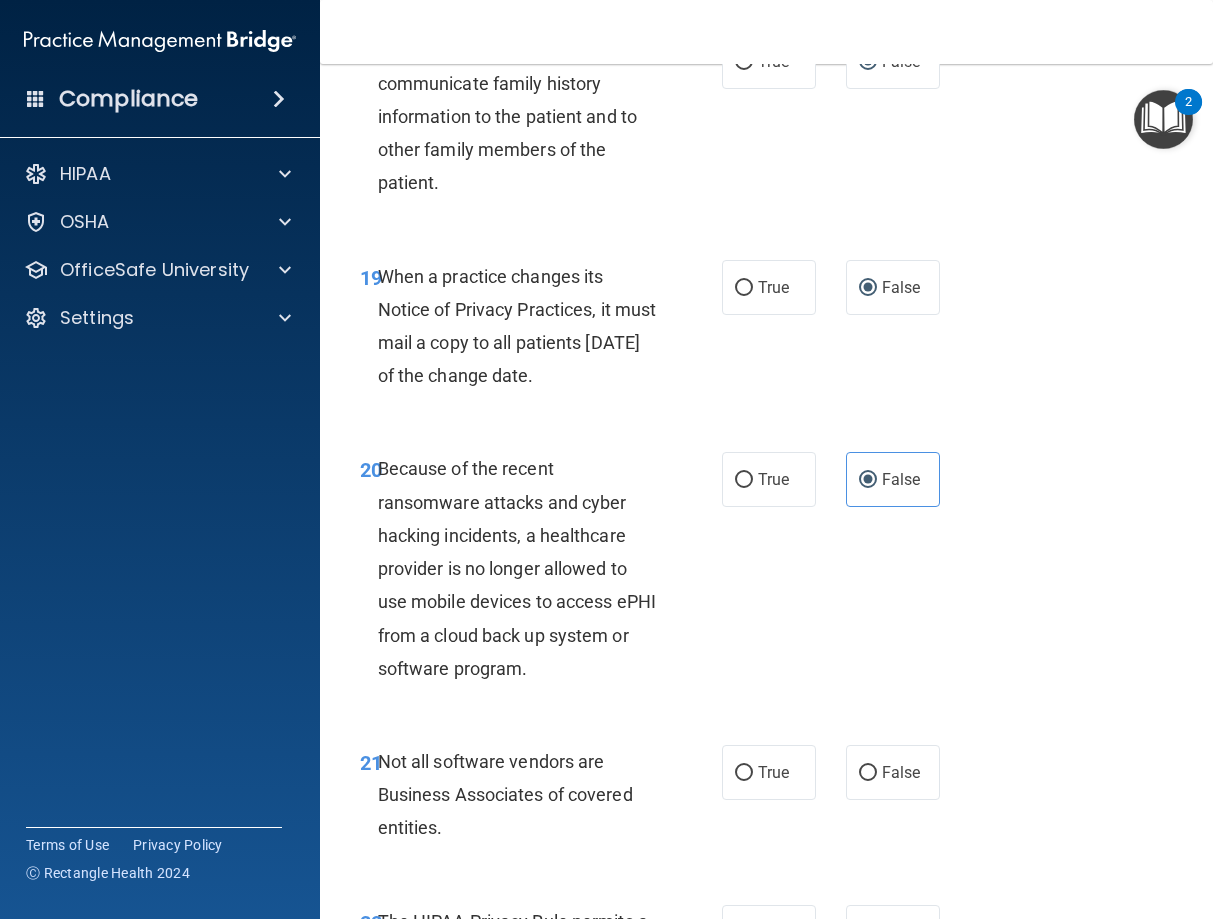 scroll, scrollTop: 4230, scrollLeft: 0, axis: vertical 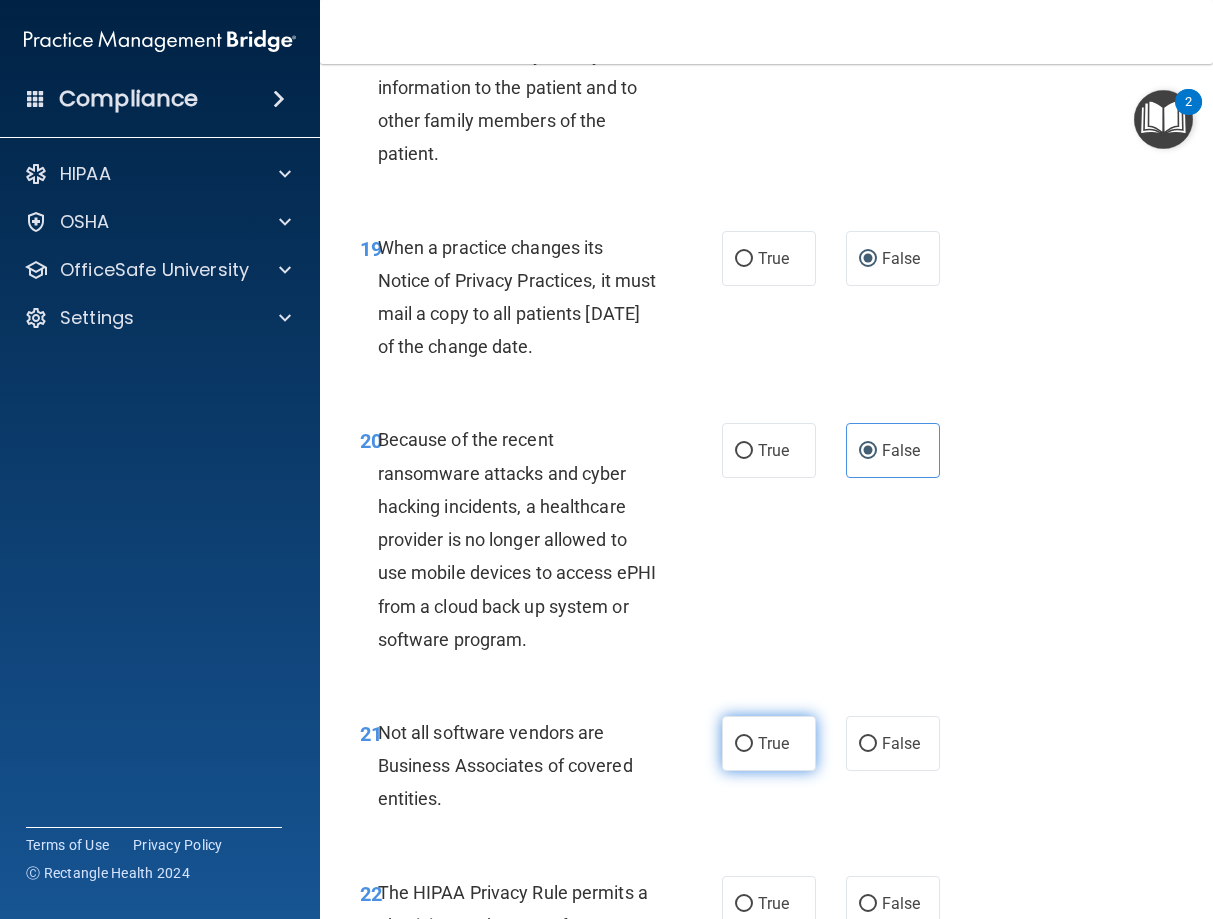 click on "True" at bounding box center [773, 743] 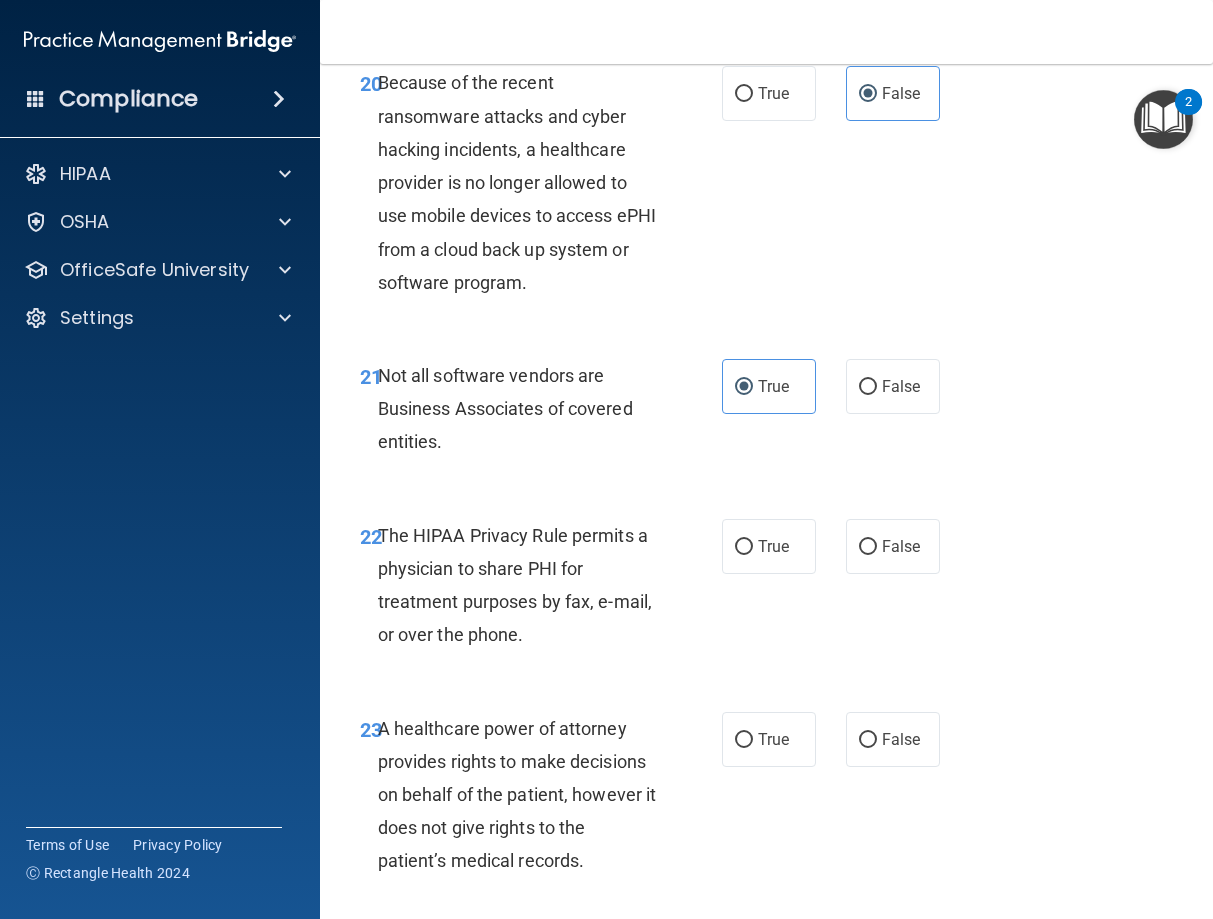 scroll, scrollTop: 4680, scrollLeft: 0, axis: vertical 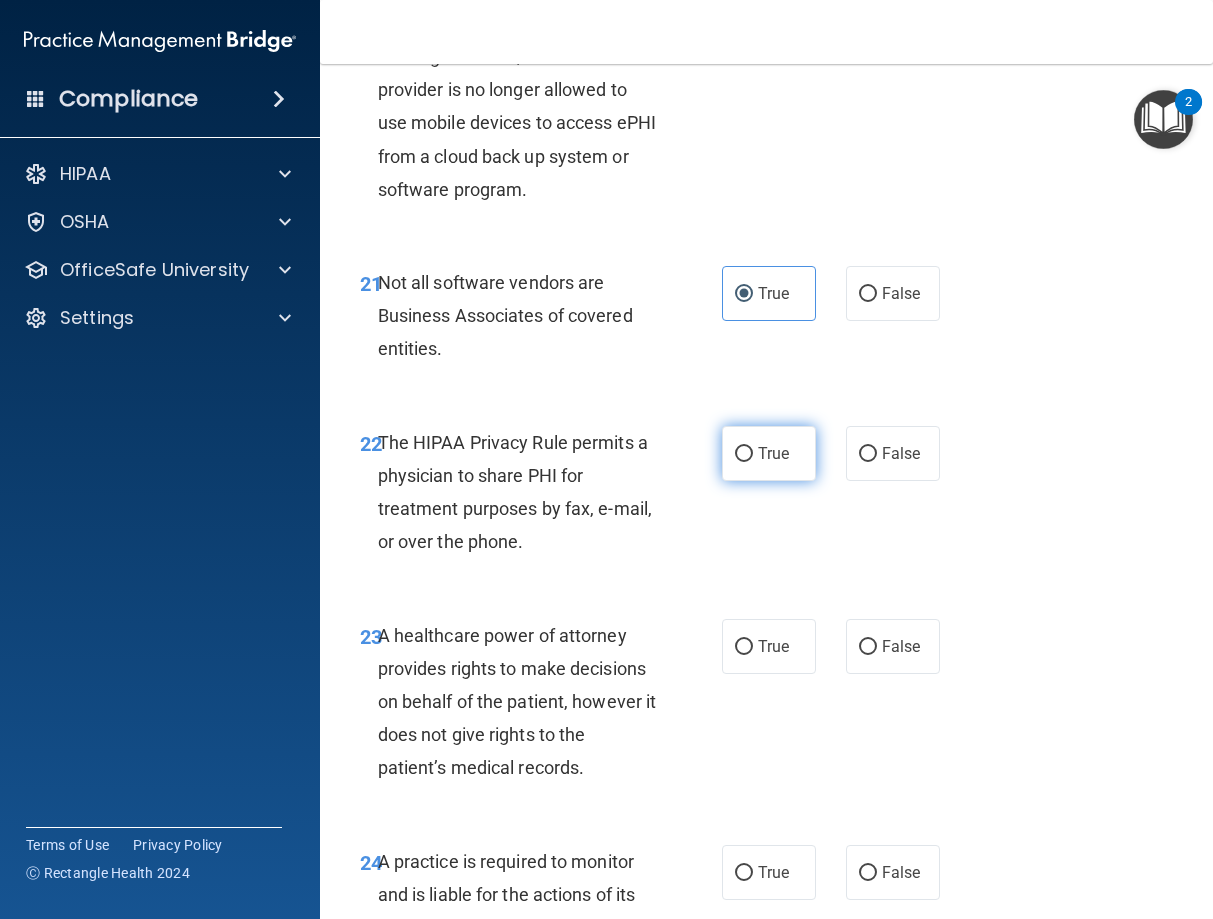 click on "True" at bounding box center [769, 453] 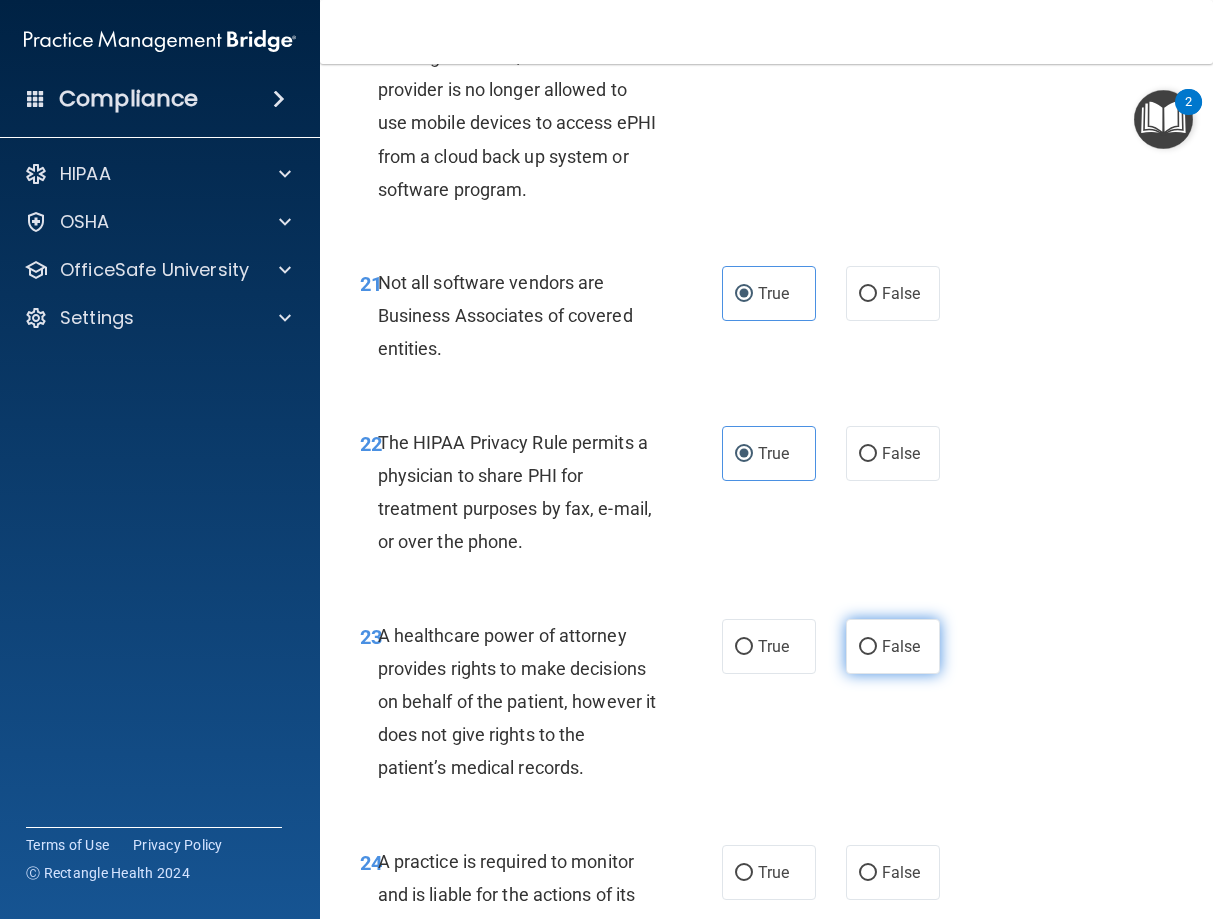 click on "False" at bounding box center [868, 647] 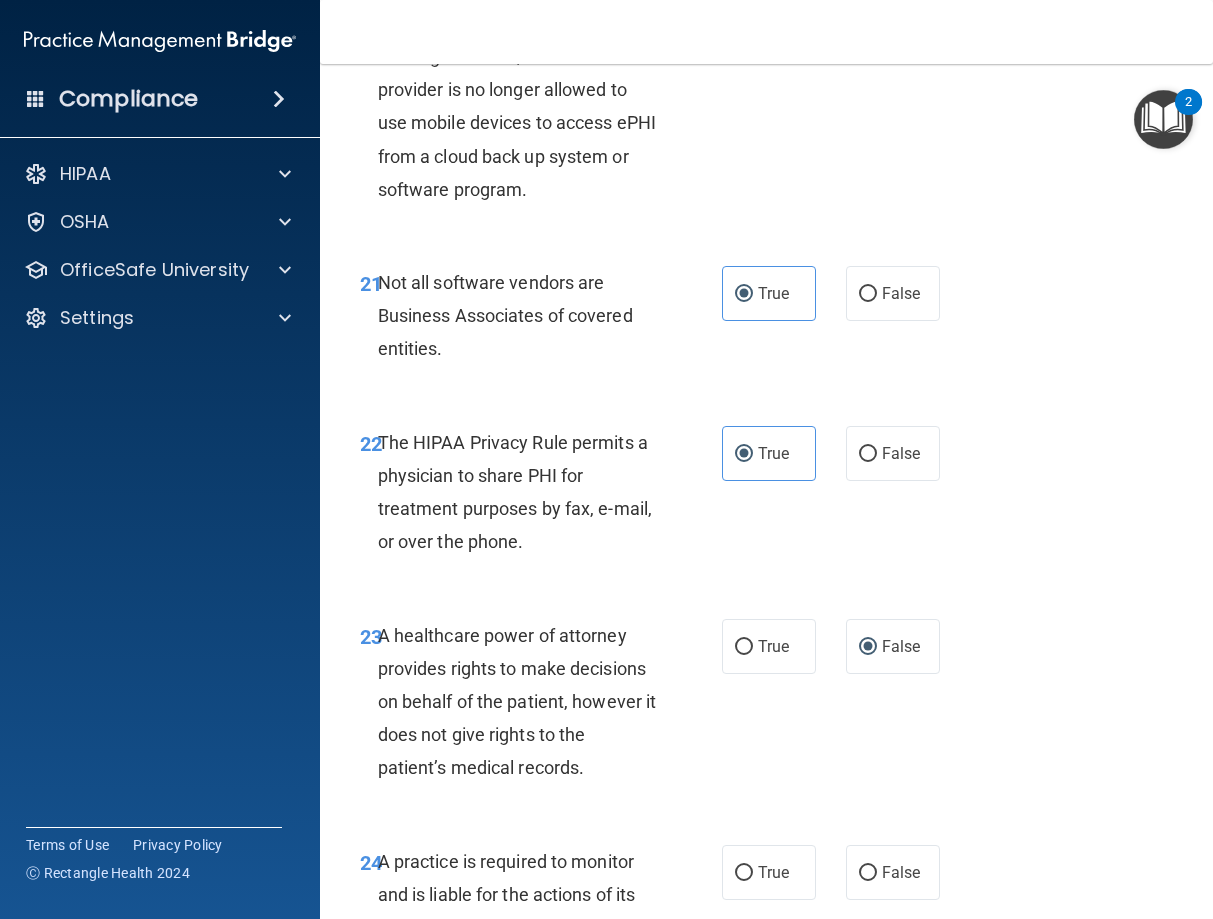 scroll, scrollTop: 4950, scrollLeft: 0, axis: vertical 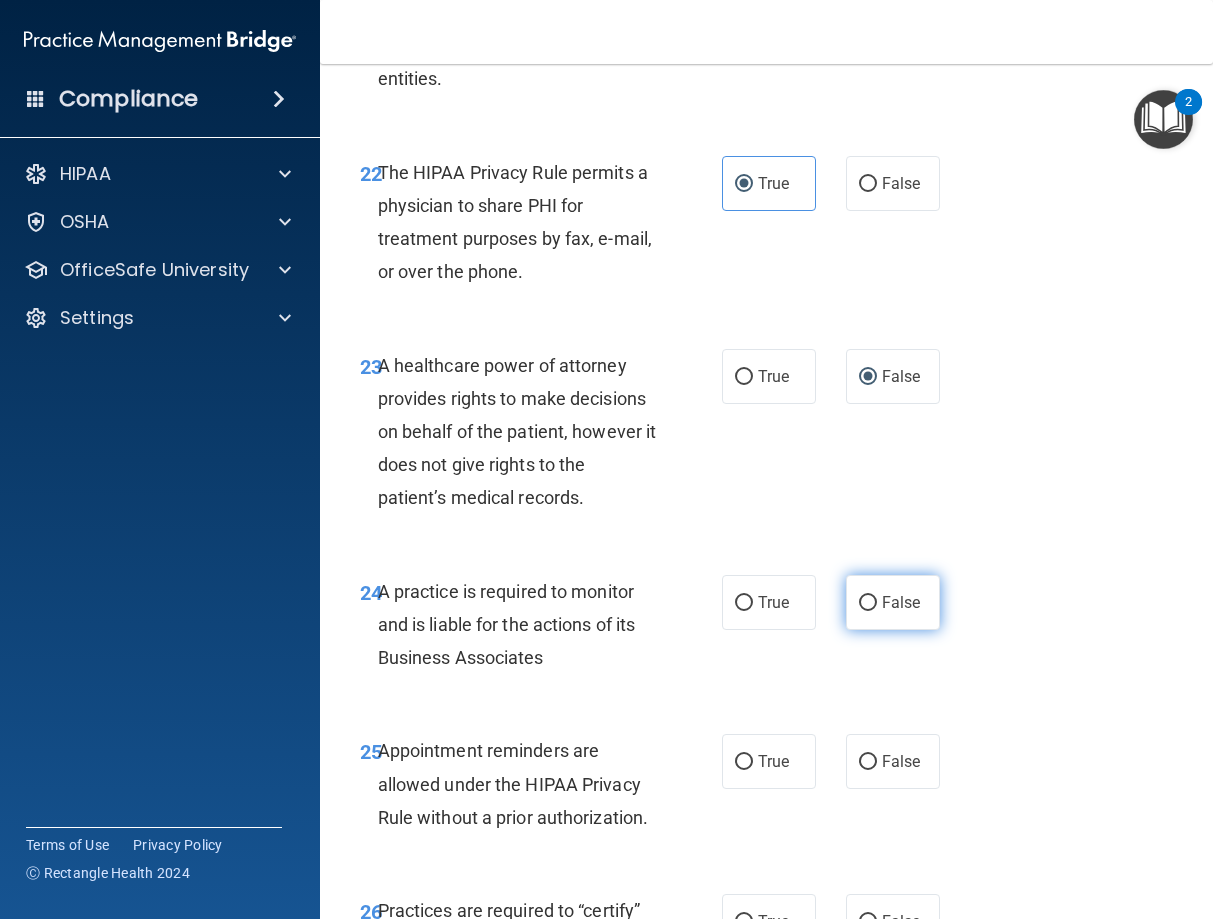 click on "False" at bounding box center (868, 603) 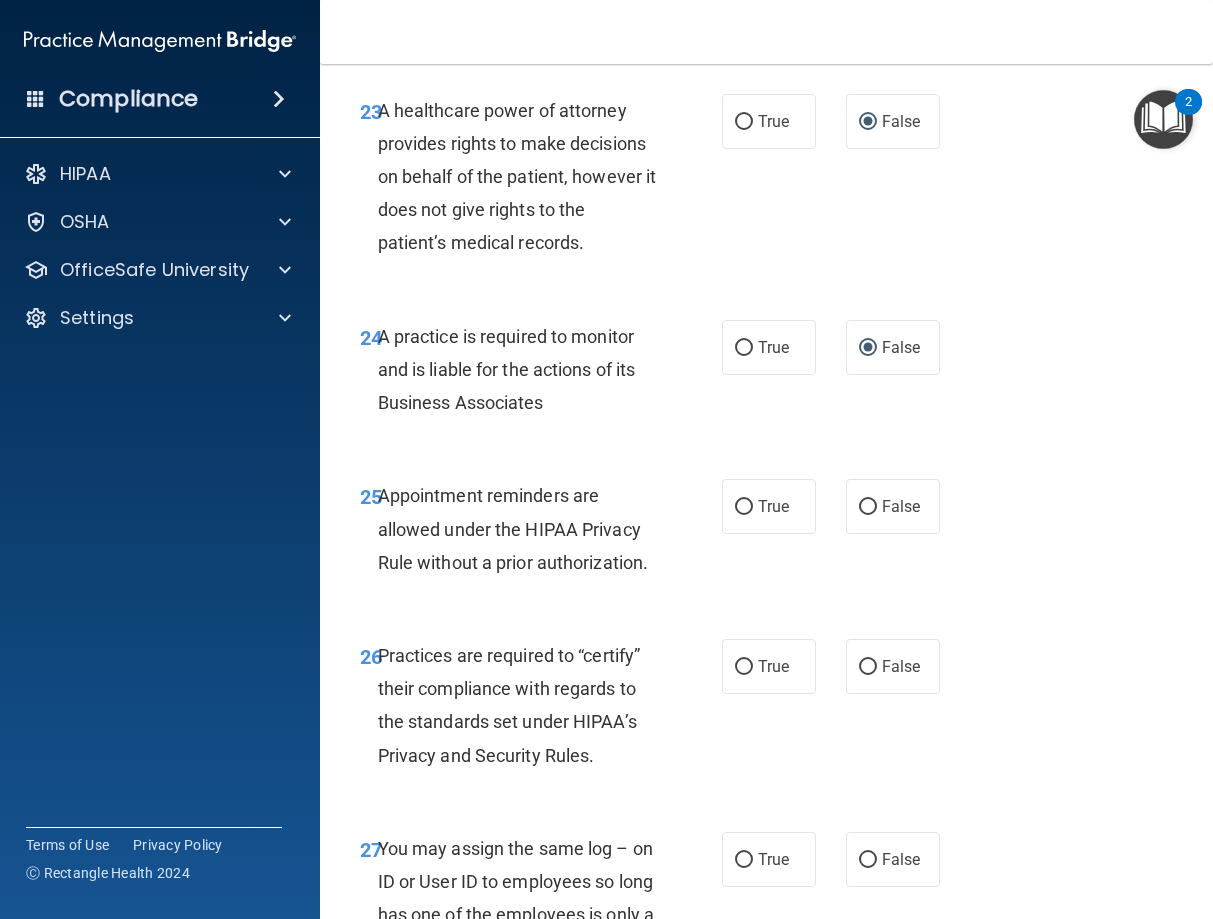 scroll, scrollTop: 5220, scrollLeft: 0, axis: vertical 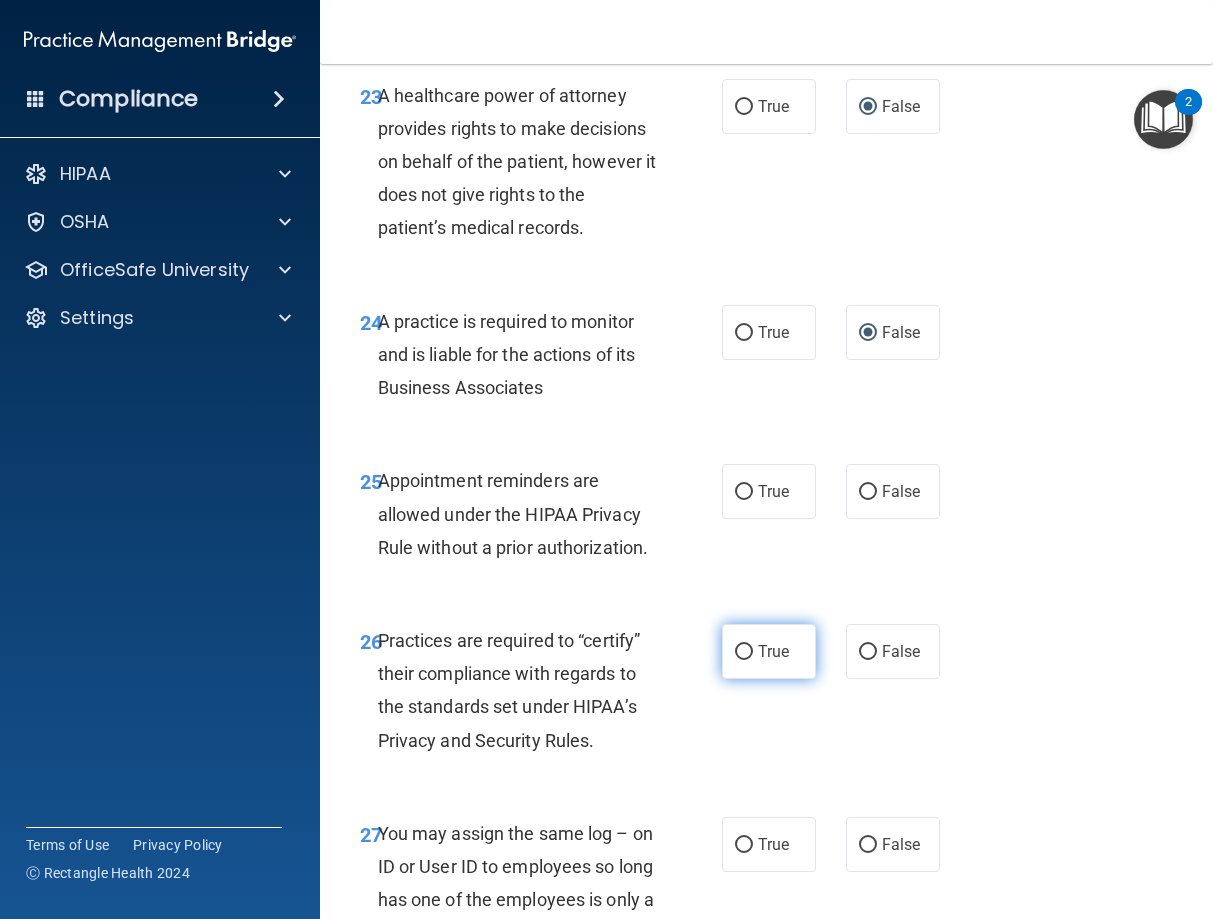 click on "True" at bounding box center (744, 652) 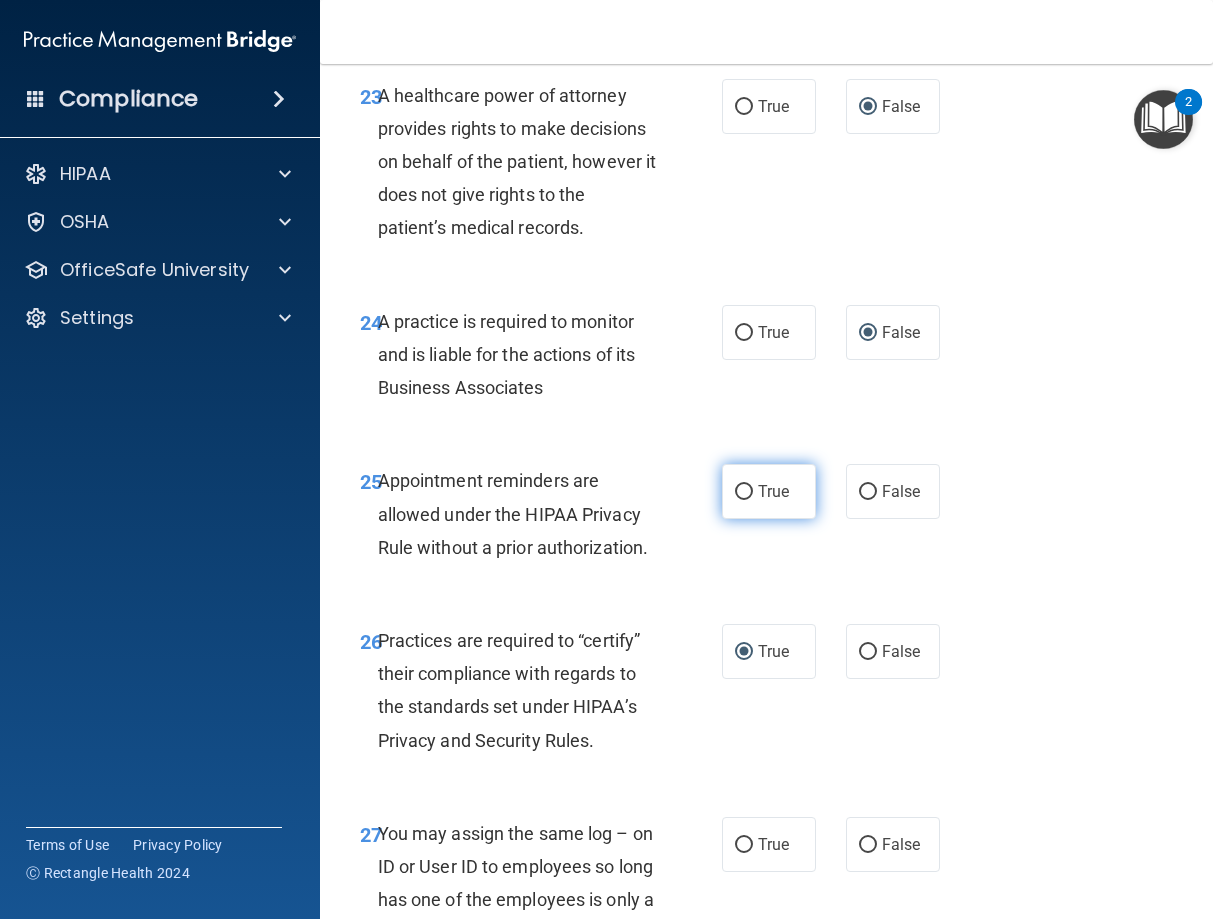 click on "True" at bounding box center [744, 492] 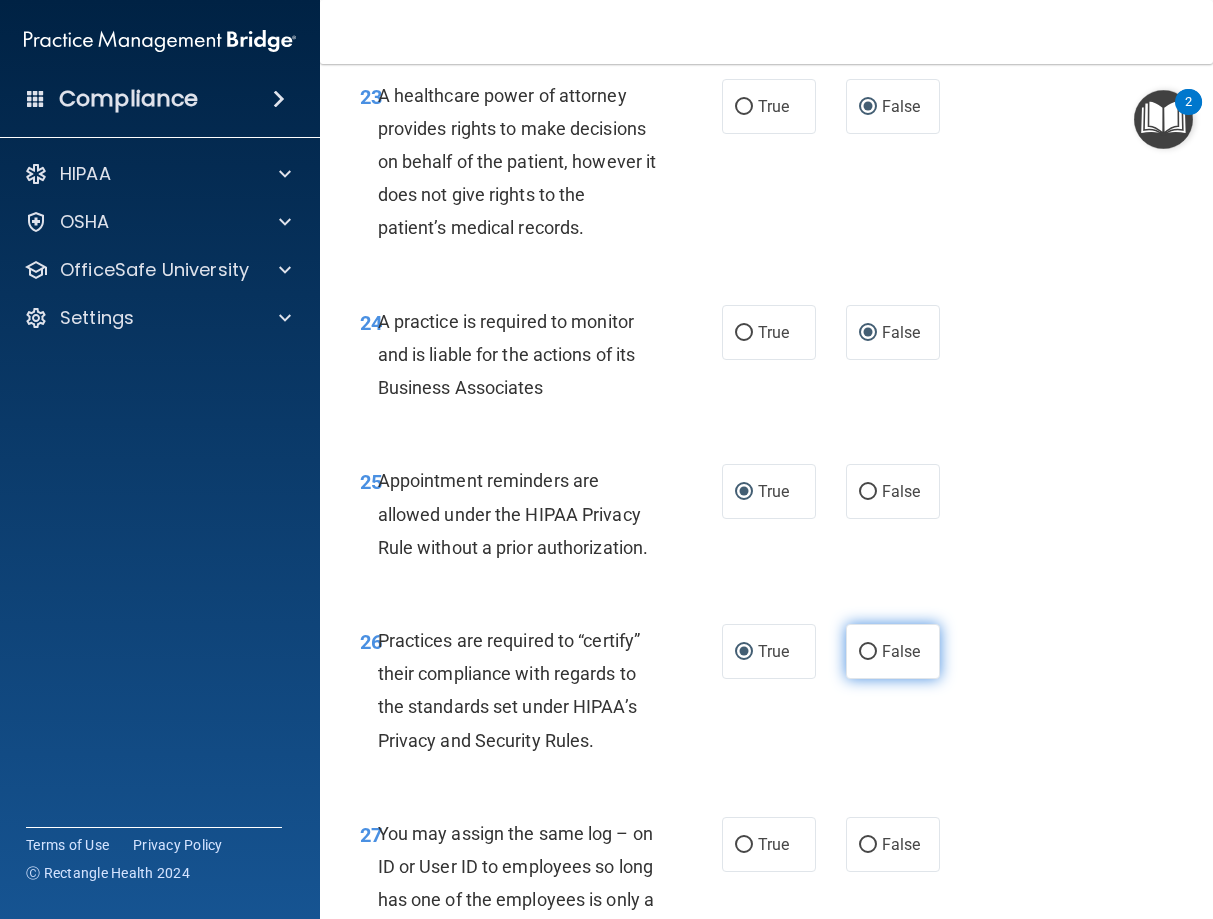 click on "False" at bounding box center (893, 651) 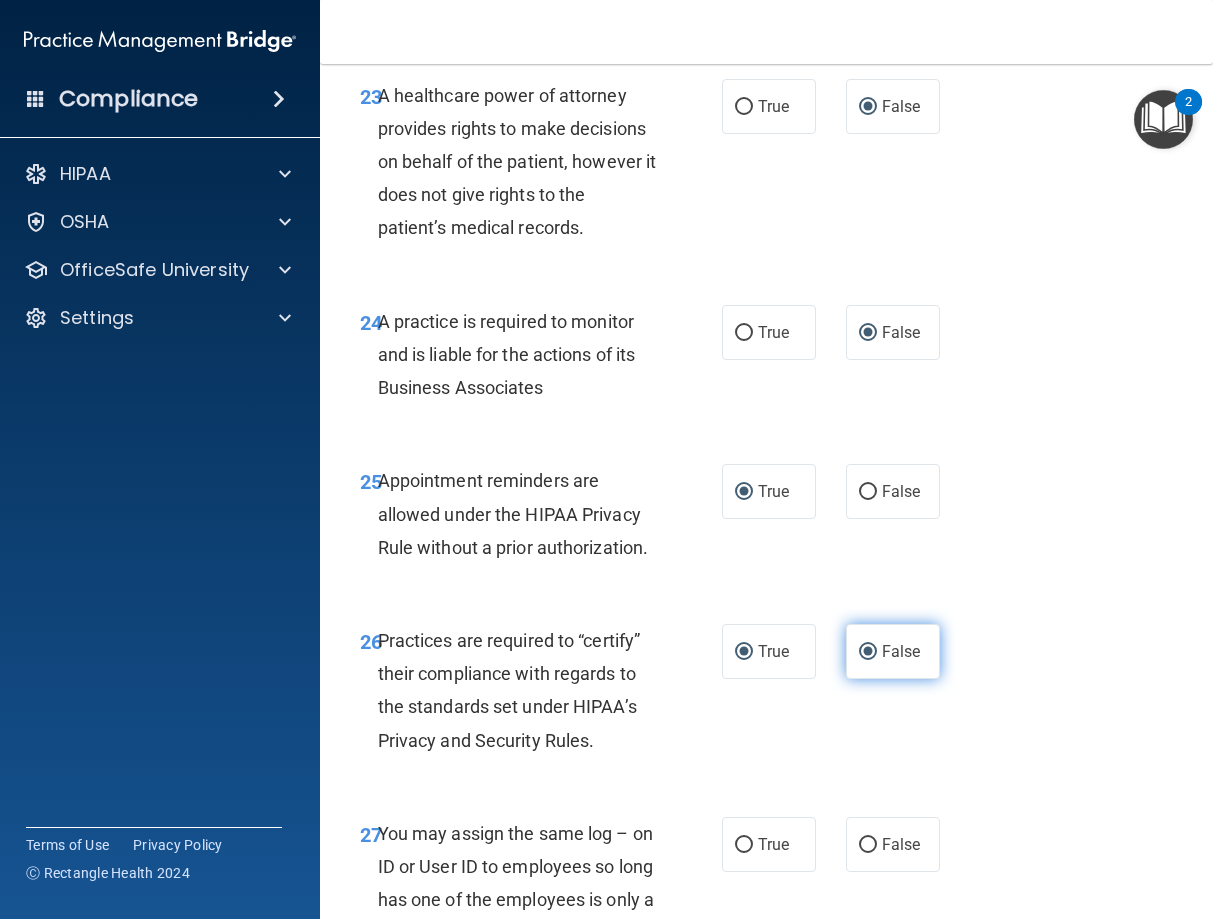radio on "false" 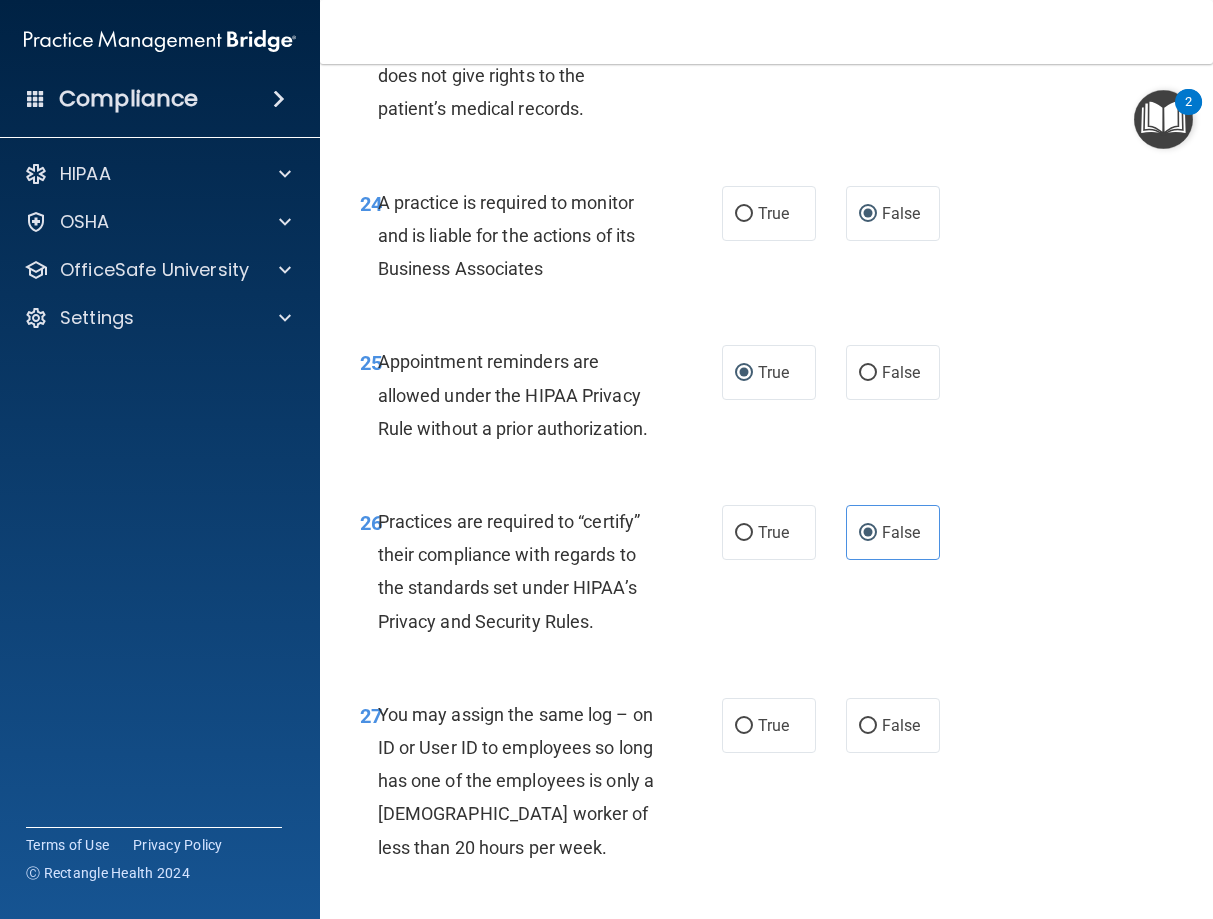 scroll, scrollTop: 5490, scrollLeft: 0, axis: vertical 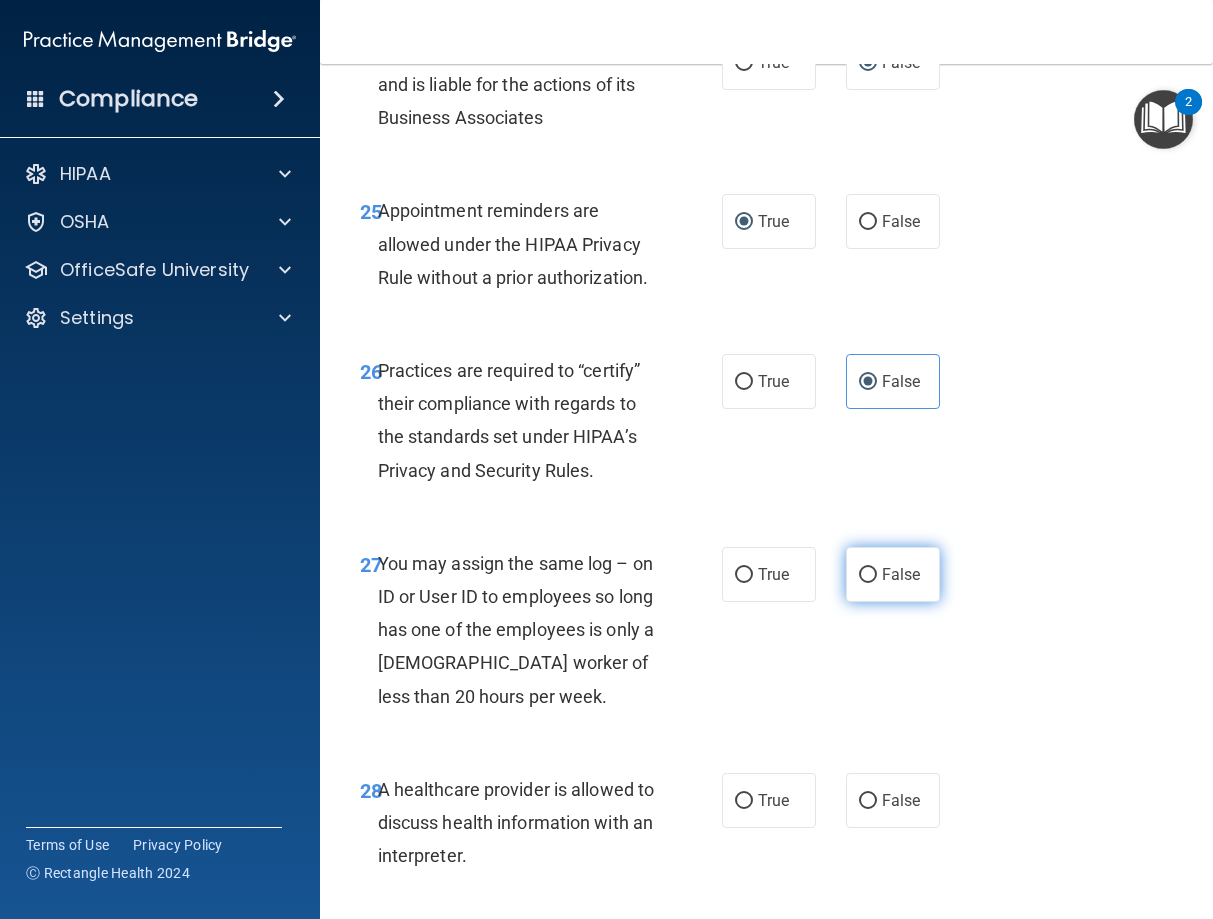 click on "False" at bounding box center [893, 574] 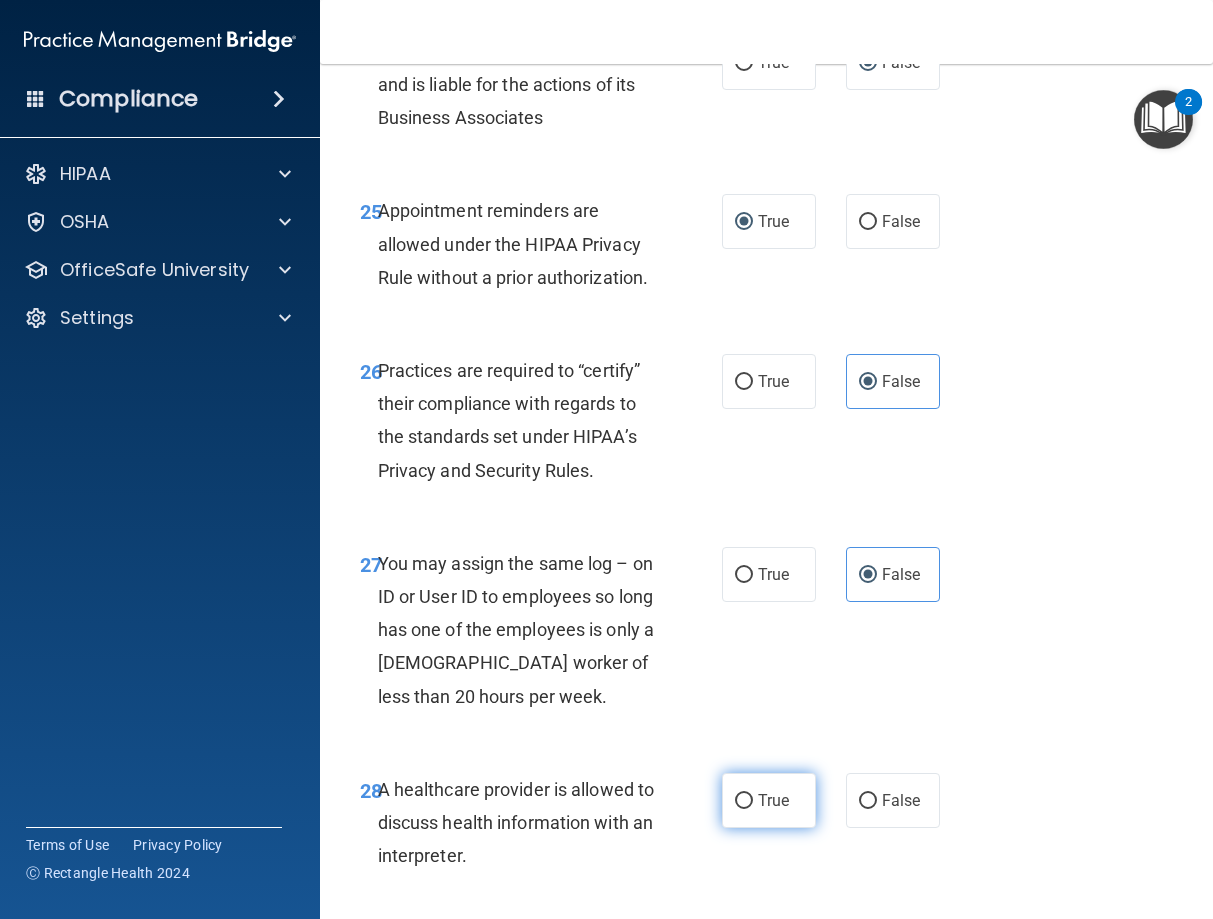 click on "True" at bounding box center [773, 800] 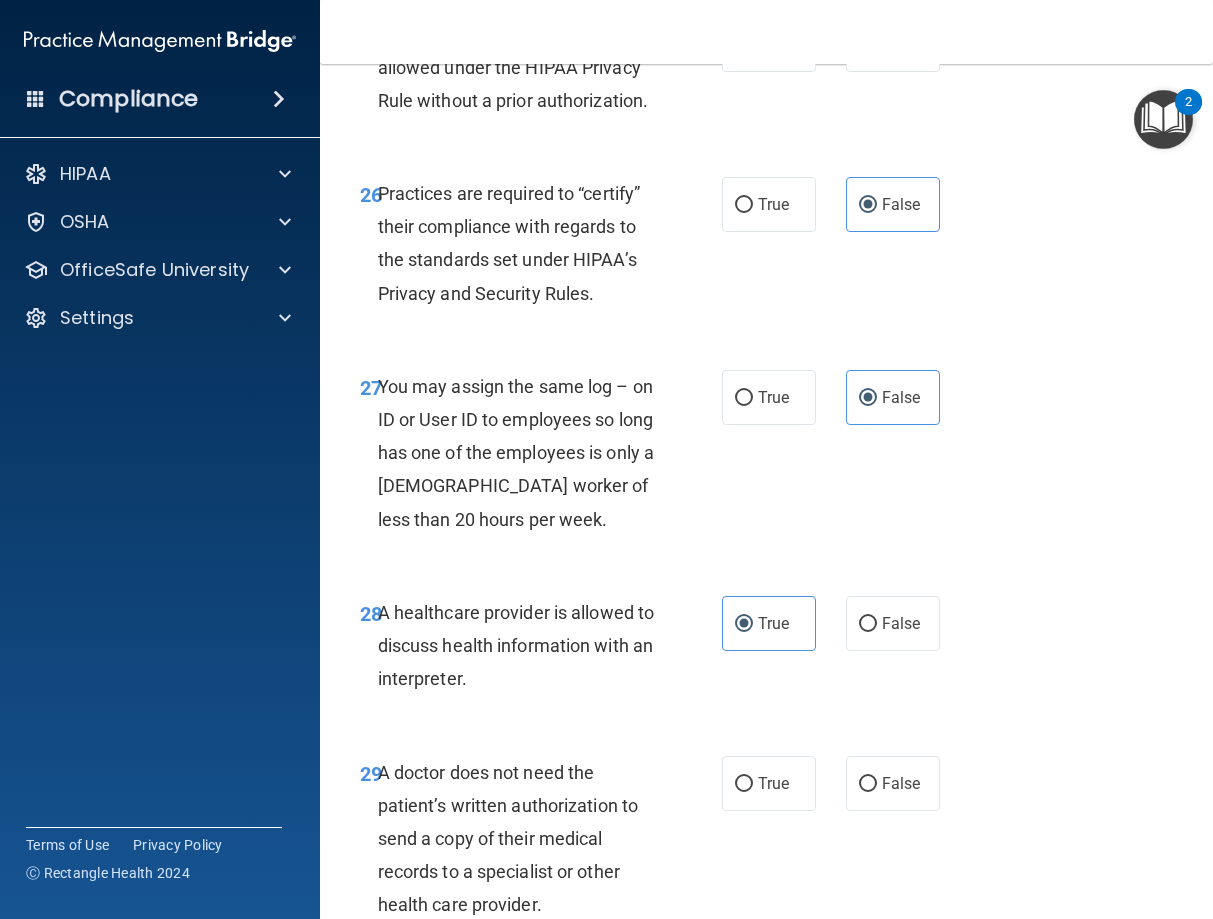 scroll, scrollTop: 5850, scrollLeft: 0, axis: vertical 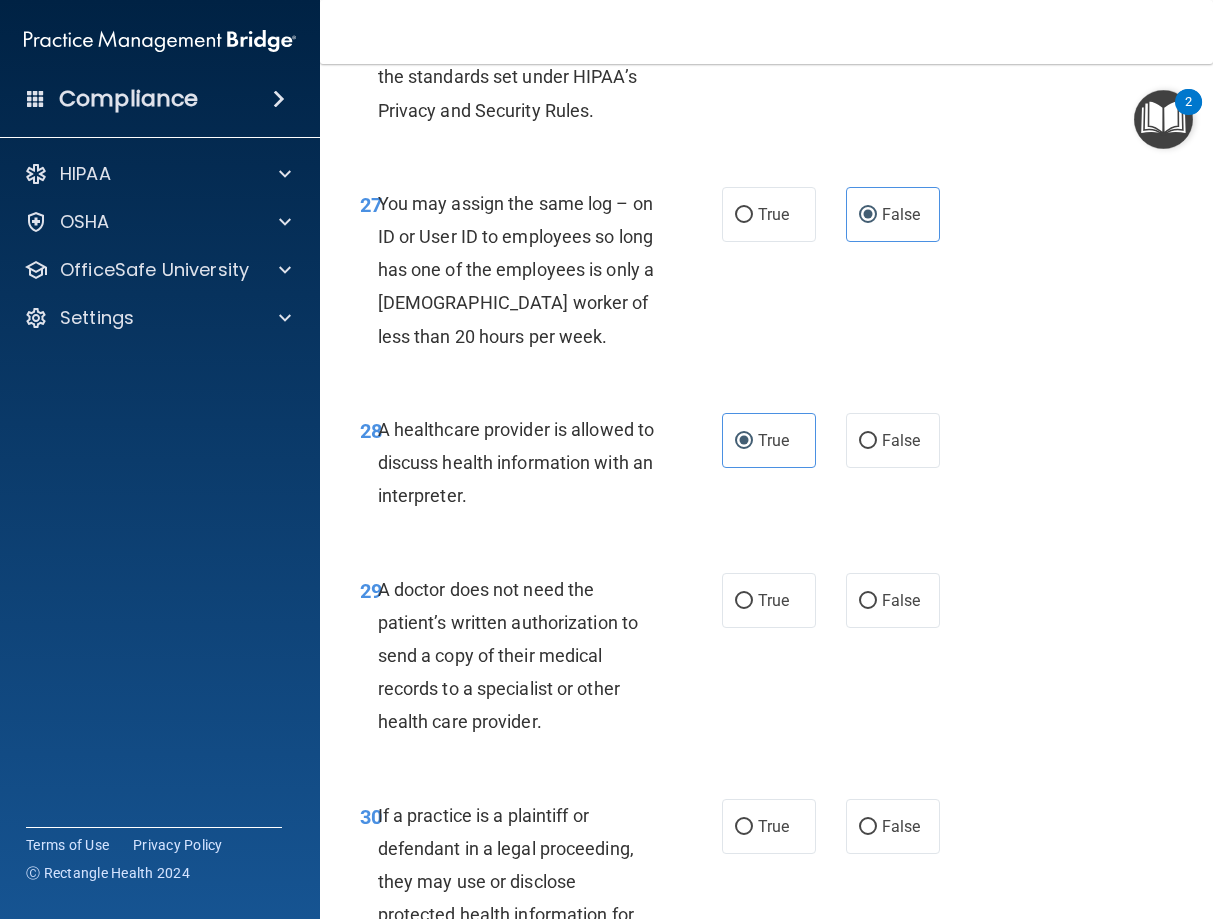 drag, startPoint x: 734, startPoint y: 699, endPoint x: 745, endPoint y: 738, distance: 40.5216 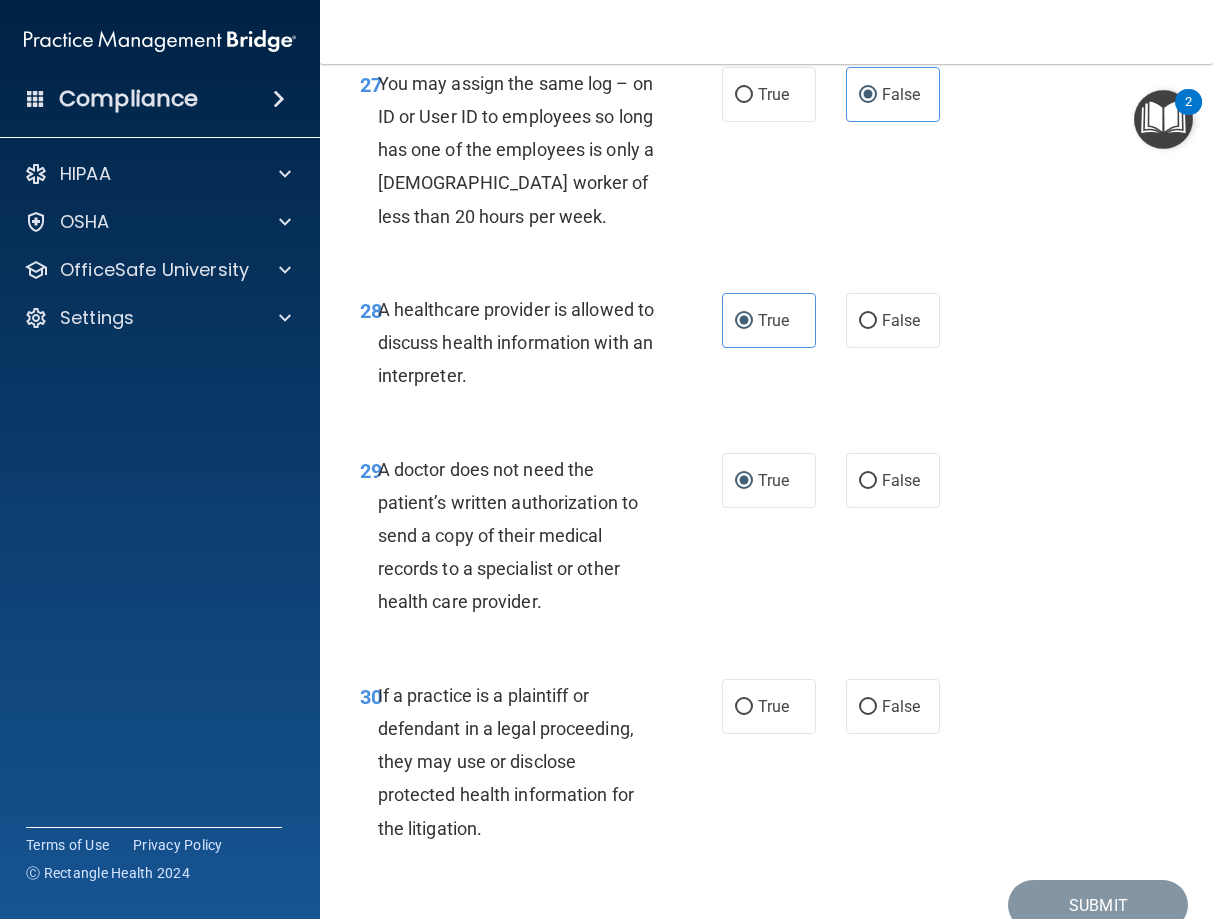 scroll, scrollTop: 6120, scrollLeft: 0, axis: vertical 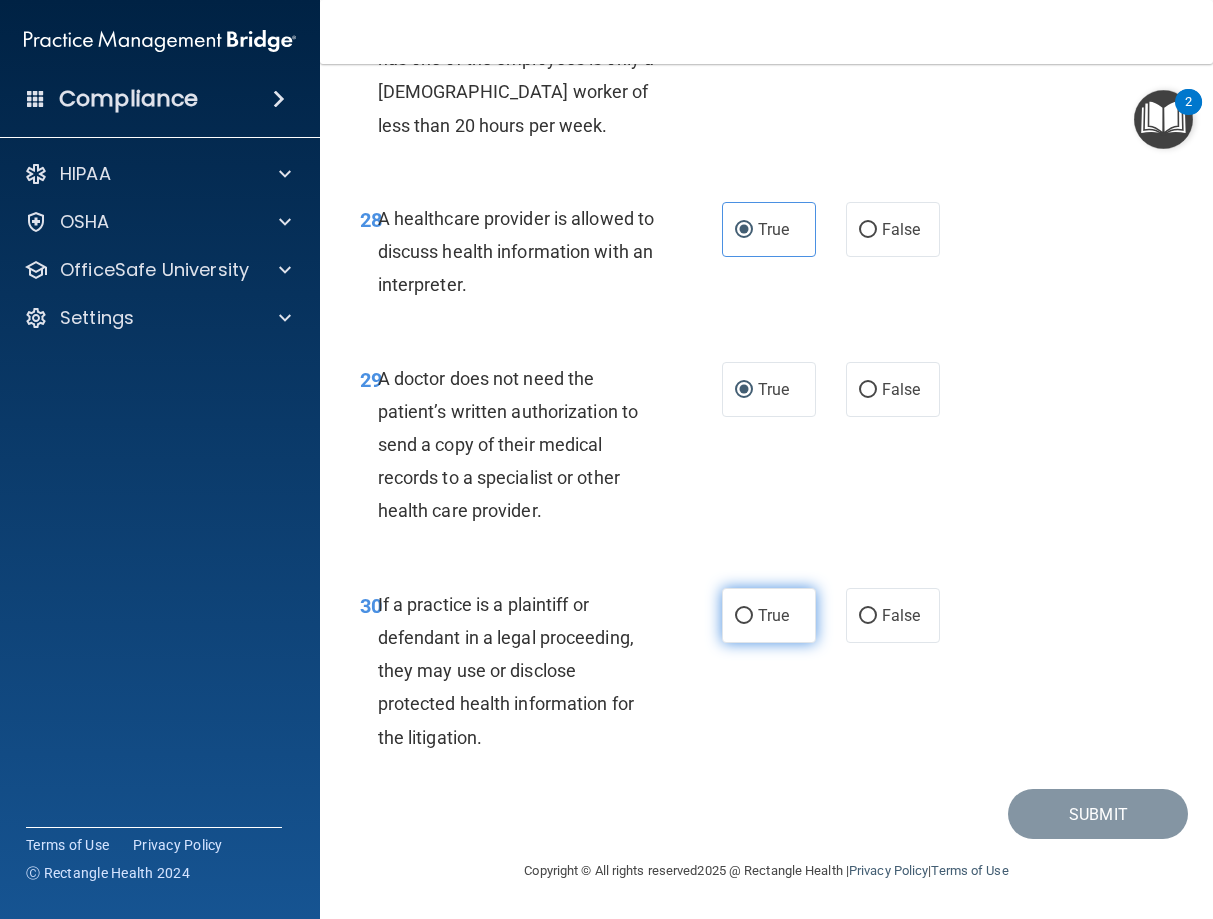 click on "True" at bounding box center [744, 616] 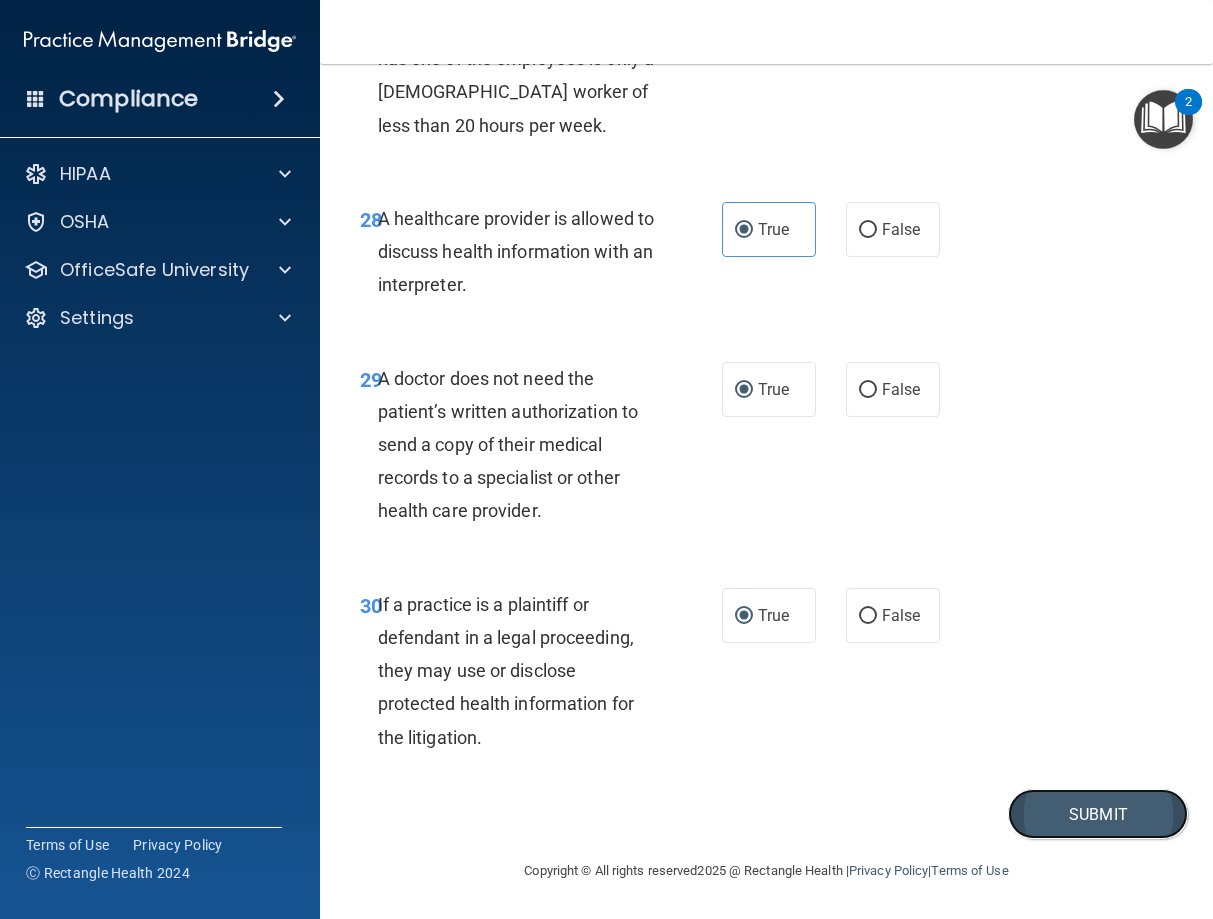 click on "Submit" at bounding box center [1098, 814] 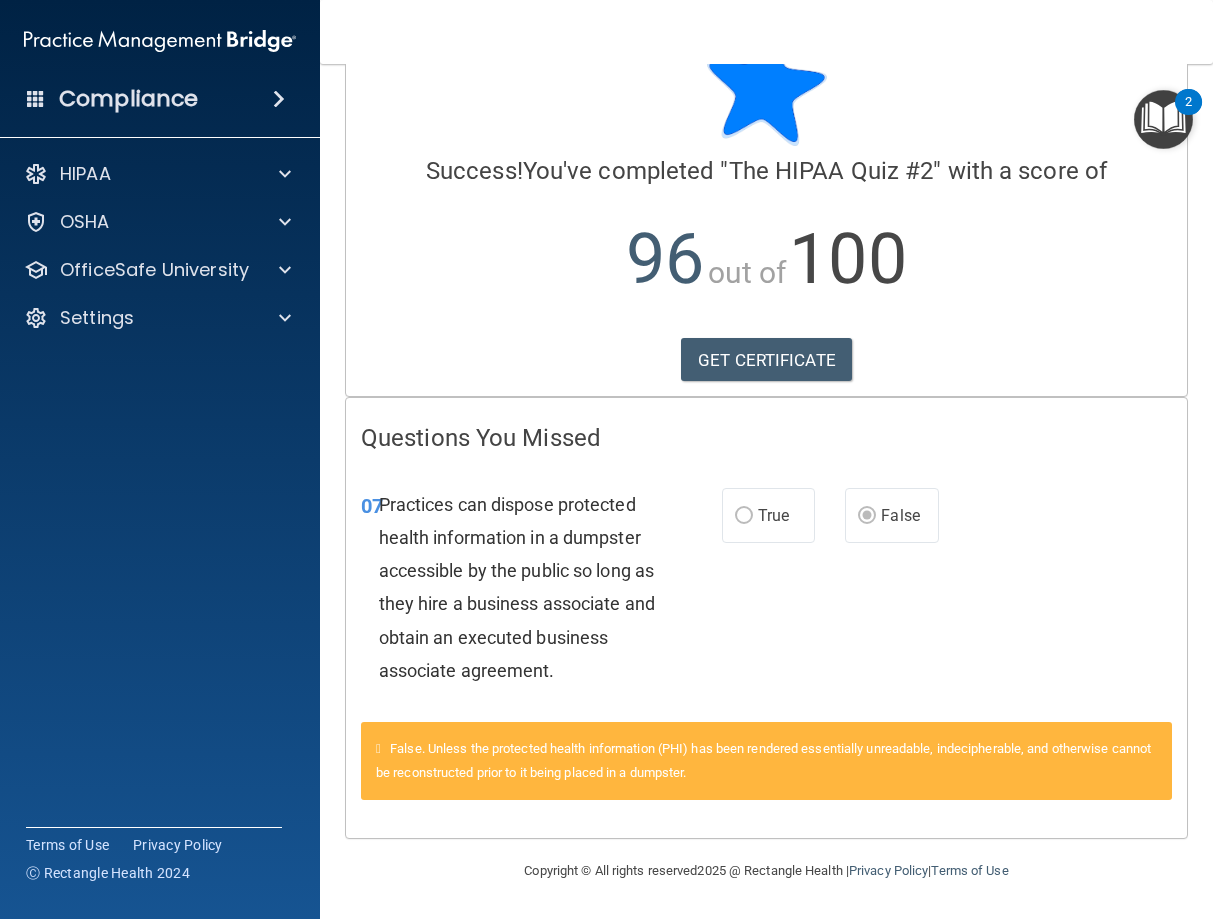scroll, scrollTop: 0, scrollLeft: 0, axis: both 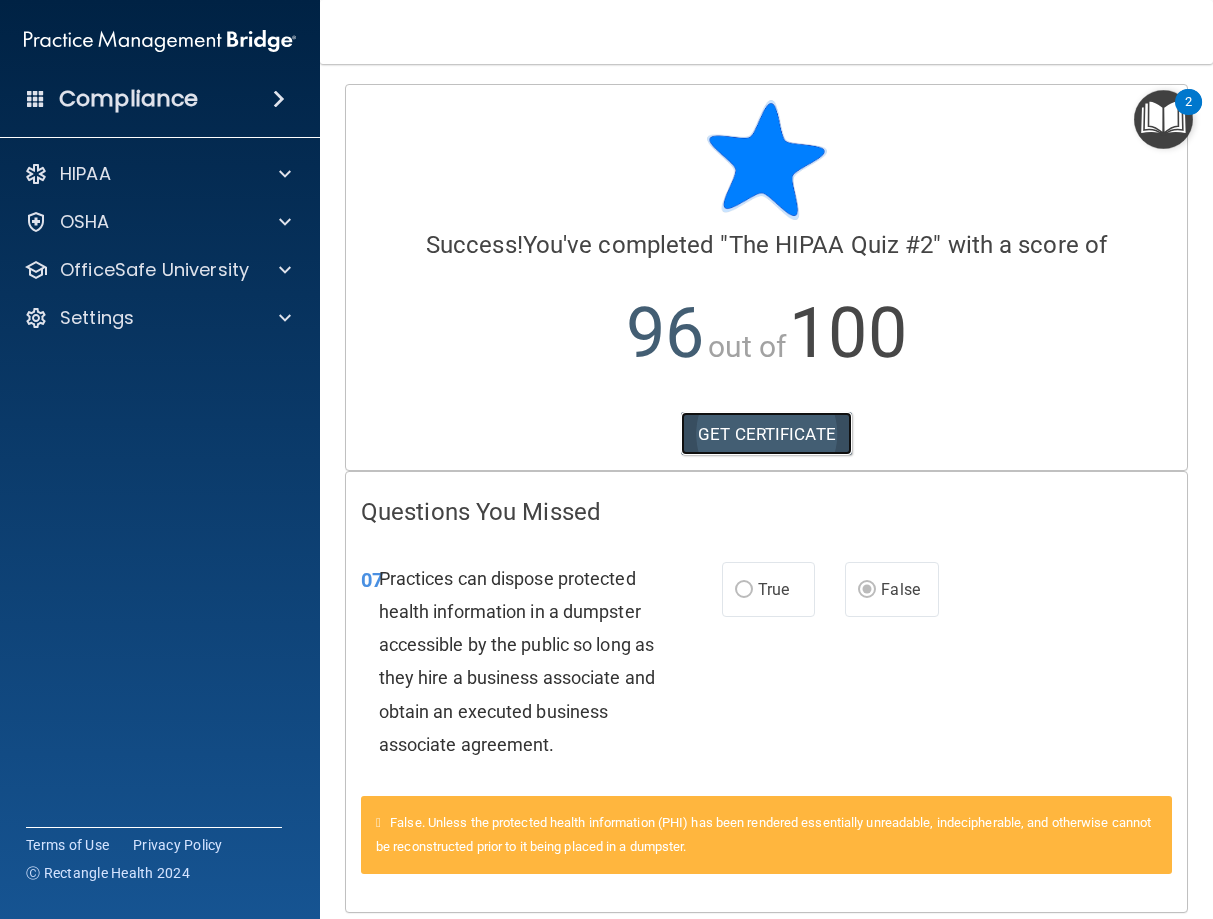 click on "GET CERTIFICATE" at bounding box center [766, 434] 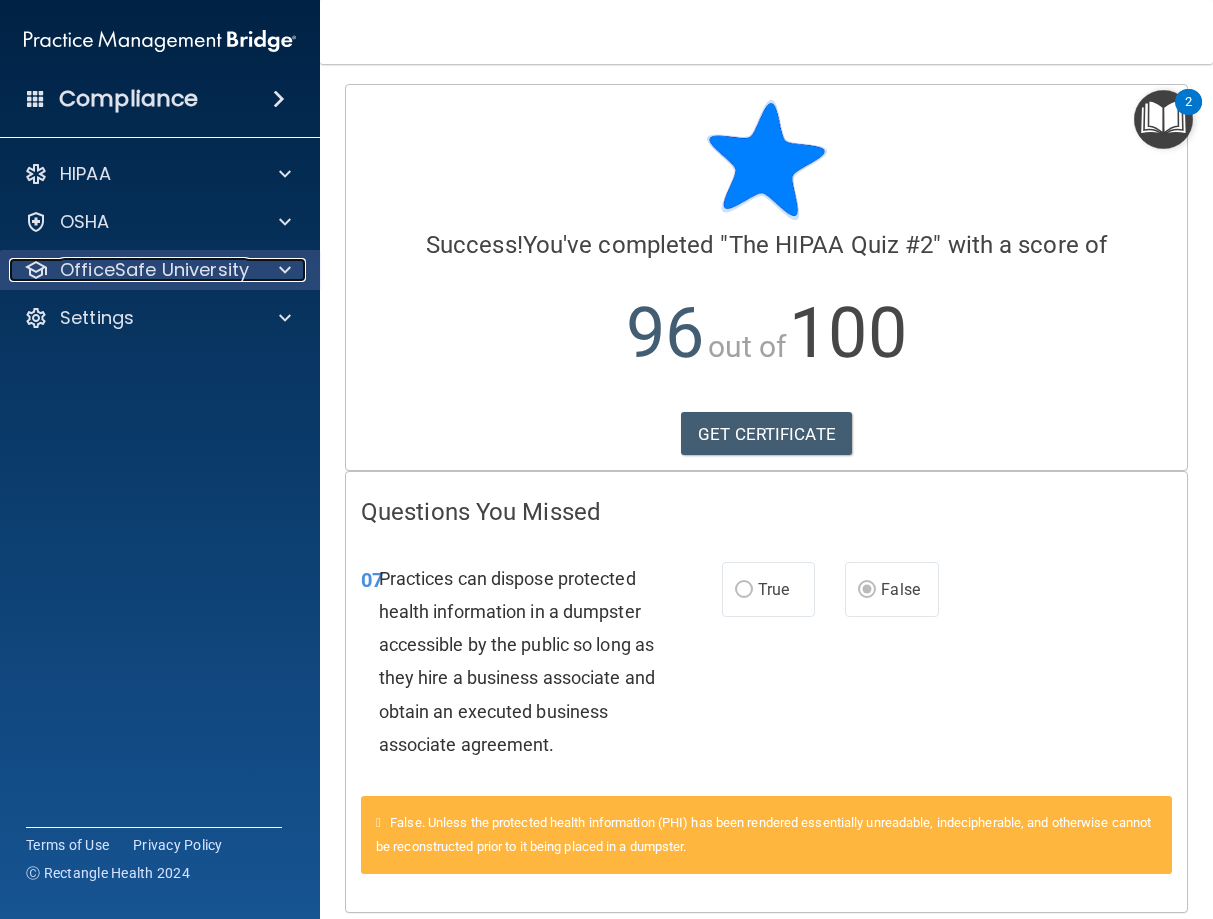 click on "OfficeSafe University" at bounding box center [154, 270] 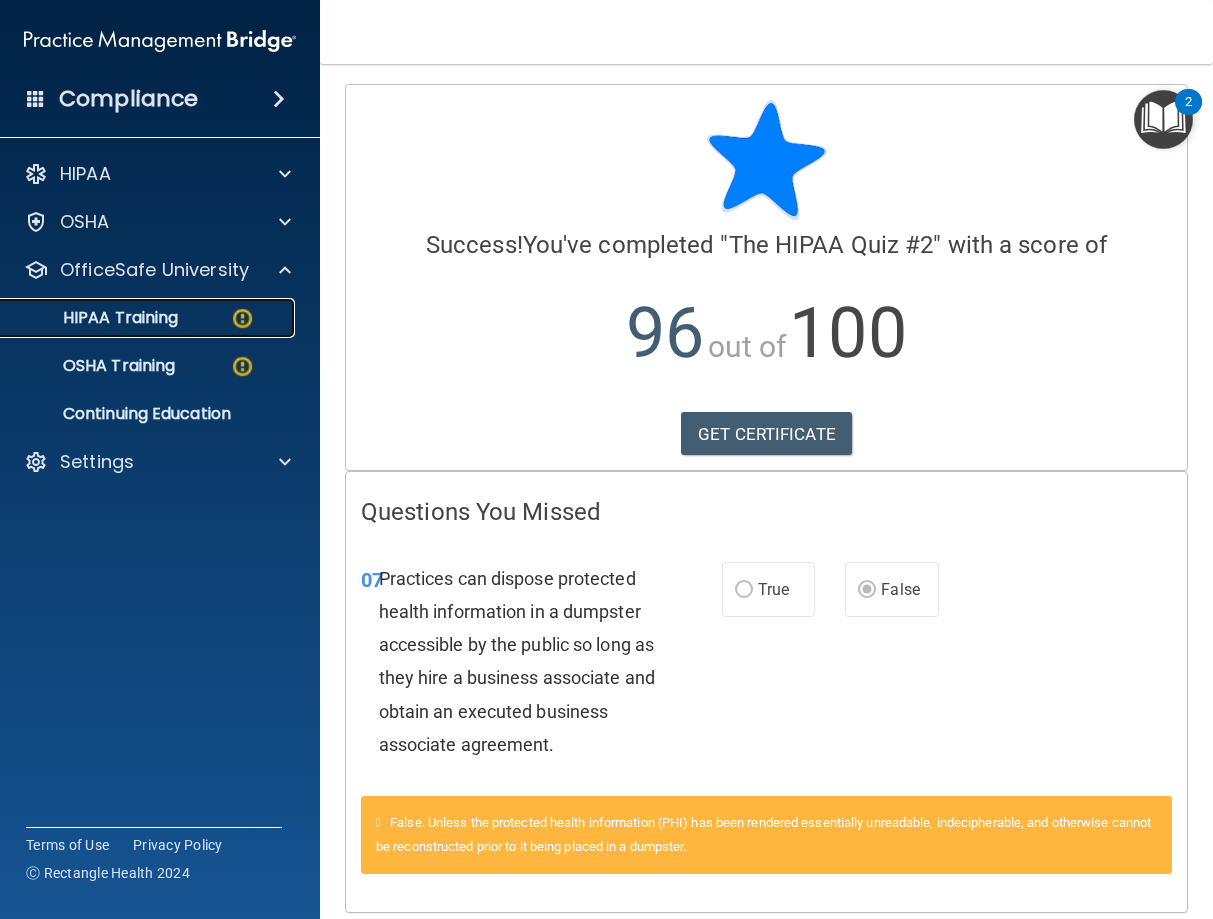 click on "HIPAA Training" at bounding box center (95, 318) 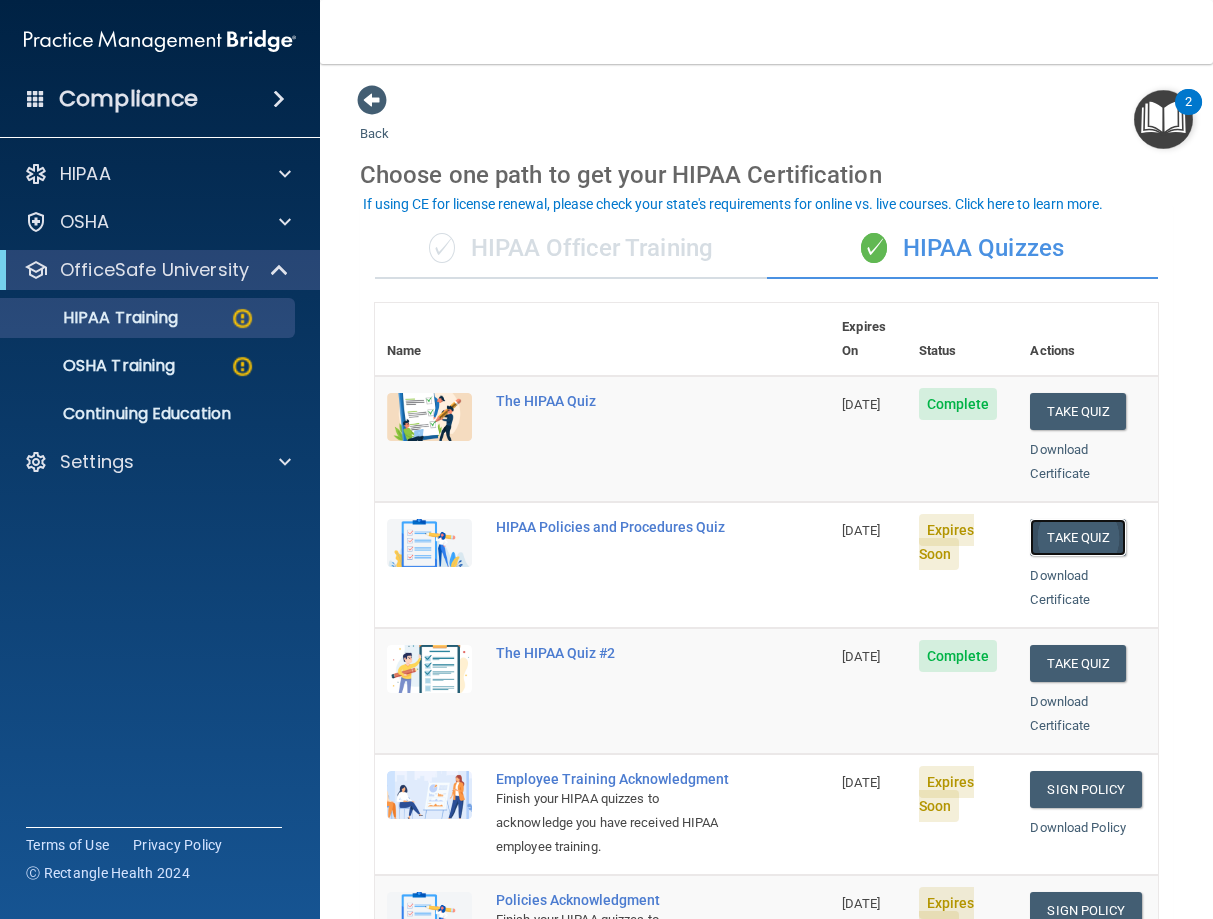 click on "Take Quiz" at bounding box center [1078, 537] 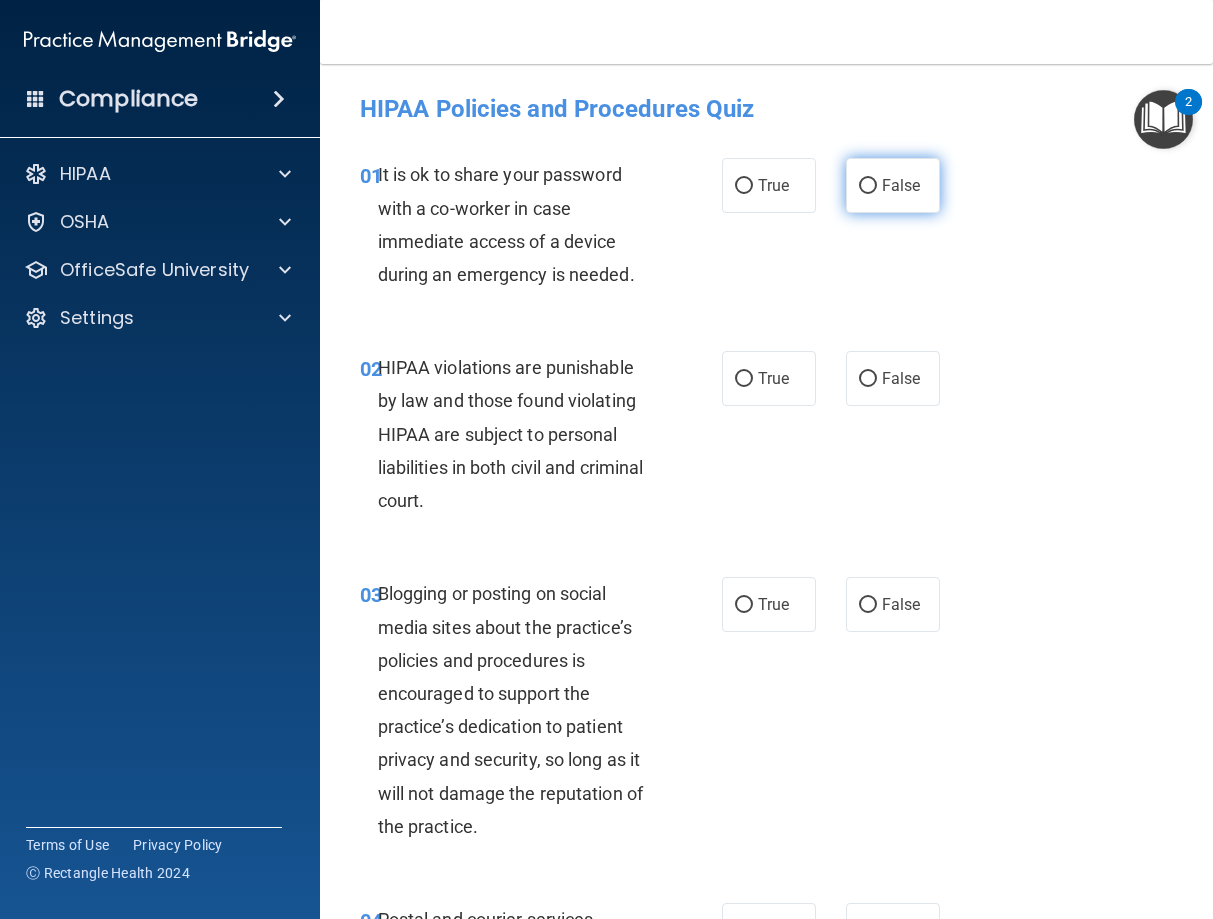 click on "False" at bounding box center [868, 186] 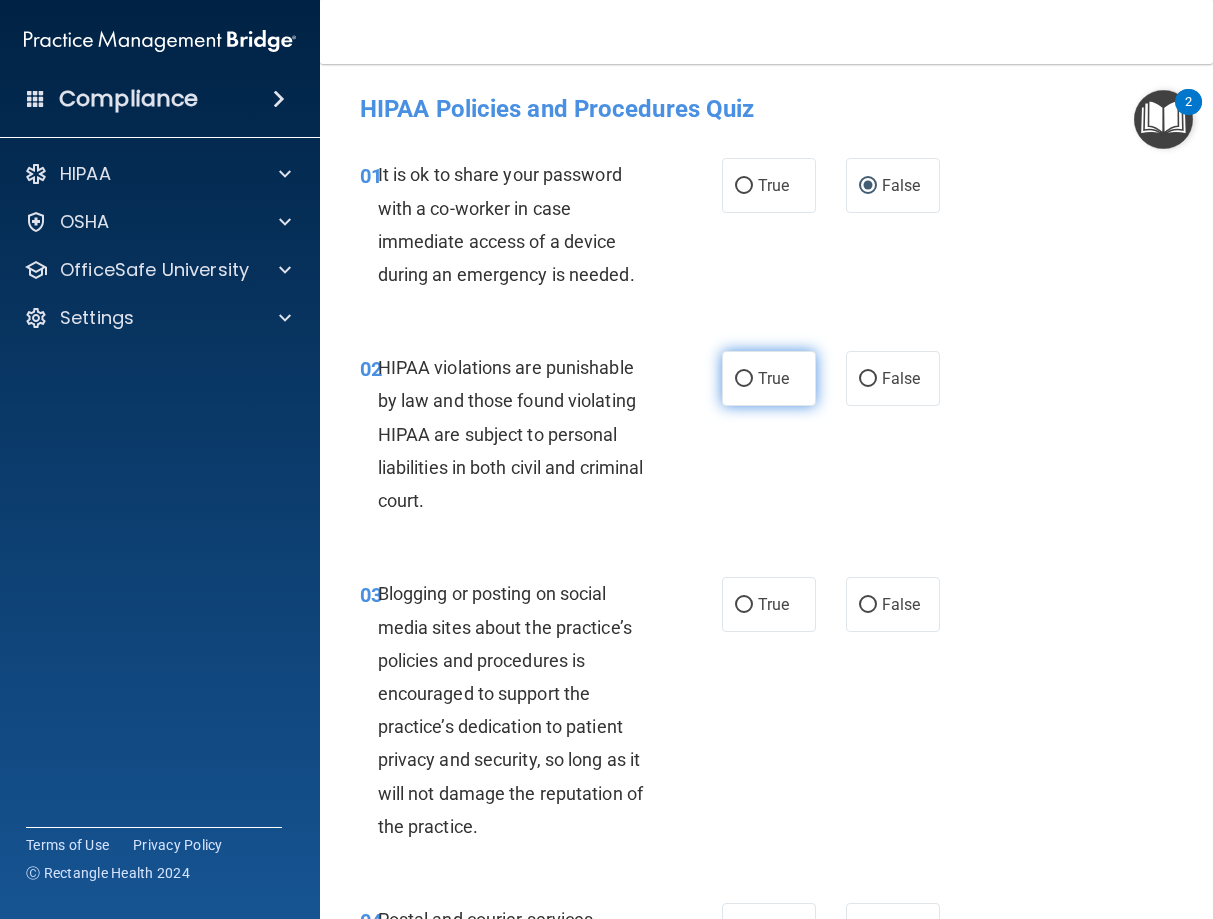 click on "True" at bounding box center (744, 379) 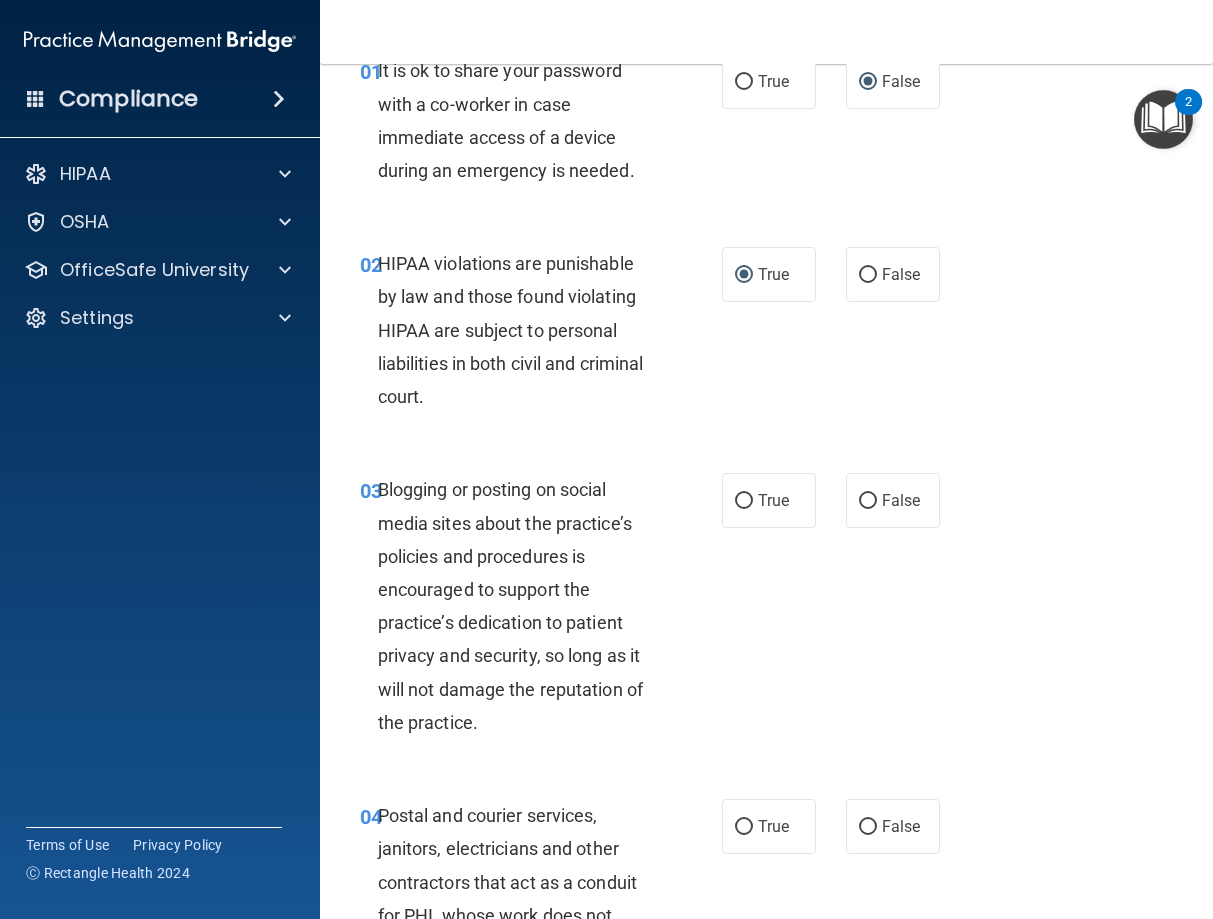 scroll, scrollTop: 270, scrollLeft: 0, axis: vertical 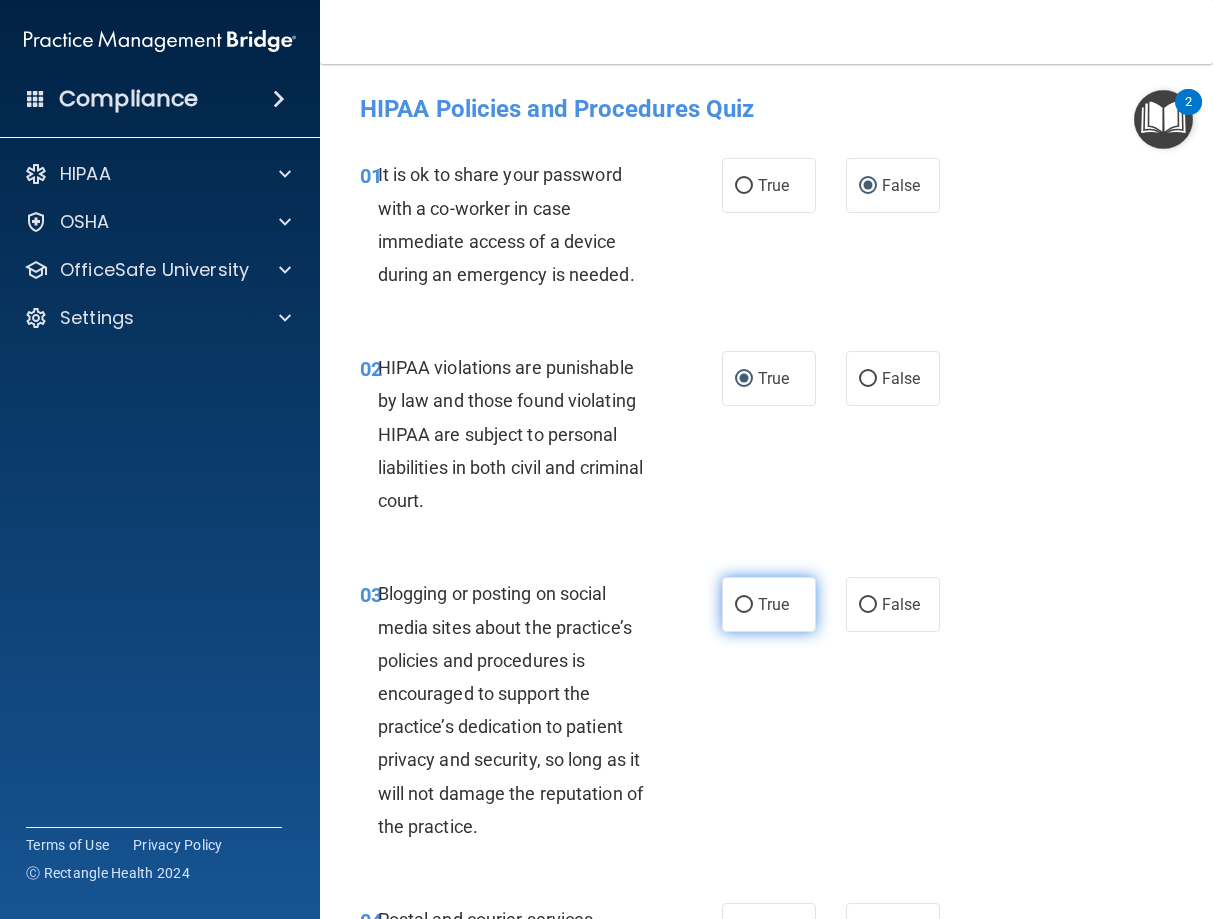 click on "True" at bounding box center [744, 605] 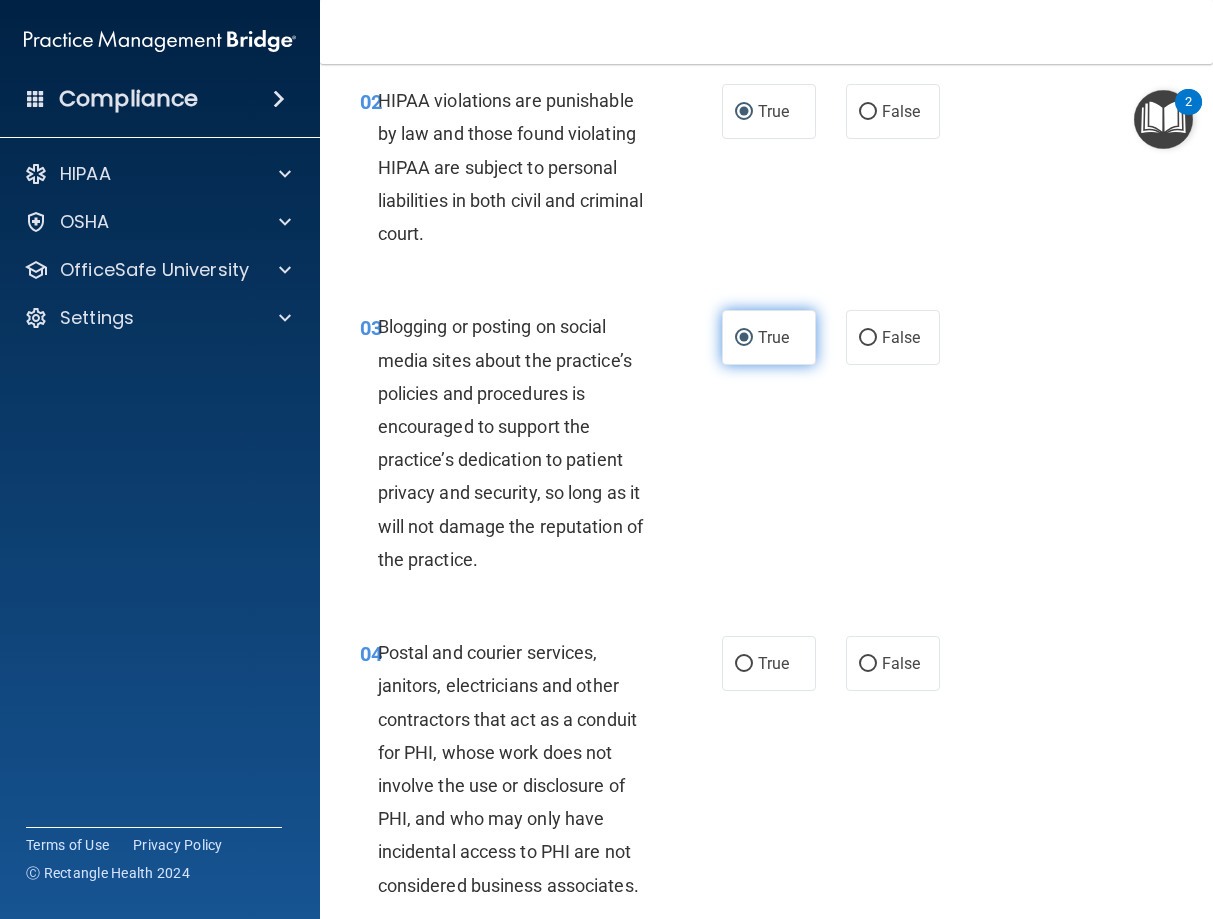 scroll, scrollTop: 270, scrollLeft: 0, axis: vertical 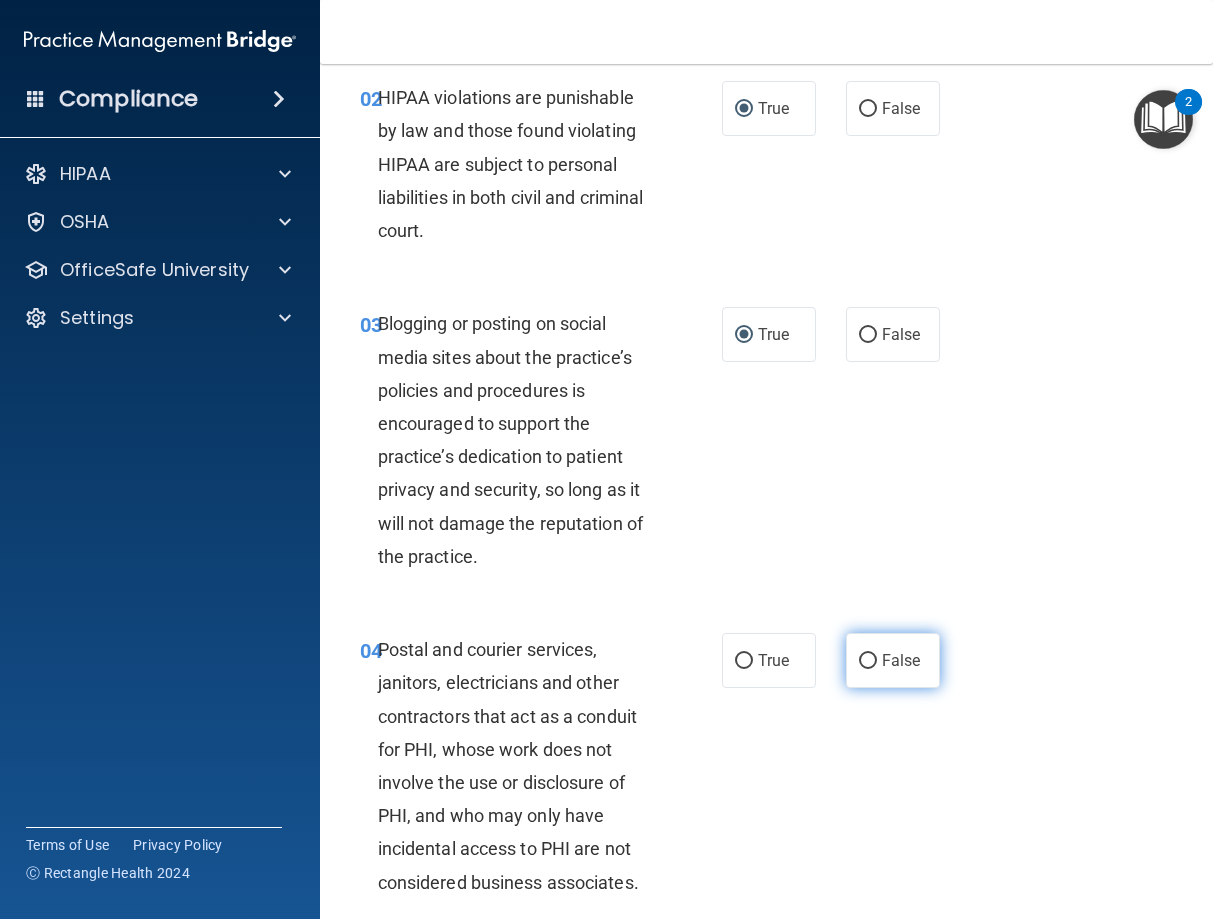 click on "False" at bounding box center [868, 661] 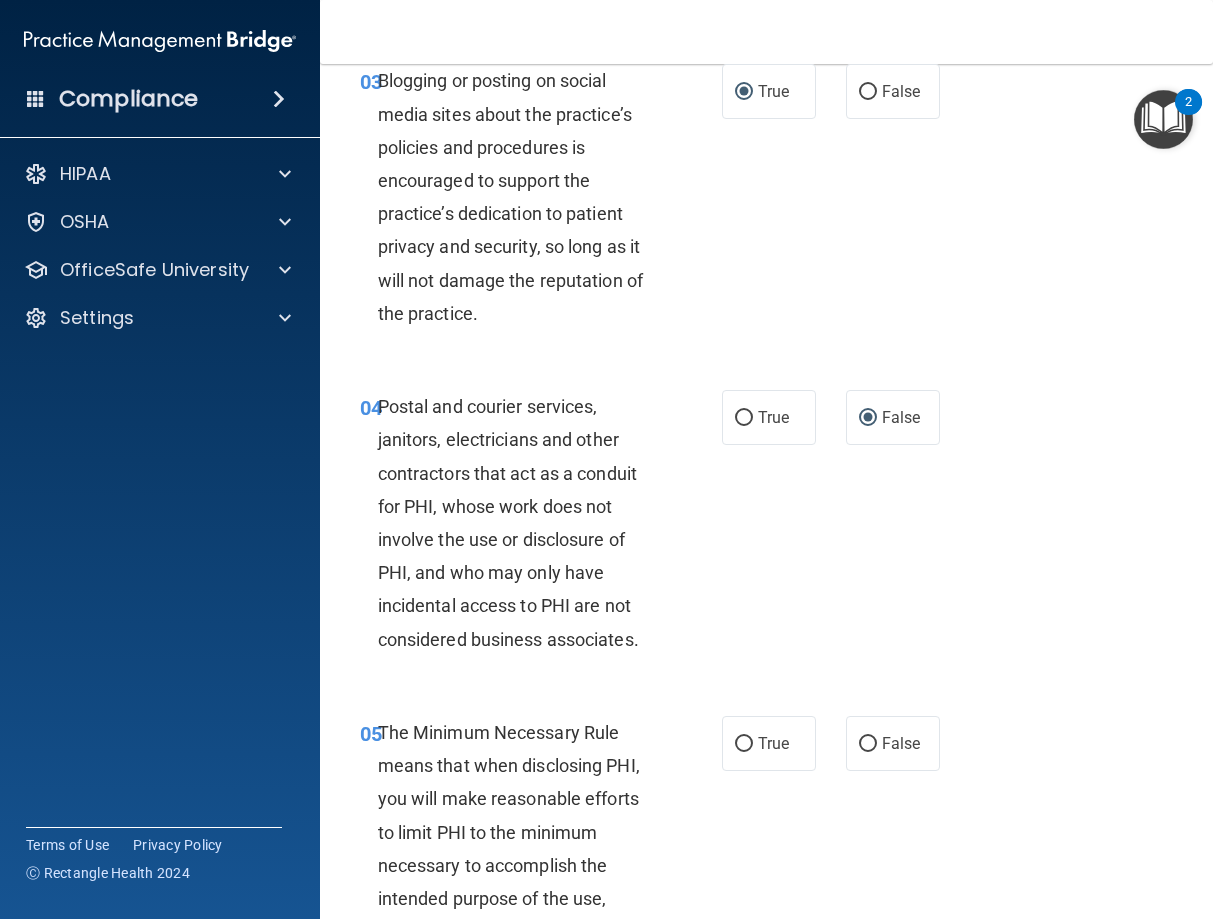 scroll, scrollTop: 540, scrollLeft: 0, axis: vertical 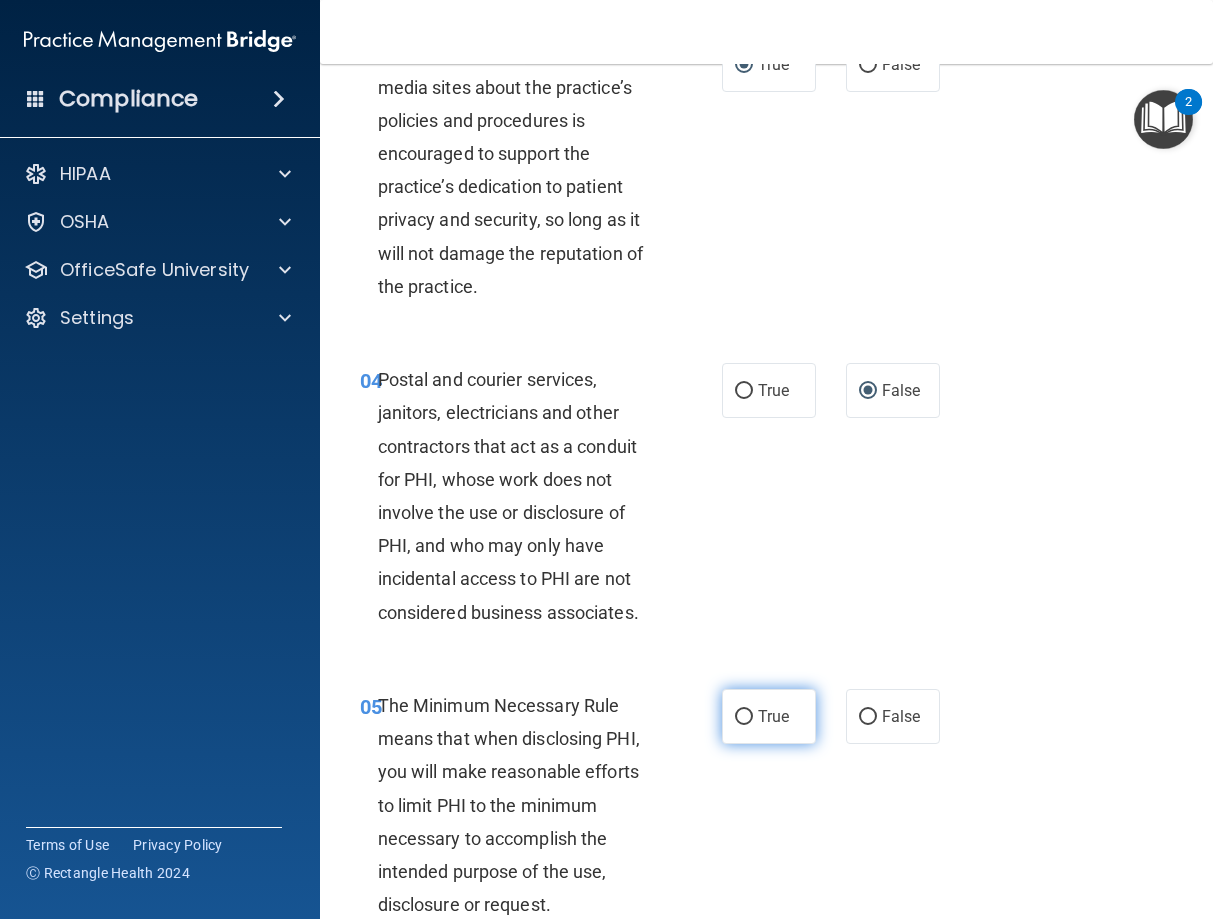 click on "True" at bounding box center (769, 716) 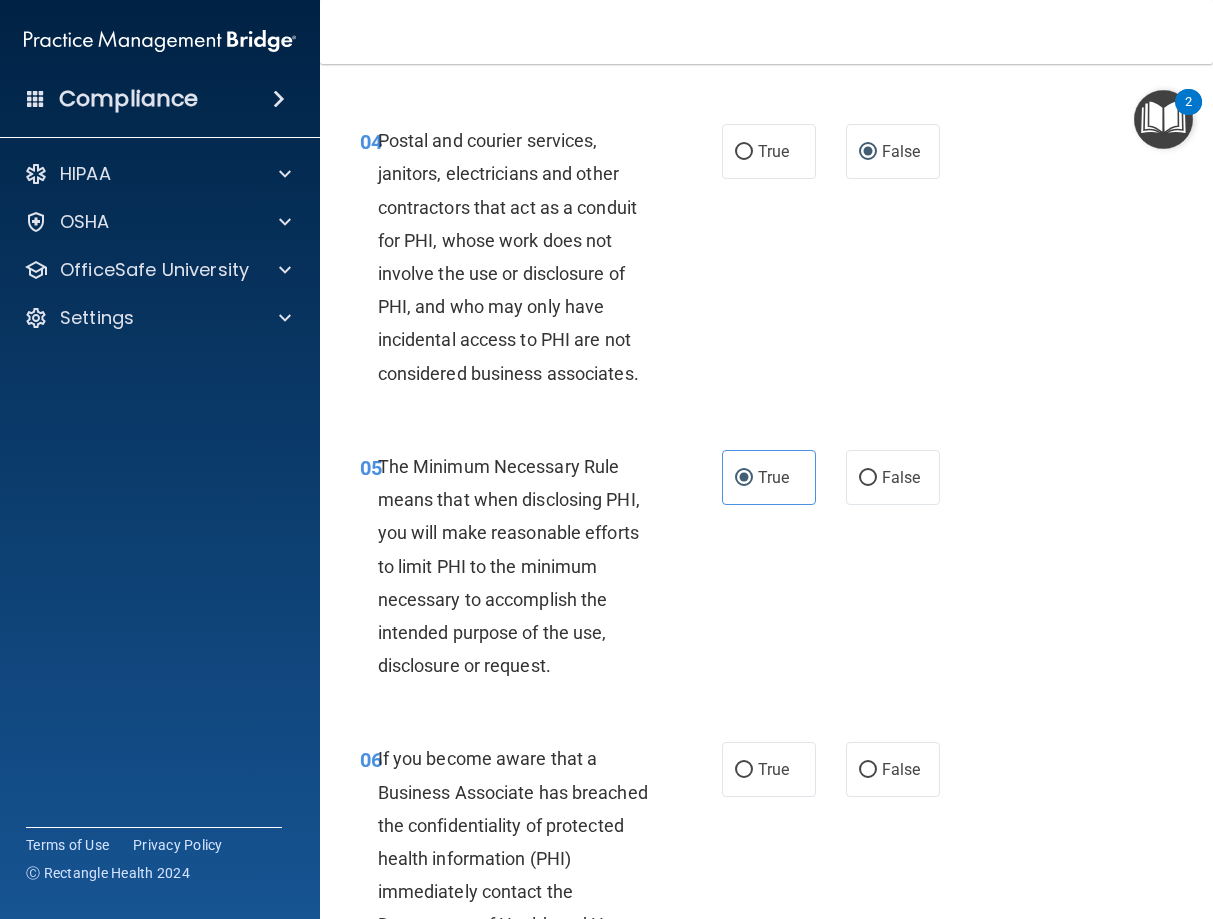 scroll, scrollTop: 810, scrollLeft: 0, axis: vertical 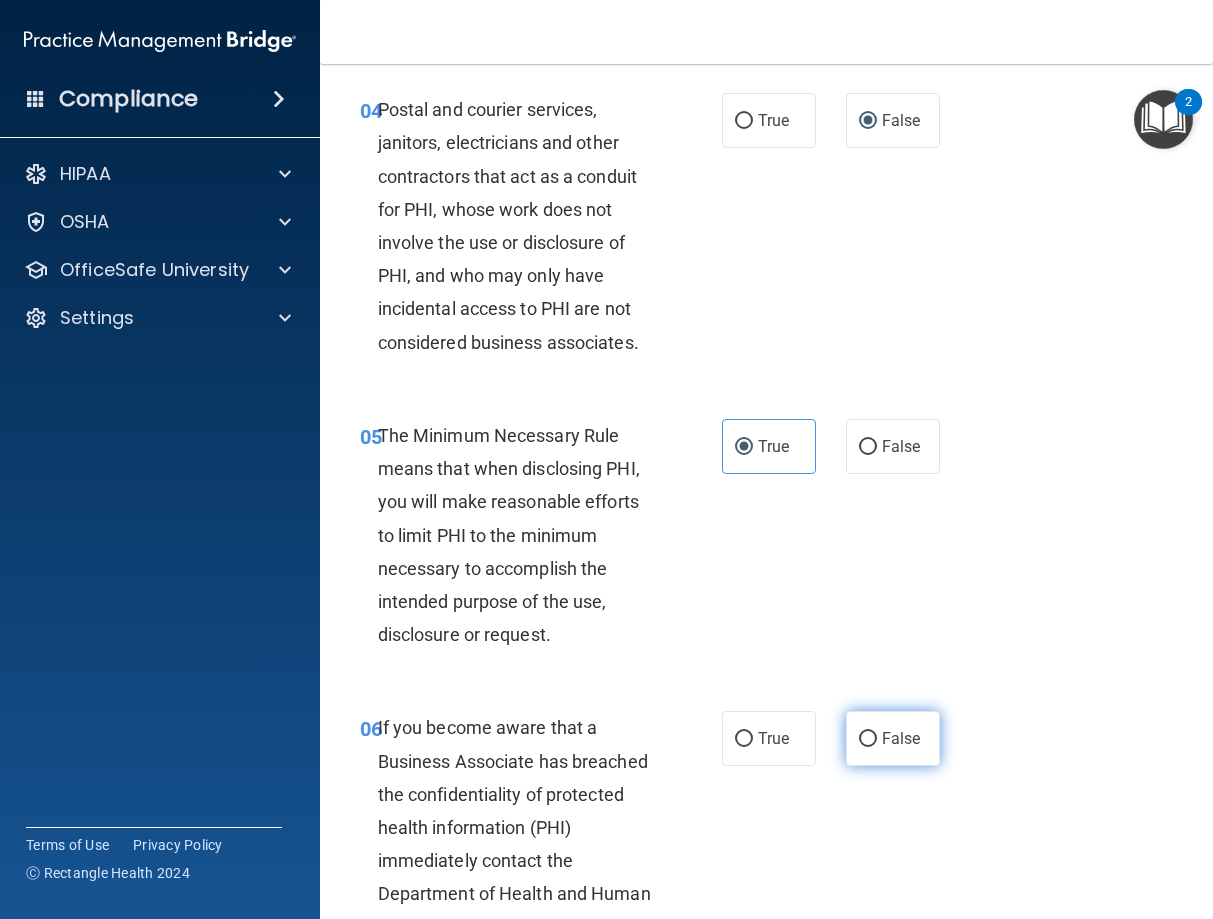 click on "False" at bounding box center (868, 739) 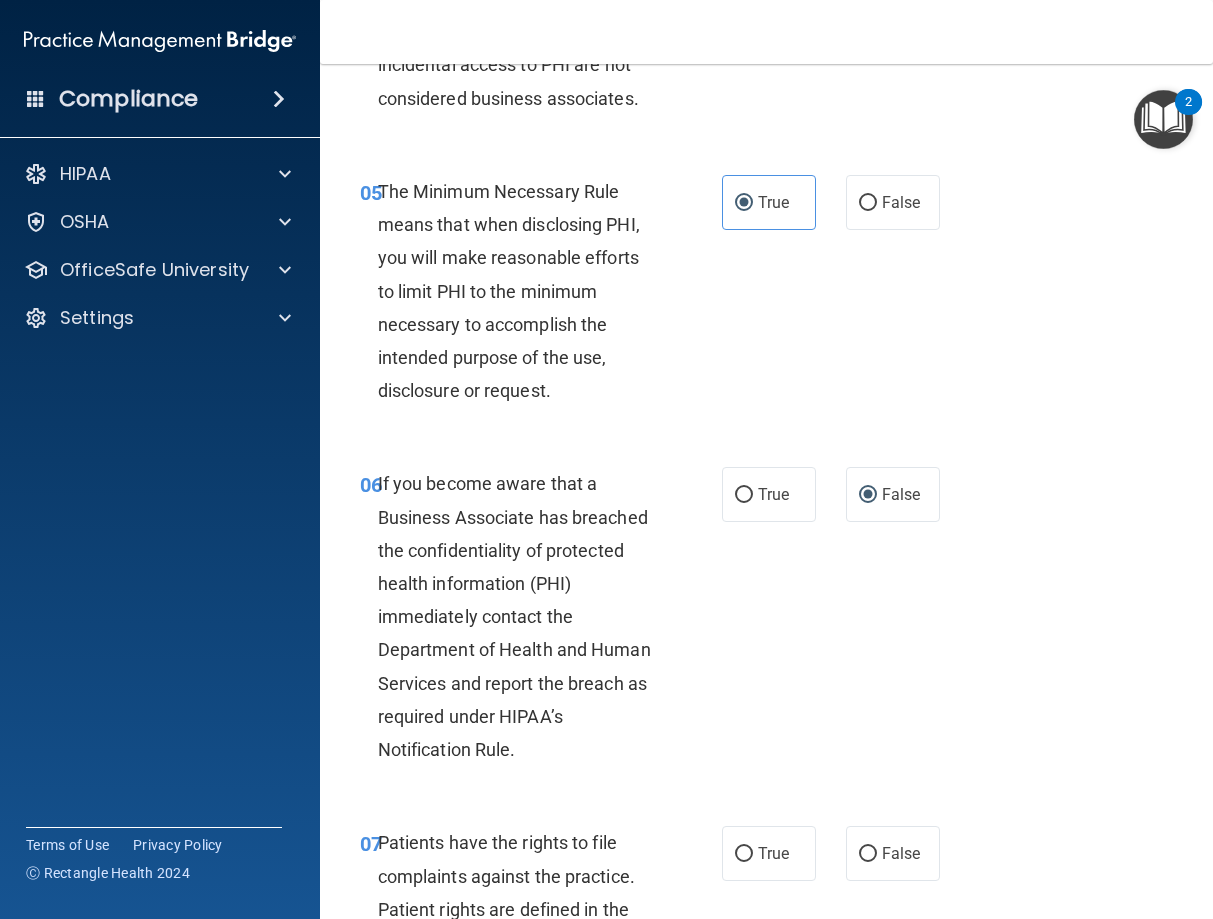 scroll, scrollTop: 1080, scrollLeft: 0, axis: vertical 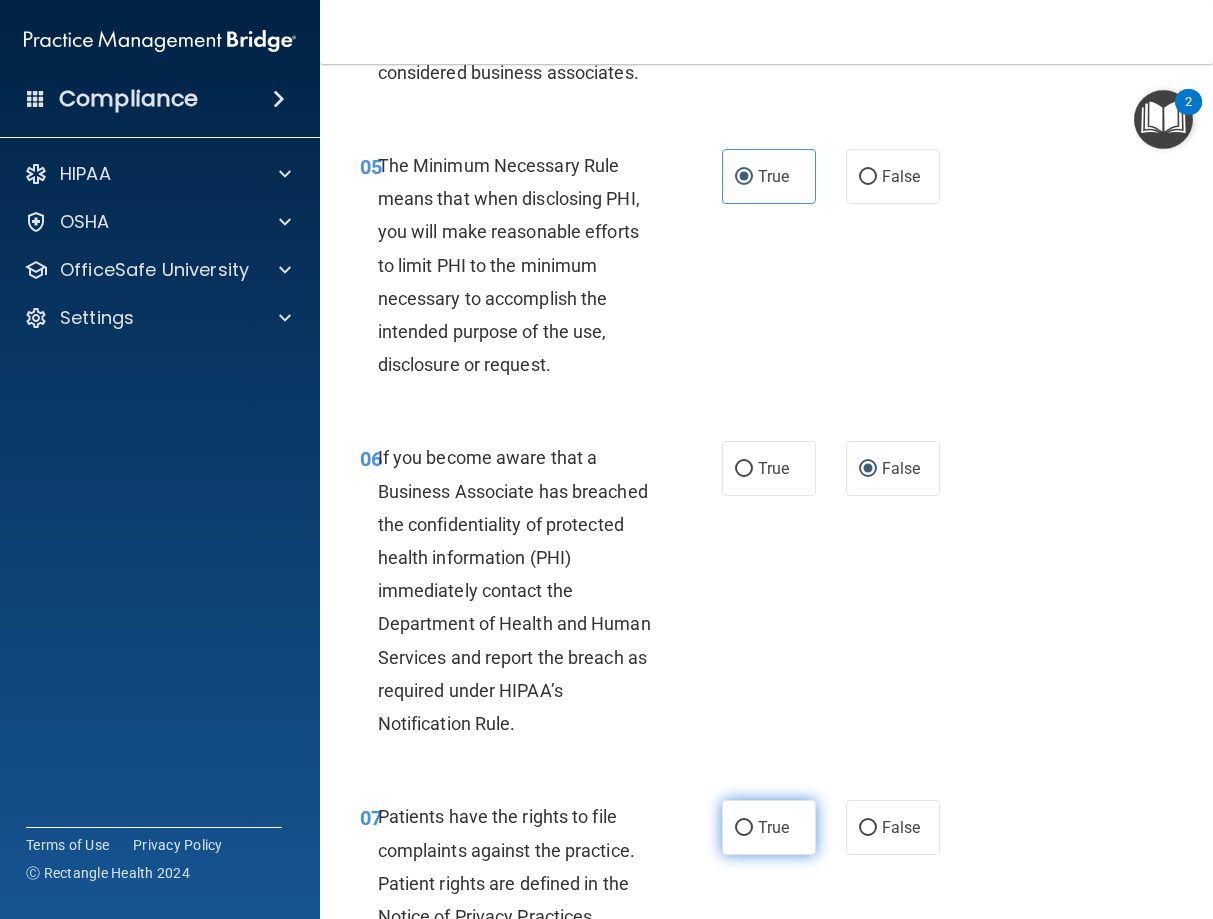 click on "True" at bounding box center [773, 827] 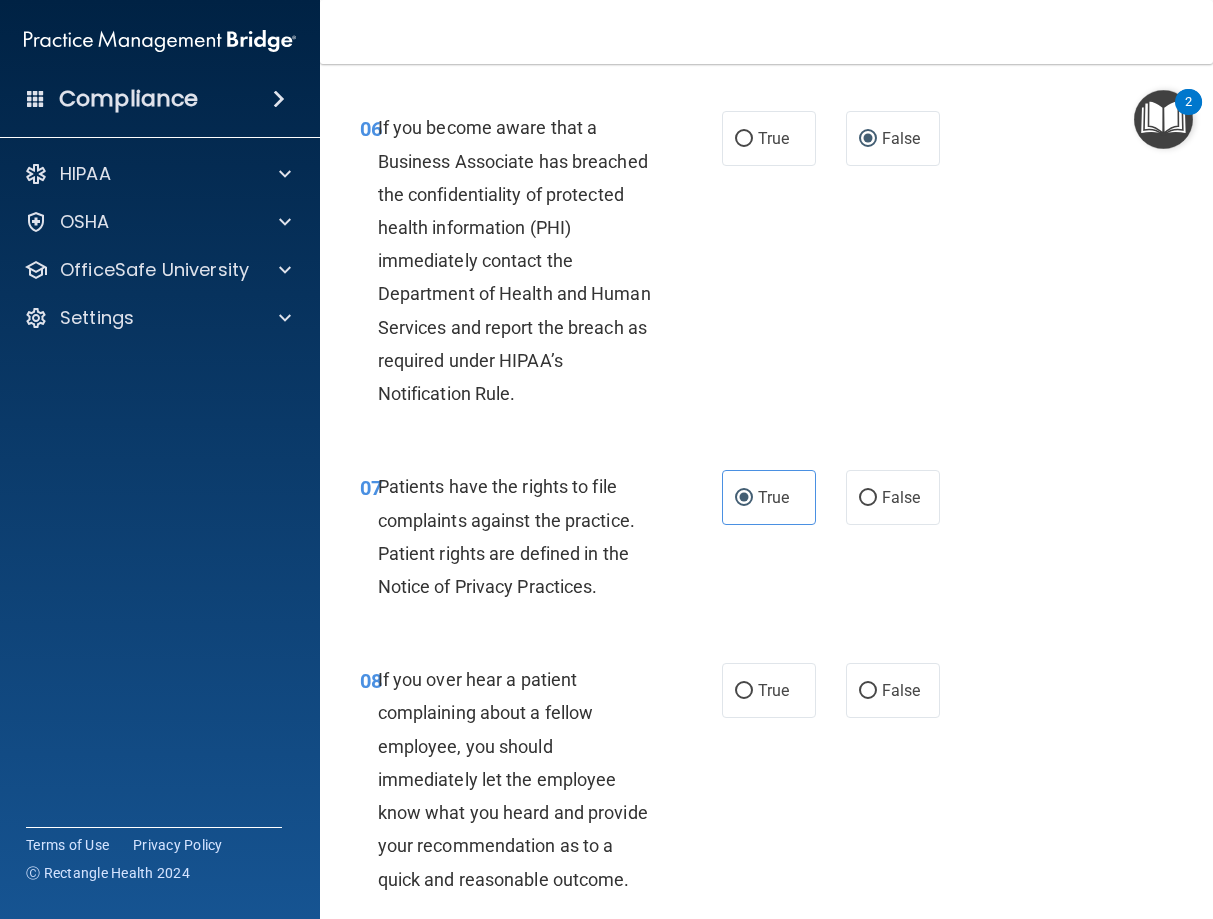 scroll, scrollTop: 1440, scrollLeft: 0, axis: vertical 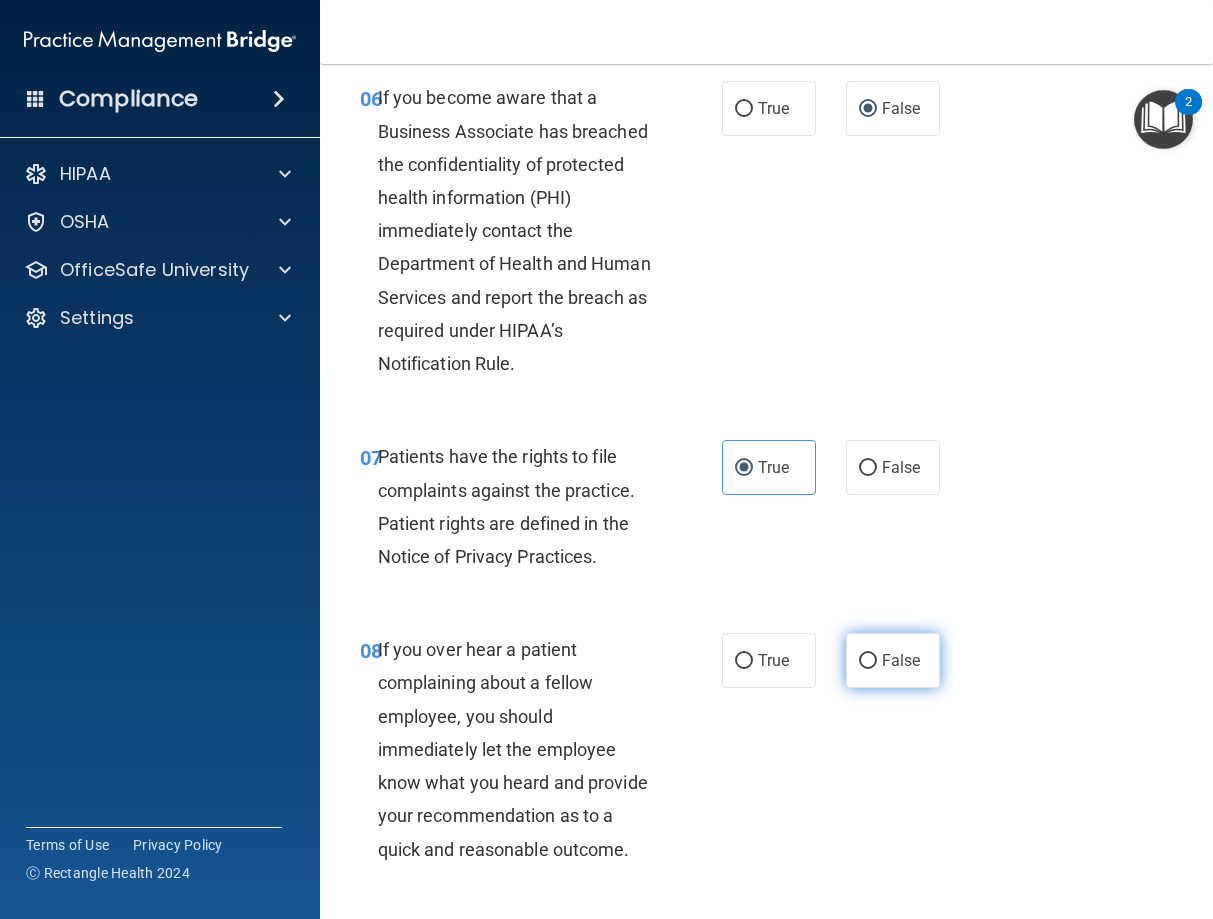 click on "False" at bounding box center [901, 660] 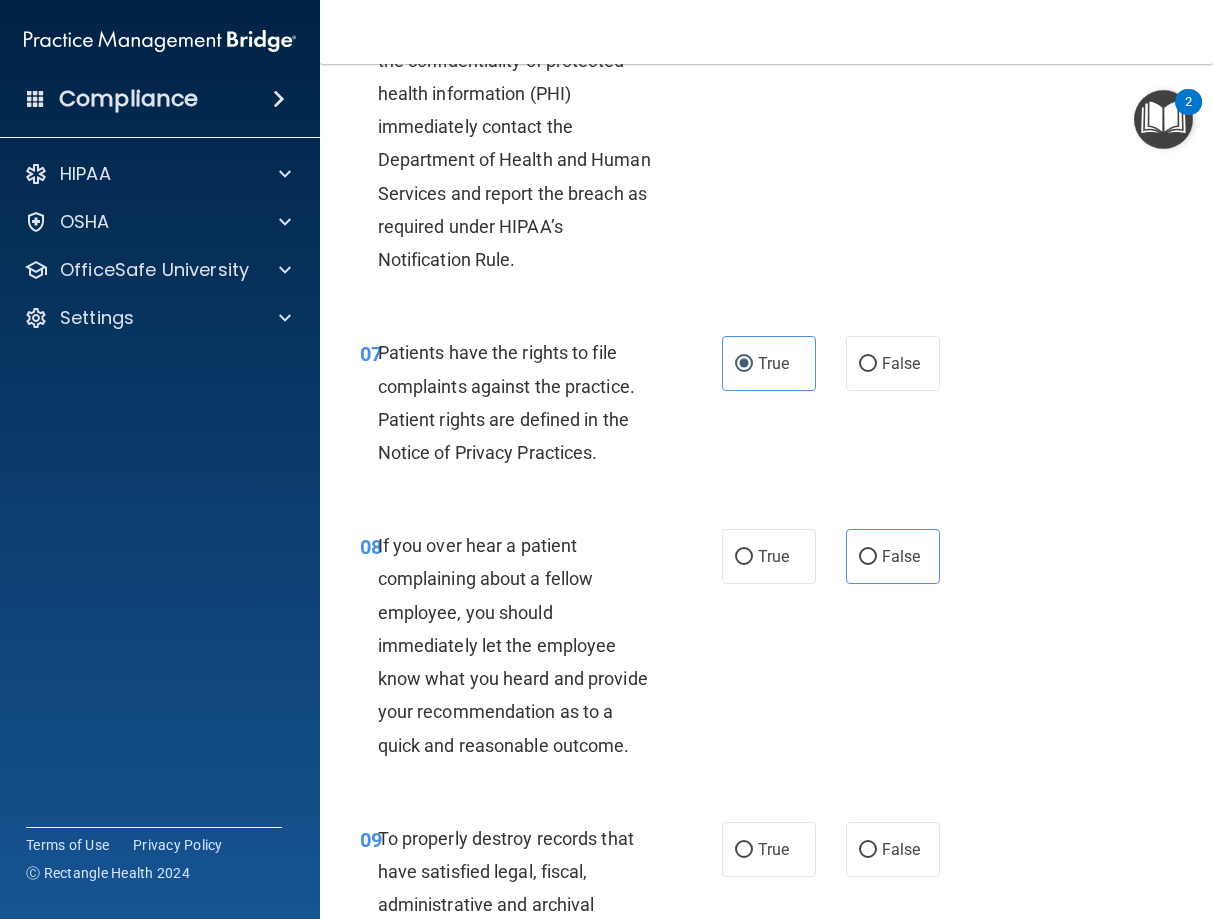 scroll, scrollTop: 1710, scrollLeft: 0, axis: vertical 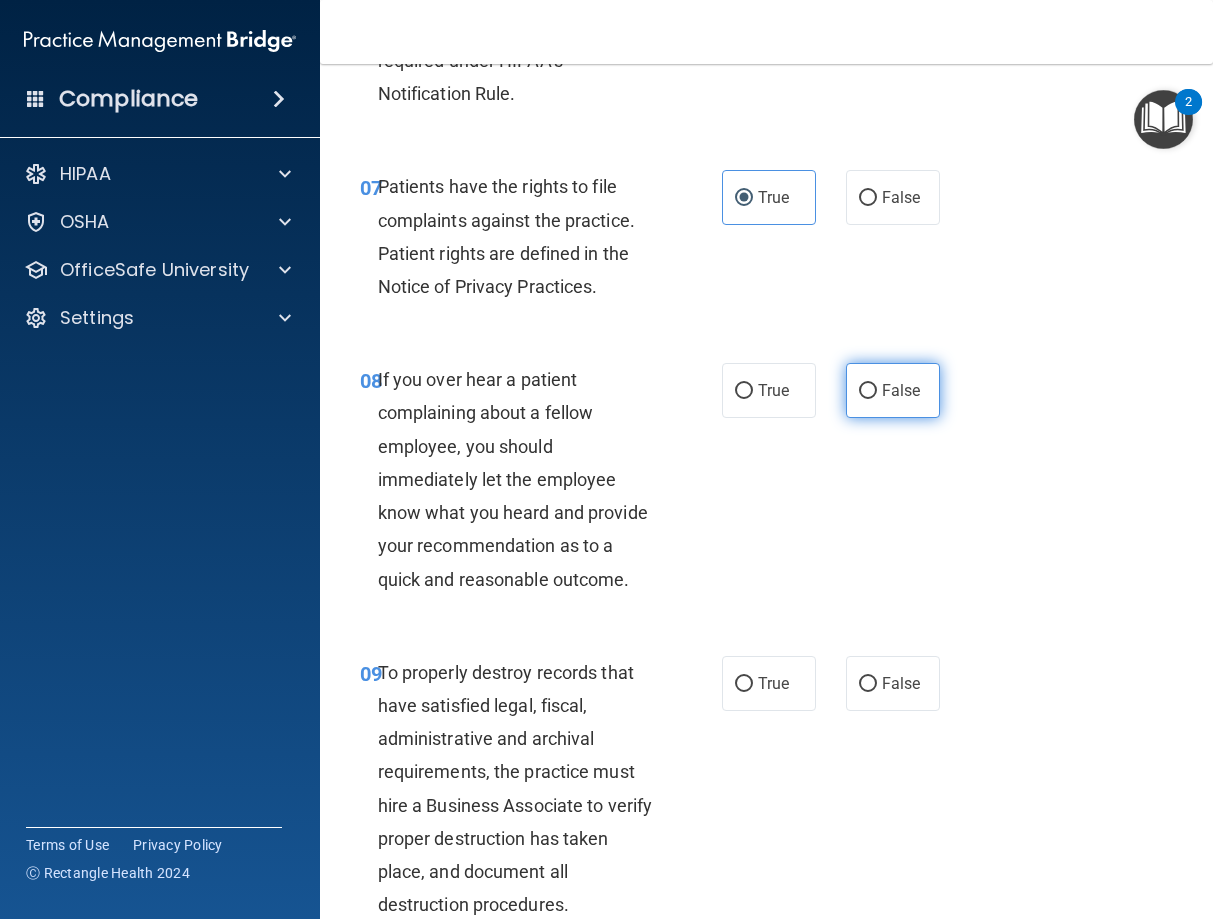 click on "False" at bounding box center (868, 391) 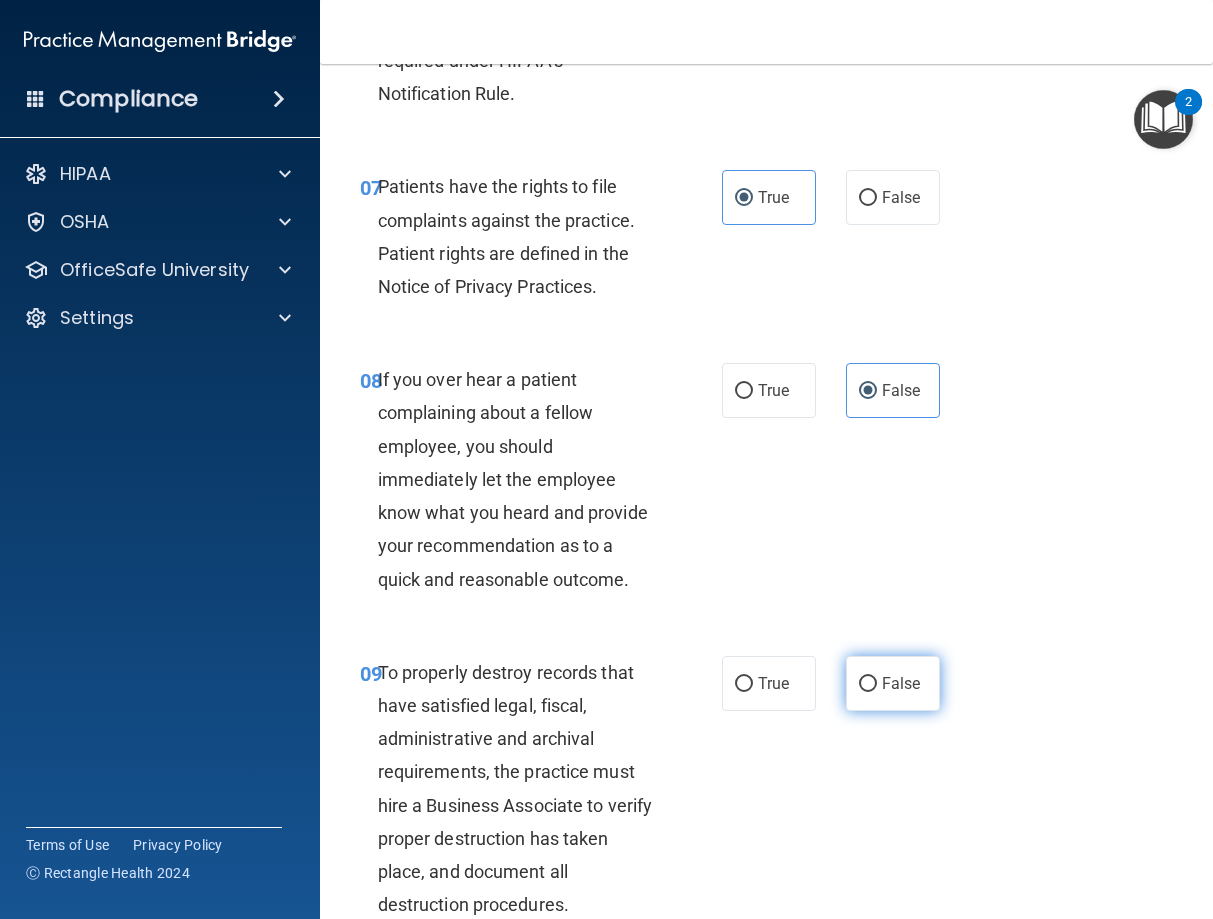 click on "False" at bounding box center (868, 684) 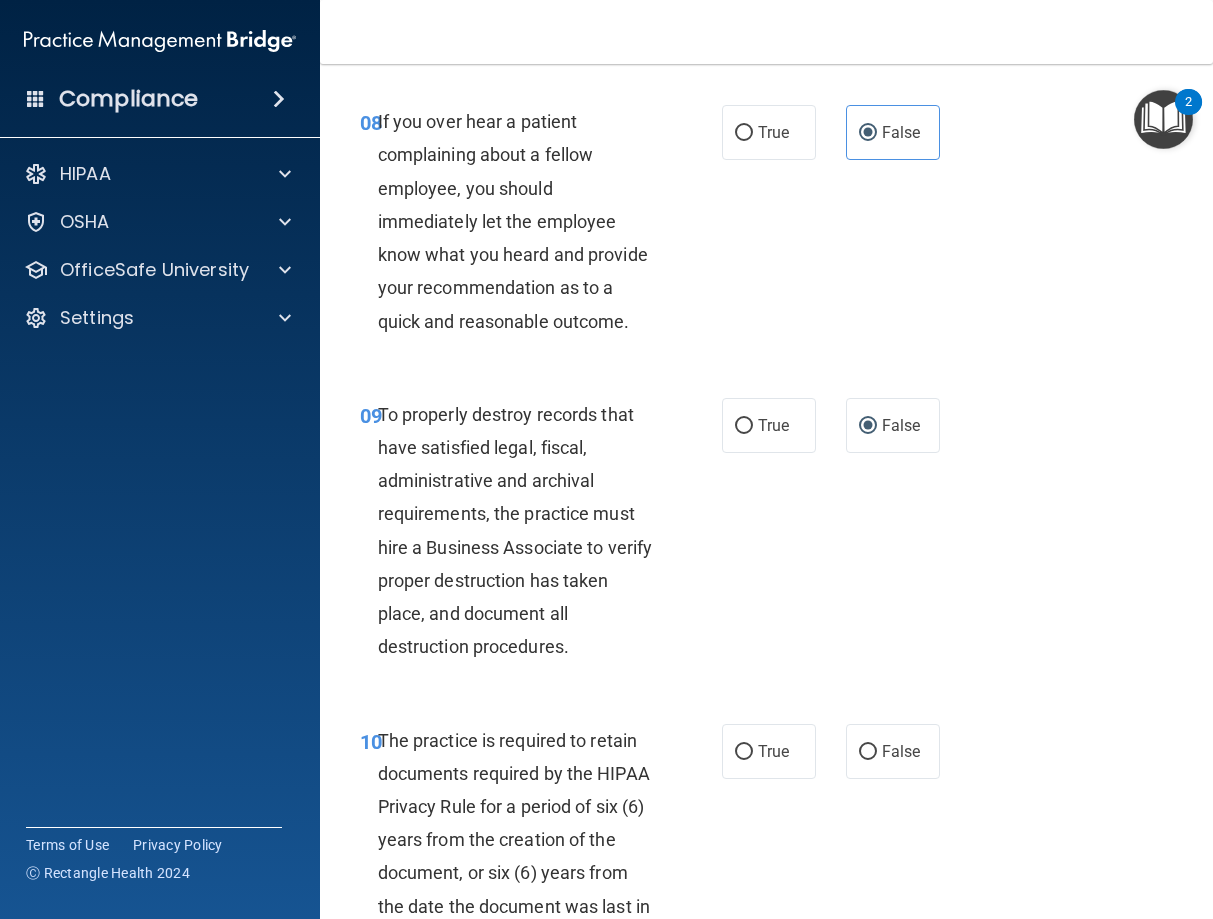 scroll, scrollTop: 1980, scrollLeft: 0, axis: vertical 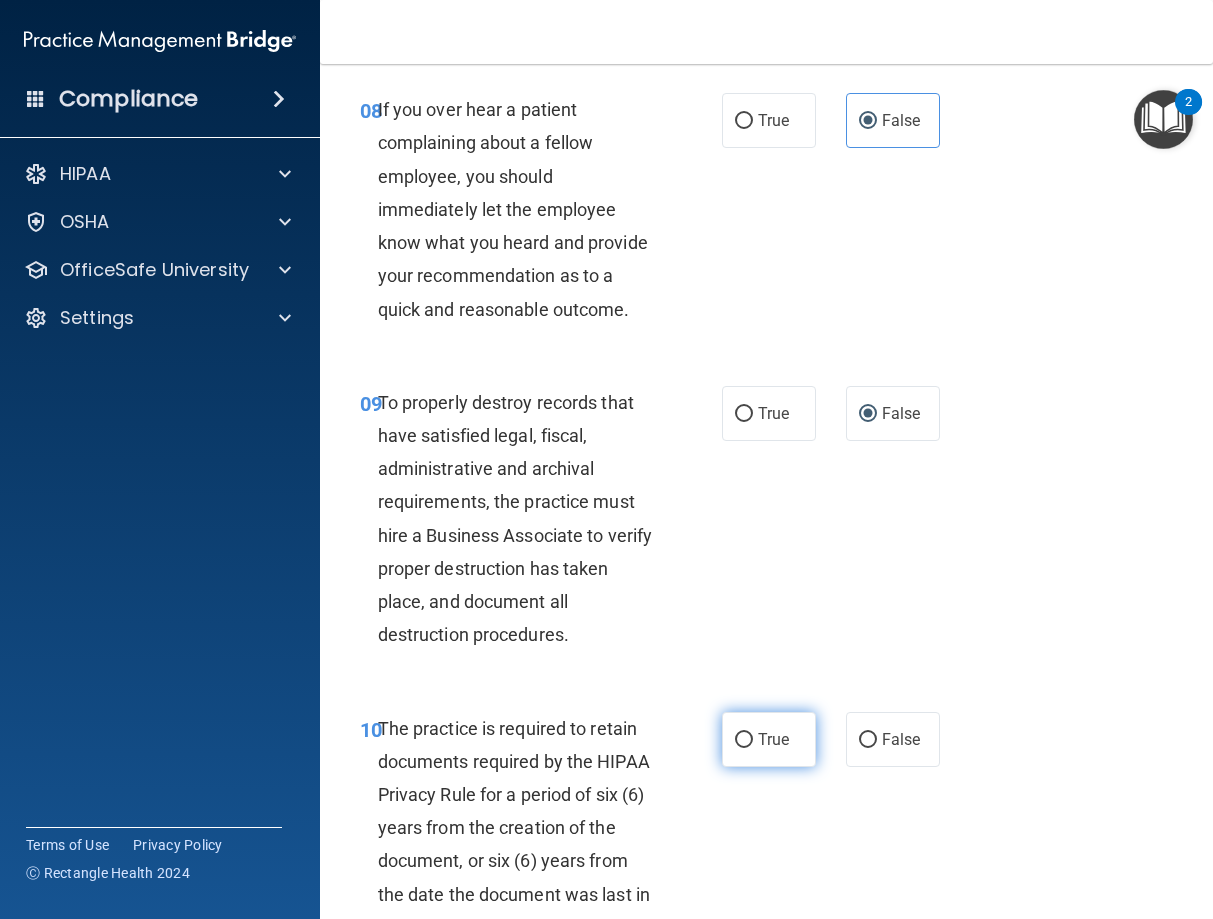 click on "True" at bounding box center [744, 740] 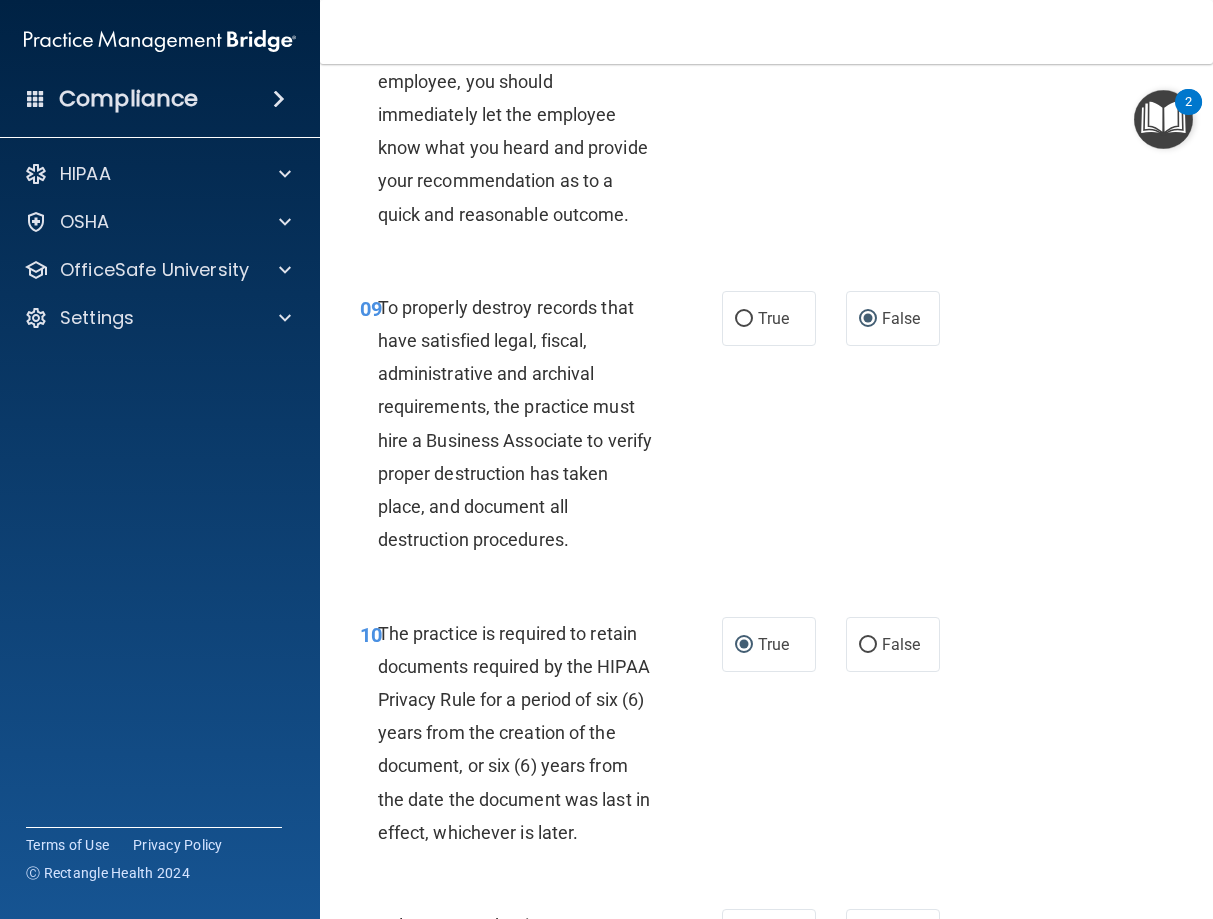 scroll, scrollTop: 2250, scrollLeft: 0, axis: vertical 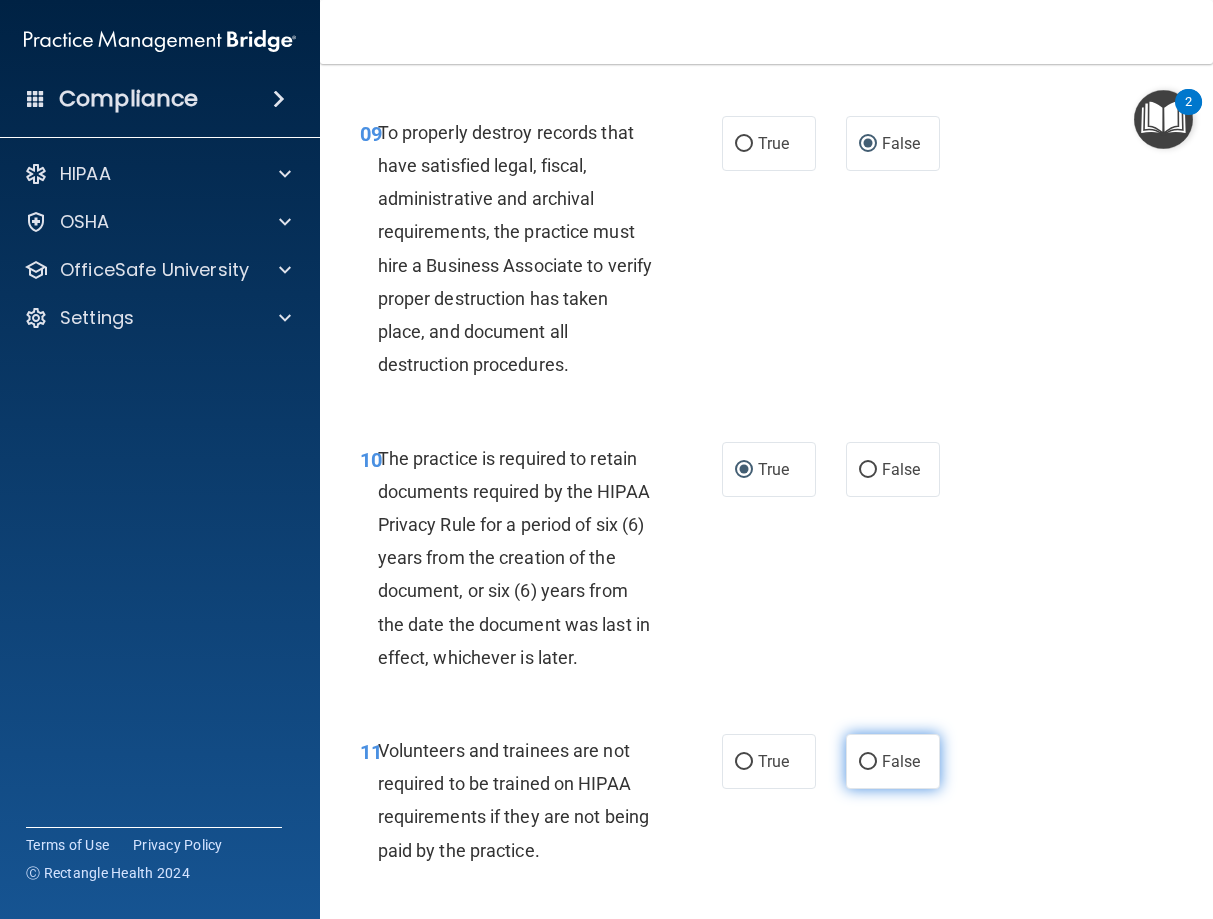 click on "False" at bounding box center (868, 762) 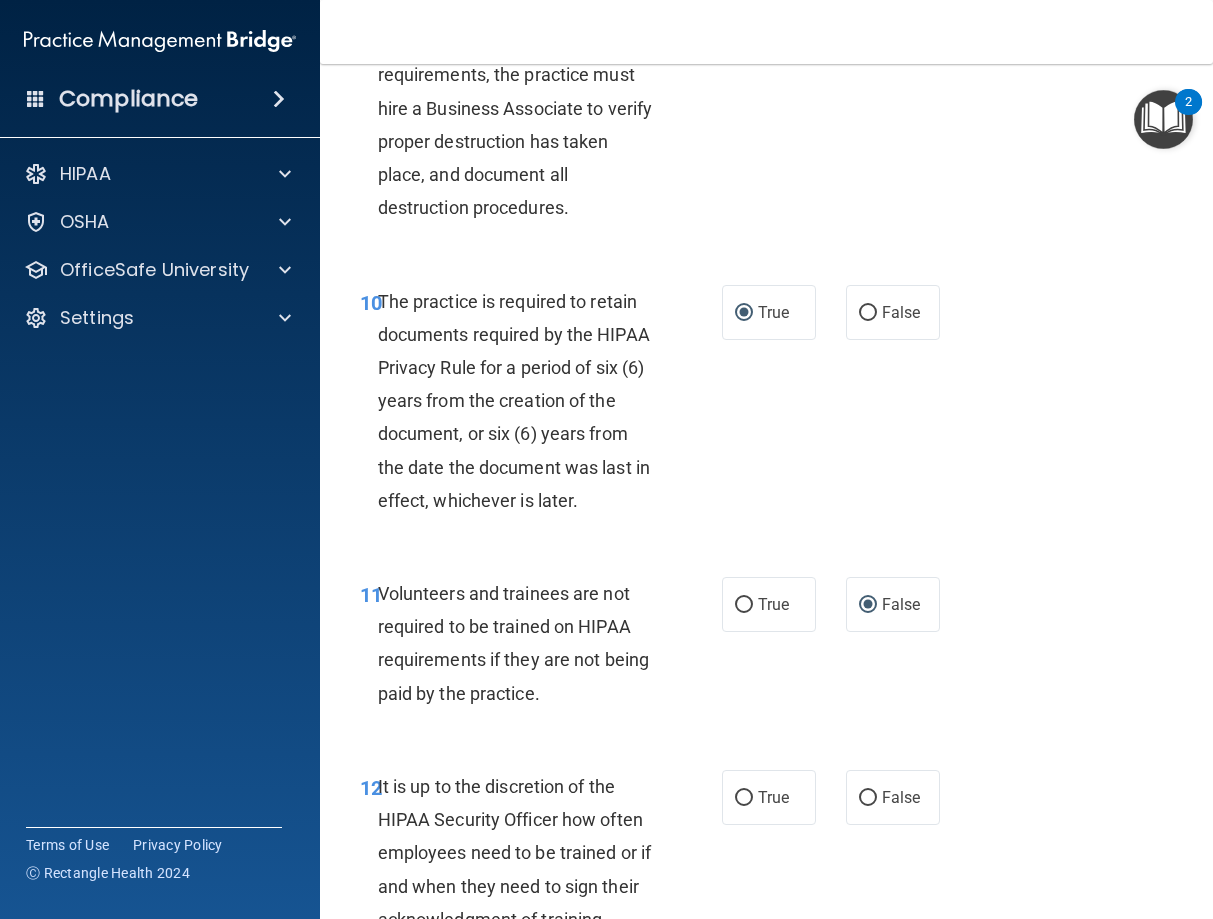 scroll, scrollTop: 2430, scrollLeft: 0, axis: vertical 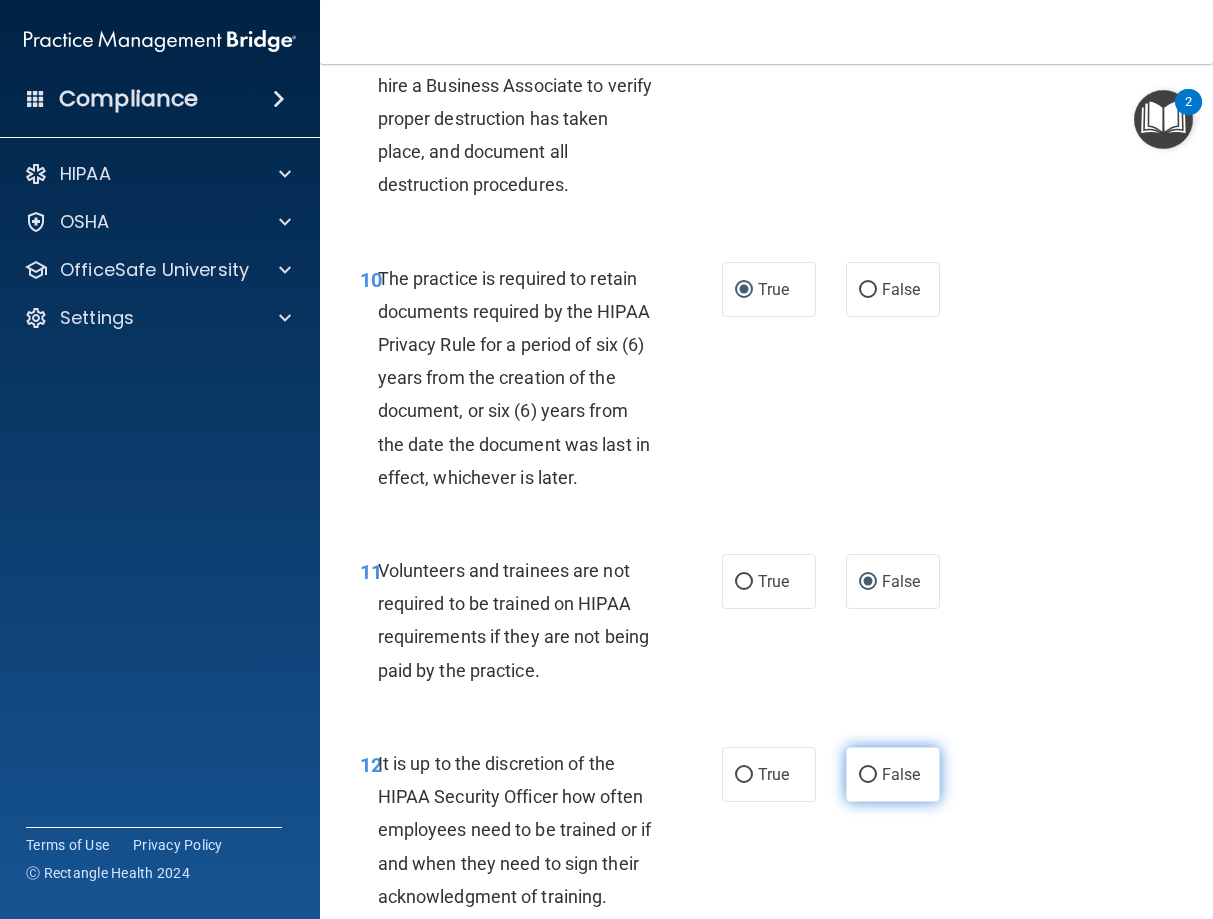 click on "False" at bounding box center (901, 774) 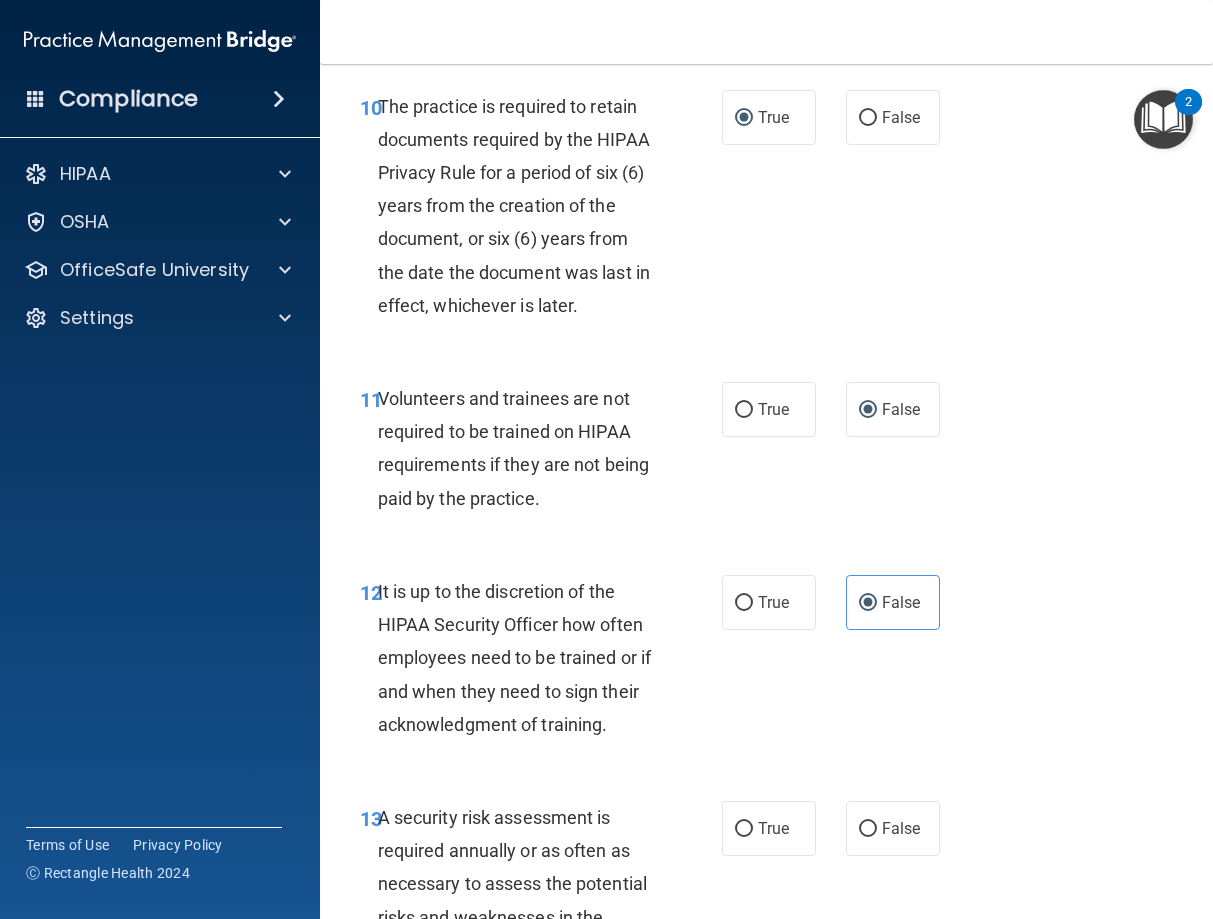 scroll, scrollTop: 2610, scrollLeft: 0, axis: vertical 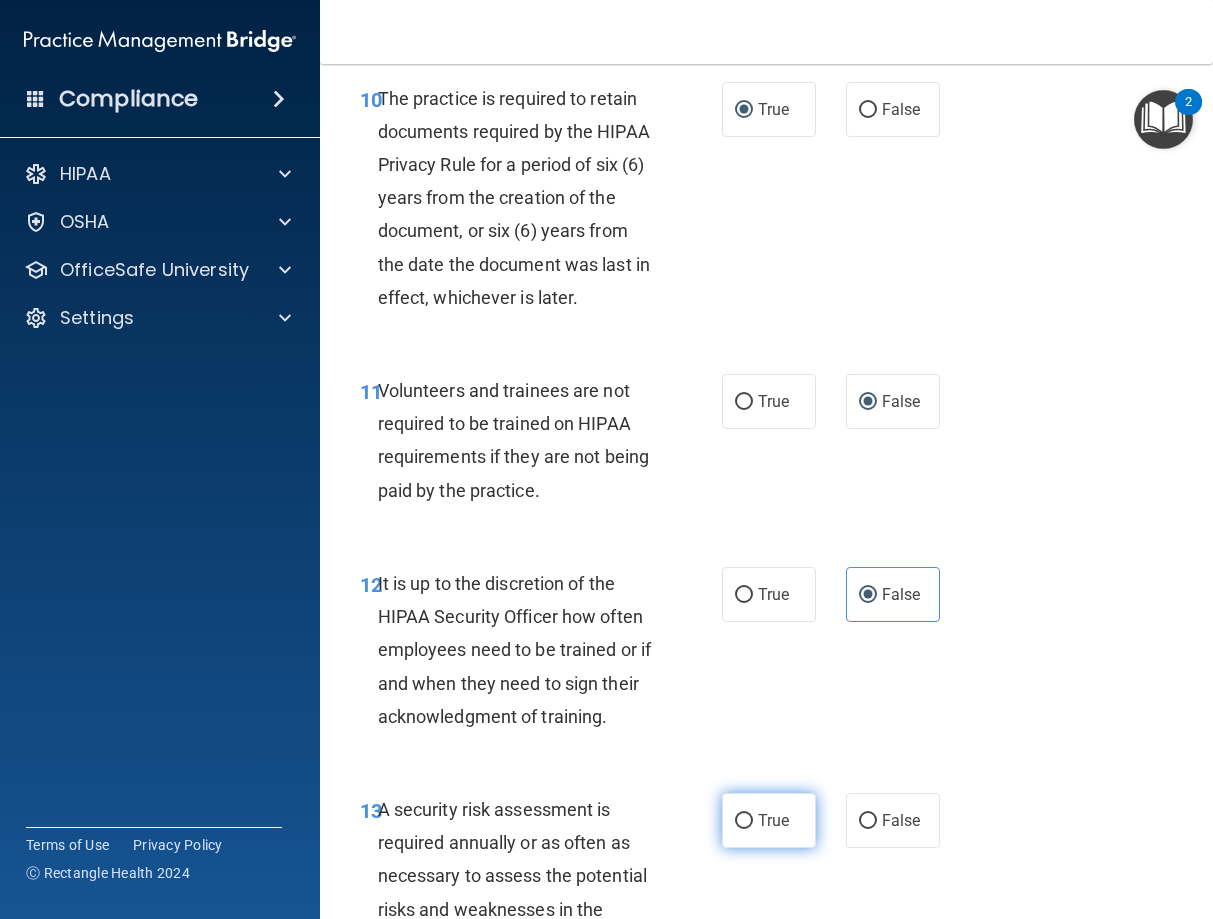 click on "True" at bounding box center (769, 820) 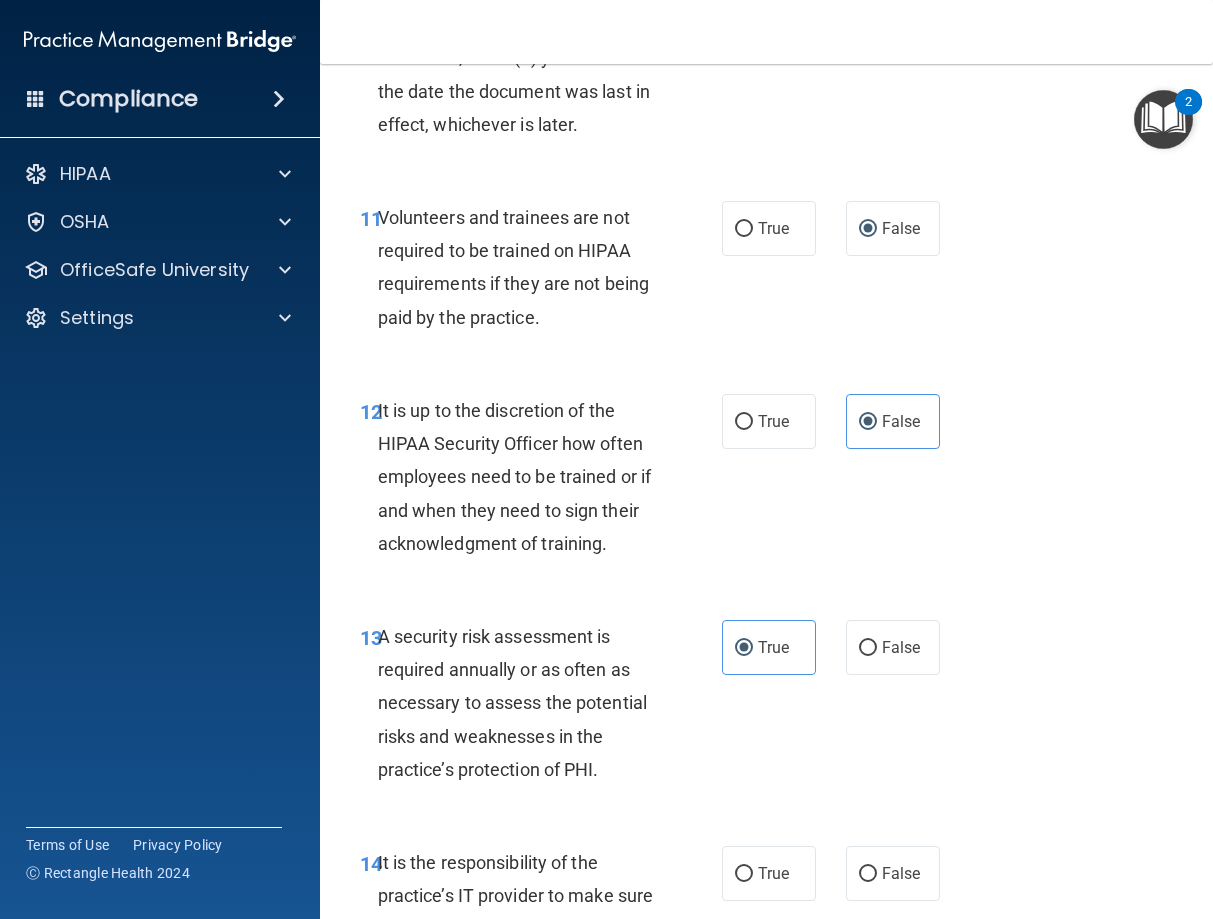 scroll, scrollTop: 2970, scrollLeft: 0, axis: vertical 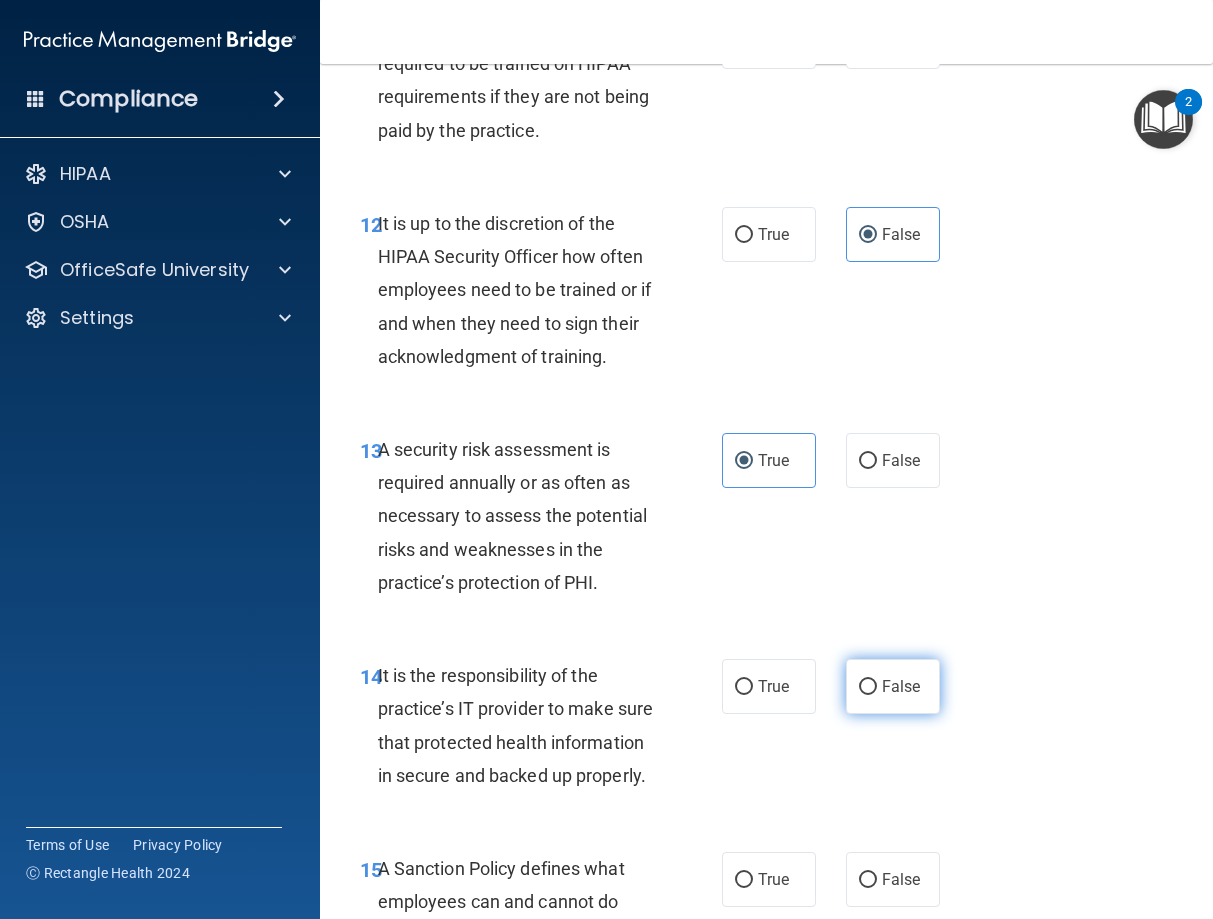click on "False" at bounding box center (893, 686) 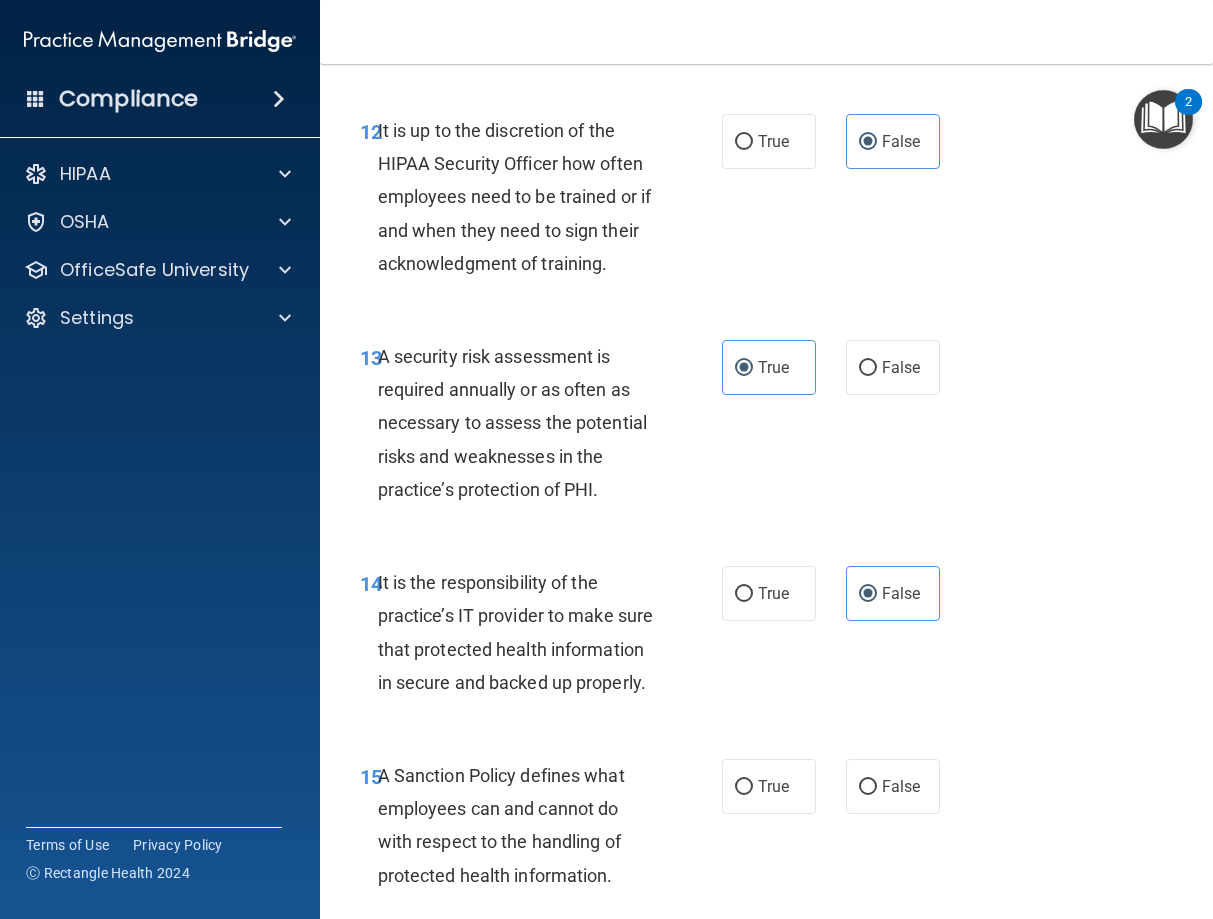 scroll, scrollTop: 3150, scrollLeft: 0, axis: vertical 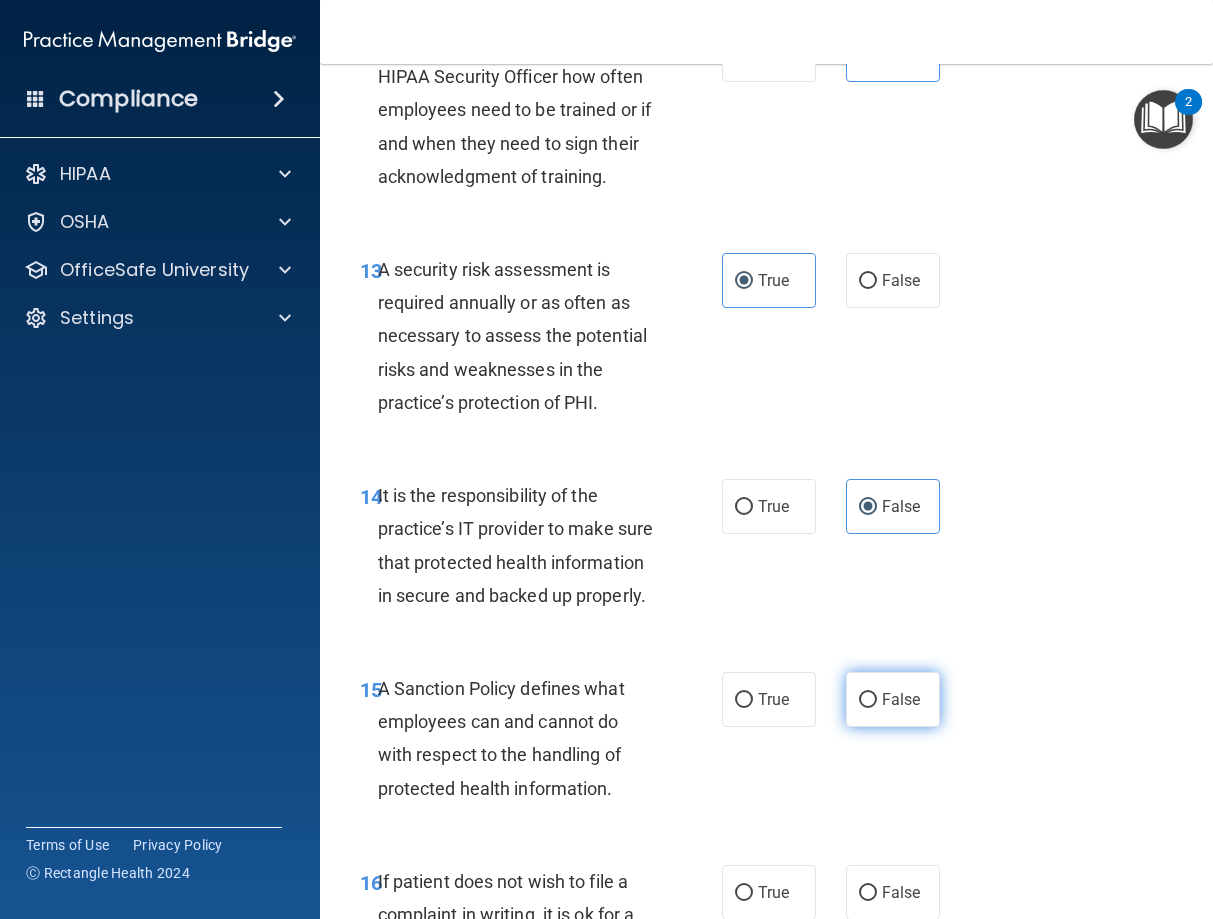 click on "False" at bounding box center [868, 700] 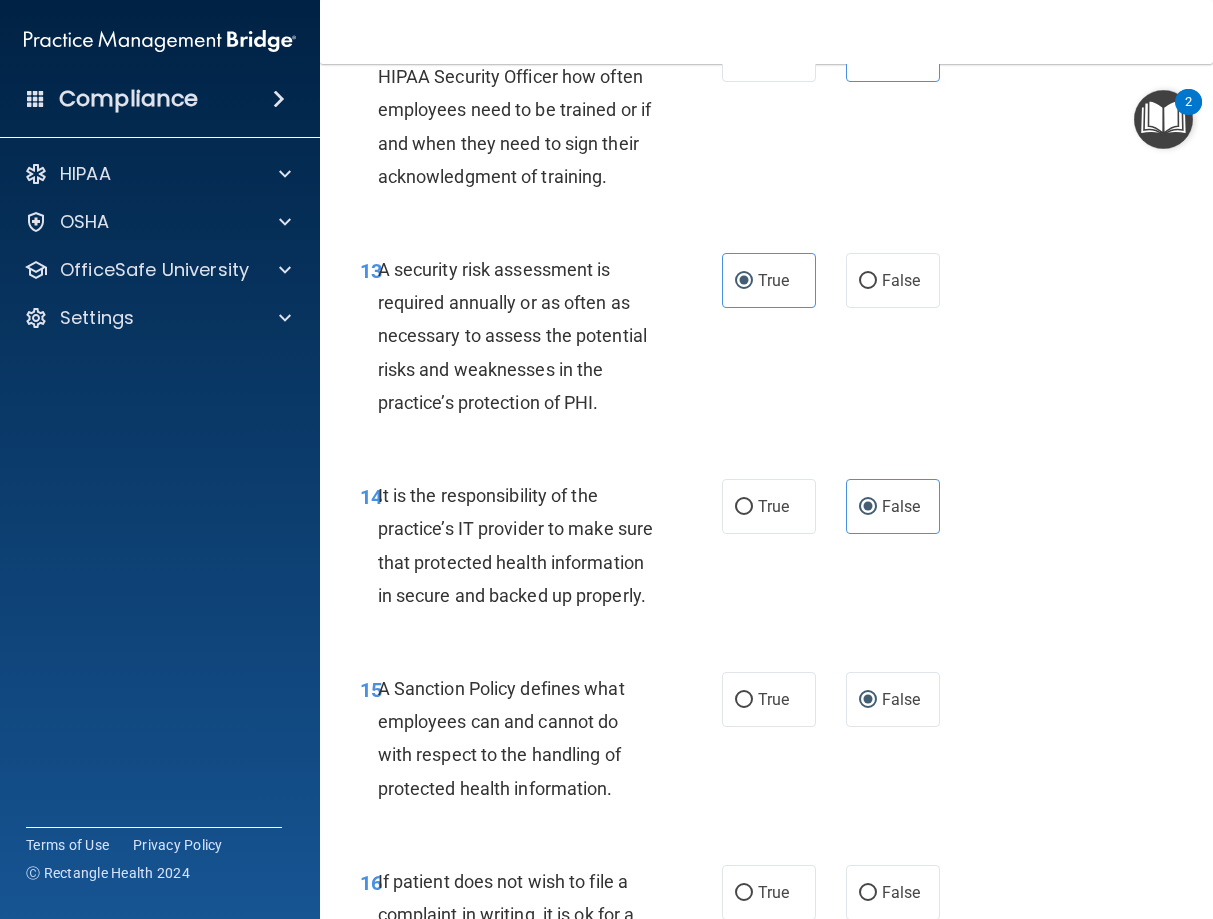 scroll, scrollTop: 3240, scrollLeft: 0, axis: vertical 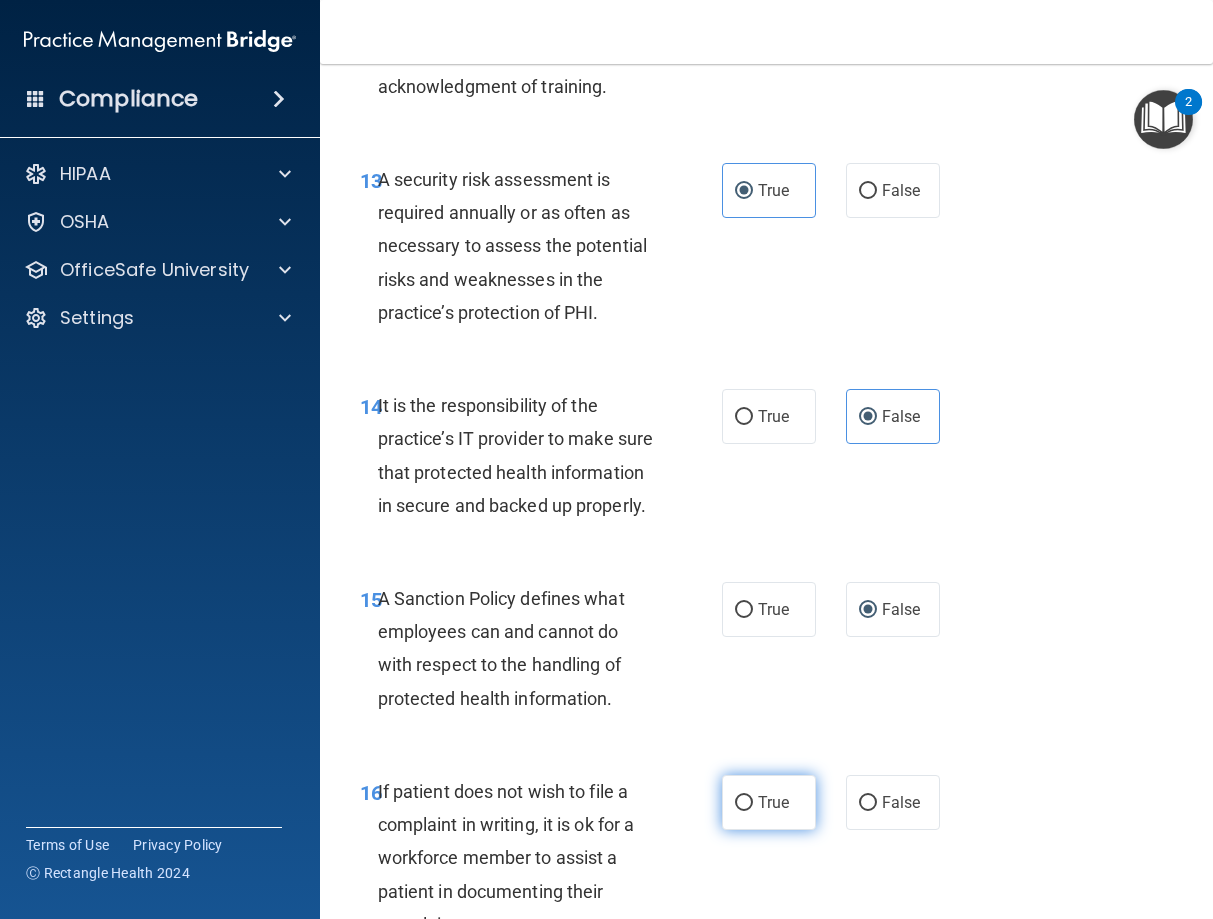 click on "True" at bounding box center (773, 802) 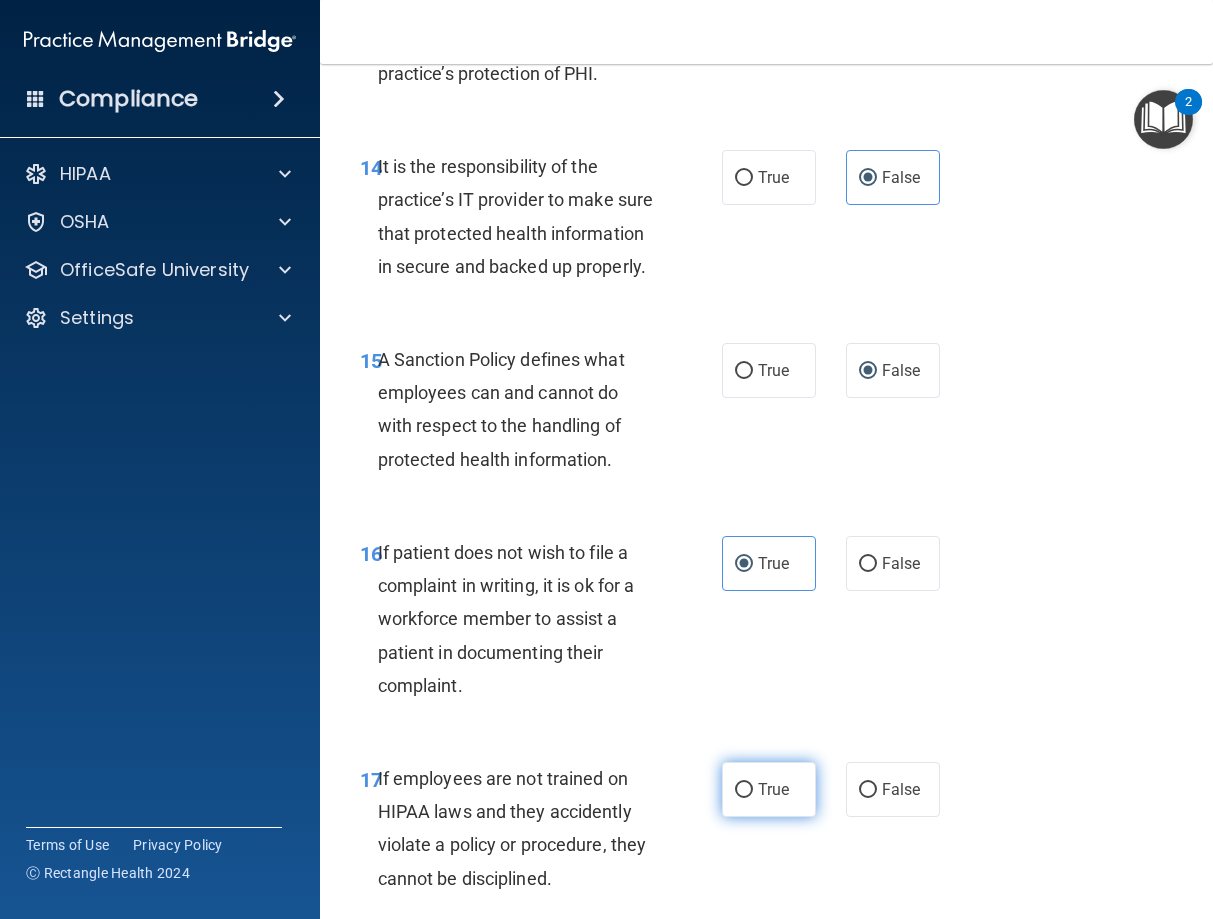 scroll, scrollTop: 3510, scrollLeft: 0, axis: vertical 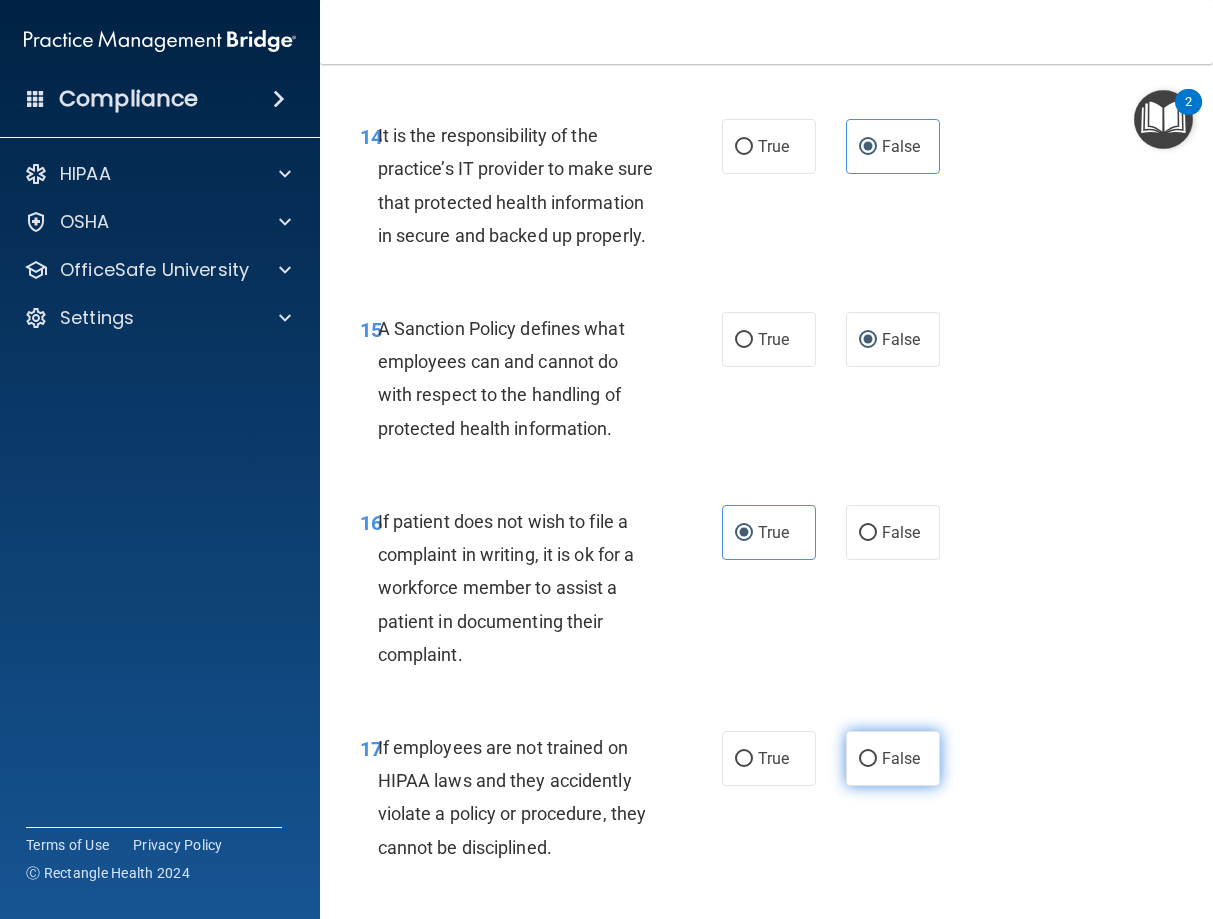 click on "False" at bounding box center (901, 758) 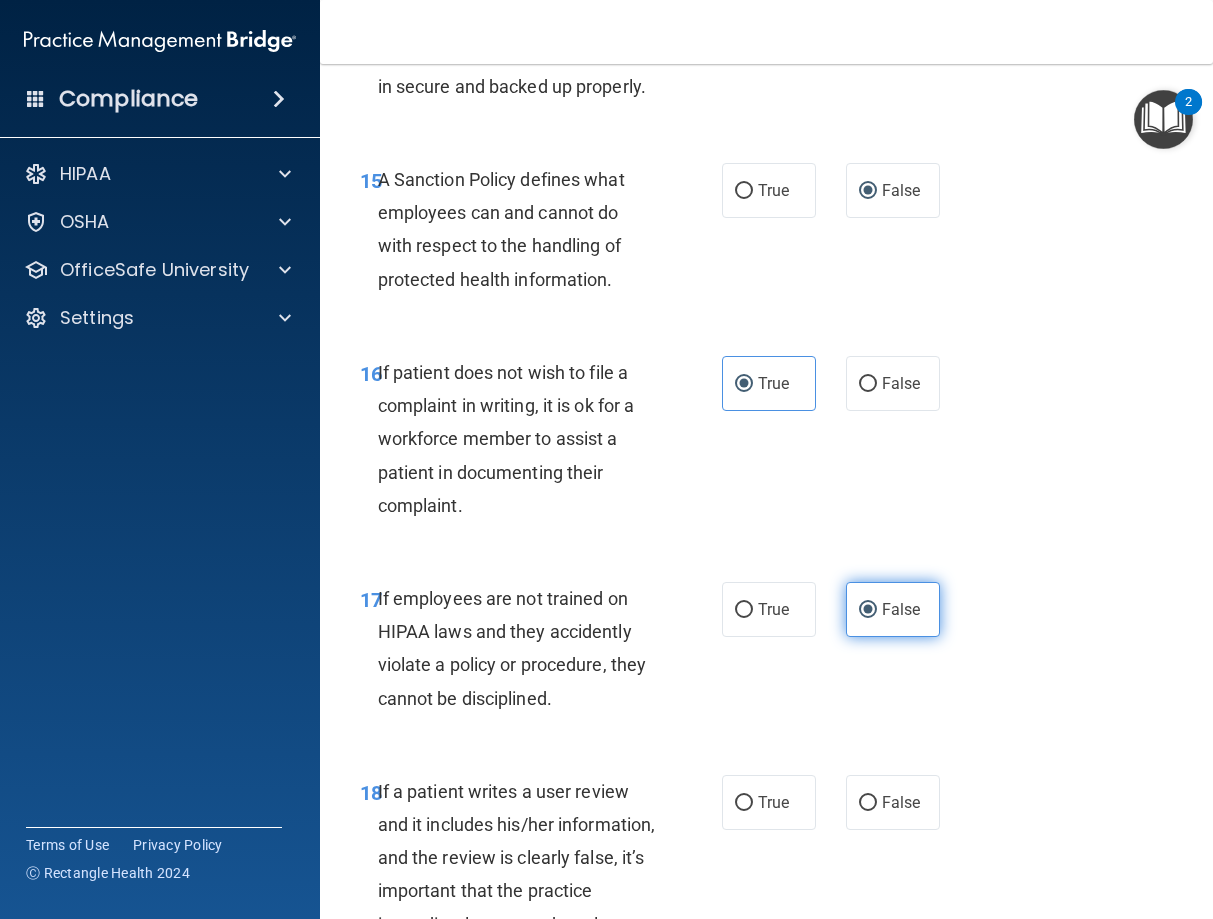 scroll, scrollTop: 3690, scrollLeft: 0, axis: vertical 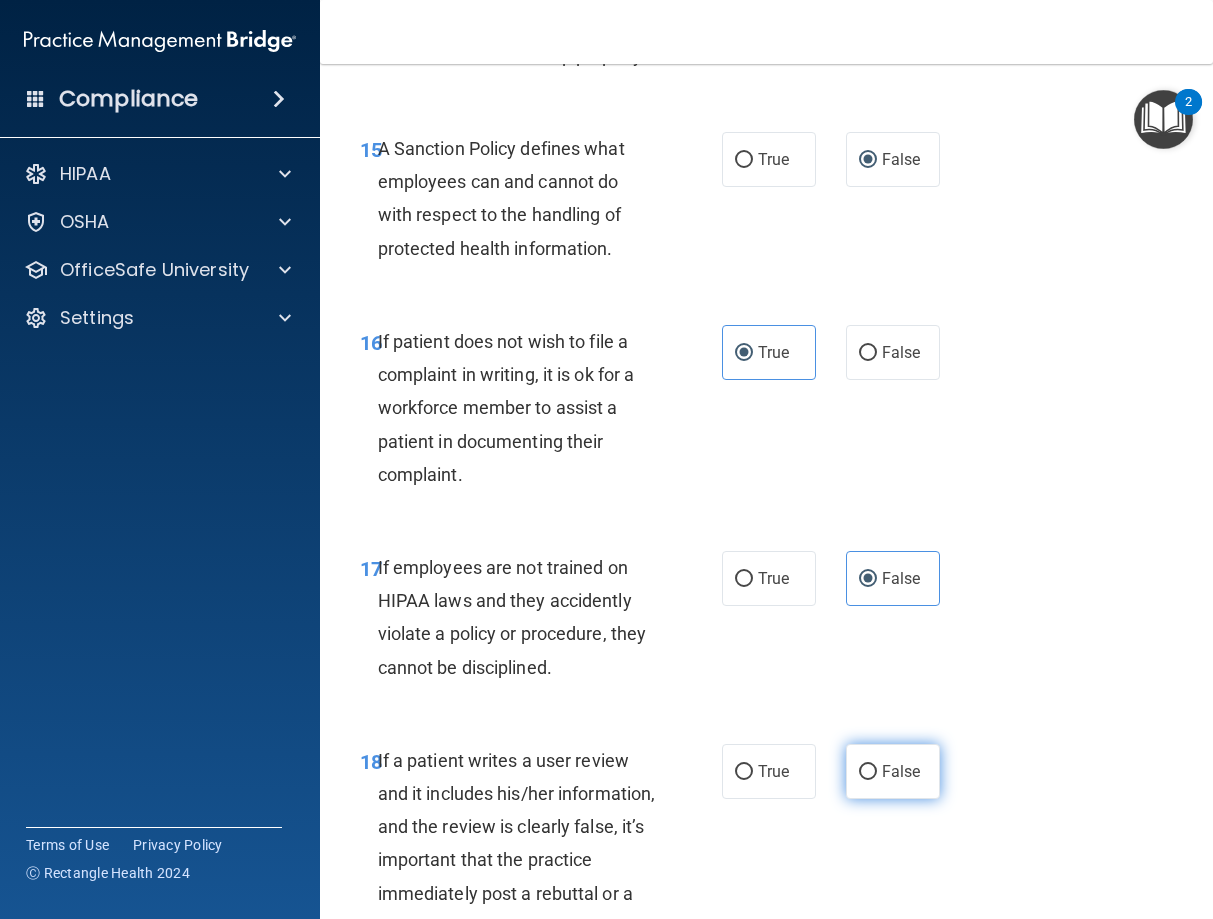 click on "False" at bounding box center [901, 771] 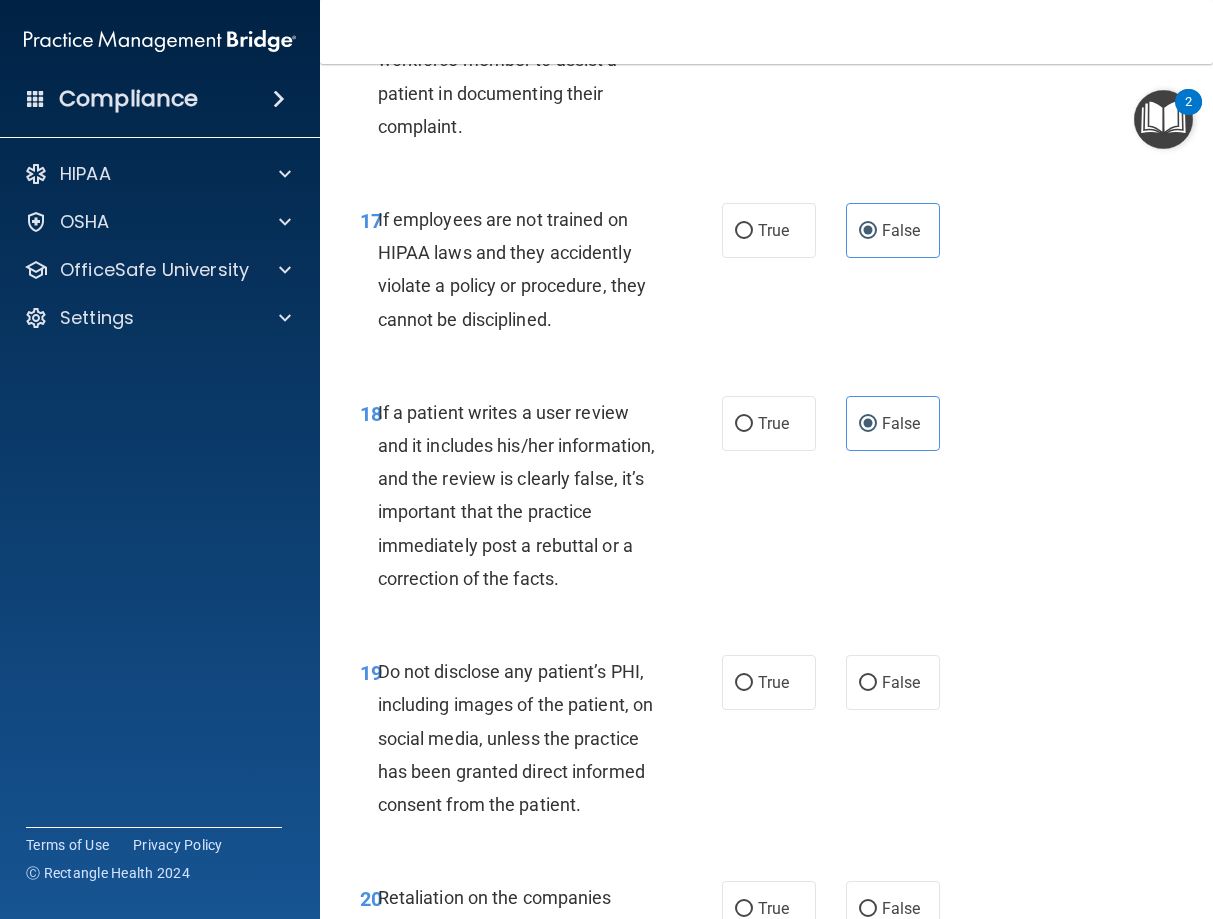 scroll, scrollTop: 4050, scrollLeft: 0, axis: vertical 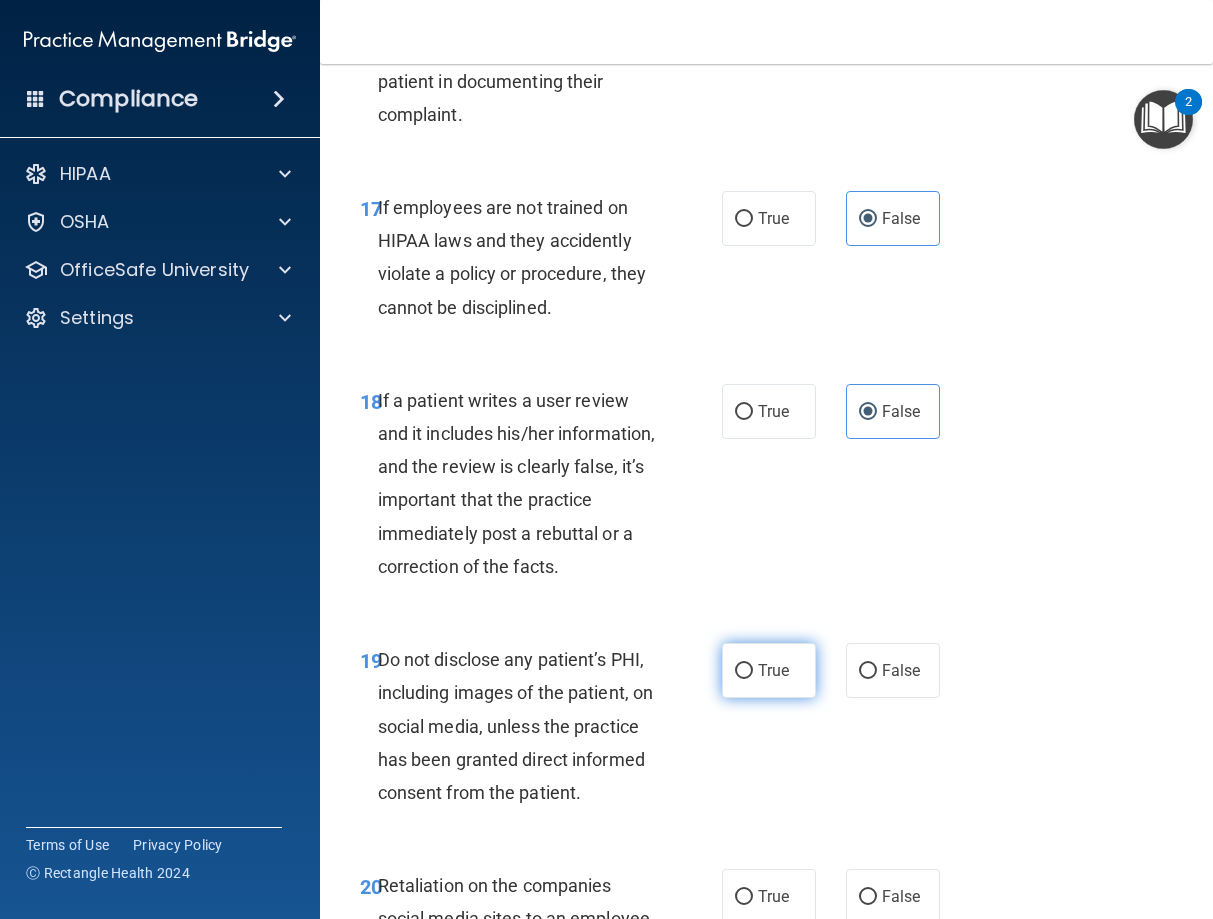 click on "True" at bounding box center (769, 670) 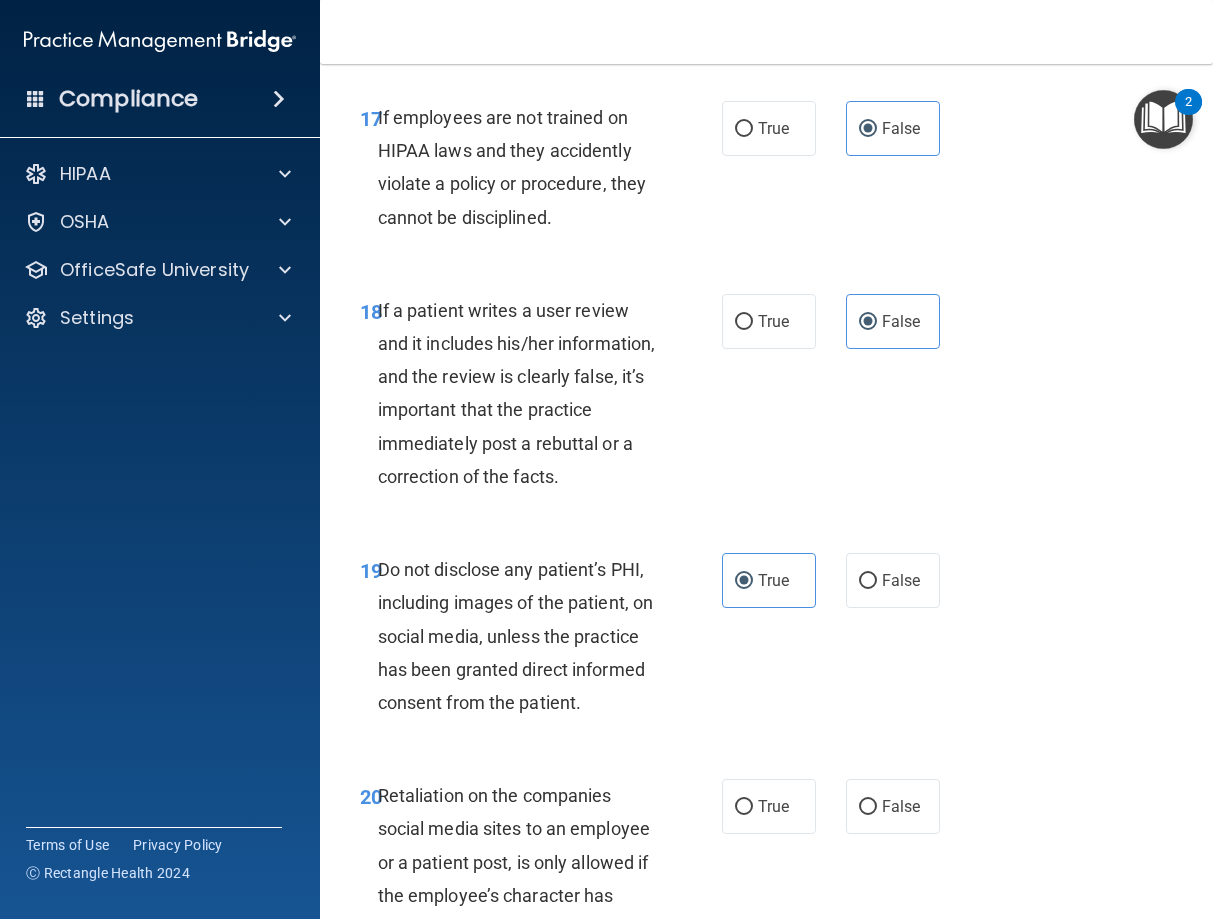 scroll, scrollTop: 4320, scrollLeft: 0, axis: vertical 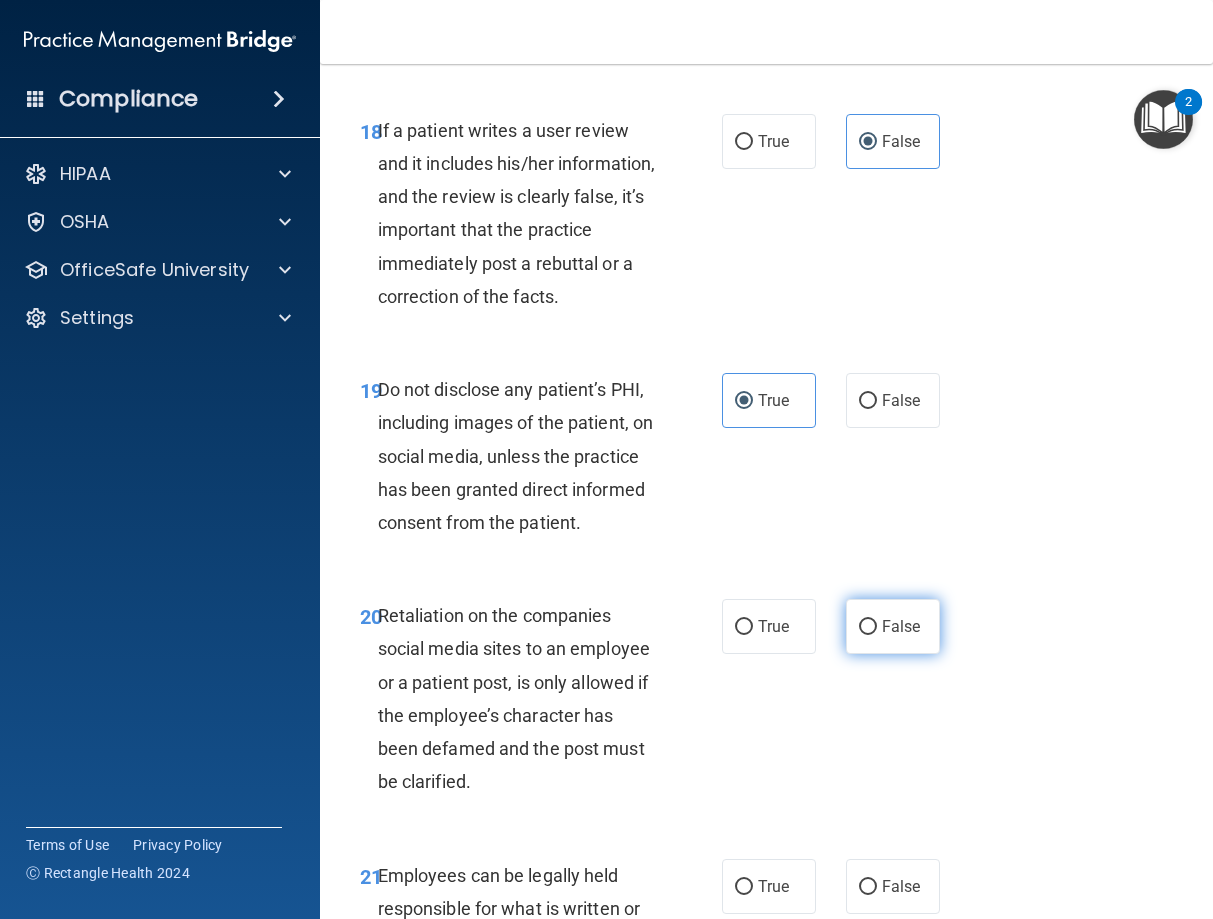 click on "False" at bounding box center (868, 627) 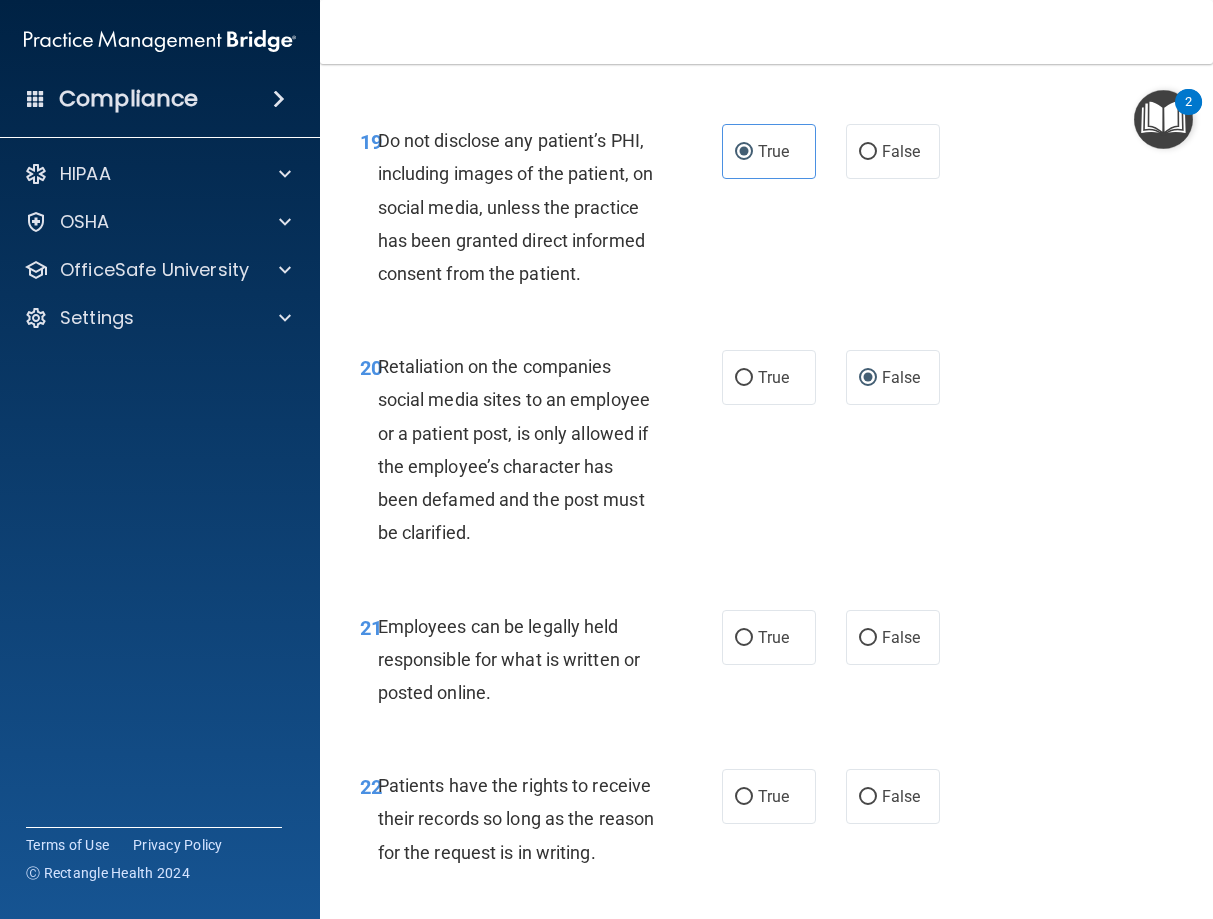 scroll, scrollTop: 4590, scrollLeft: 0, axis: vertical 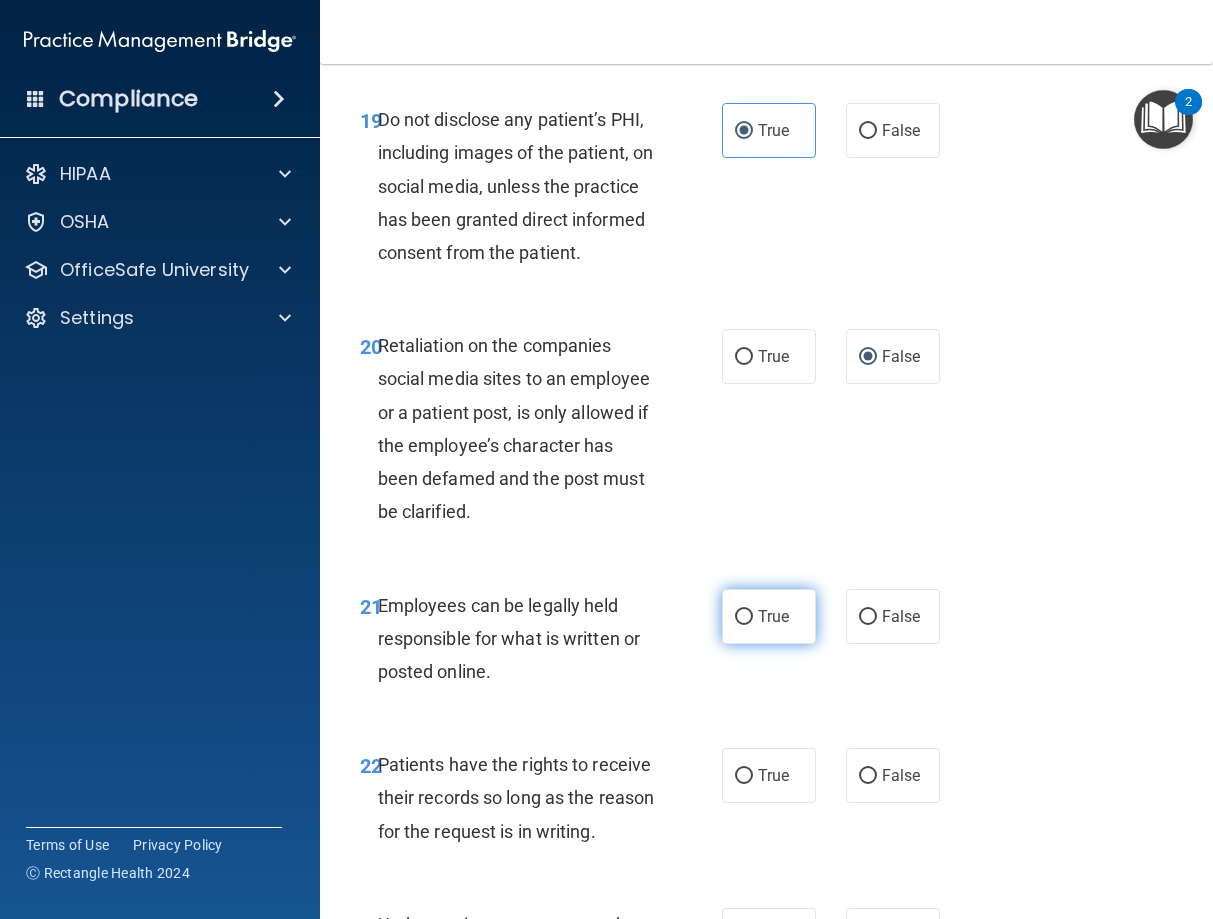 click on "True" at bounding box center (769, 616) 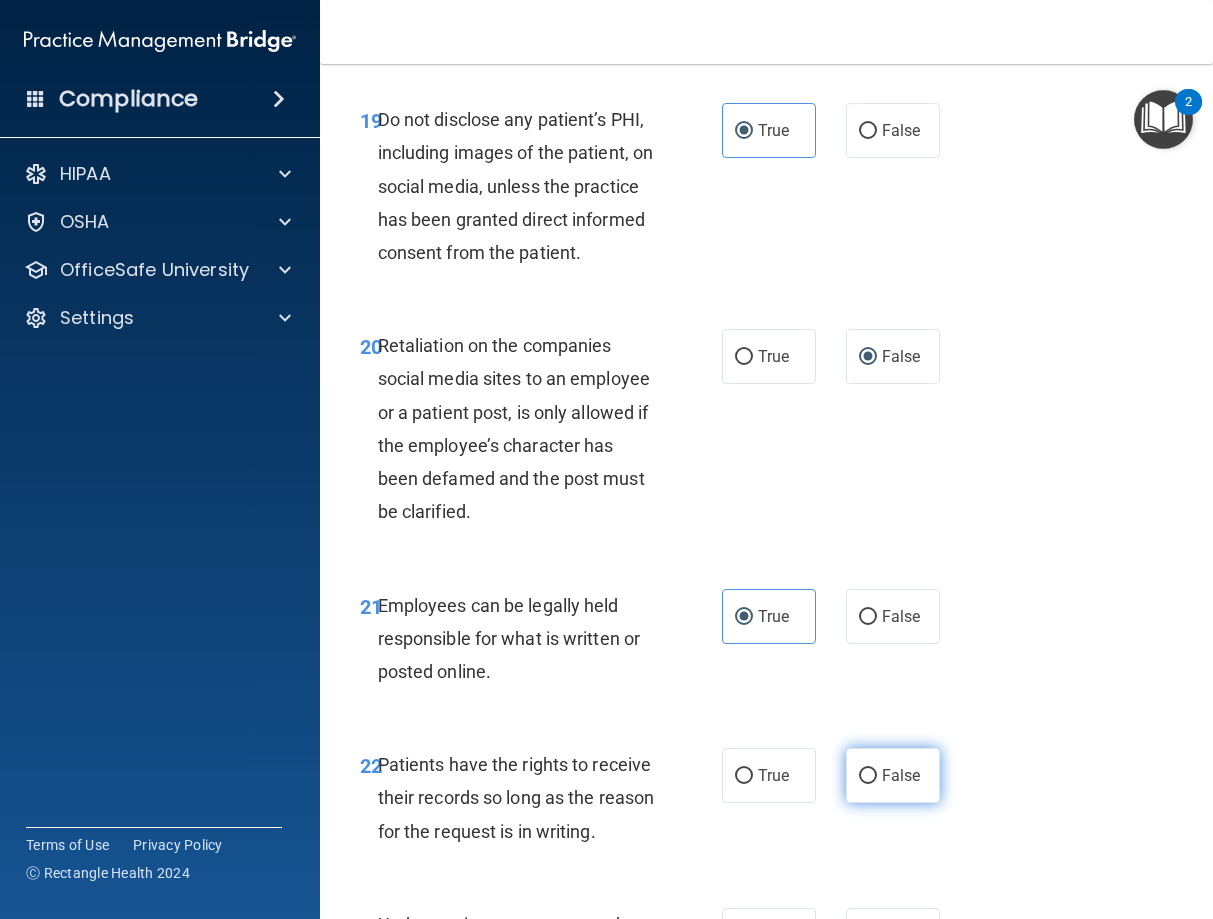 click on "False" at bounding box center (901, 775) 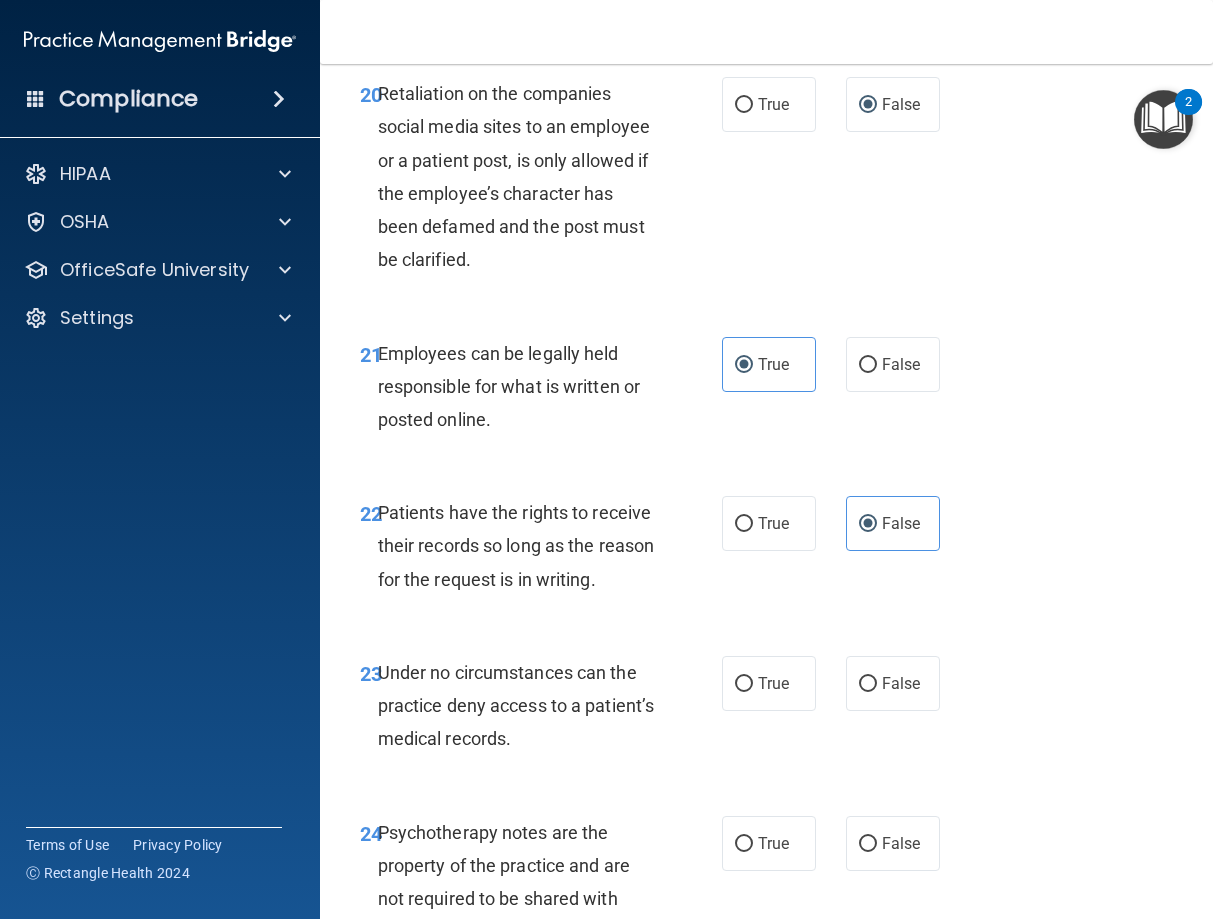 scroll, scrollTop: 4950, scrollLeft: 0, axis: vertical 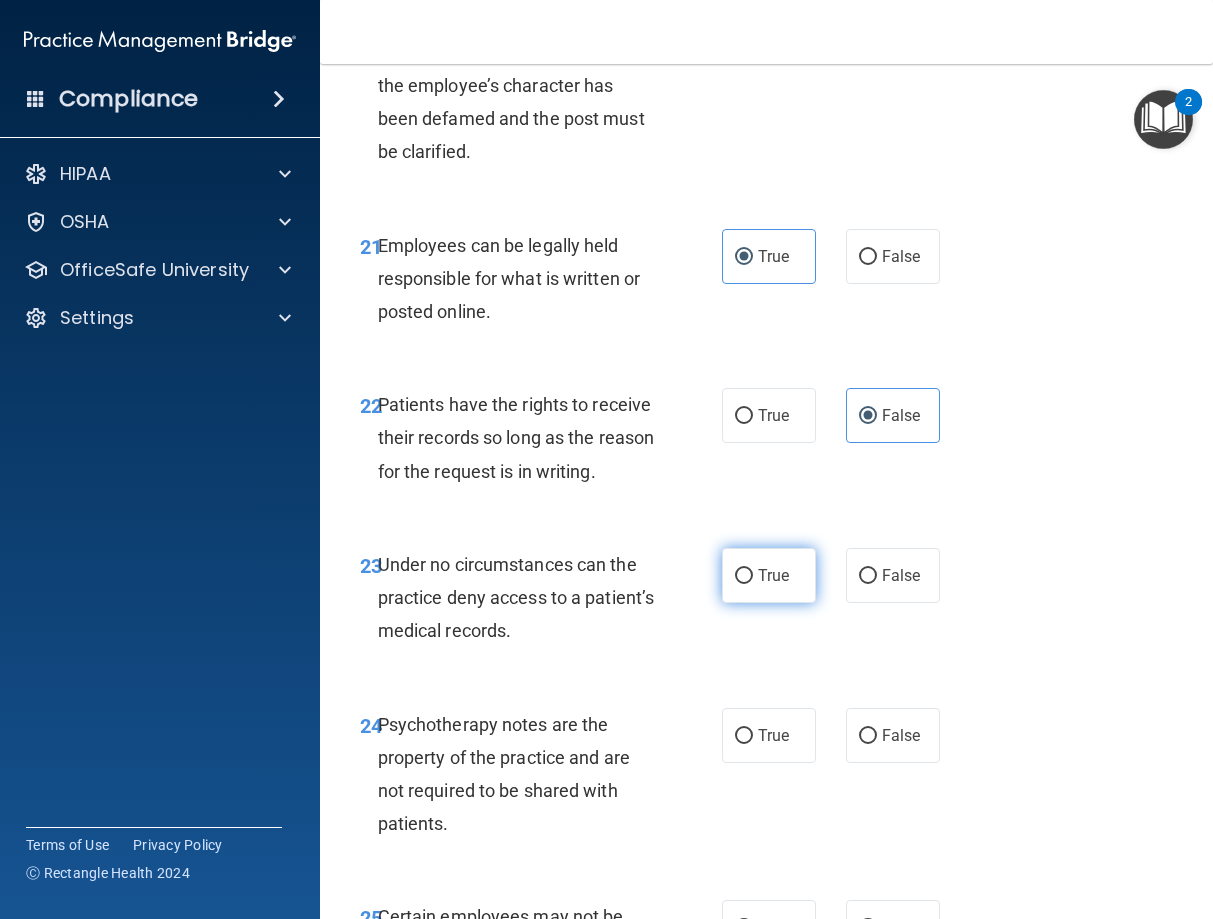 click on "True" at bounding box center (769, 575) 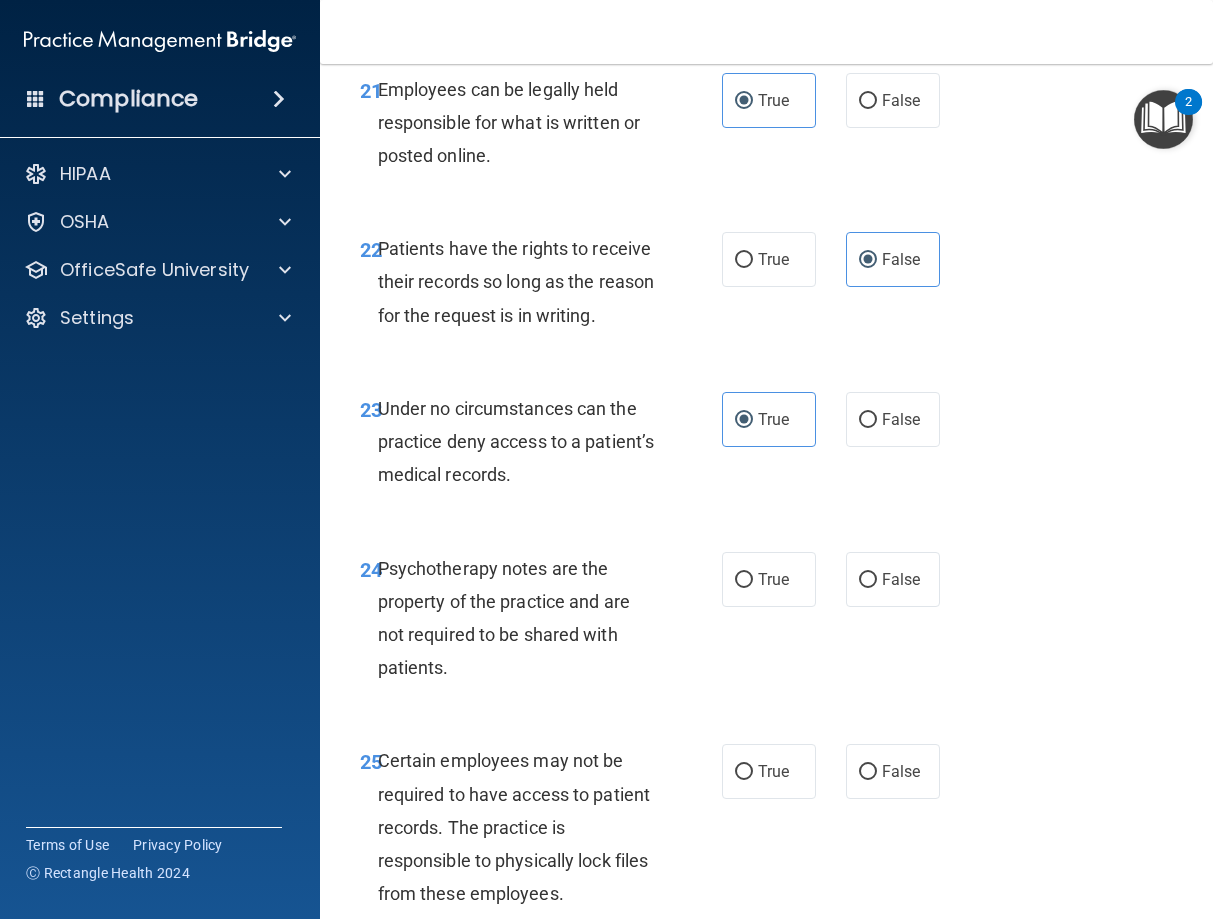 scroll, scrollTop: 5130, scrollLeft: 0, axis: vertical 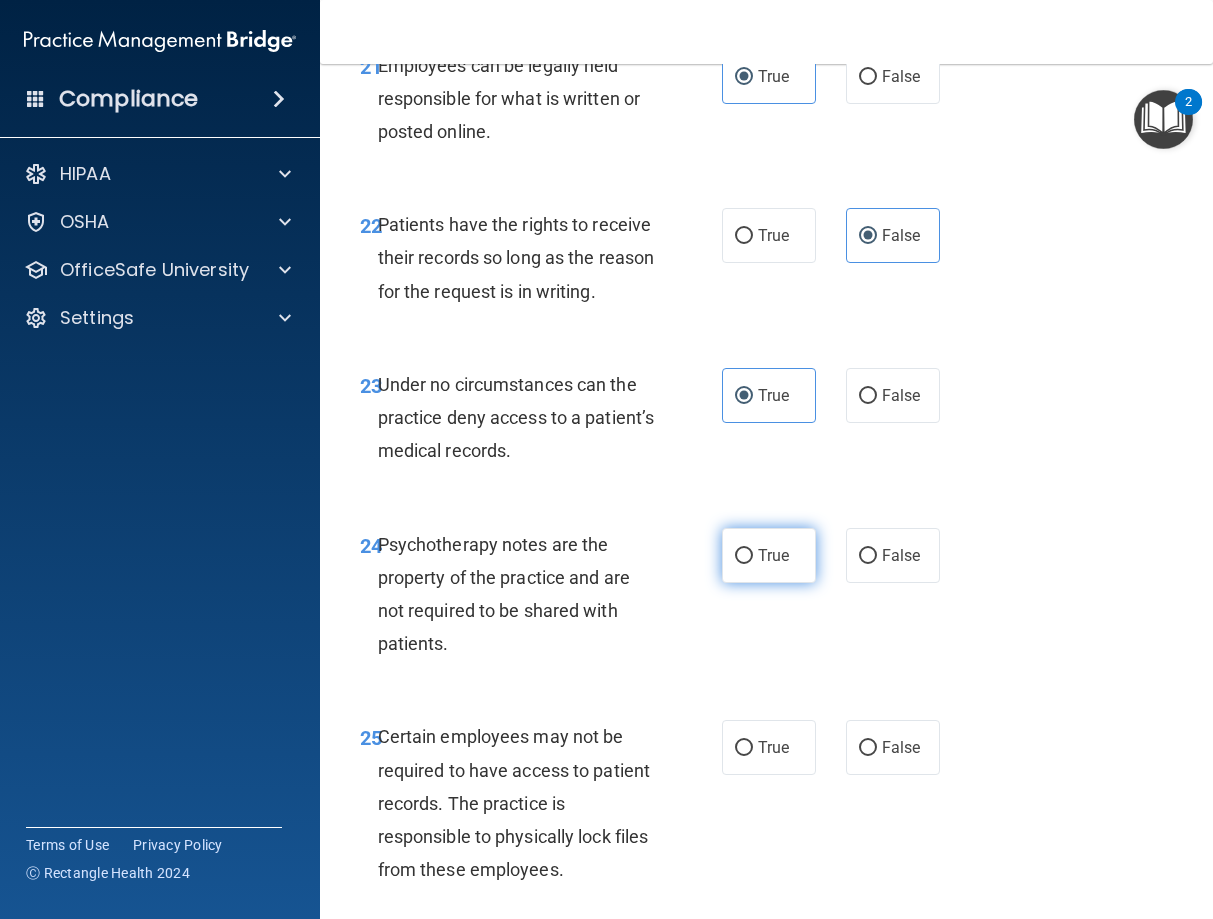 click on "True" at bounding box center [769, 555] 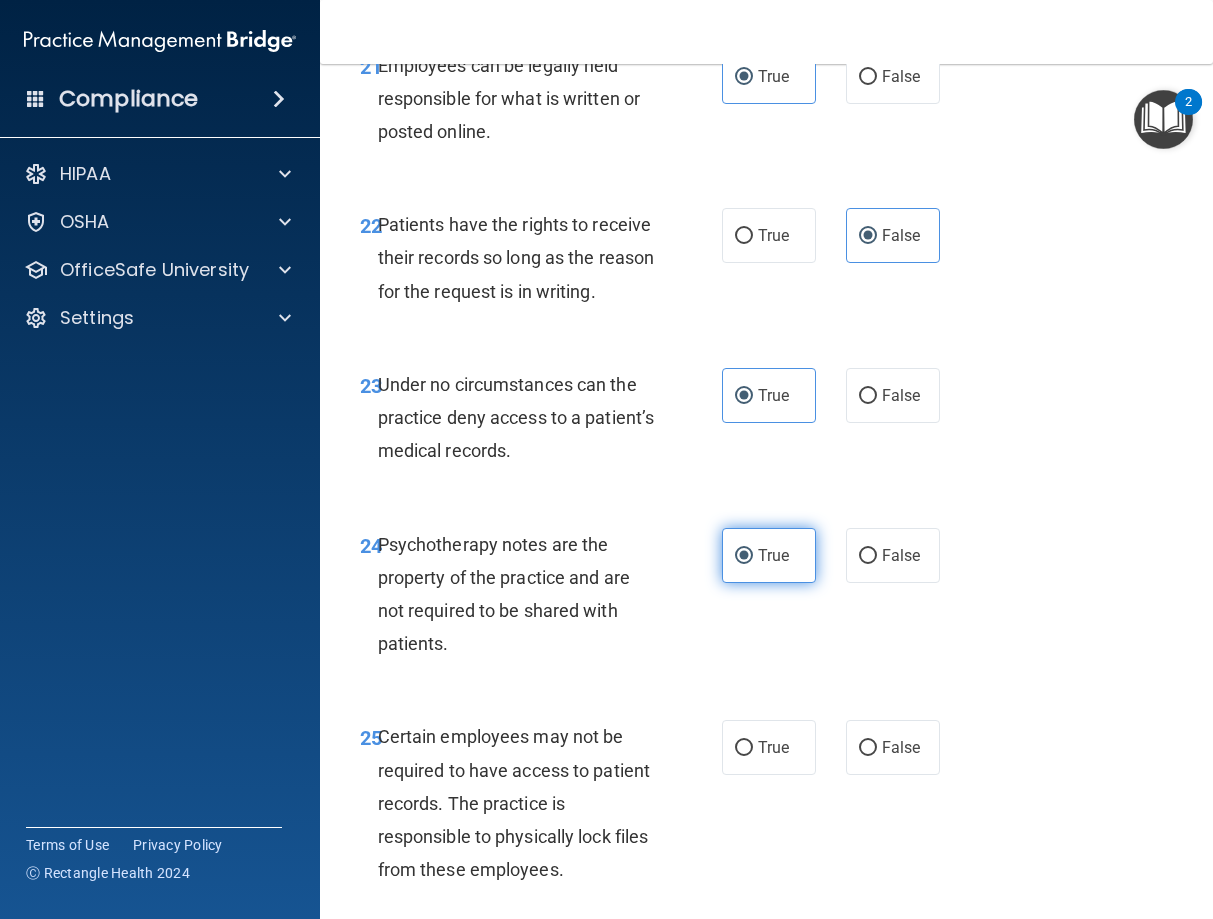 scroll, scrollTop: 5220, scrollLeft: 0, axis: vertical 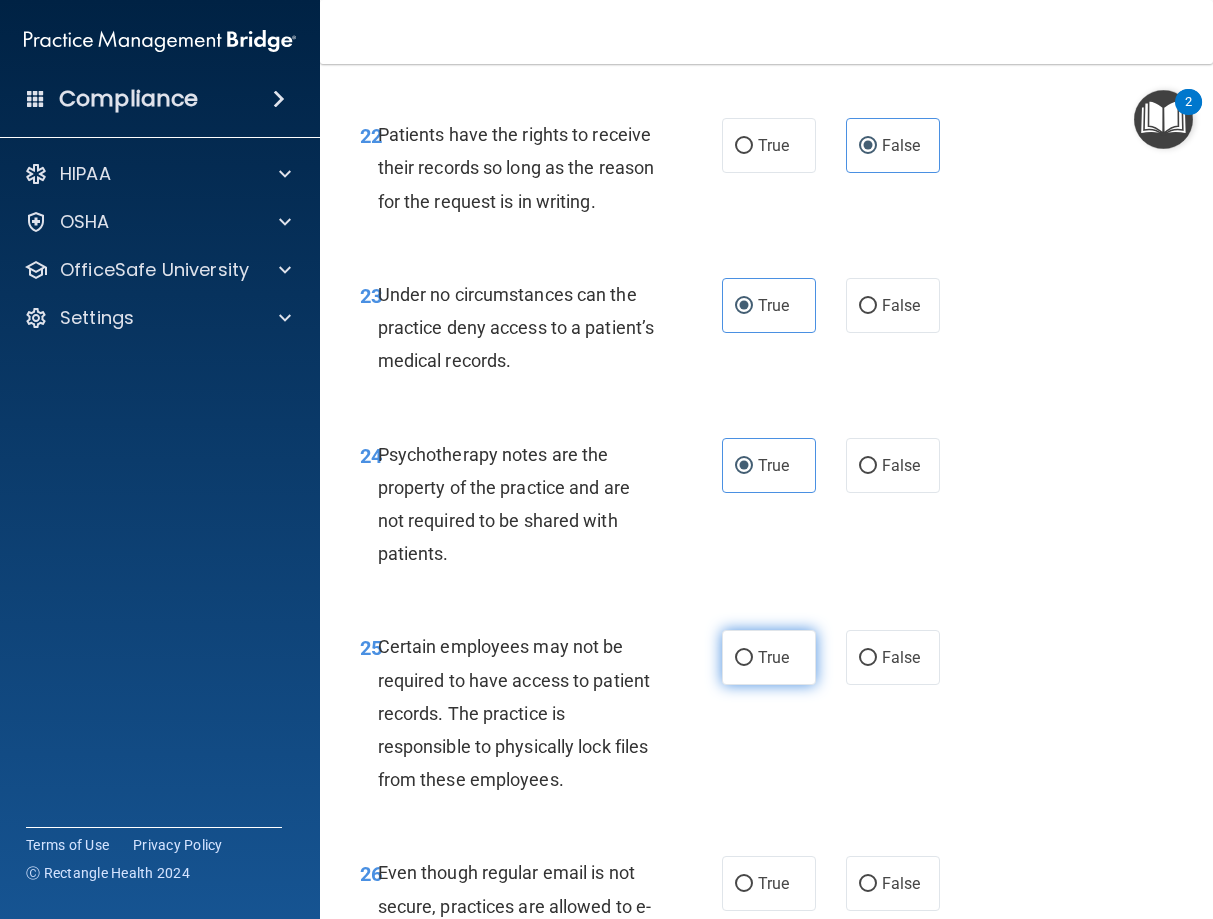 click on "True" at bounding box center (773, 657) 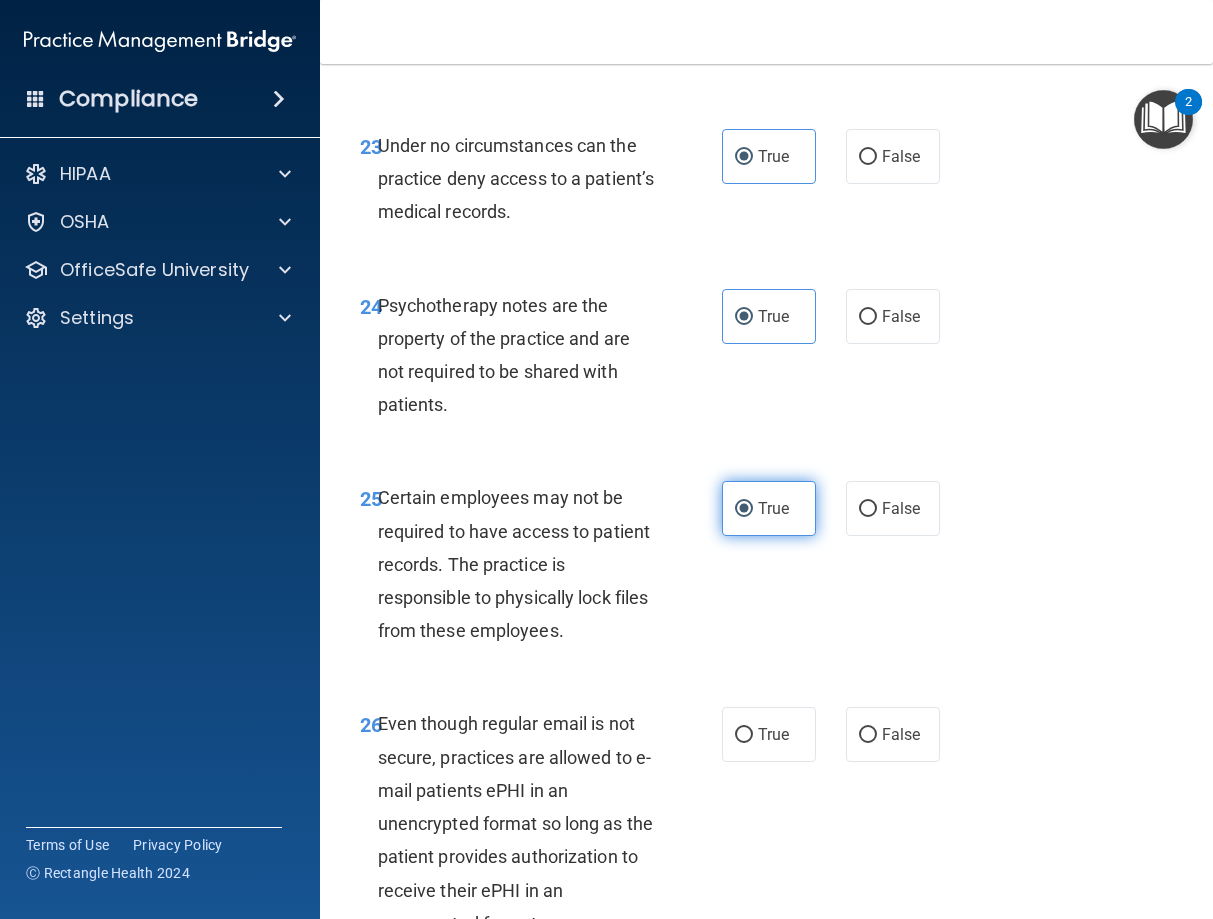 scroll, scrollTop: 5400, scrollLeft: 0, axis: vertical 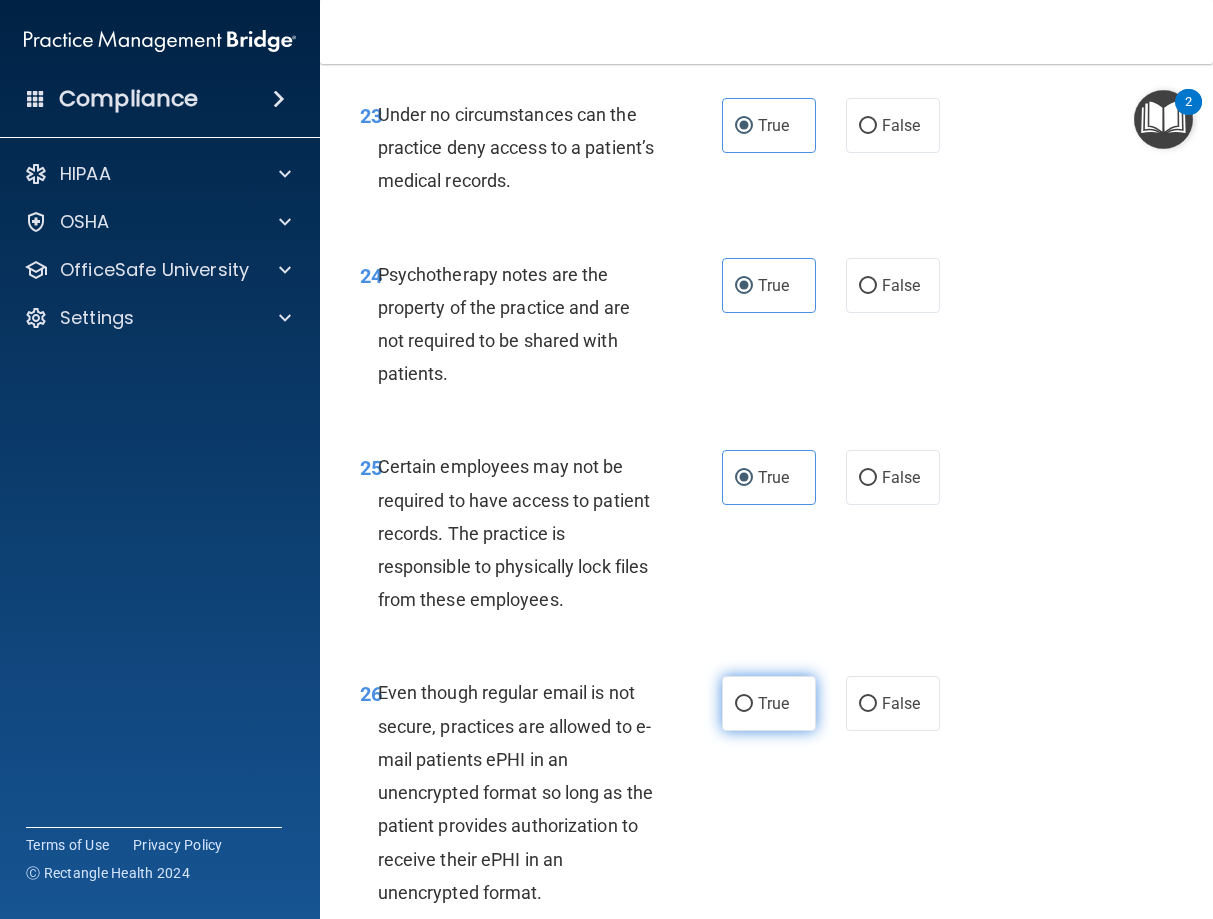 click on "True" at bounding box center [773, 703] 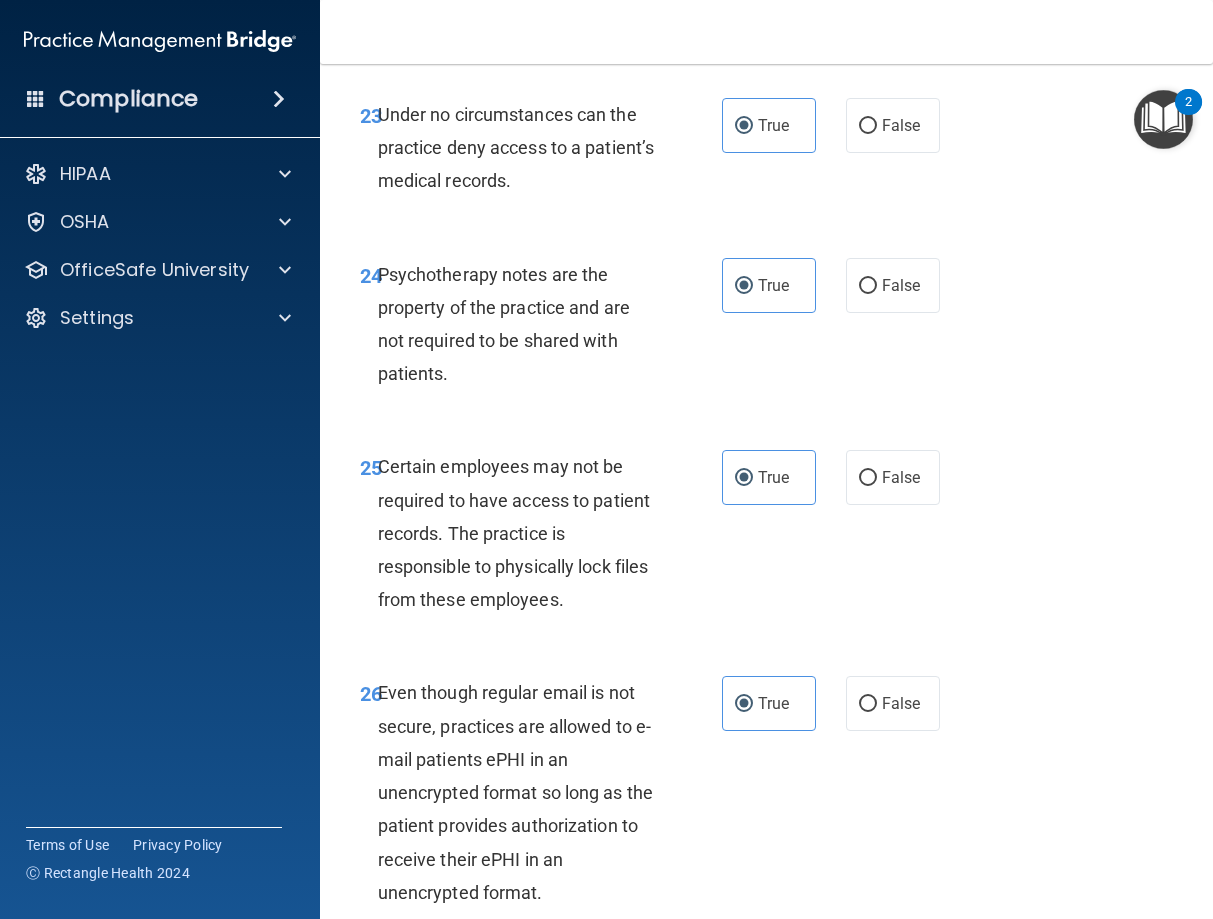 scroll, scrollTop: 5670, scrollLeft: 0, axis: vertical 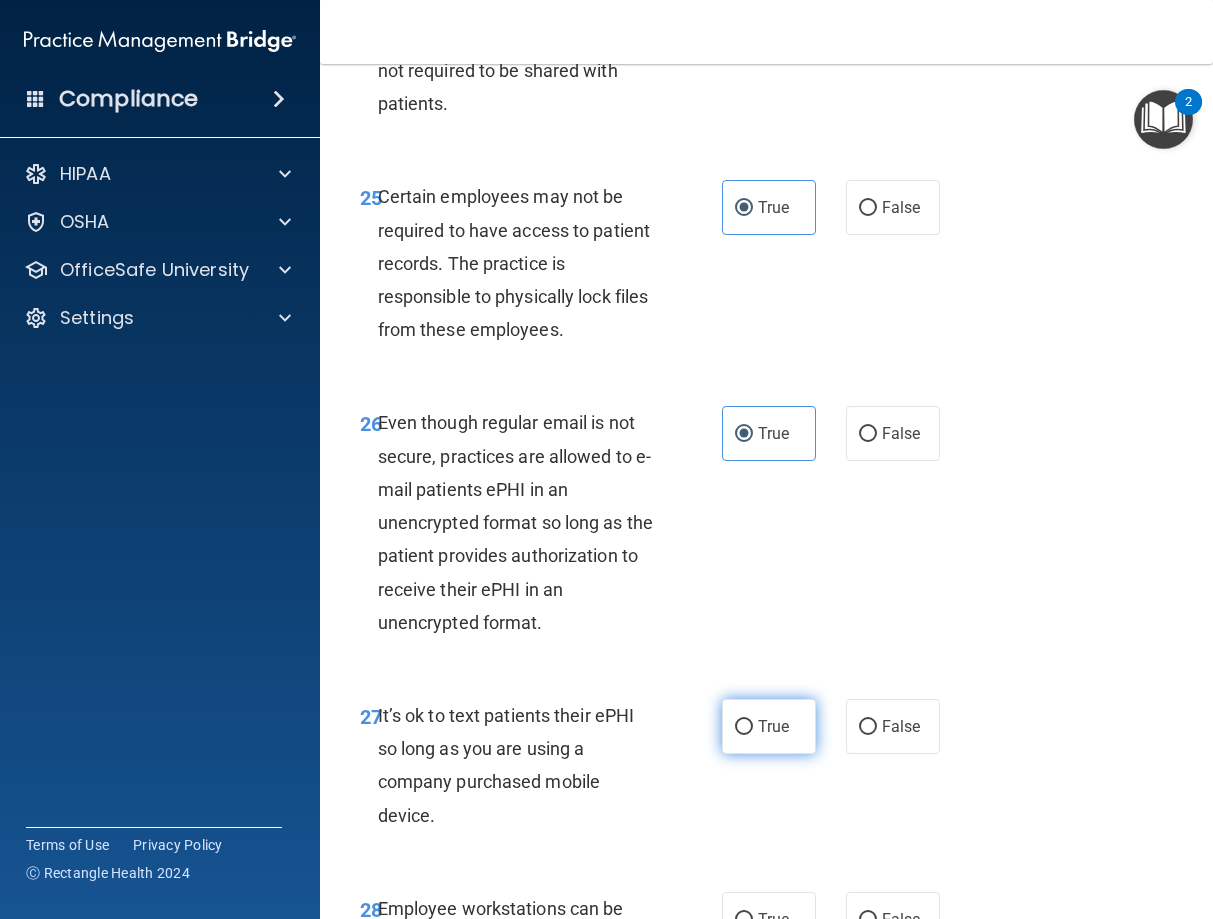 click on "True" at bounding box center [773, 726] 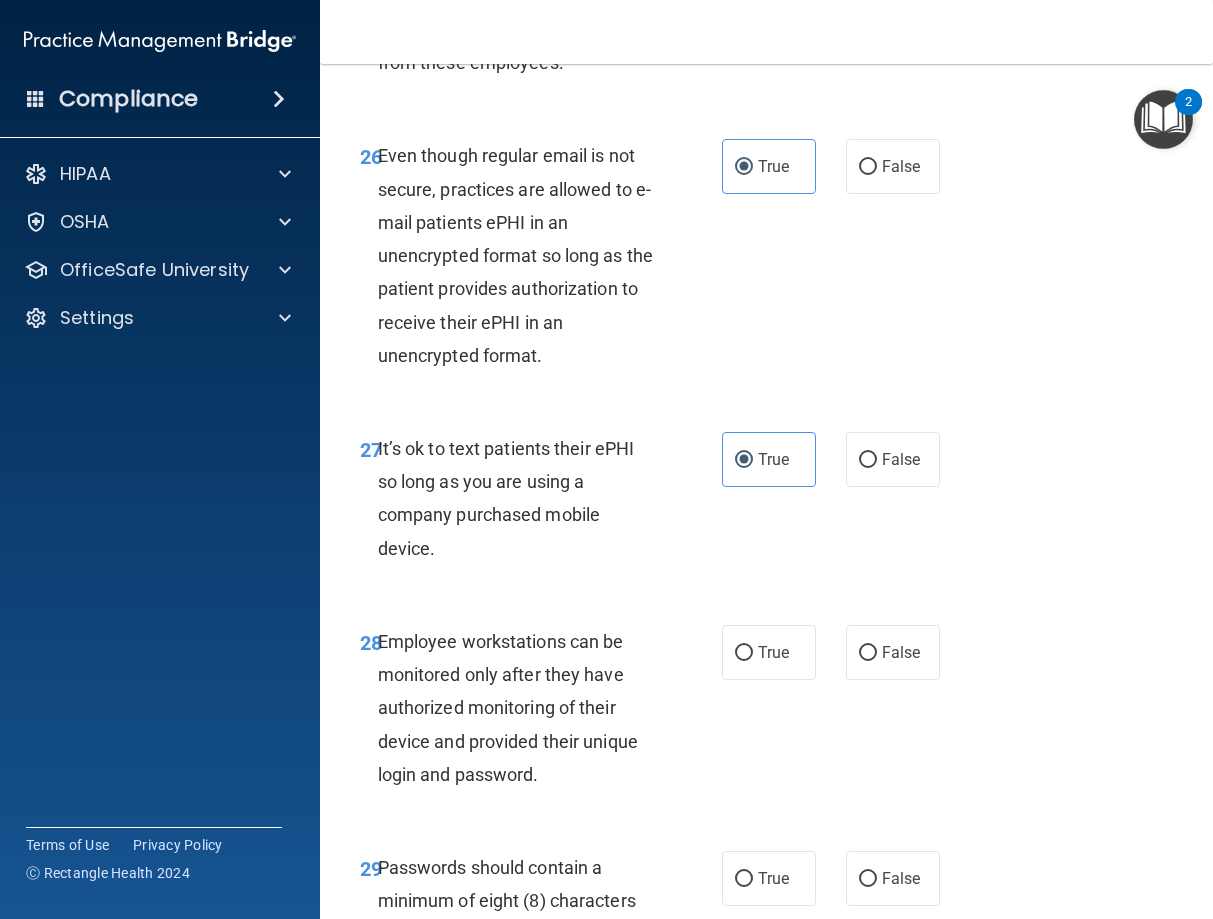 scroll, scrollTop: 5940, scrollLeft: 0, axis: vertical 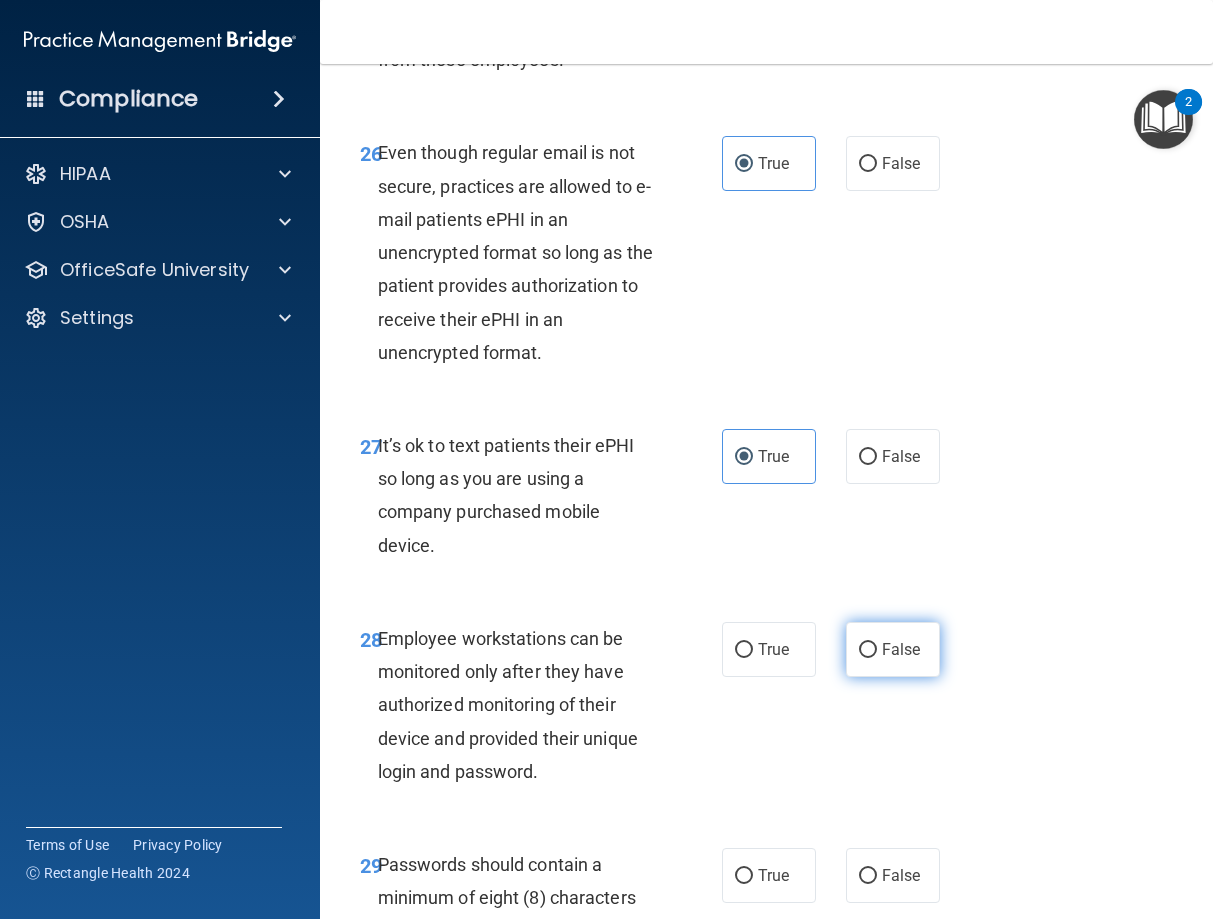 click on "False" at bounding box center (901, 649) 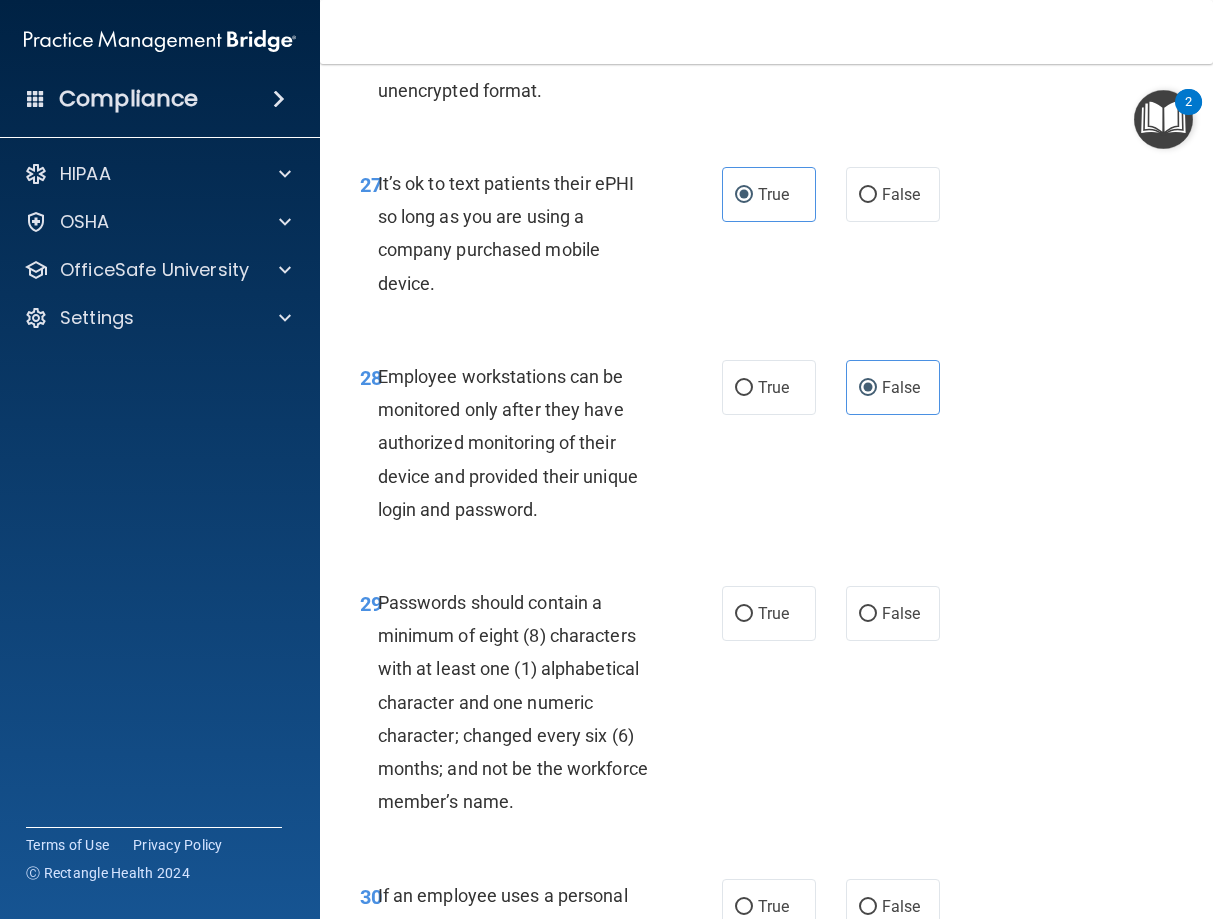 scroll, scrollTop: 6210, scrollLeft: 0, axis: vertical 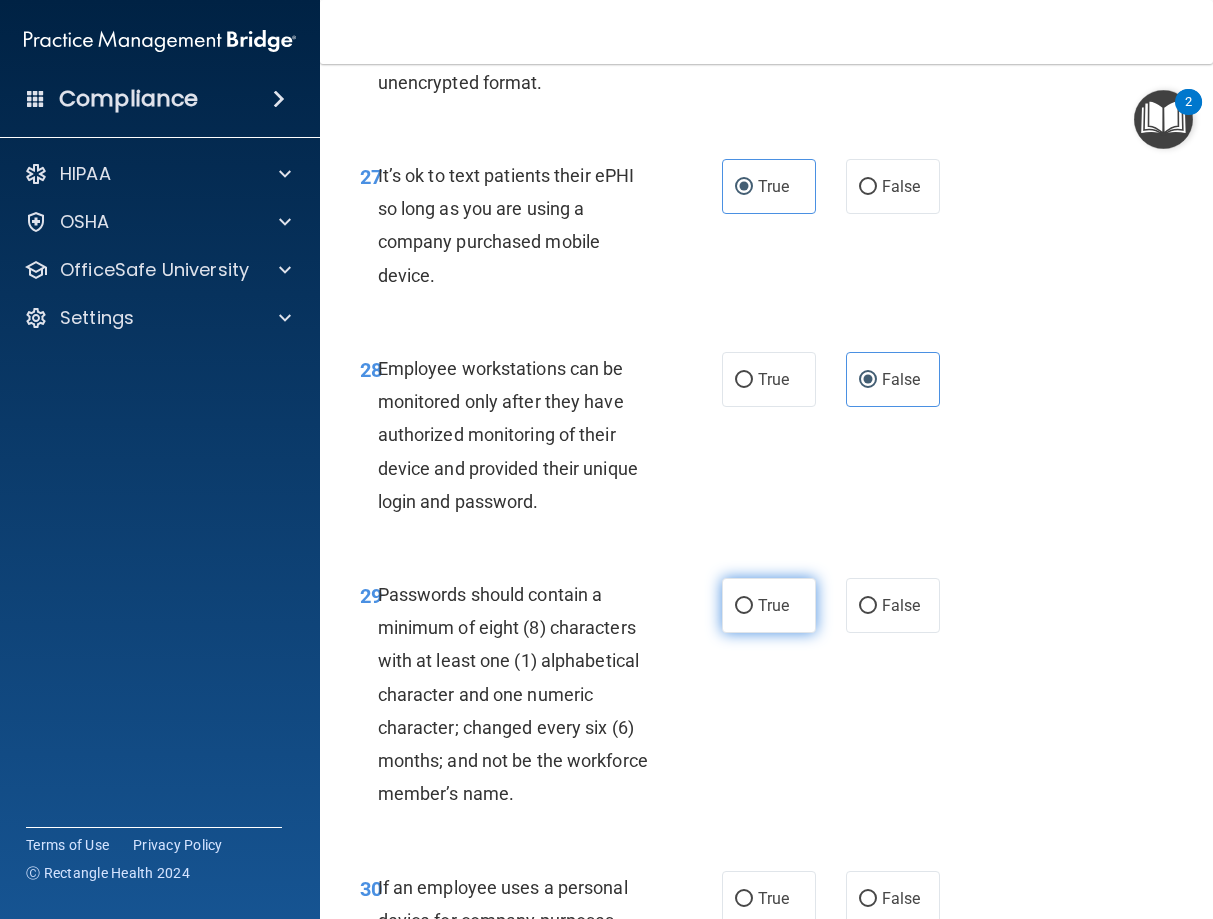 click on "True" at bounding box center [744, 606] 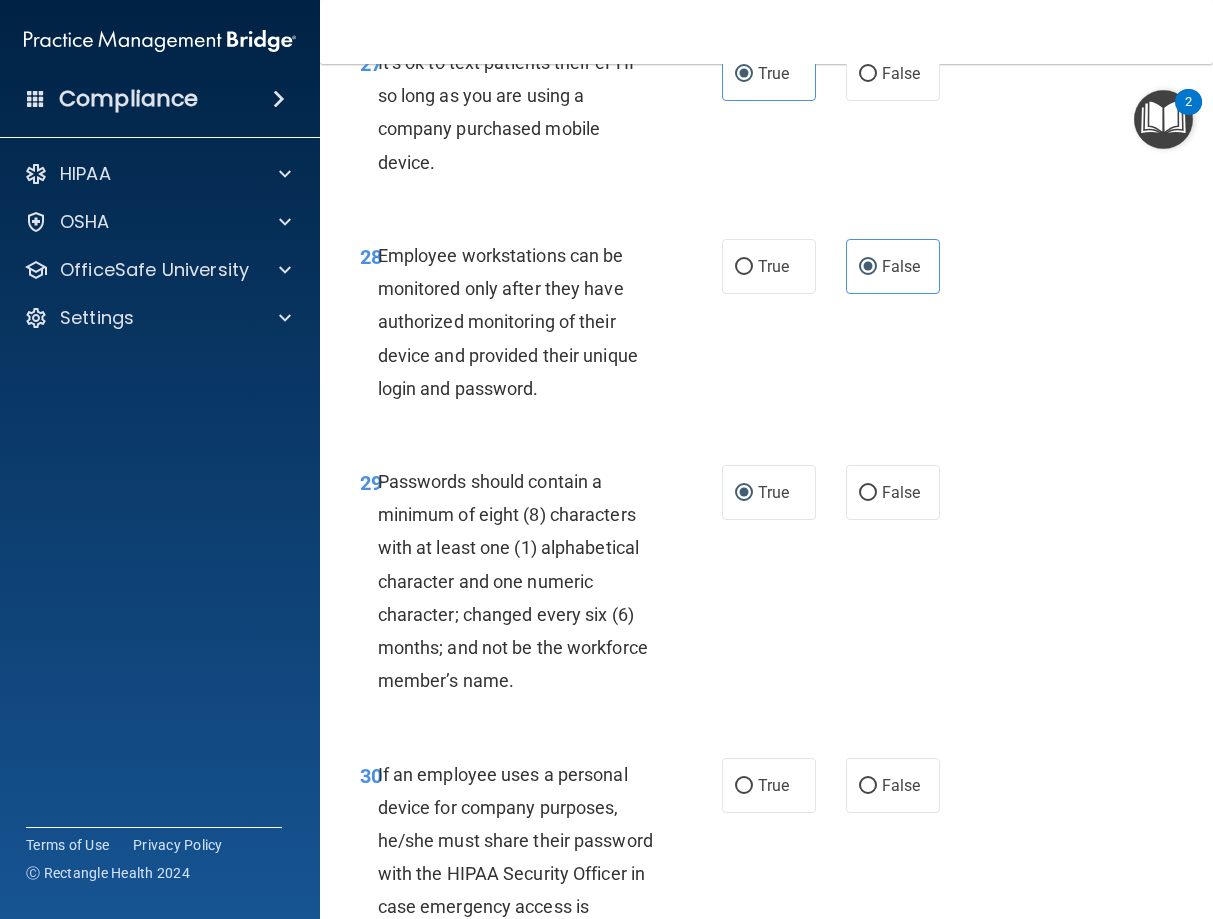 scroll, scrollTop: 6480, scrollLeft: 0, axis: vertical 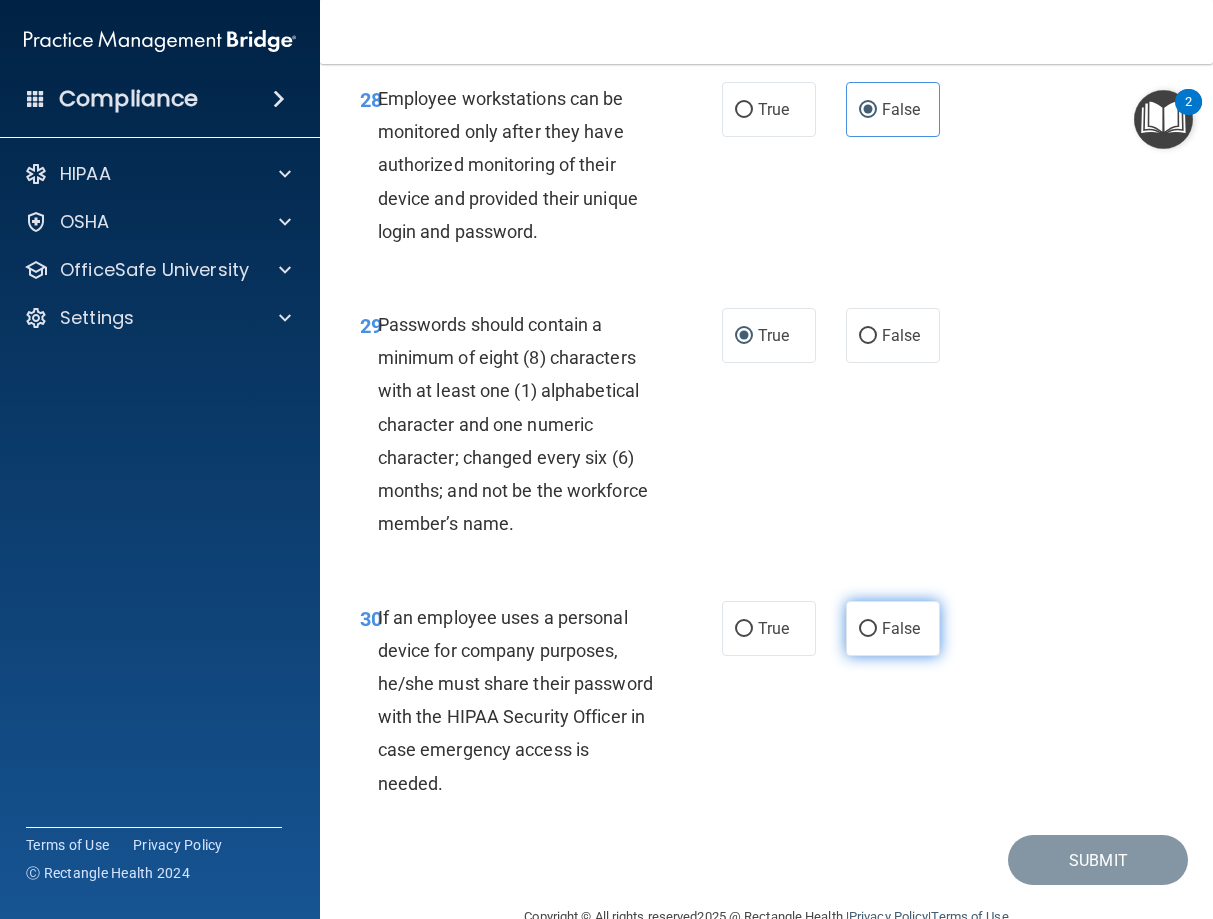 click on "False" at bounding box center (893, 628) 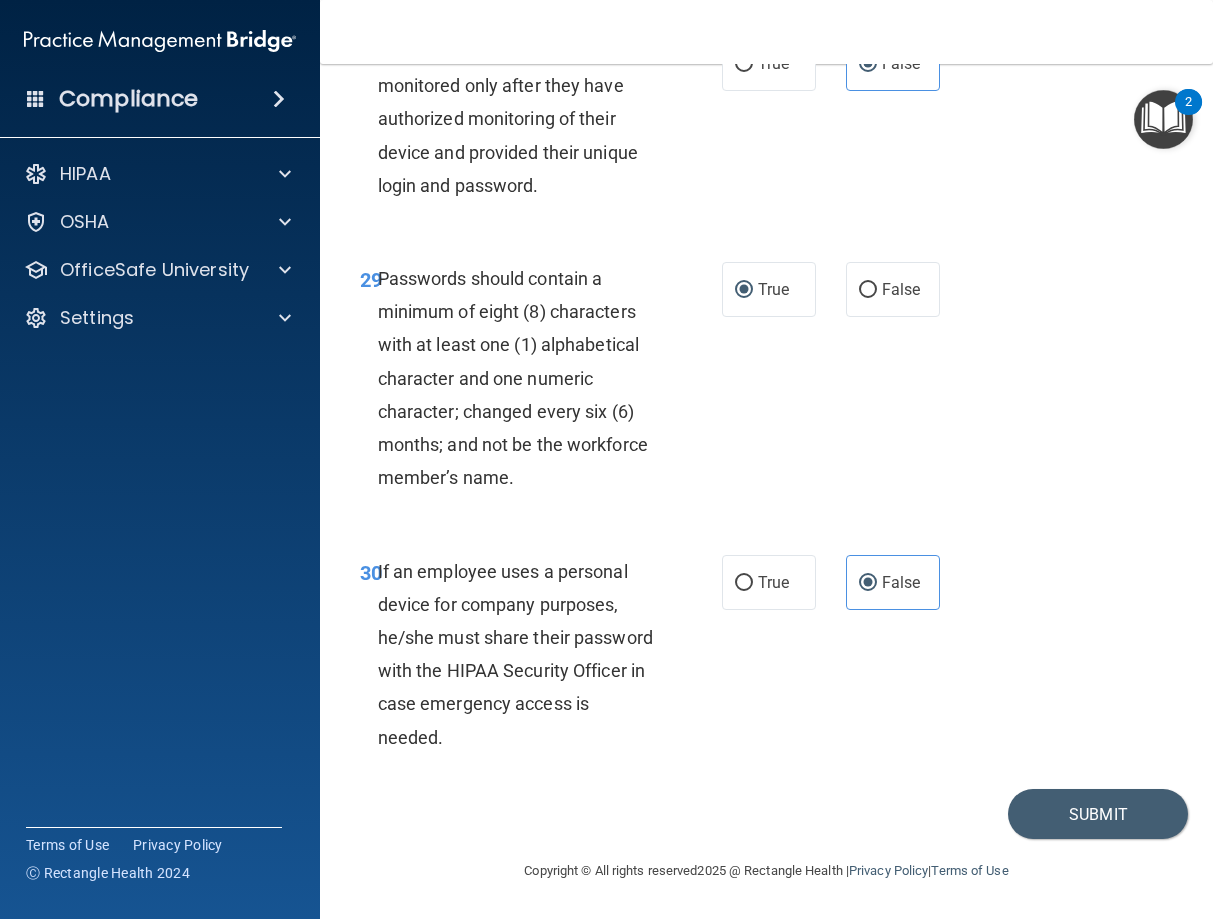 scroll, scrollTop: 6662, scrollLeft: 0, axis: vertical 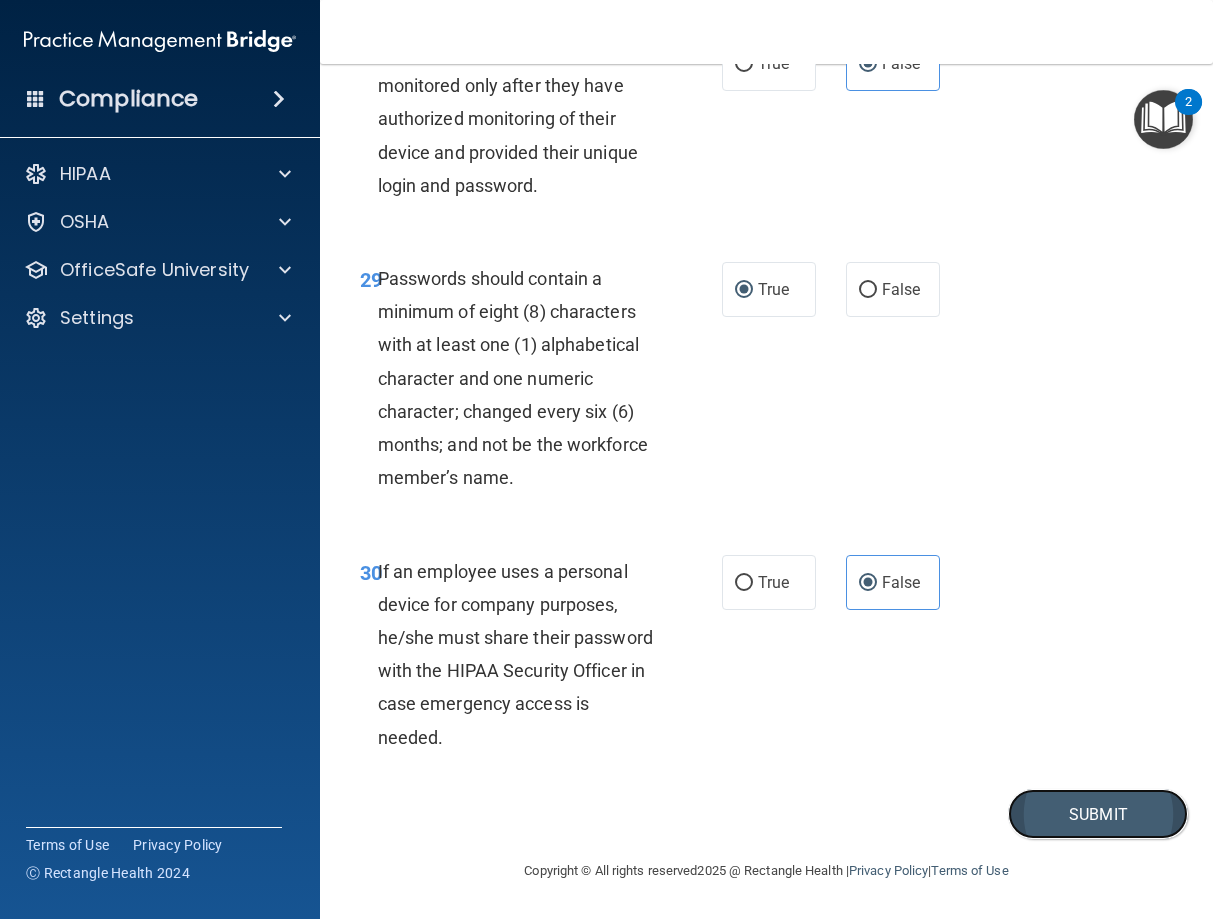 click on "Submit" at bounding box center [1098, 814] 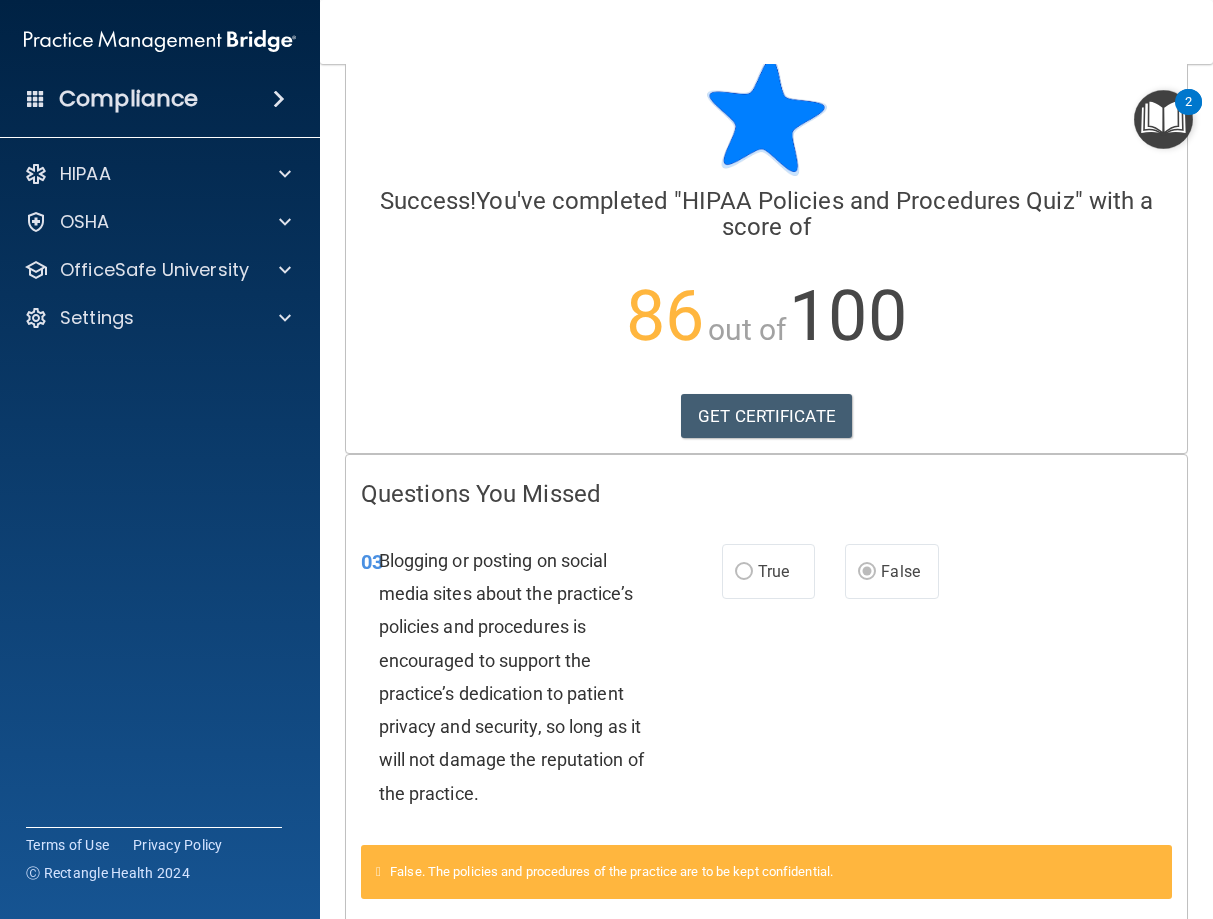 scroll, scrollTop: 0, scrollLeft: 0, axis: both 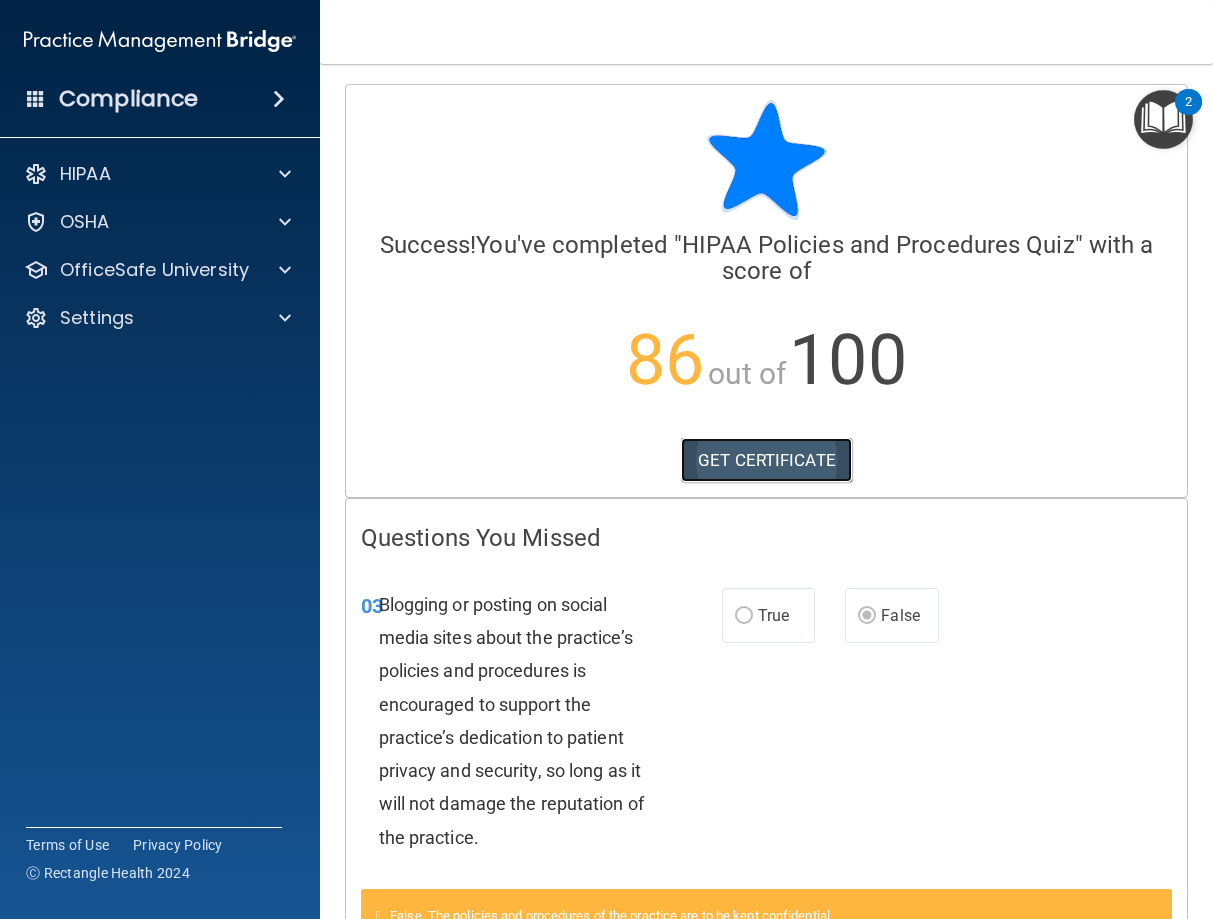 click on "GET CERTIFICATE" at bounding box center (766, 460) 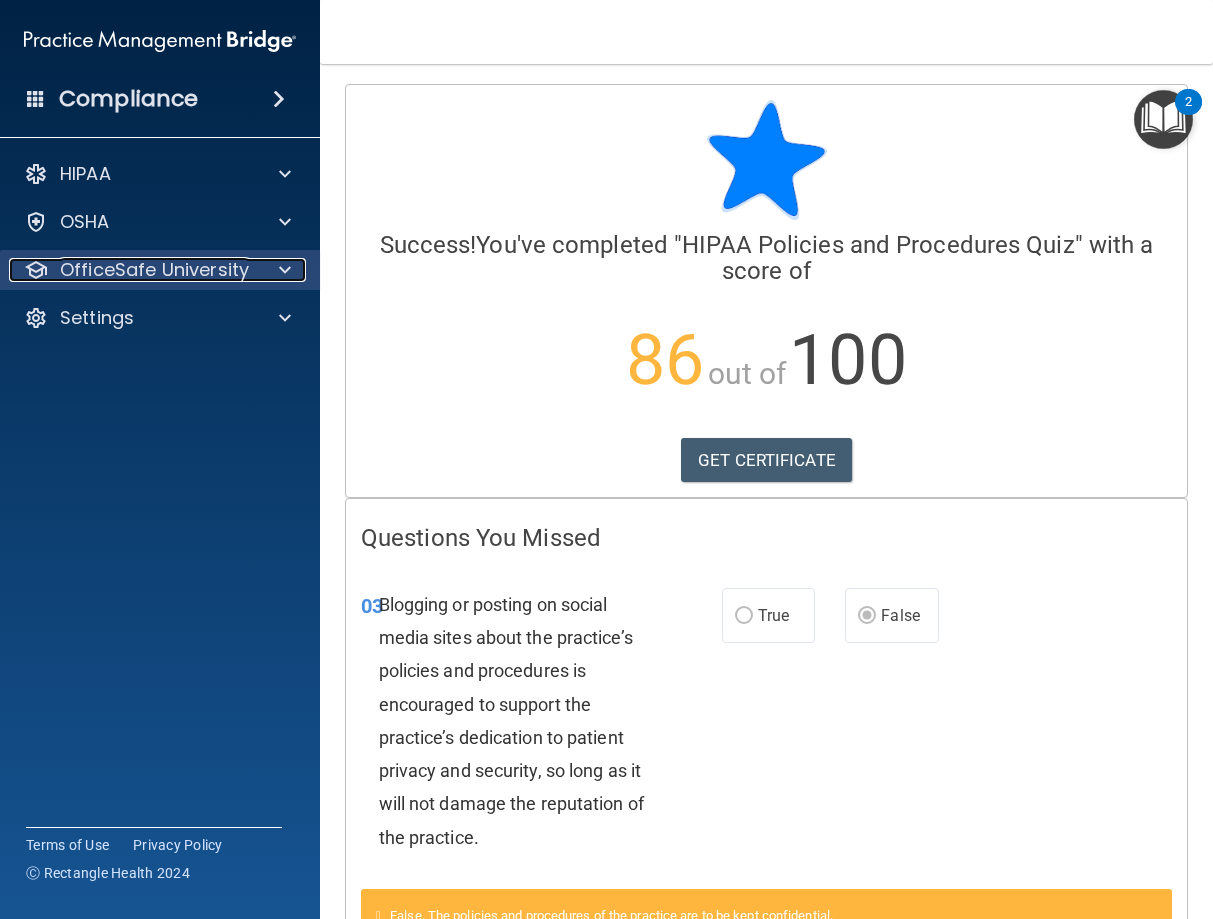 click on "OfficeSafe University" at bounding box center [154, 270] 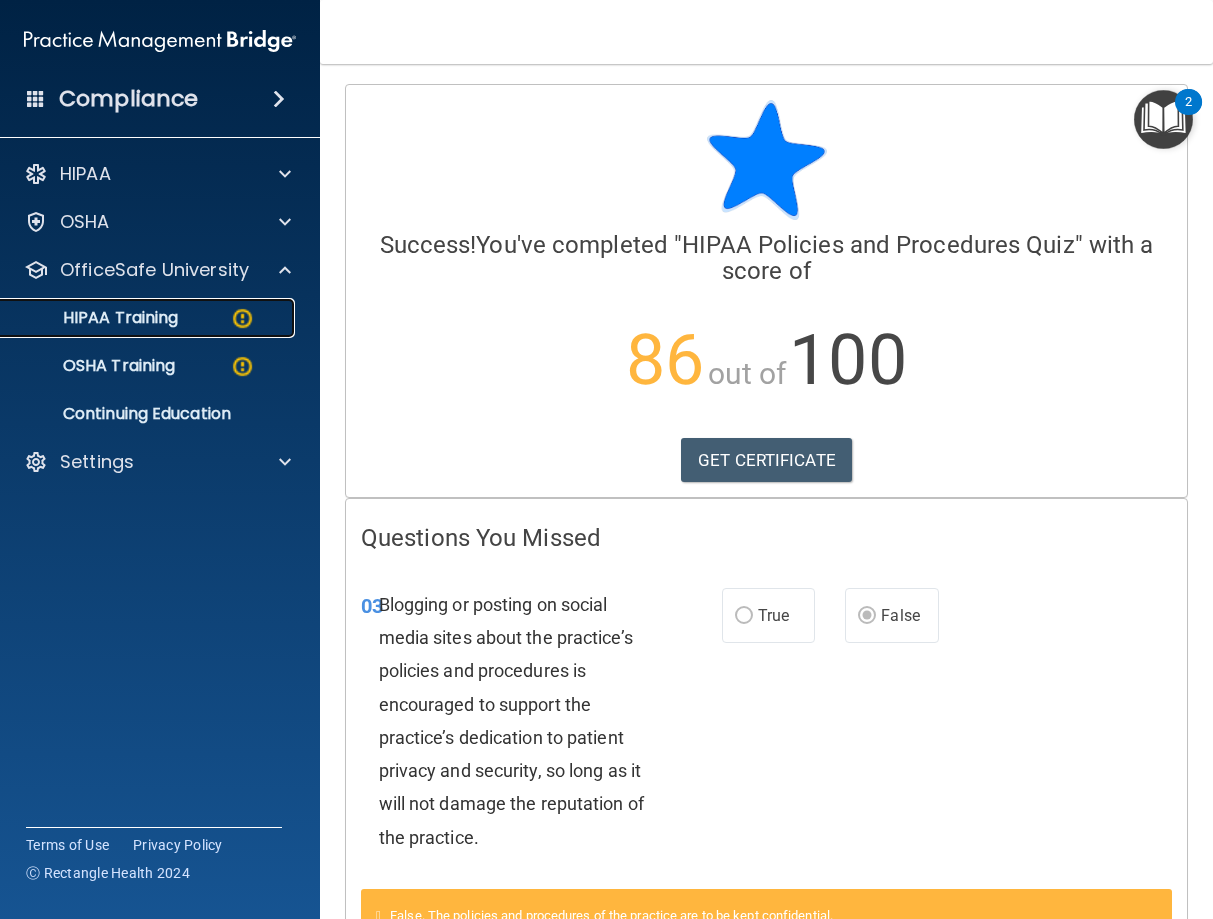 click on "HIPAA Training" at bounding box center [95, 318] 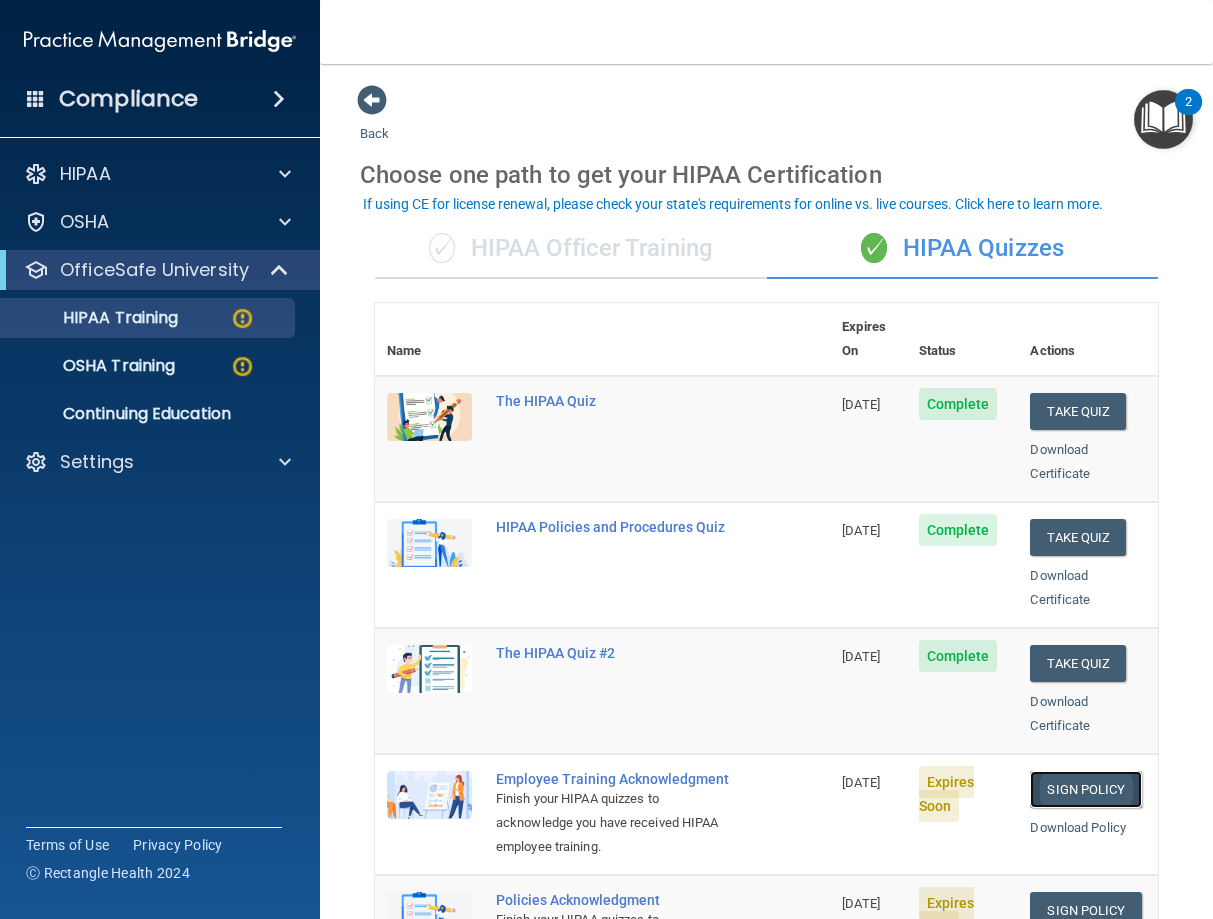 click on "Sign Policy" at bounding box center [1085, 789] 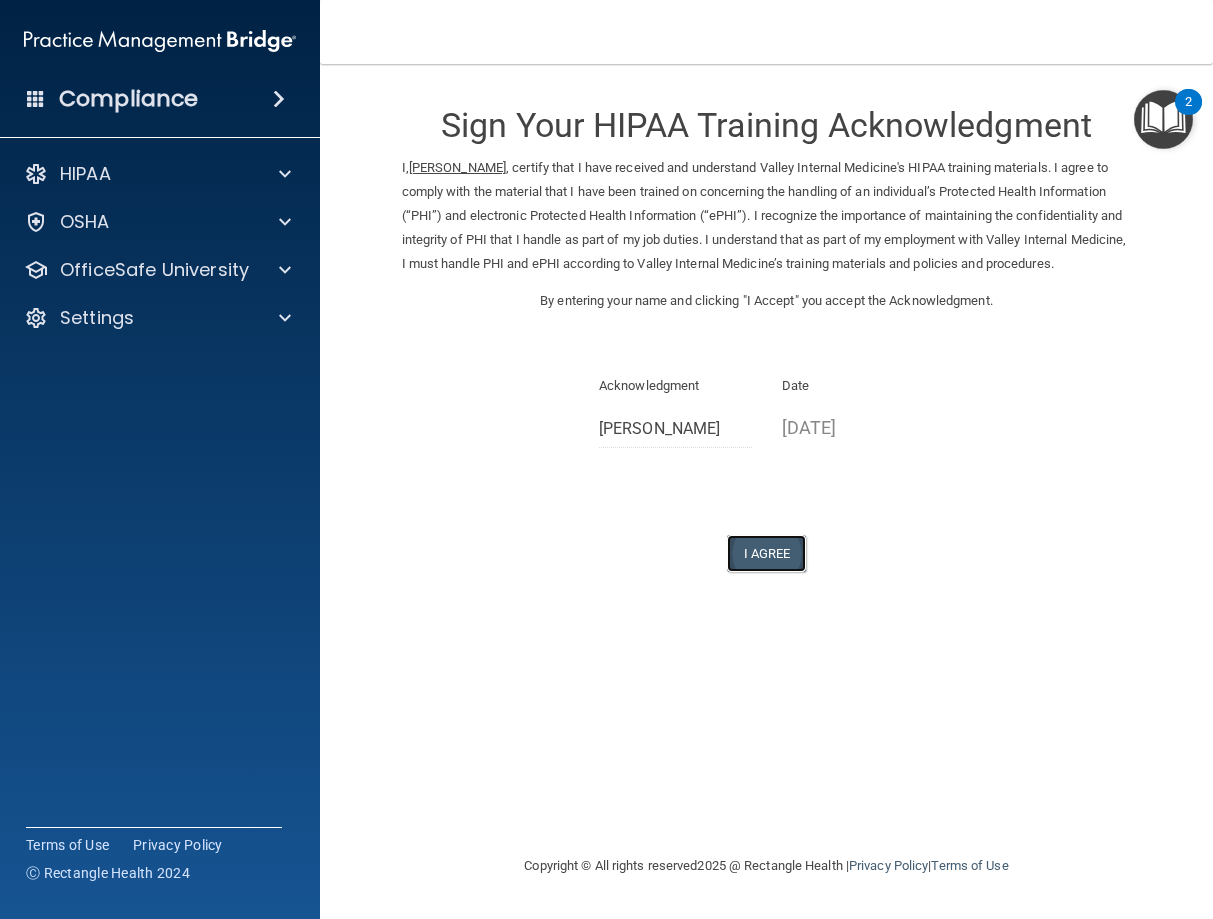 click on "I Agree" at bounding box center (767, 553) 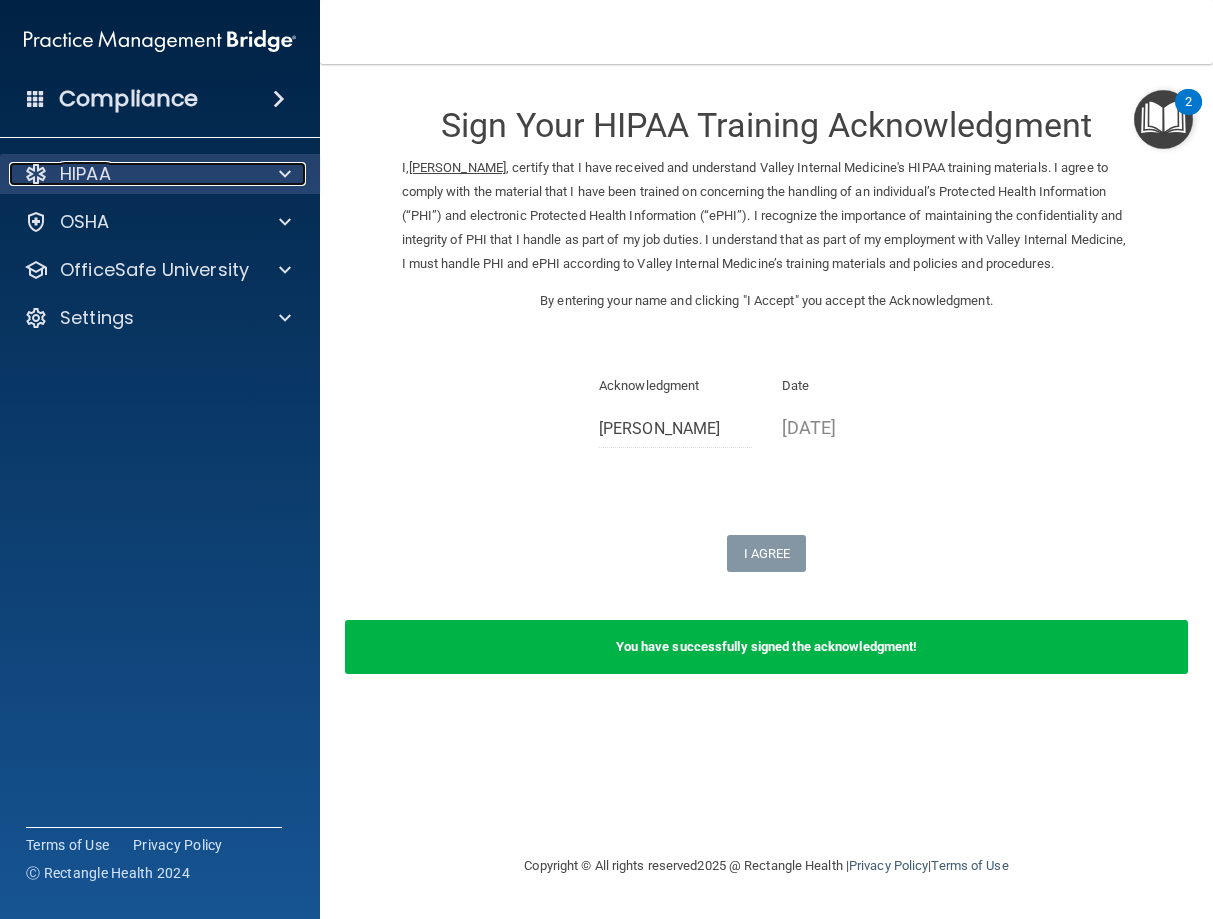 click on "HIPAA" at bounding box center (85, 174) 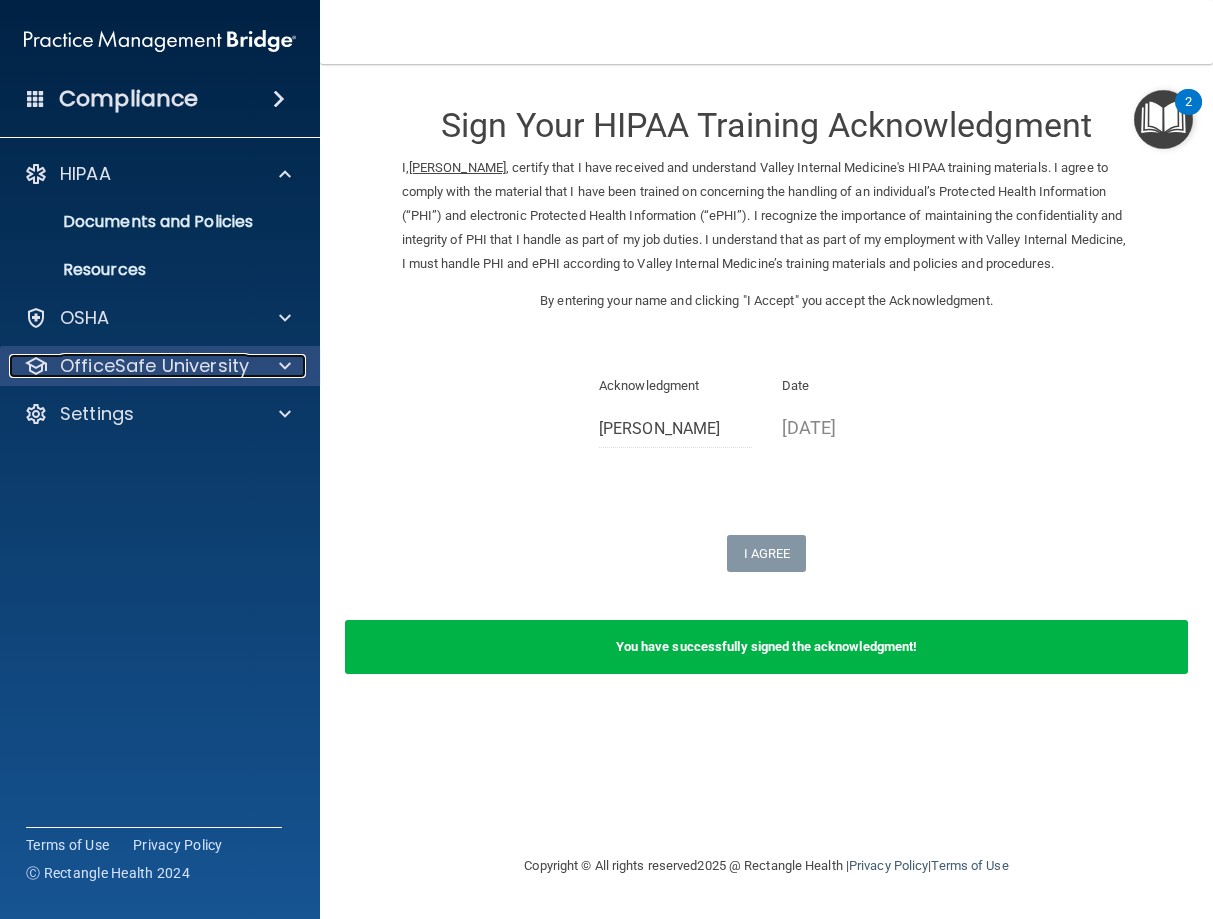 click on "OfficeSafe University" at bounding box center [154, 366] 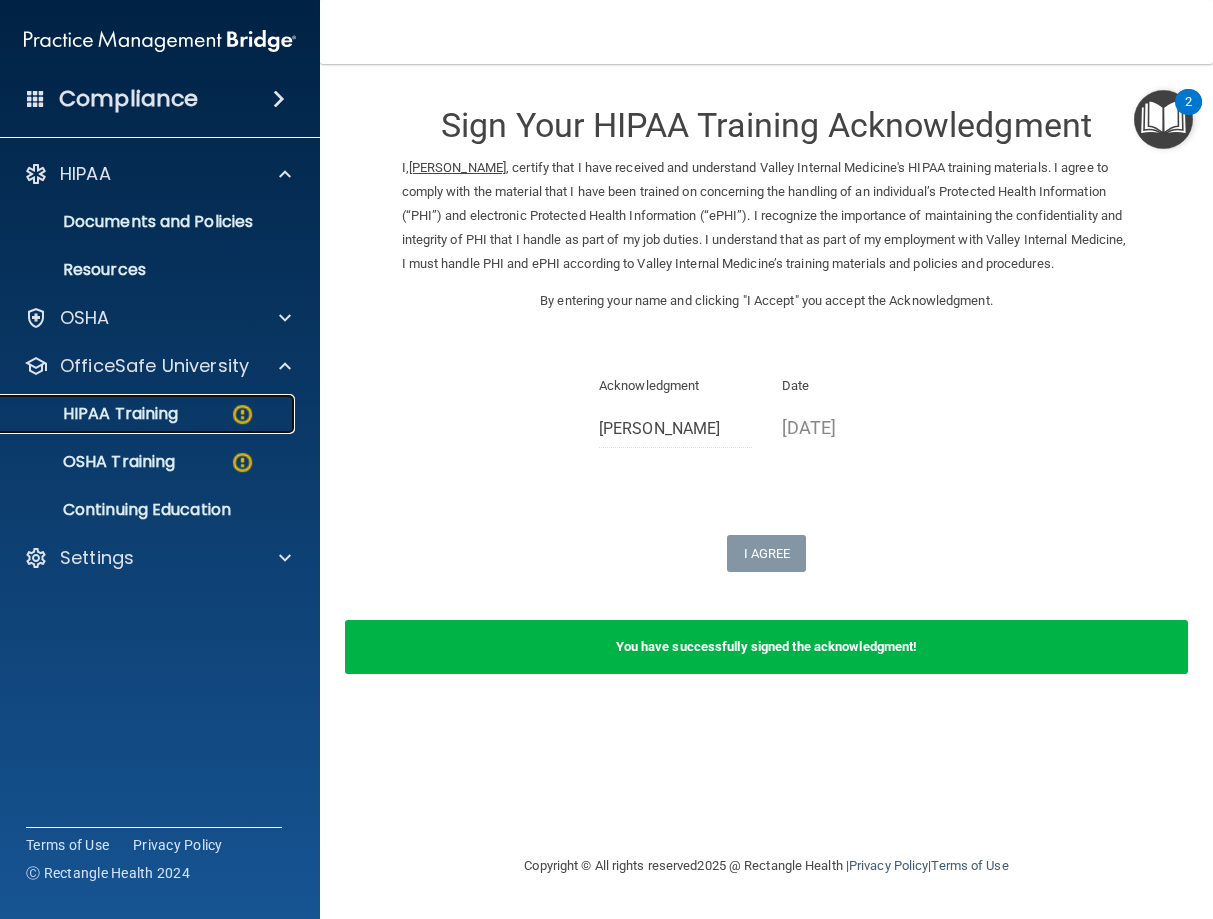 click on "HIPAA Training" at bounding box center [95, 414] 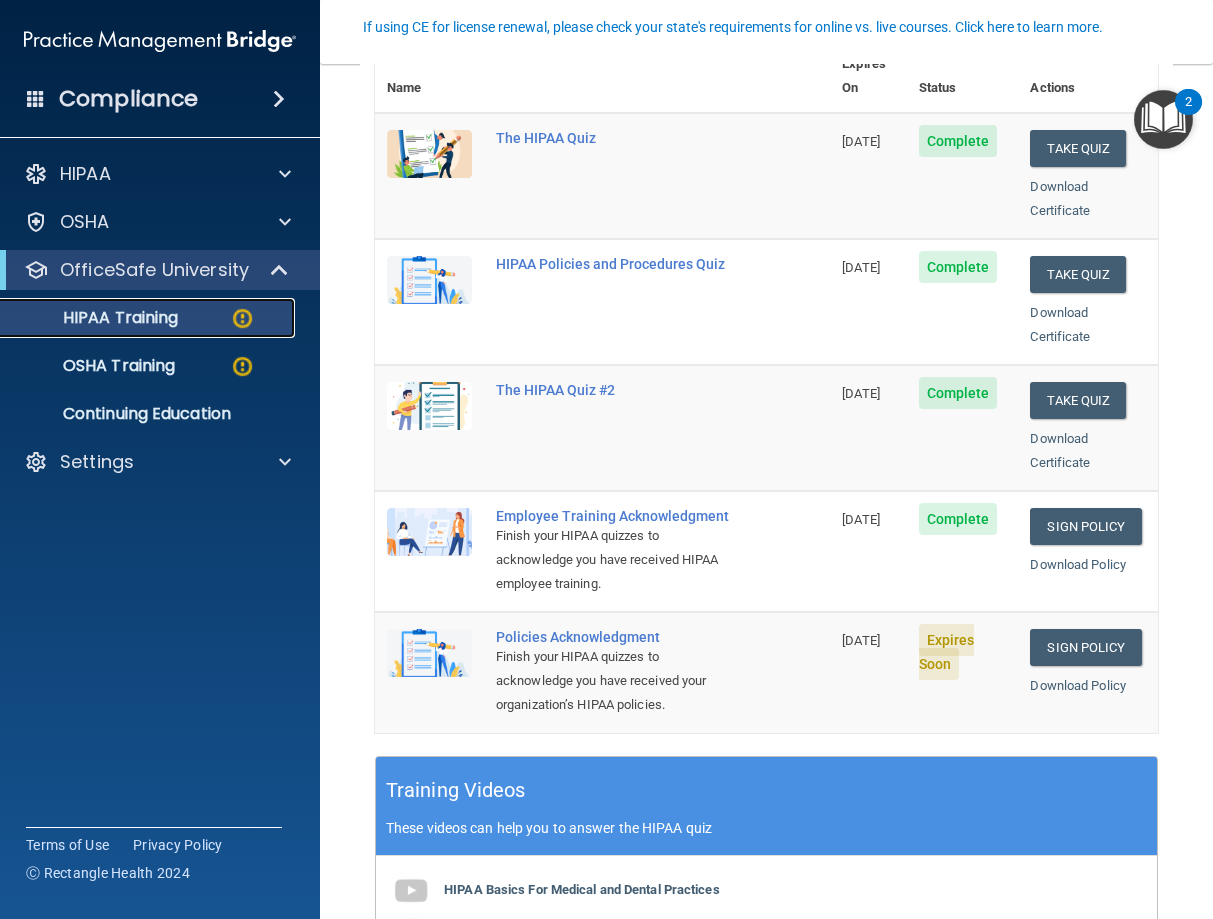 scroll, scrollTop: 270, scrollLeft: 0, axis: vertical 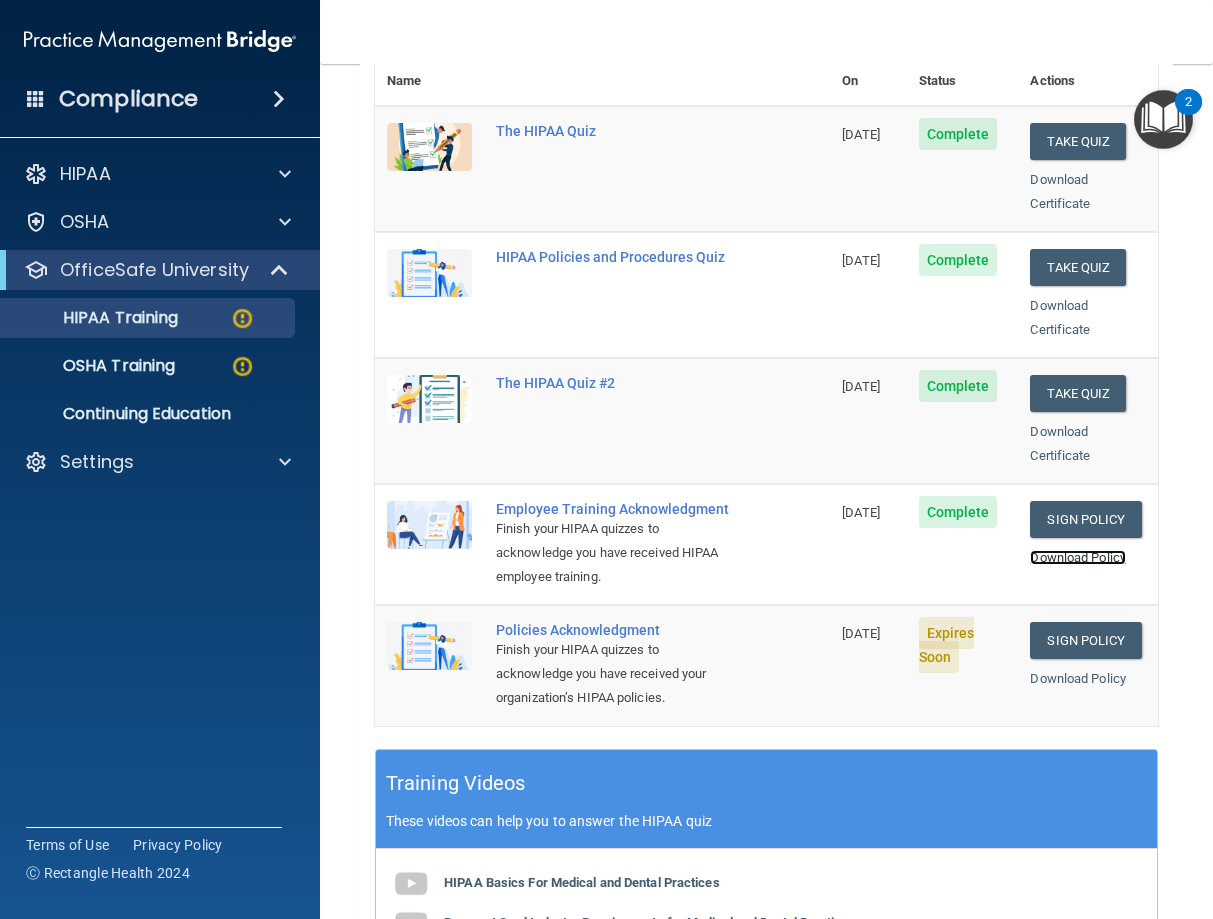click on "Download Policy" at bounding box center [1078, 557] 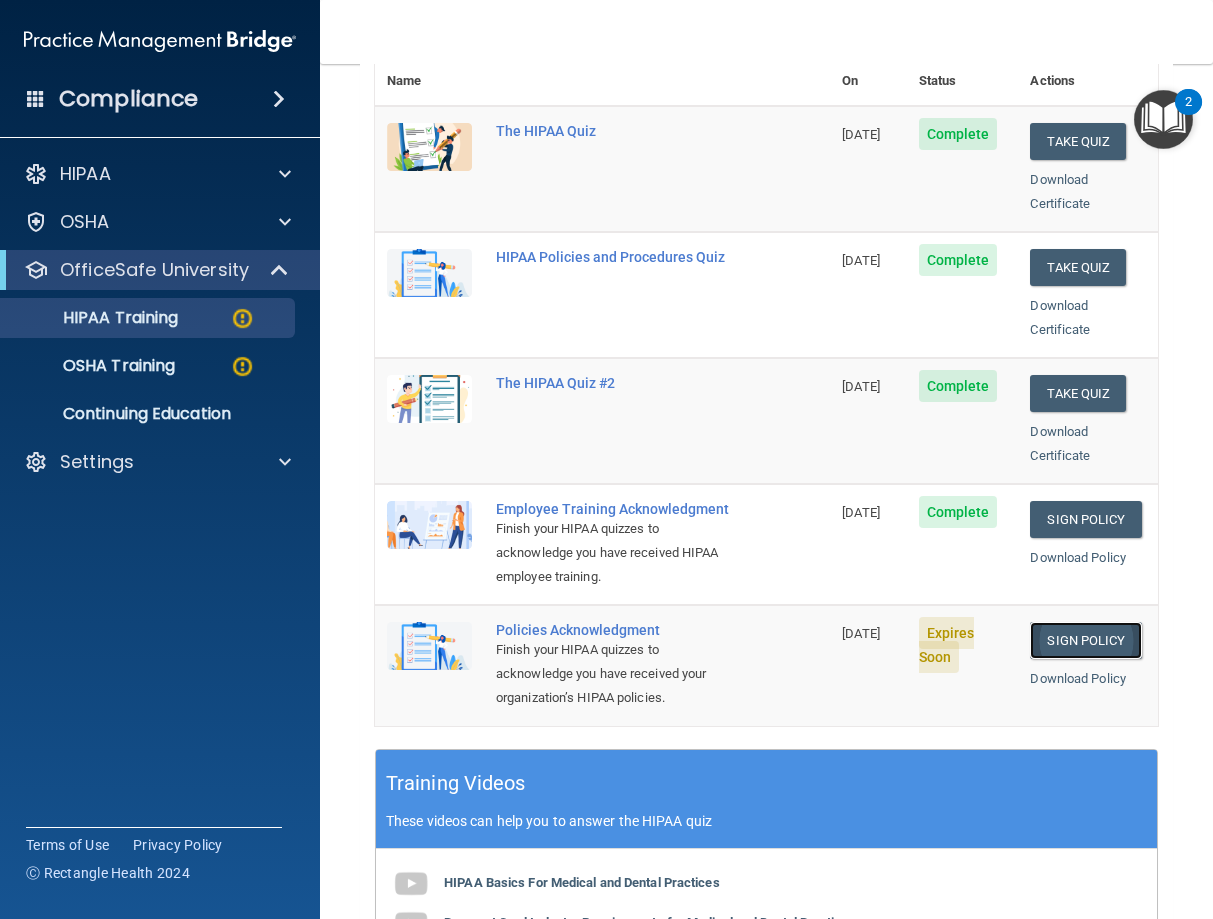 click on "Sign Policy" at bounding box center (1085, 640) 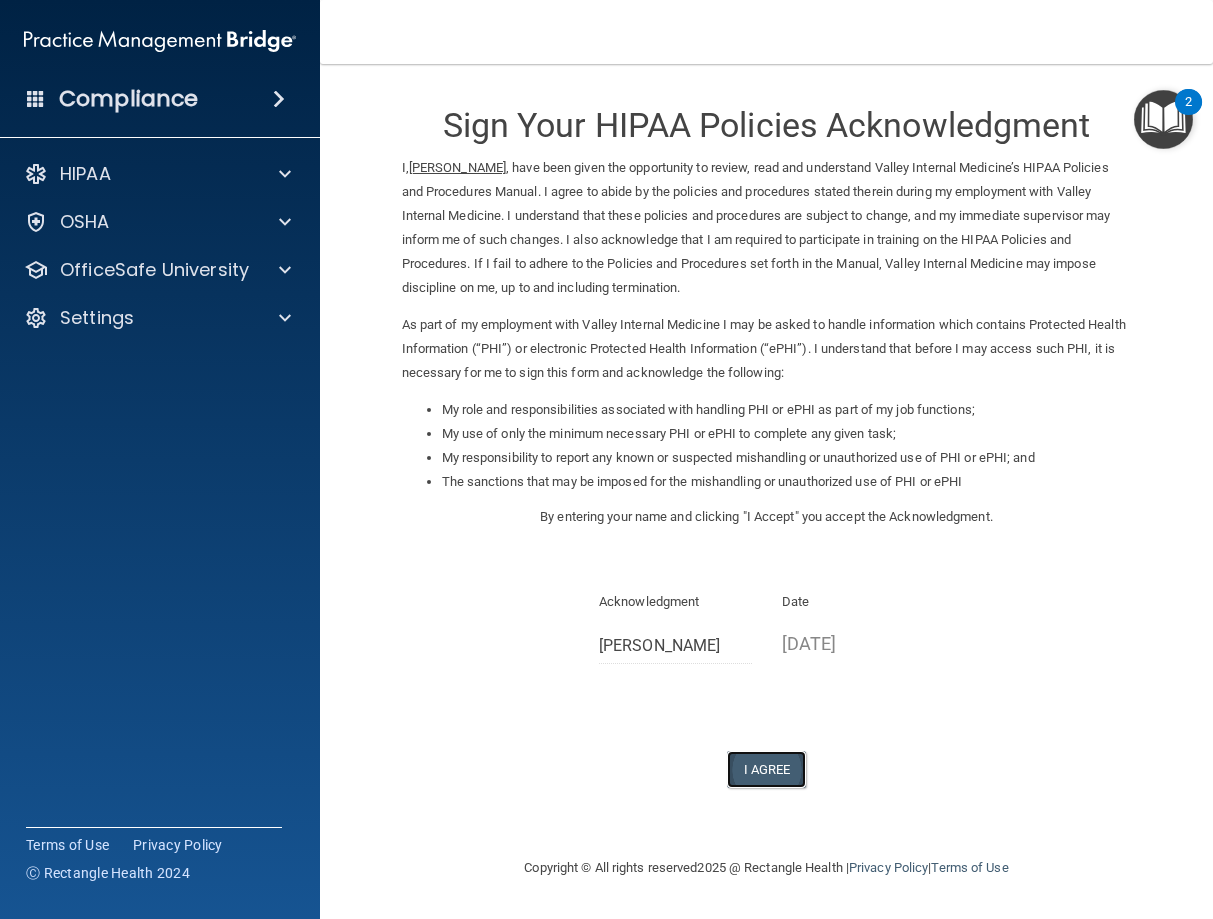 click on "I Agree" at bounding box center [767, 769] 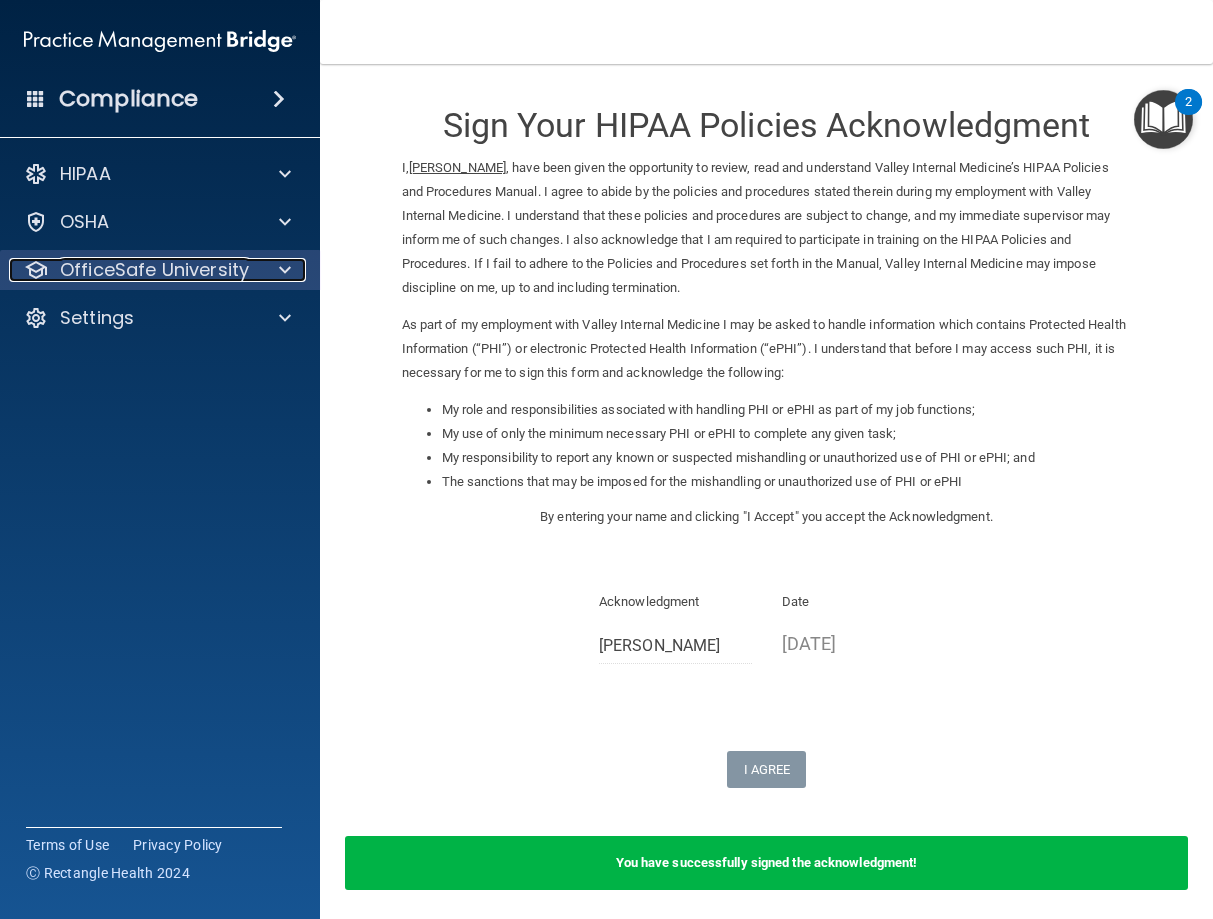 click at bounding box center (285, 270) 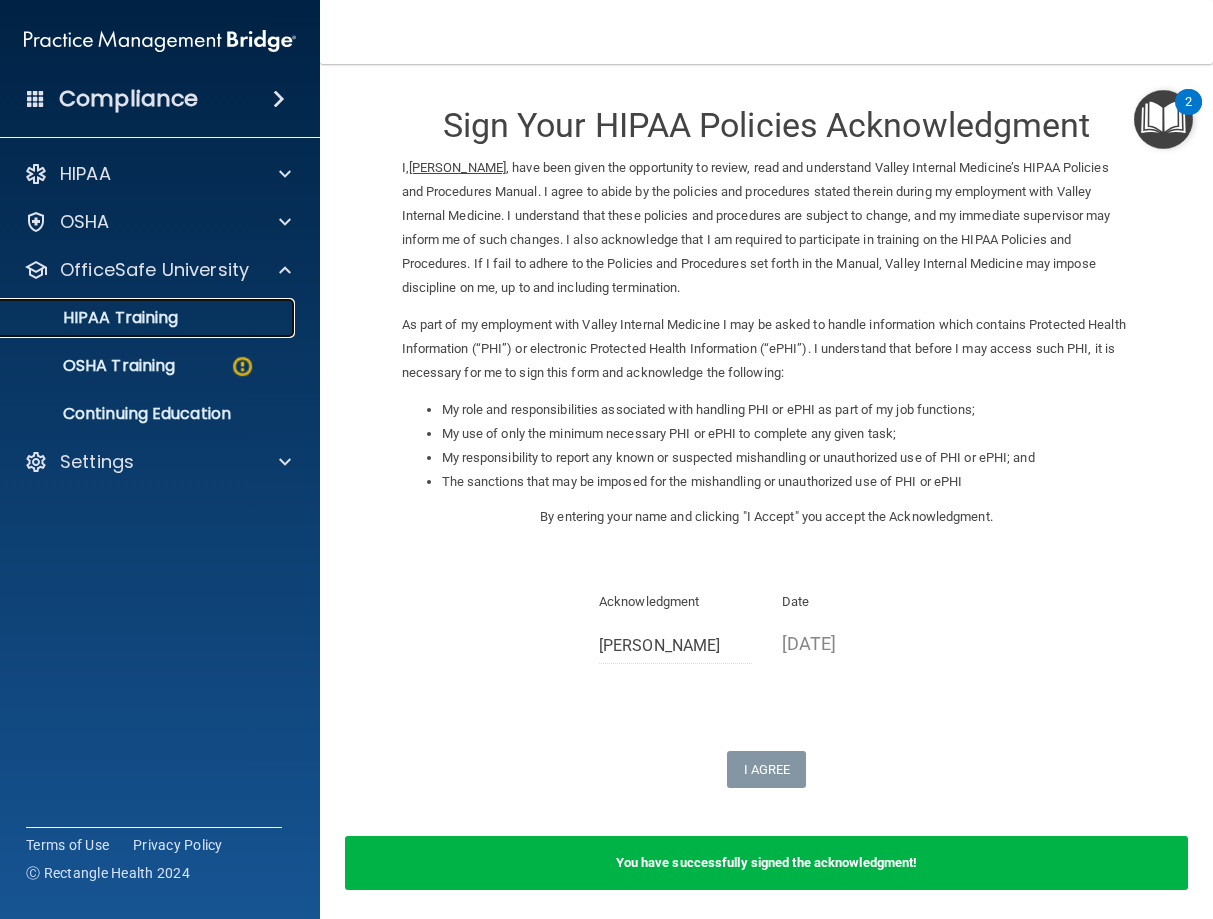 click on "HIPAA Training" at bounding box center [95, 318] 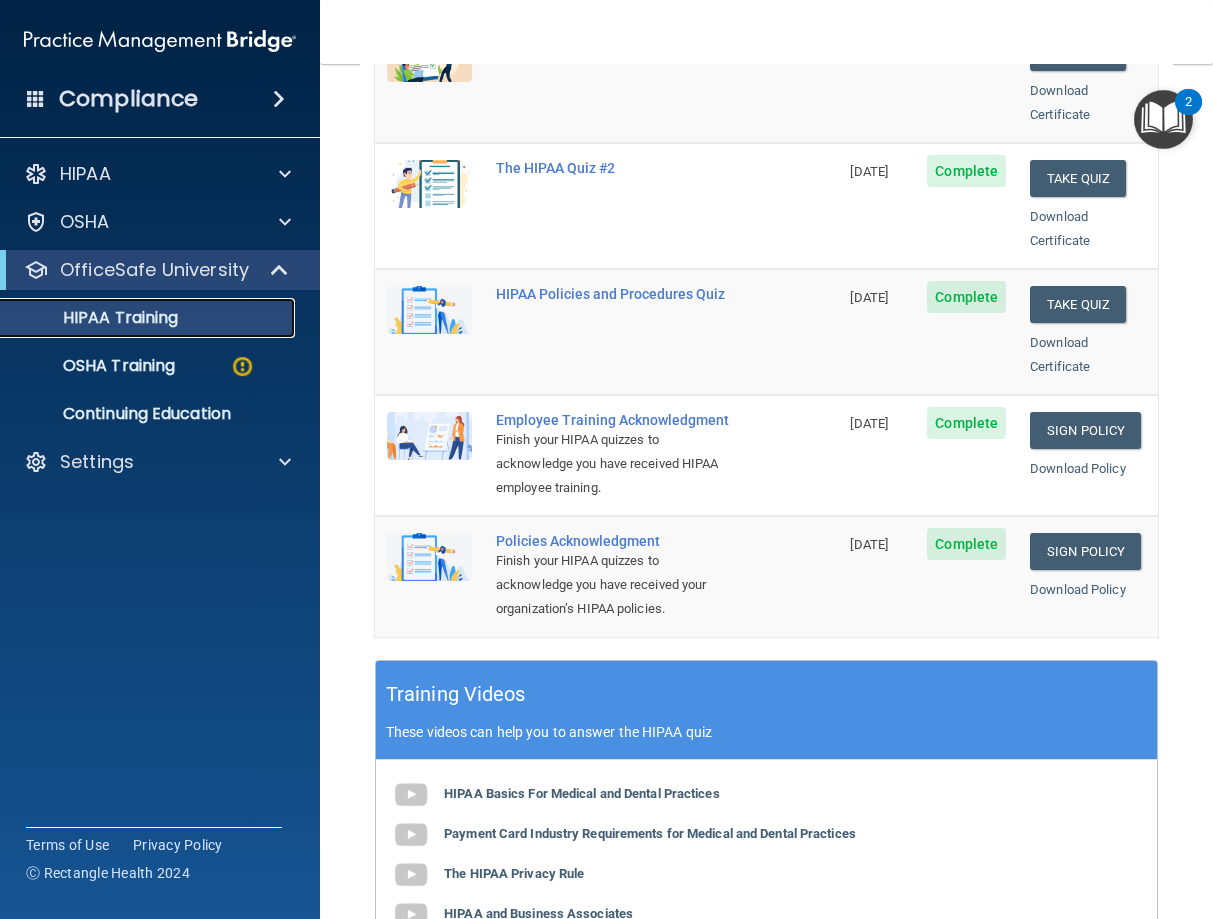 scroll, scrollTop: 360, scrollLeft: 0, axis: vertical 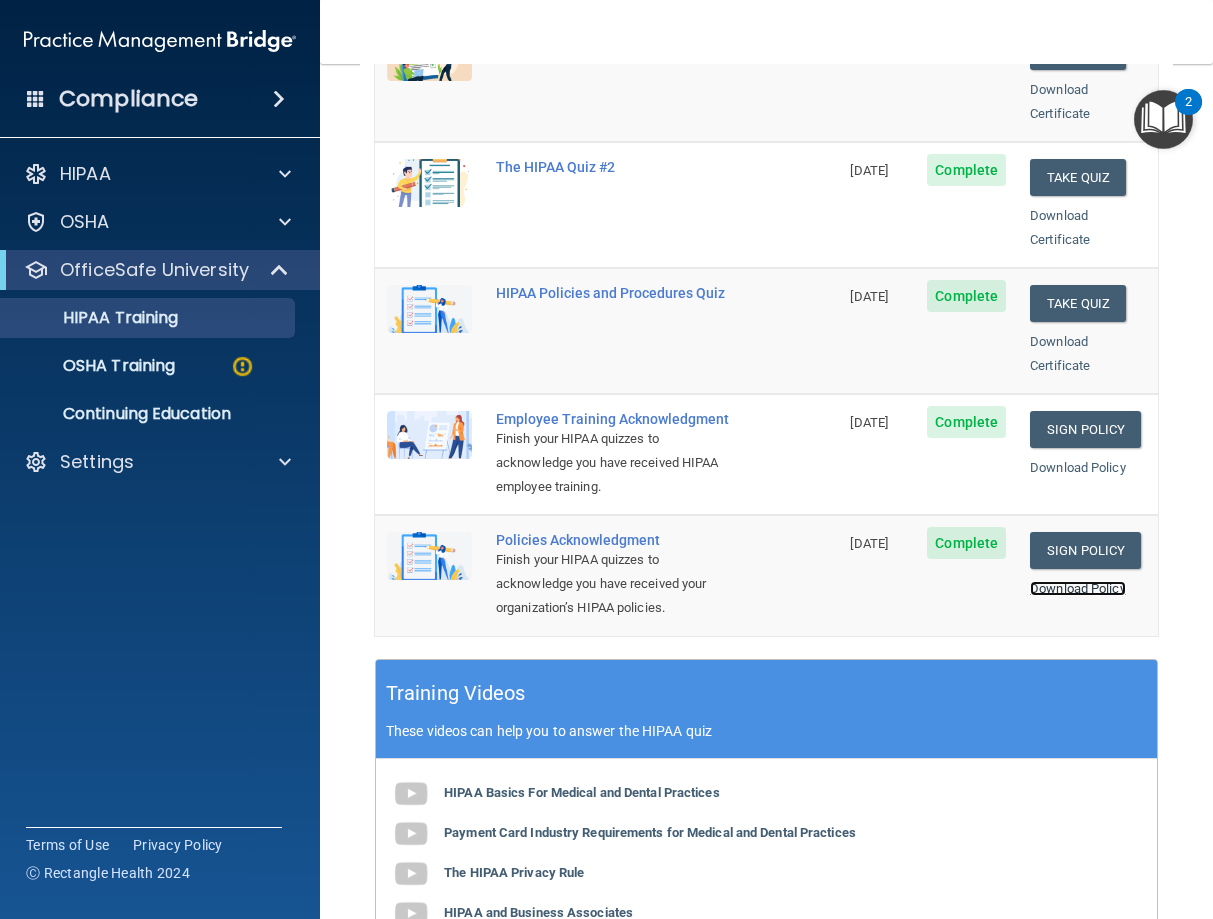 click on "Download Policy" at bounding box center [1078, 588] 